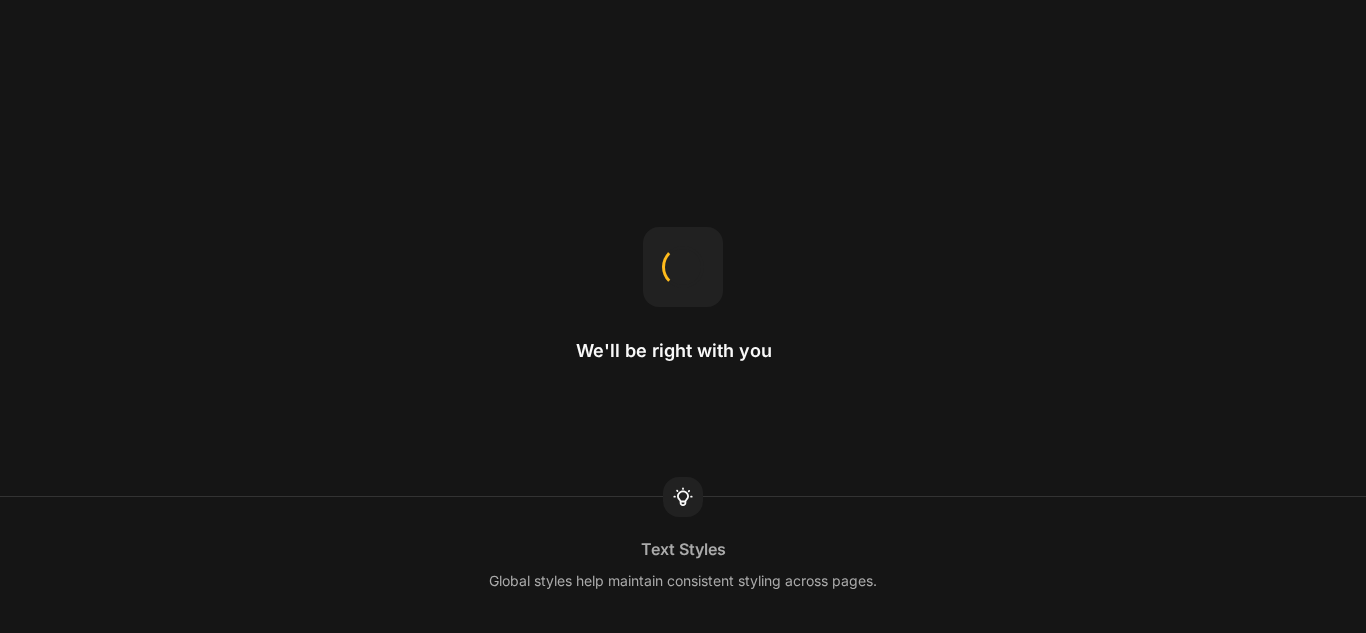 scroll, scrollTop: 0, scrollLeft: 0, axis: both 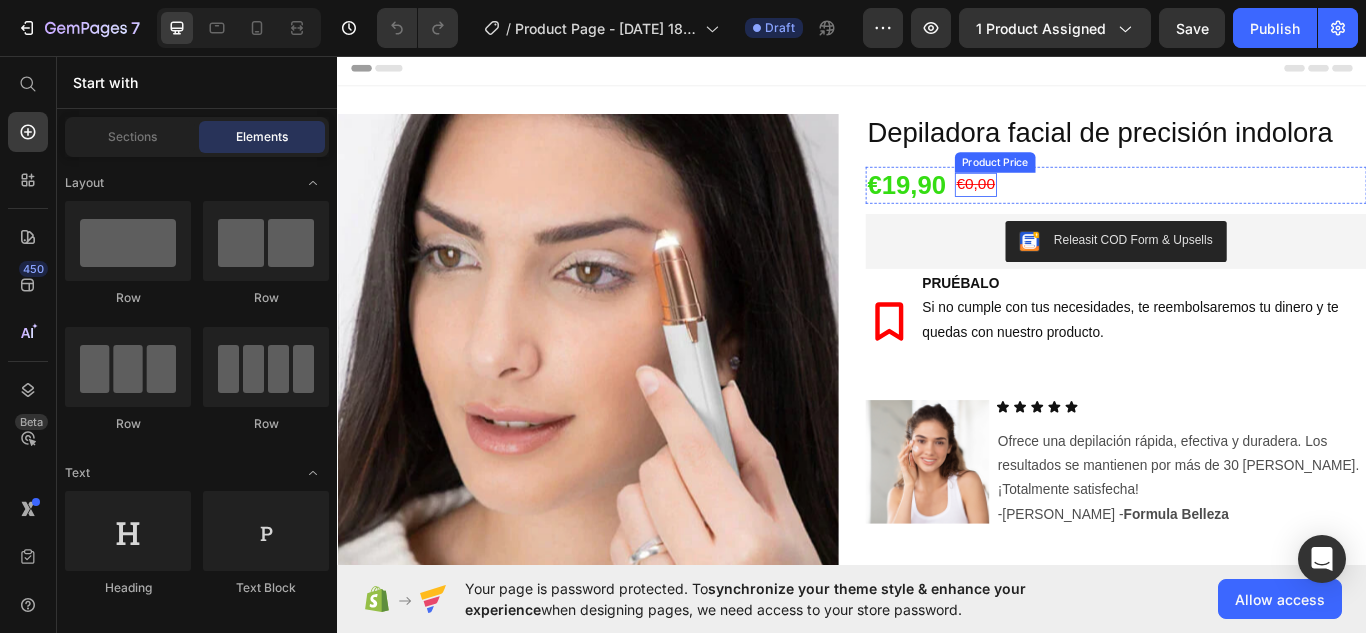 click on "€0,00" at bounding box center (1081, 206) 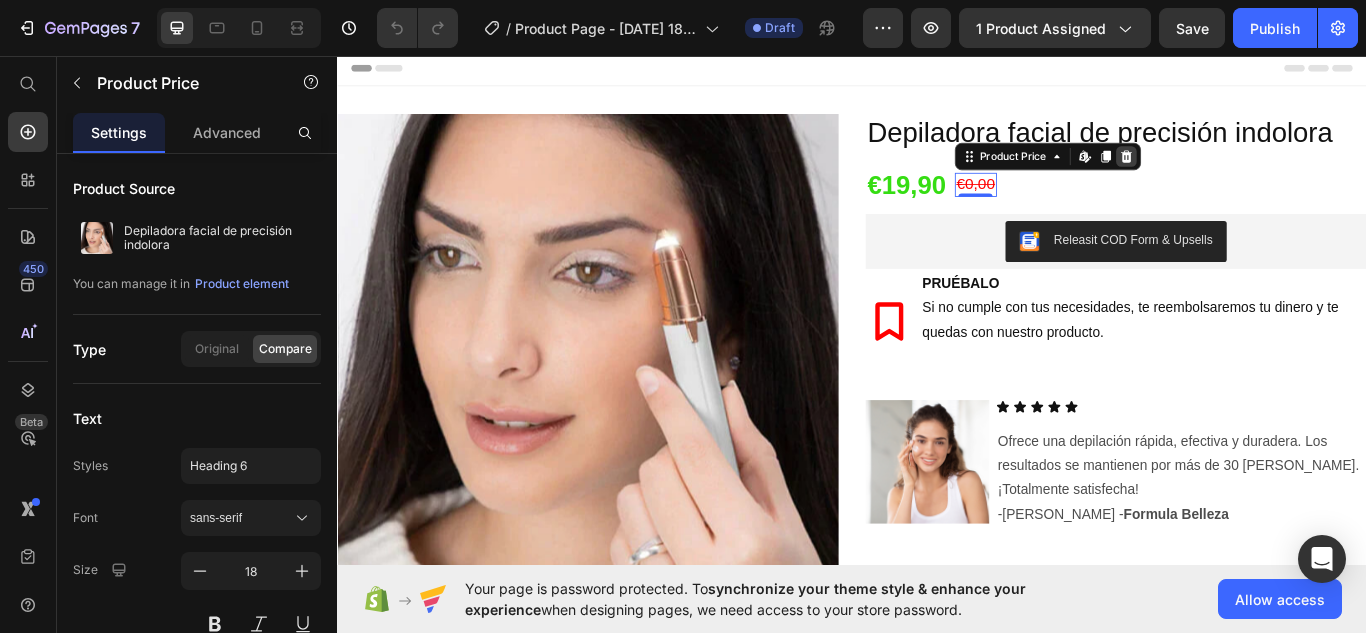 click 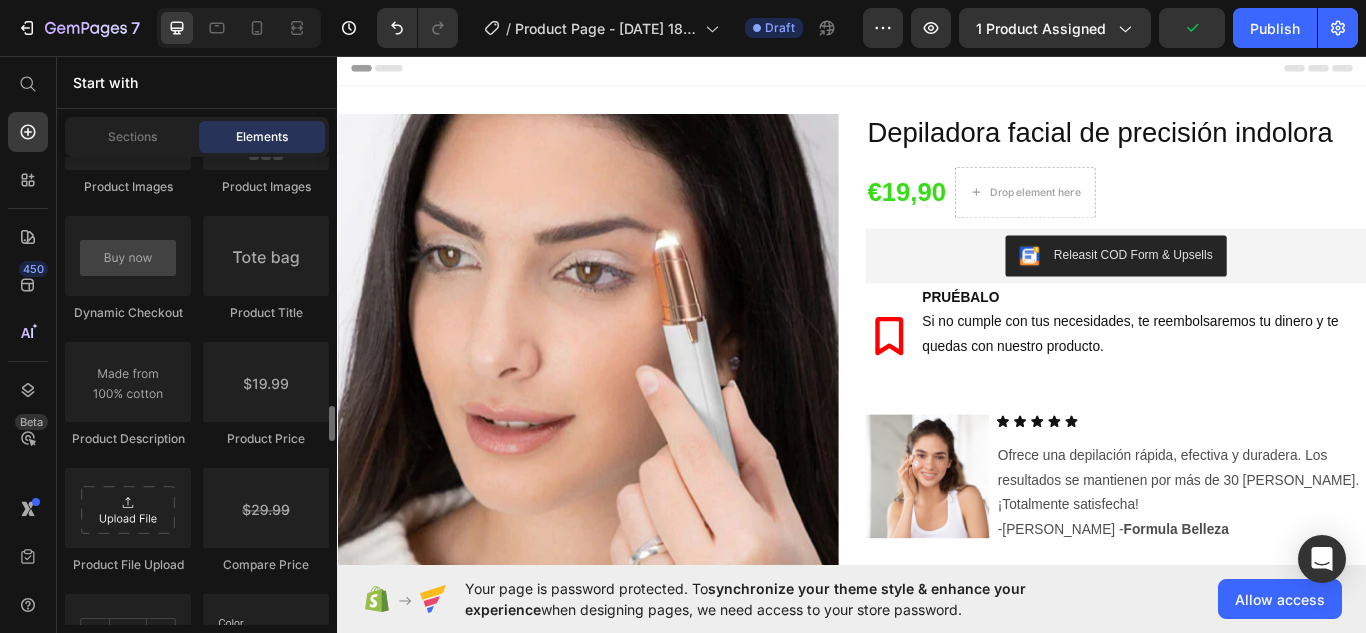 scroll, scrollTop: 3393, scrollLeft: 0, axis: vertical 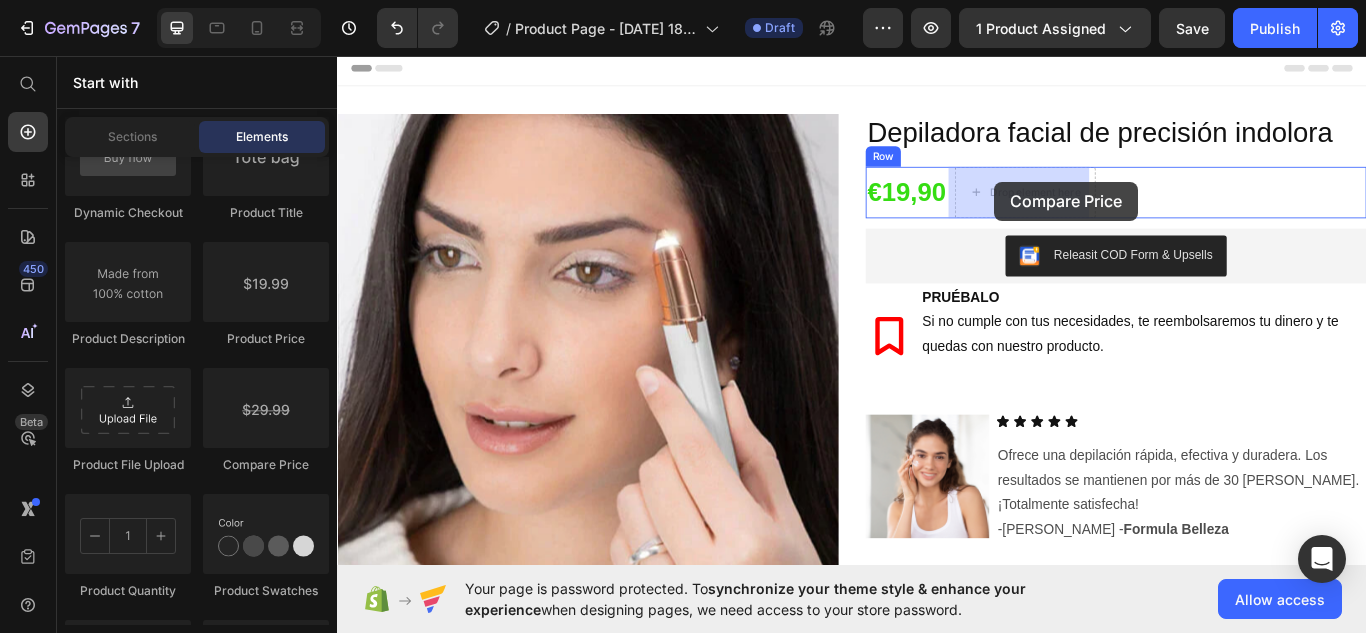 drag, startPoint x: 607, startPoint y: 464, endPoint x: 1103, endPoint y: 203, distance: 560.47925 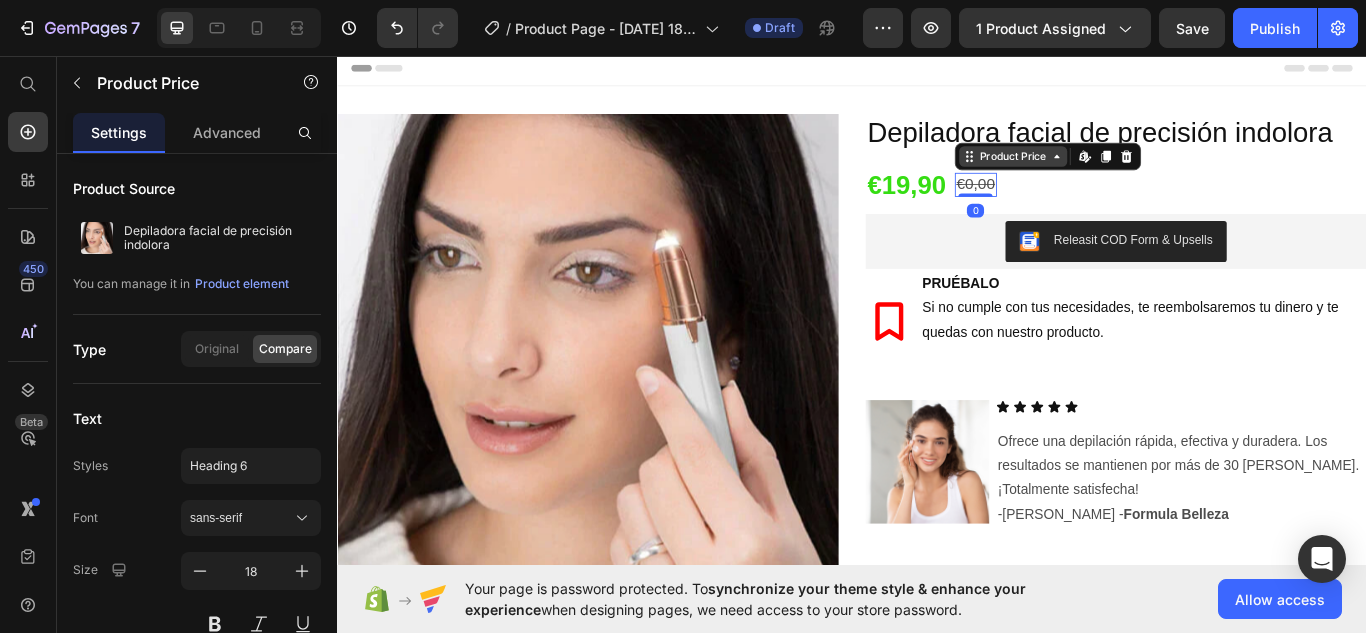 click on "Product Price" at bounding box center (1125, 174) 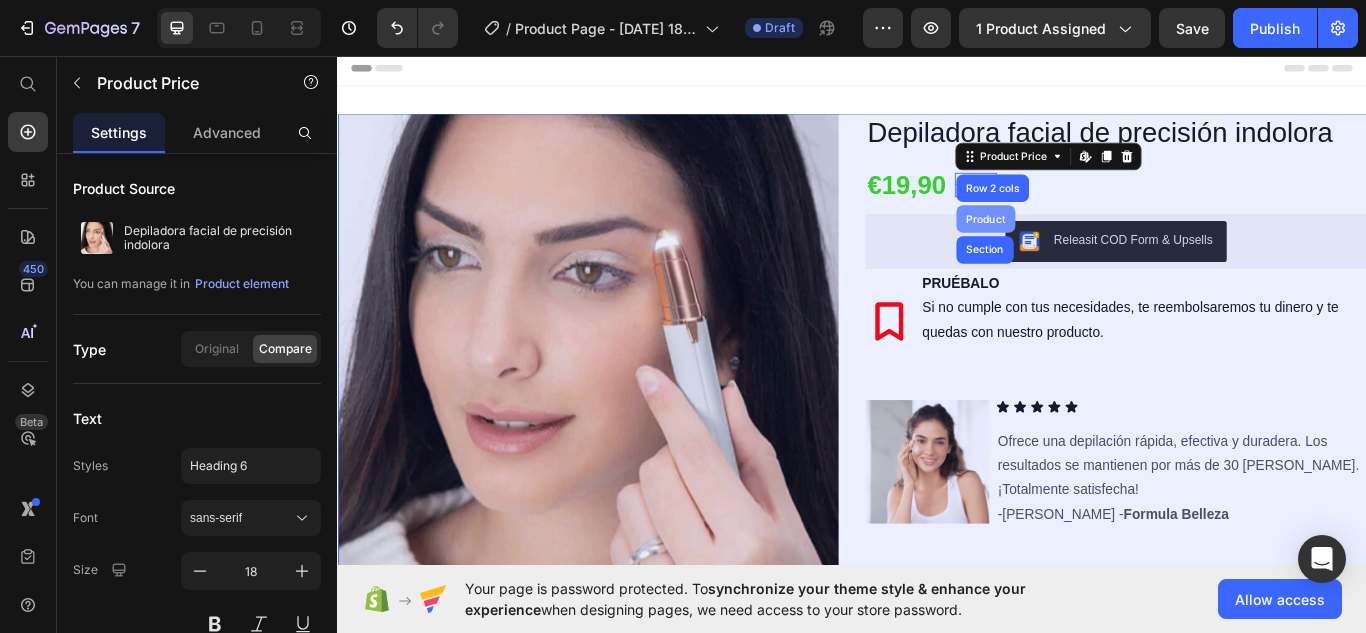 click on "Product" at bounding box center (1092, 247) 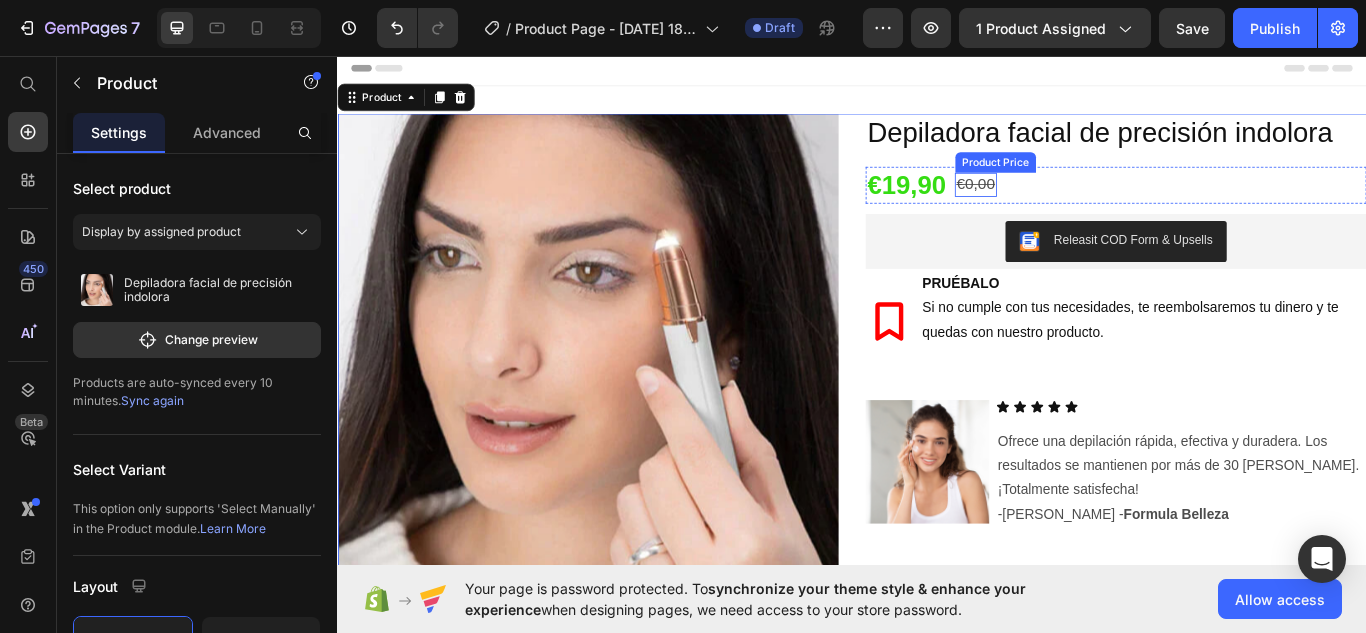click on "Product Price" at bounding box center (1104, 181) 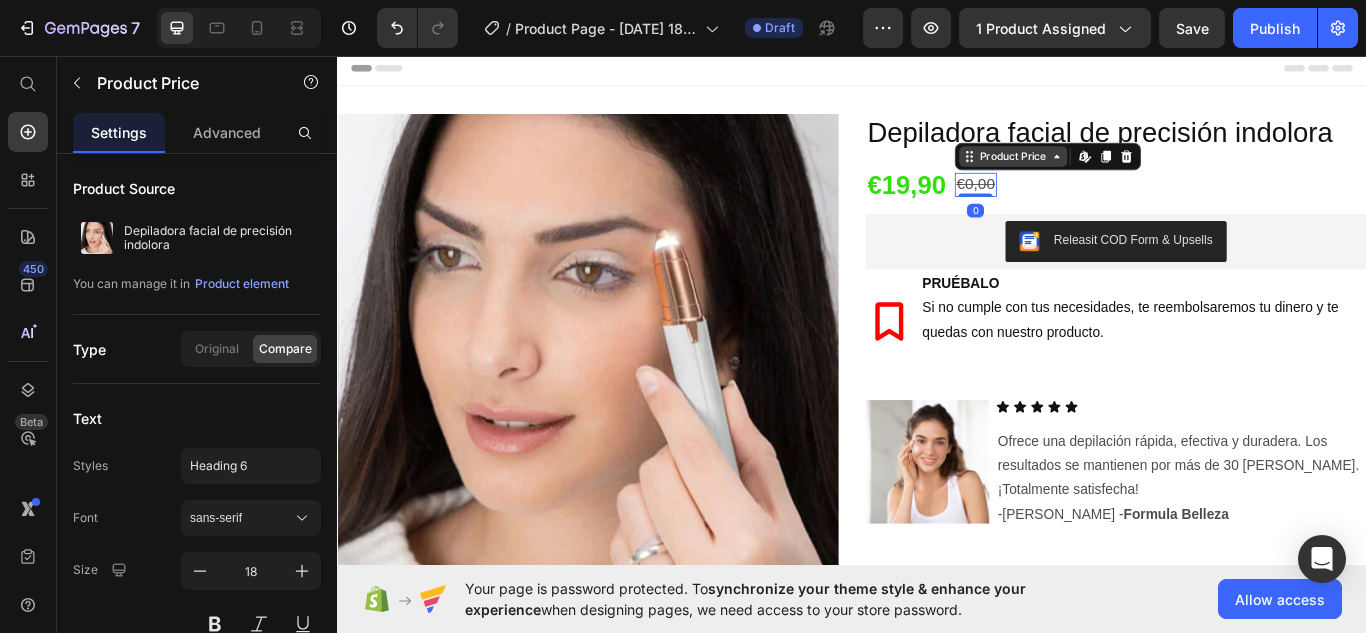 click on "Product Price" at bounding box center [1125, 174] 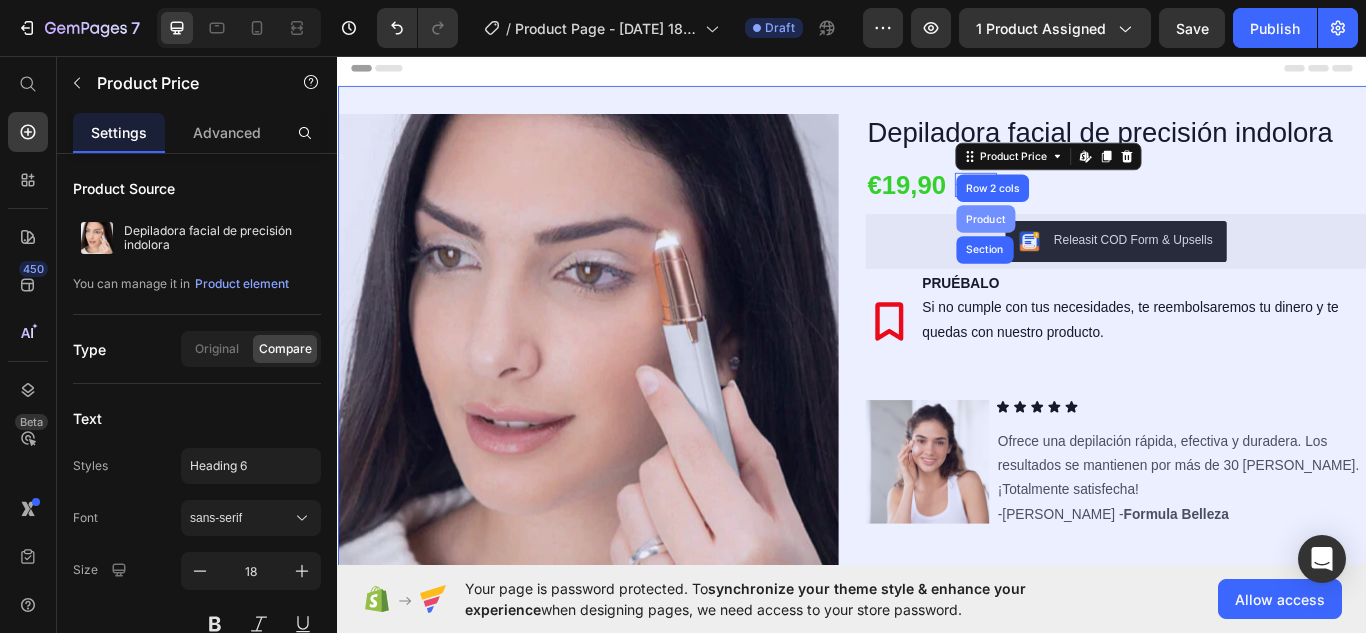 click on "Section" at bounding box center (1091, 283) 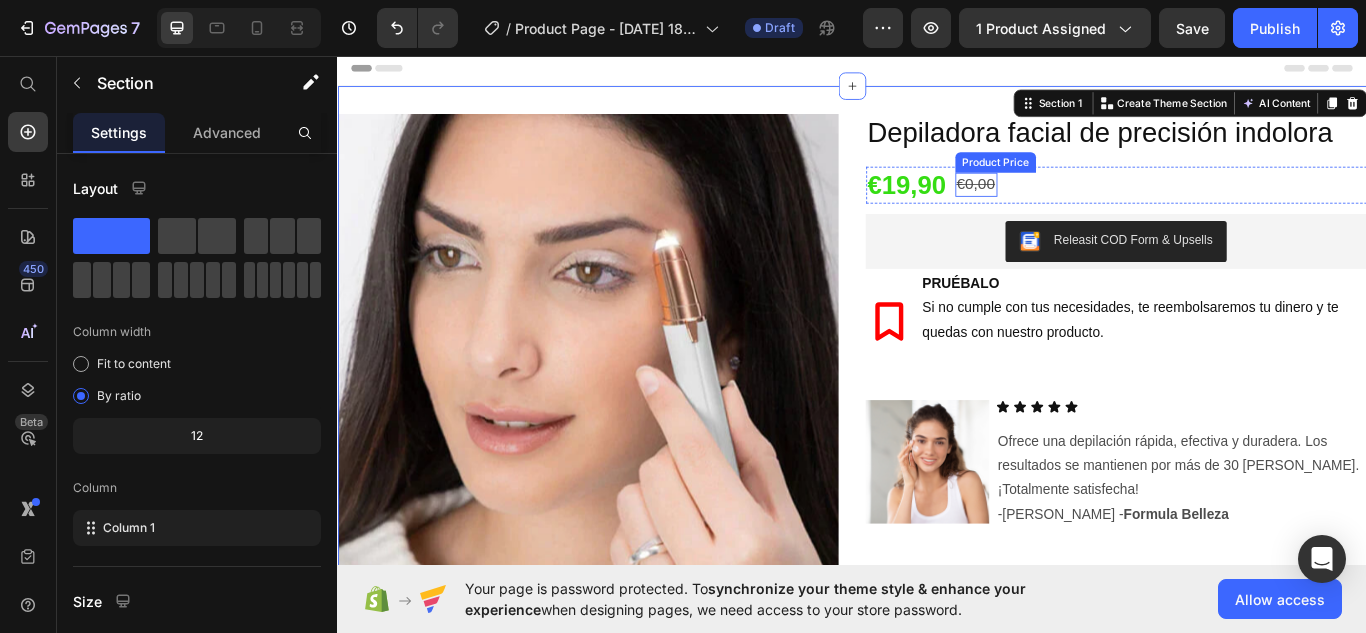 click on "€0,00" at bounding box center [1081, 206] 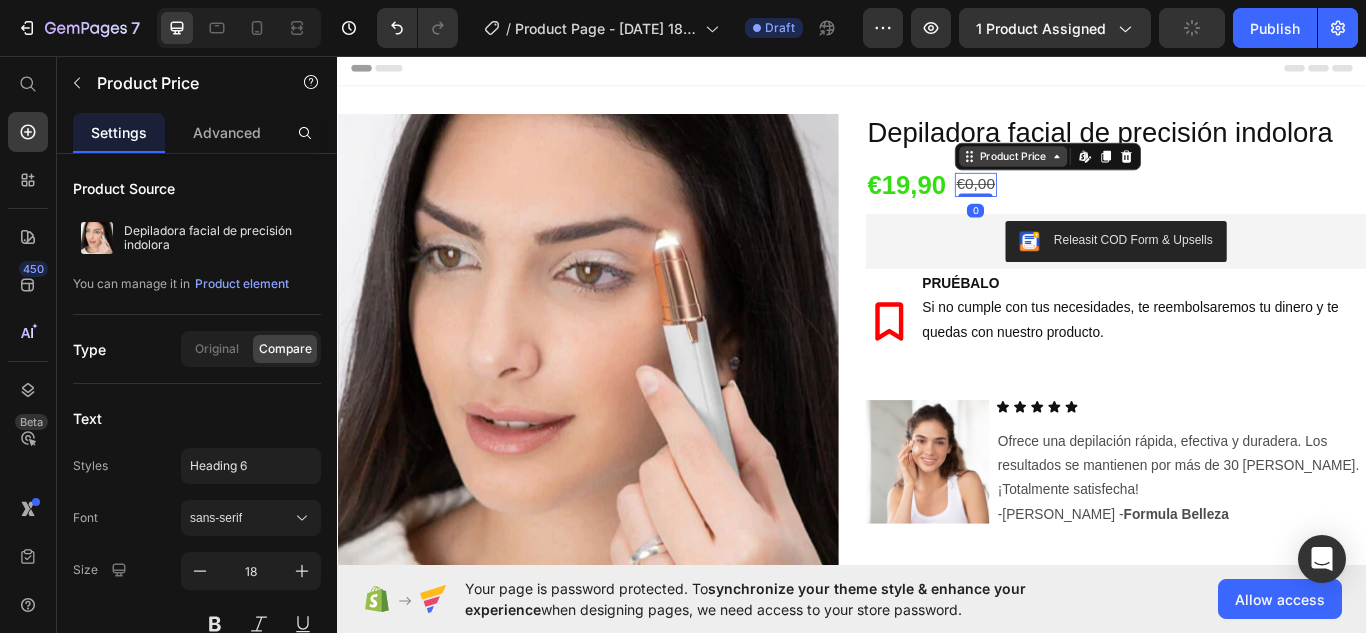 click on "Product Price" at bounding box center [1125, 174] 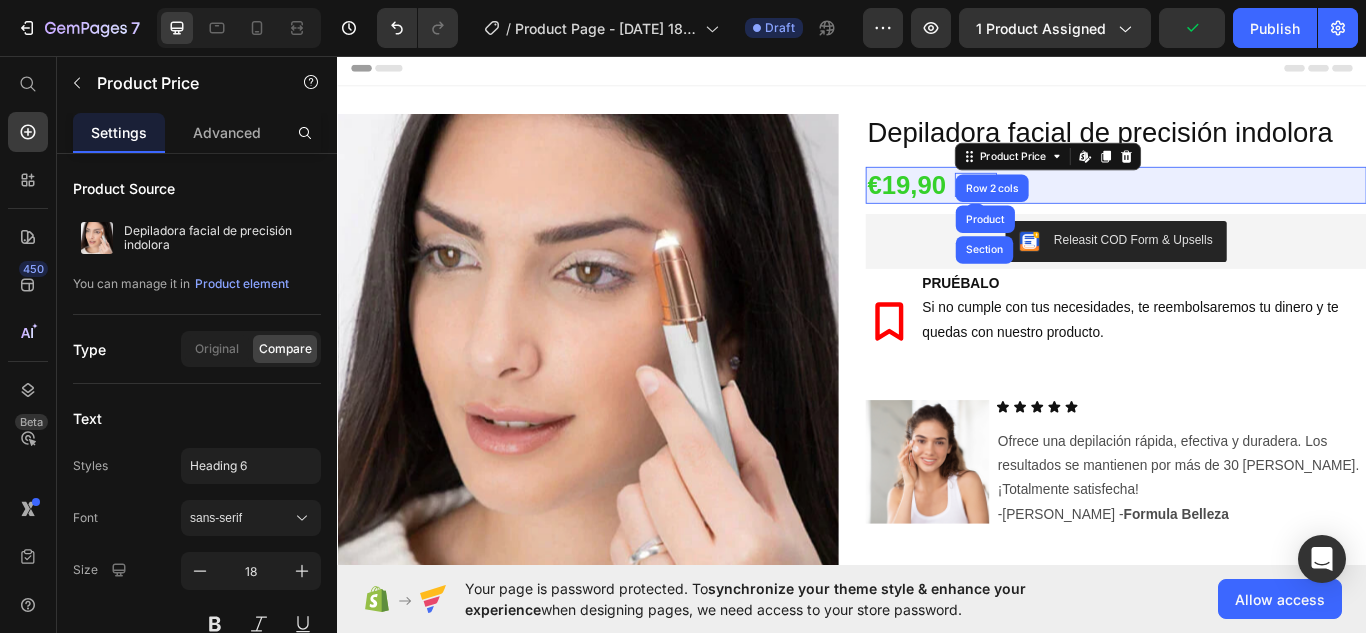 drag, startPoint x: 1104, startPoint y: 211, endPoint x: 1121, endPoint y: 197, distance: 22.022715 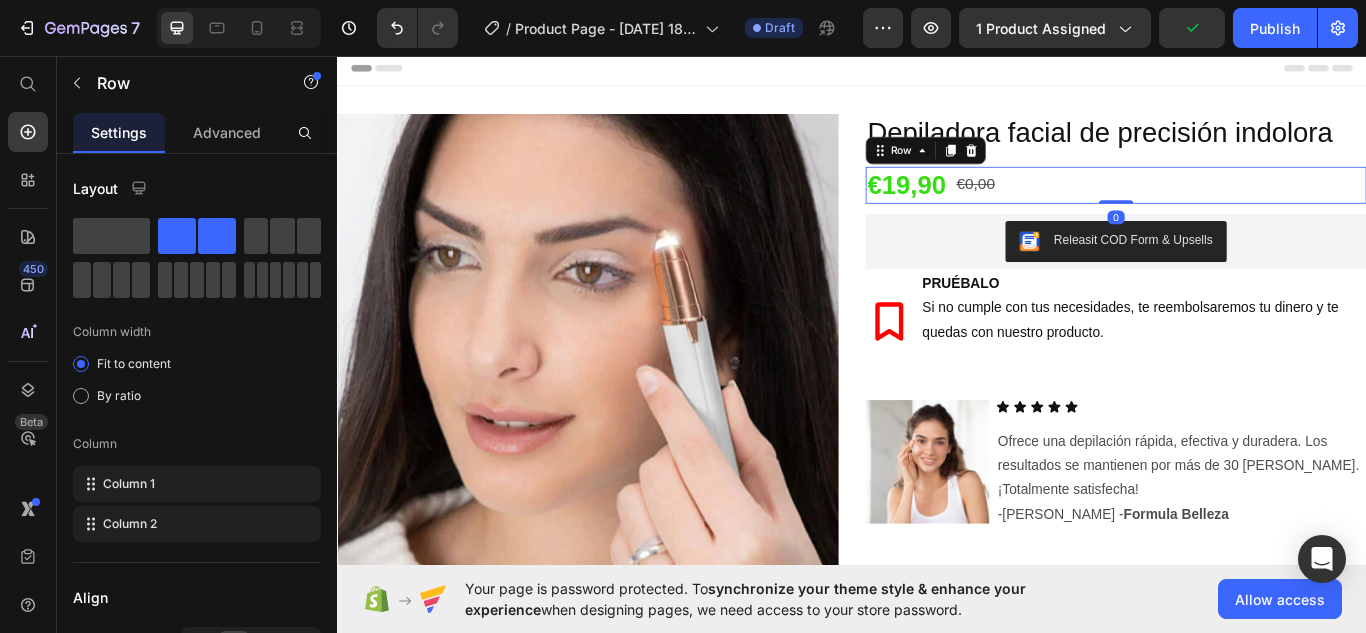 click on "€0,00" at bounding box center (1081, 206) 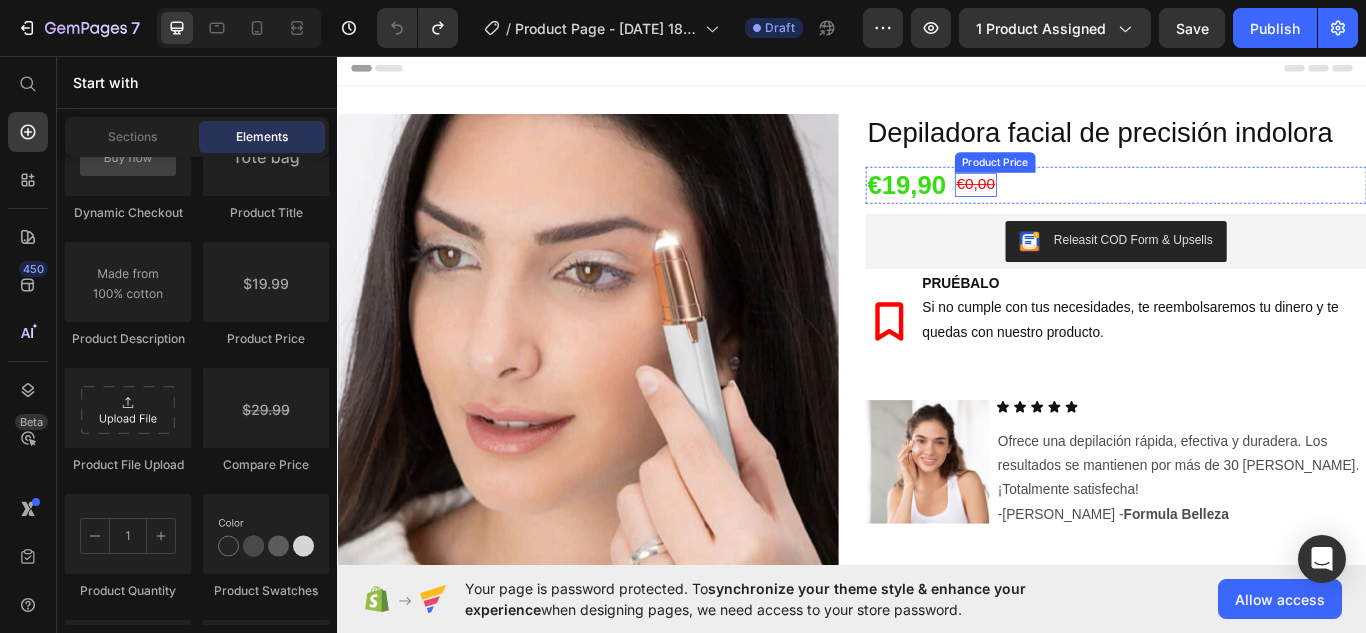 click on "€0,00" at bounding box center (1081, 206) 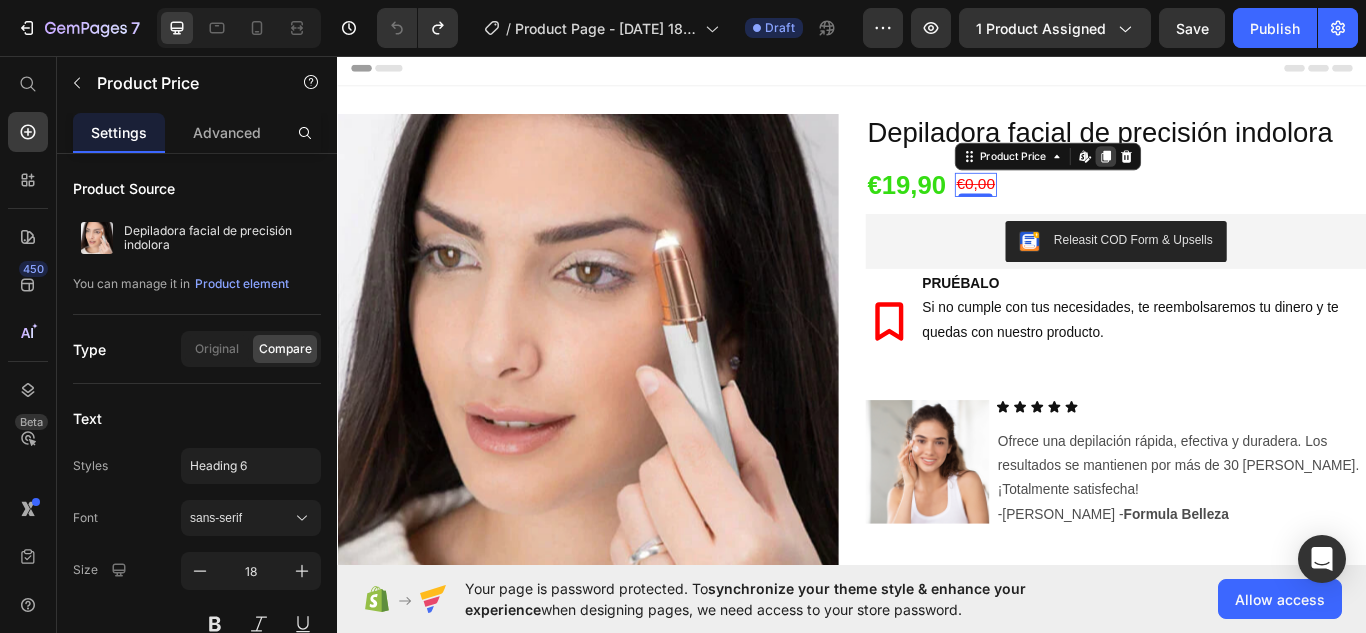 click 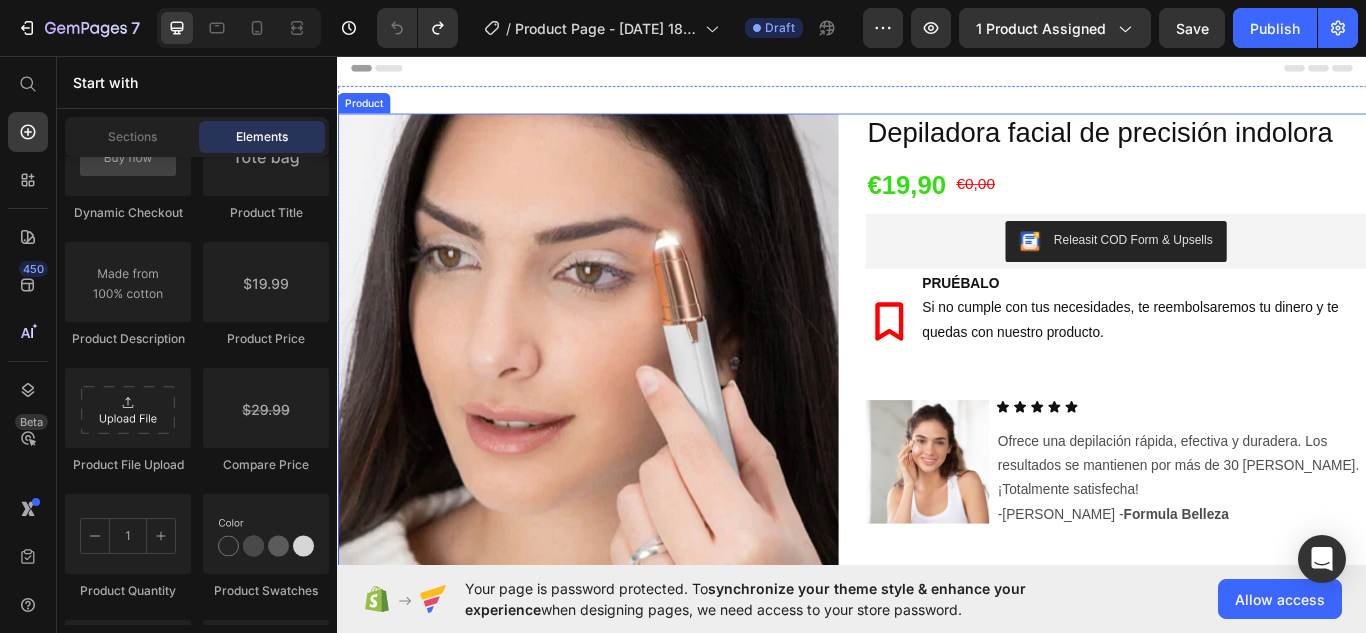 click on "€19,90 Product Price €0,00 Product Price Row" at bounding box center [1245, 207] 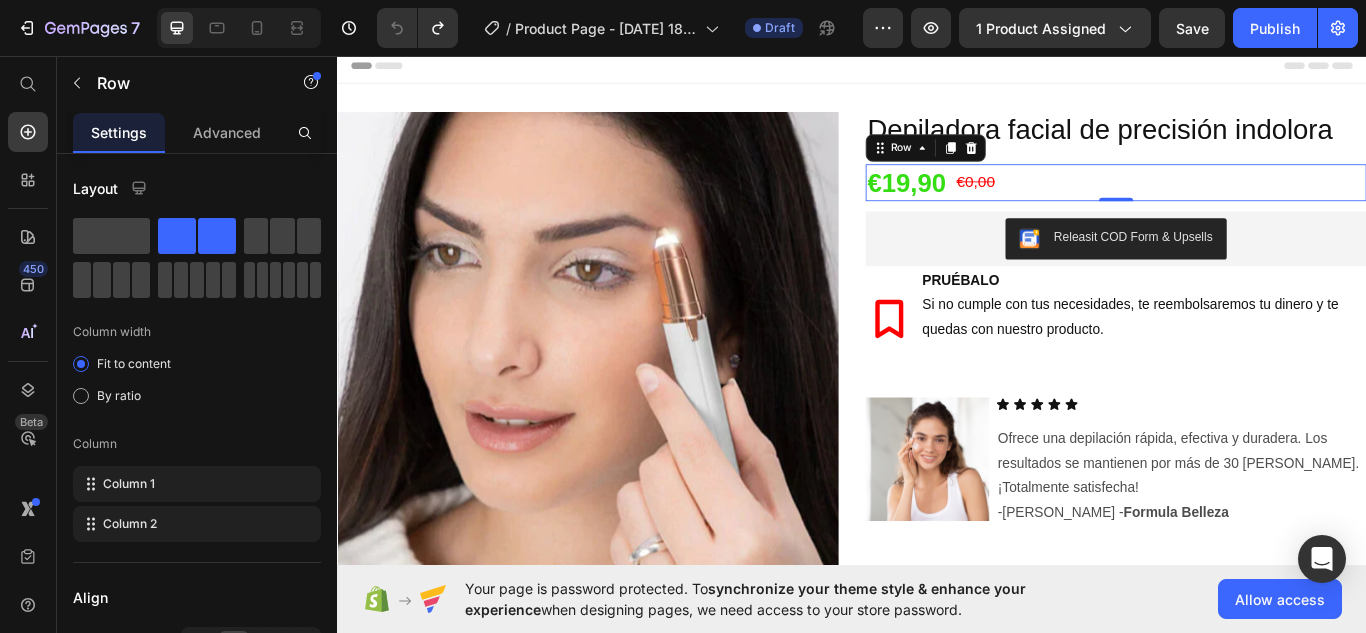 scroll, scrollTop: 0, scrollLeft: 0, axis: both 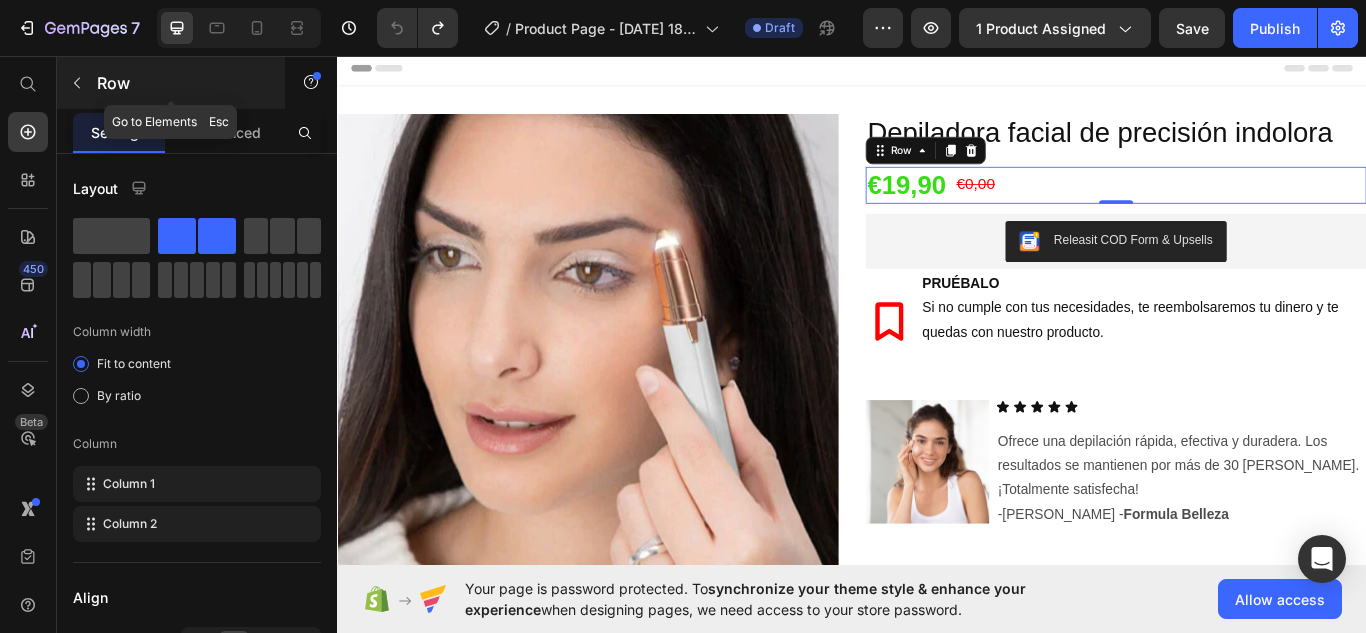 click 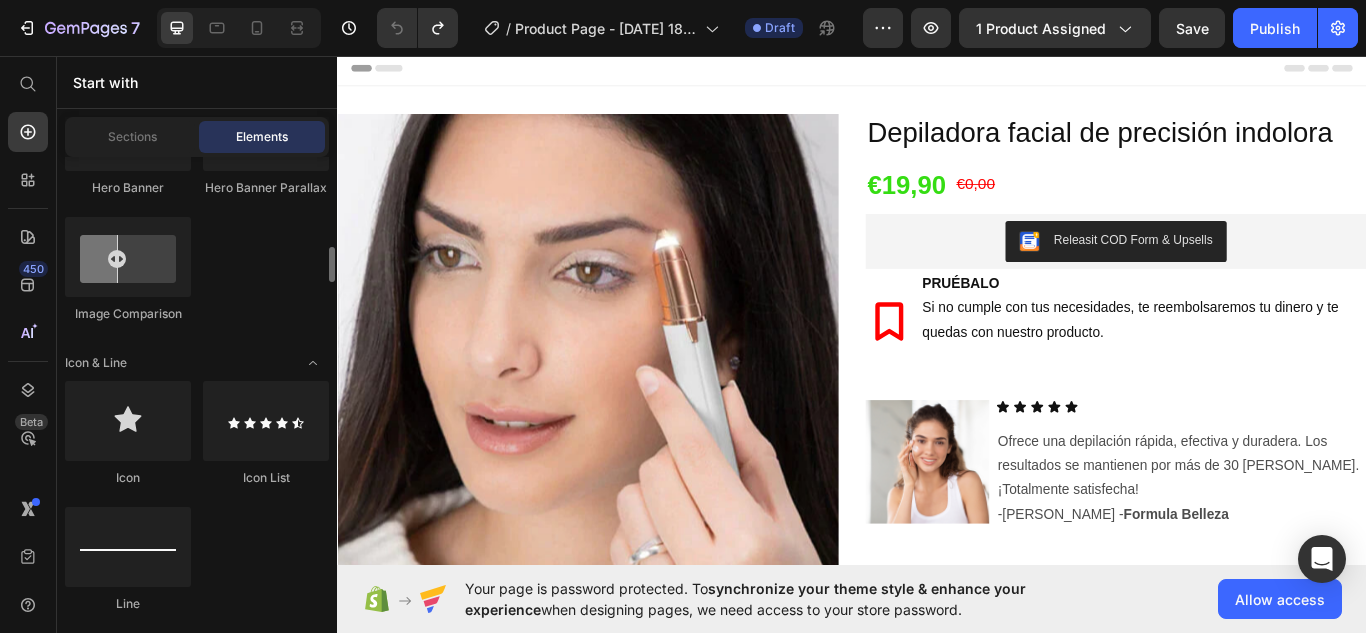 scroll, scrollTop: 1229, scrollLeft: 0, axis: vertical 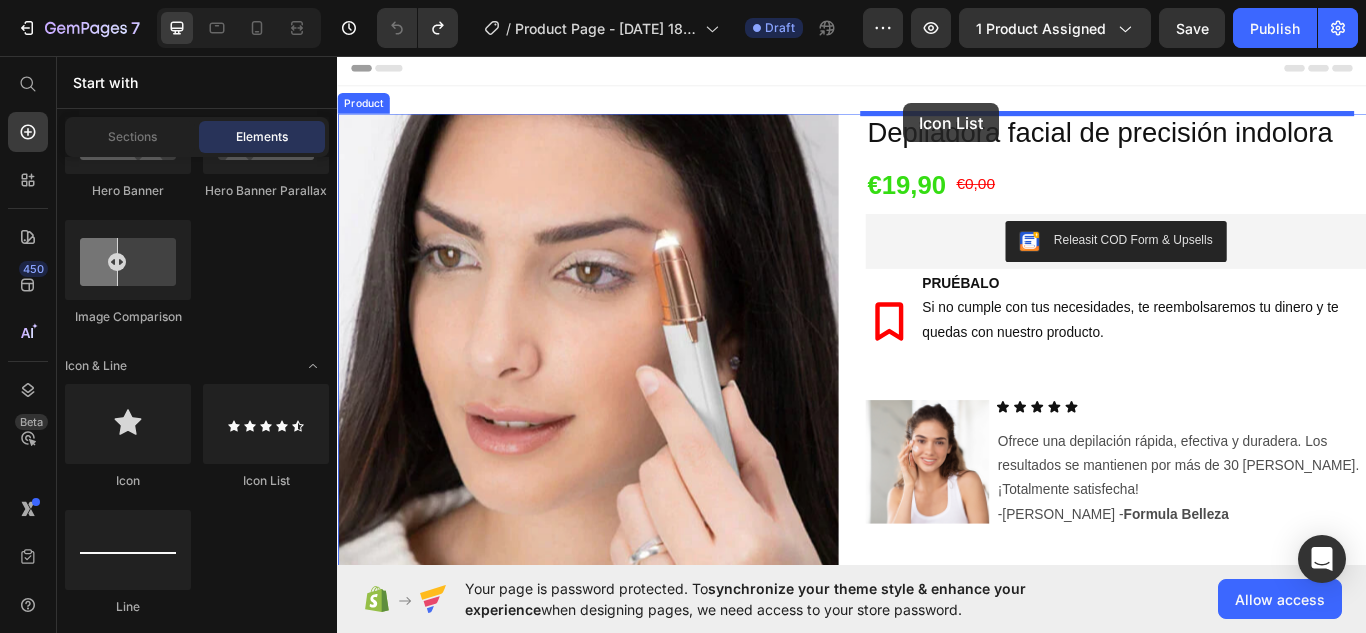 drag, startPoint x: 594, startPoint y: 484, endPoint x: 997, endPoint y: 112, distance: 548.446 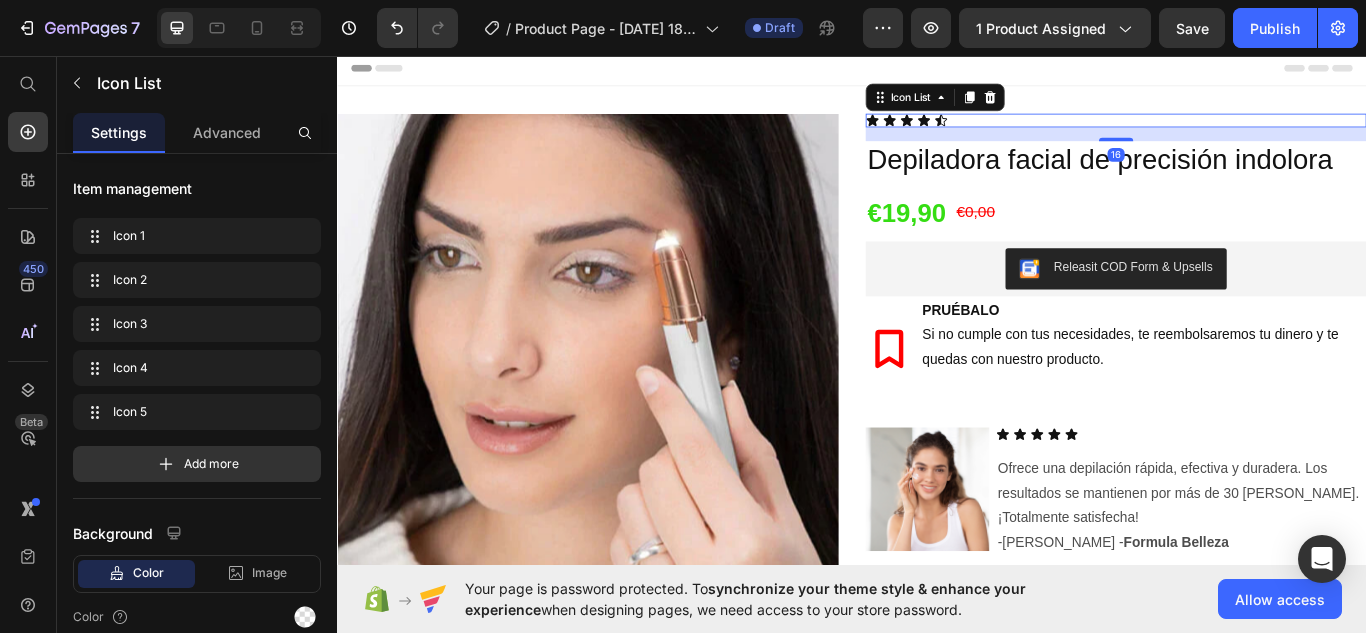 click on "Icon Icon Icon Icon Icon" at bounding box center [1245, 132] 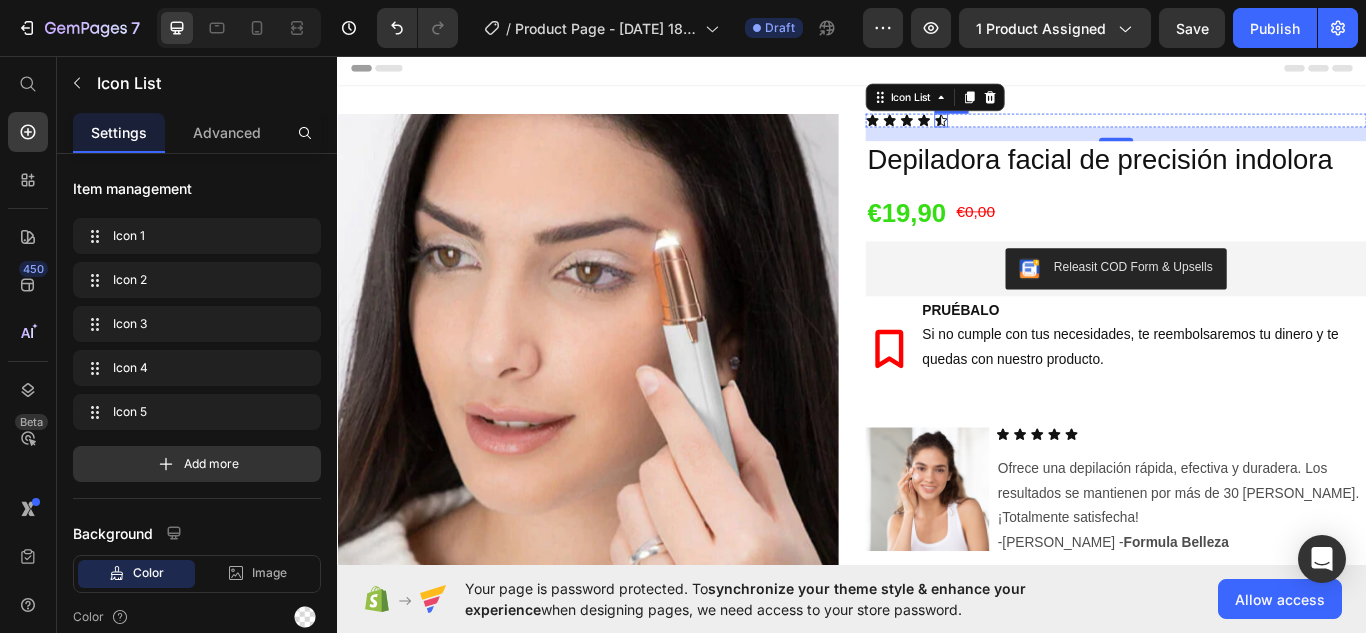 click 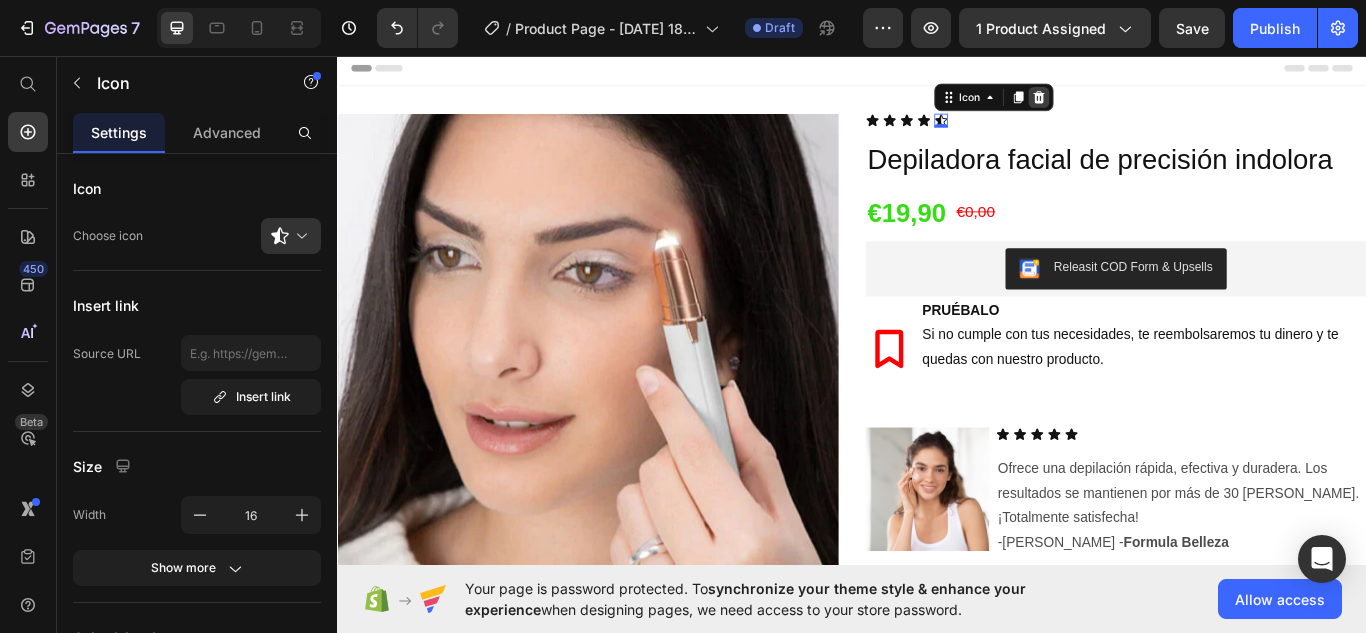 click 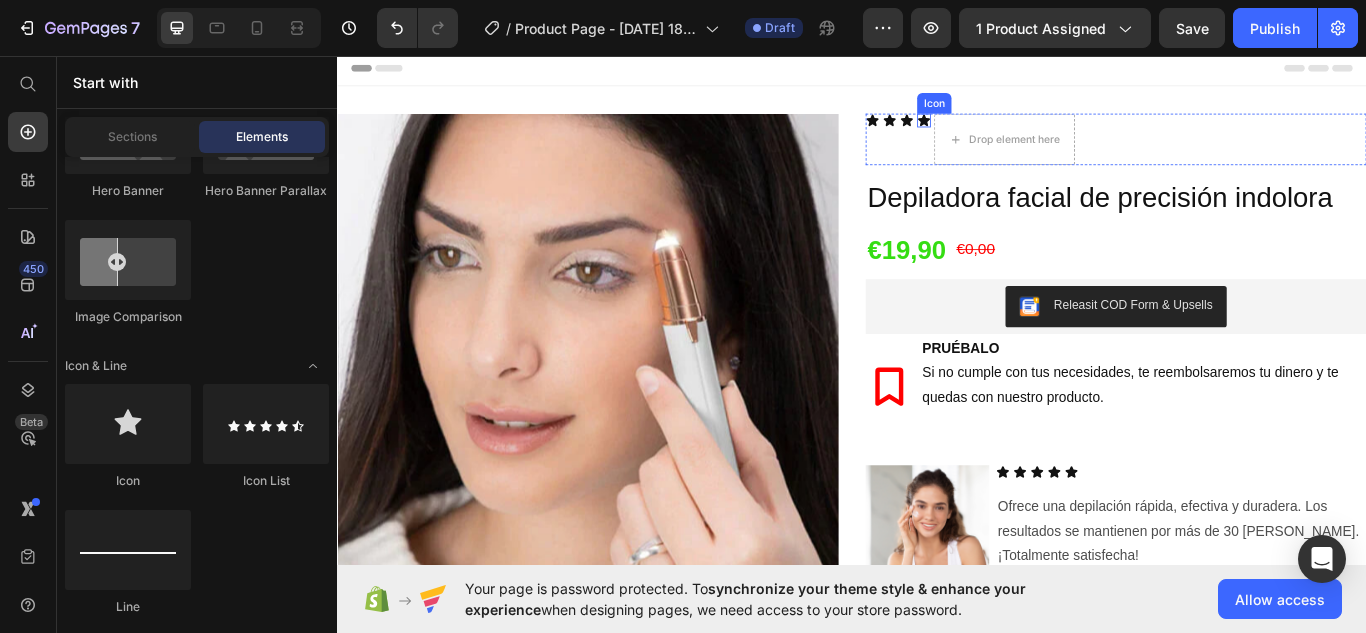 click 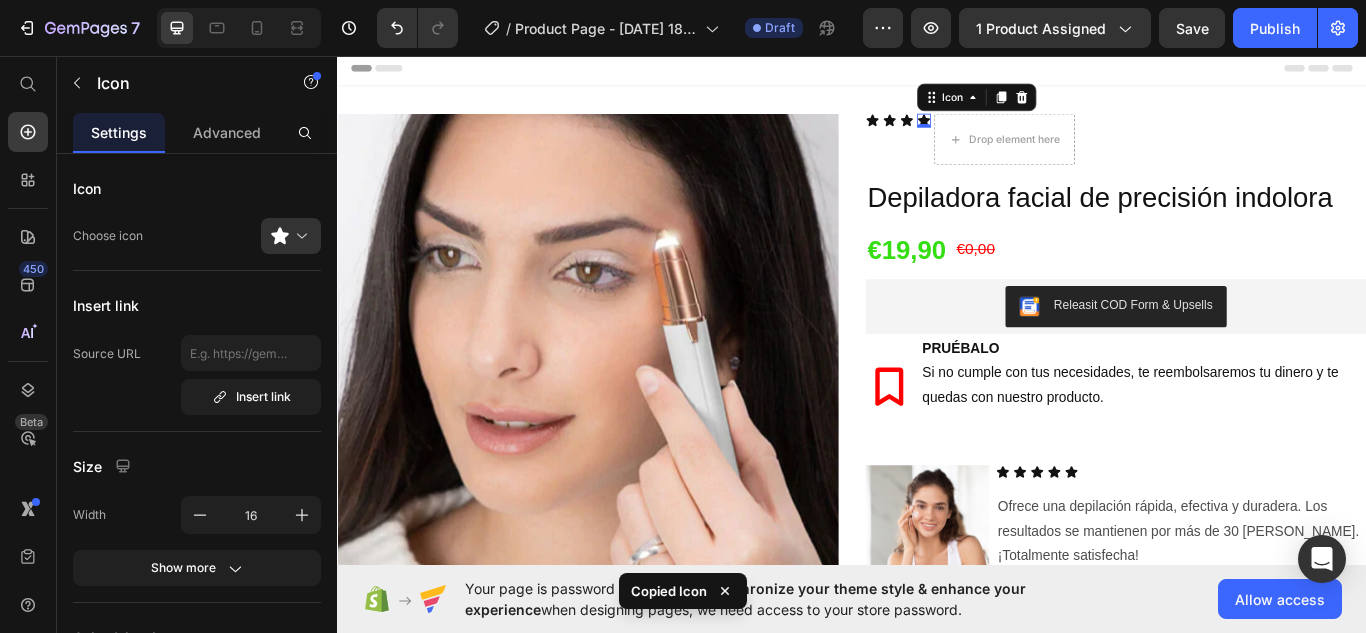 click on "0" at bounding box center [1021, 140] 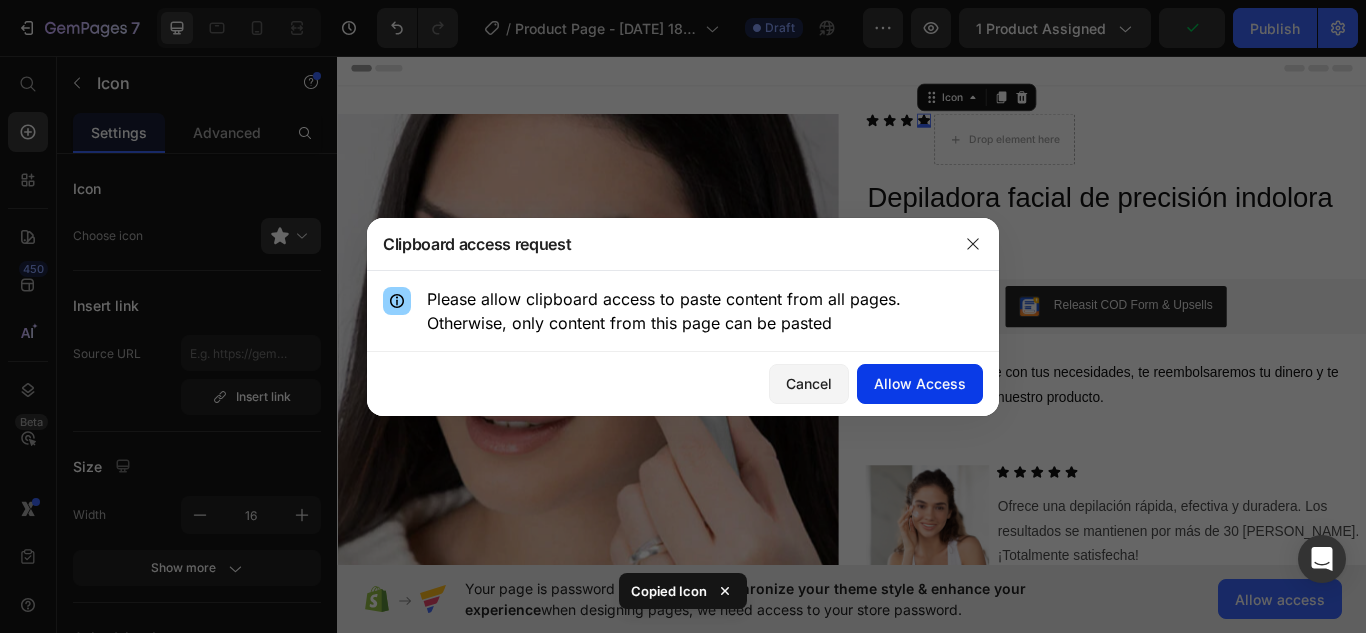 click on "Allow Access" at bounding box center [920, 383] 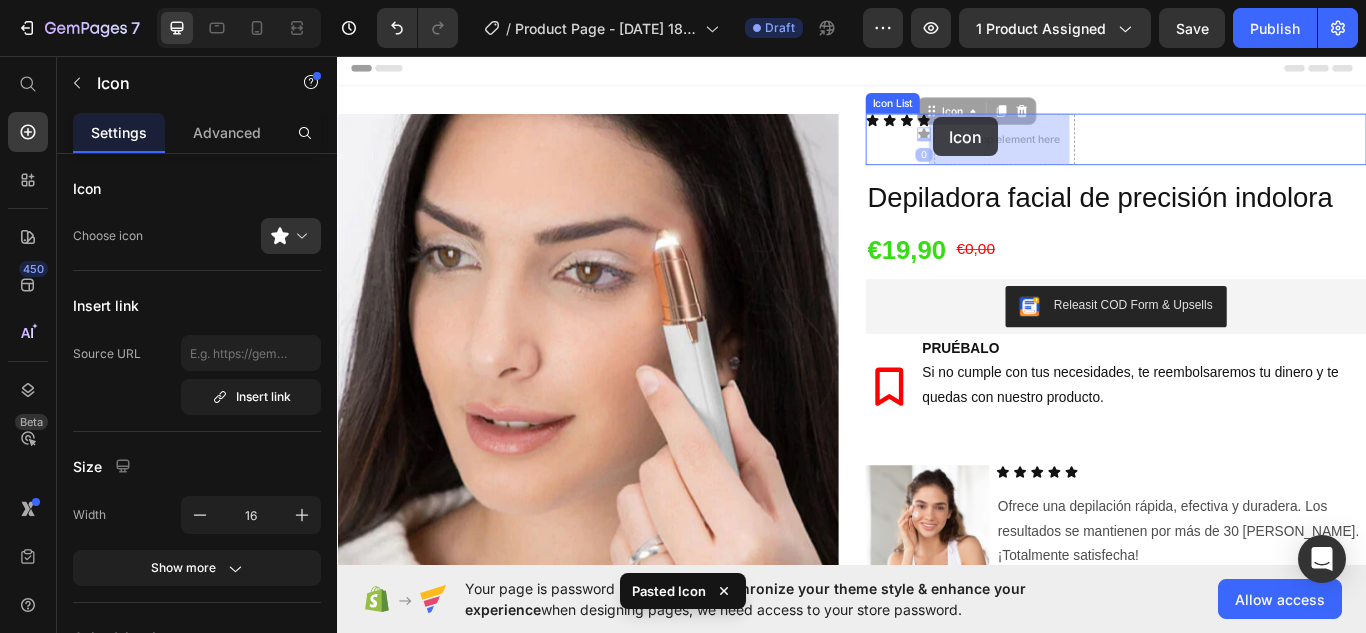 drag, startPoint x: 1013, startPoint y: 147, endPoint x: 1032, endPoint y: 128, distance: 26.870058 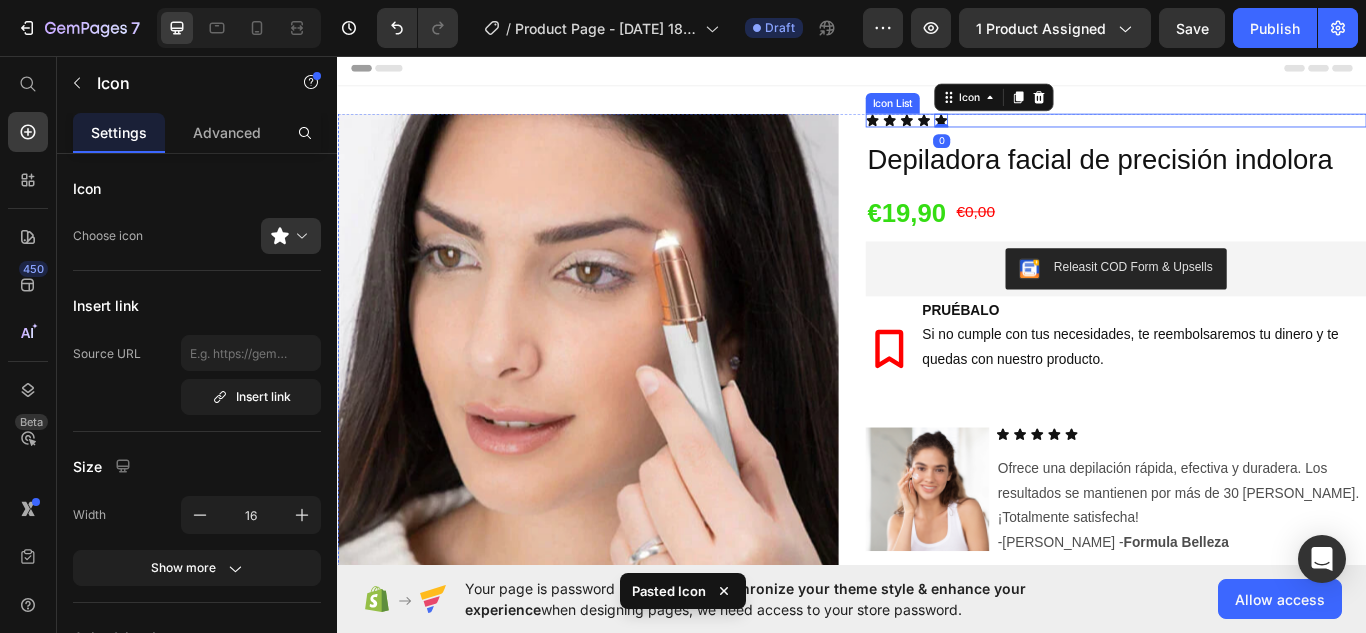 click on "Icon Icon Icon Icon Icon   0" at bounding box center [1245, 132] 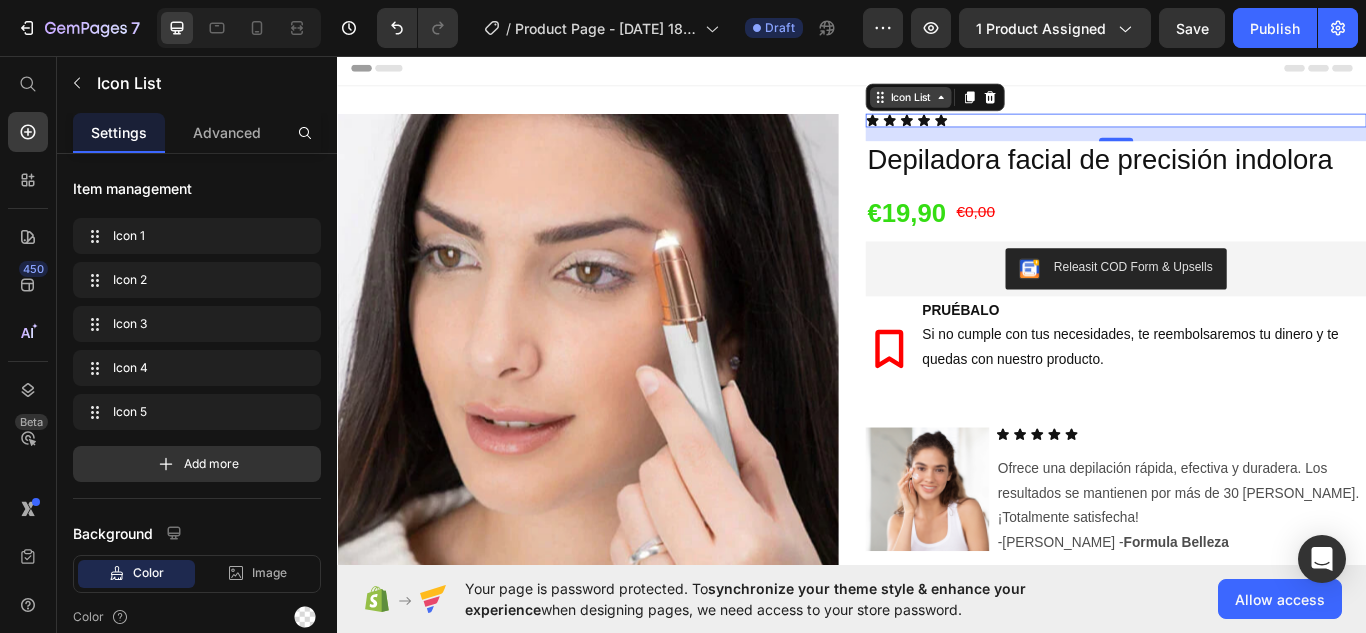 click on "Icon List" at bounding box center [1005, 105] 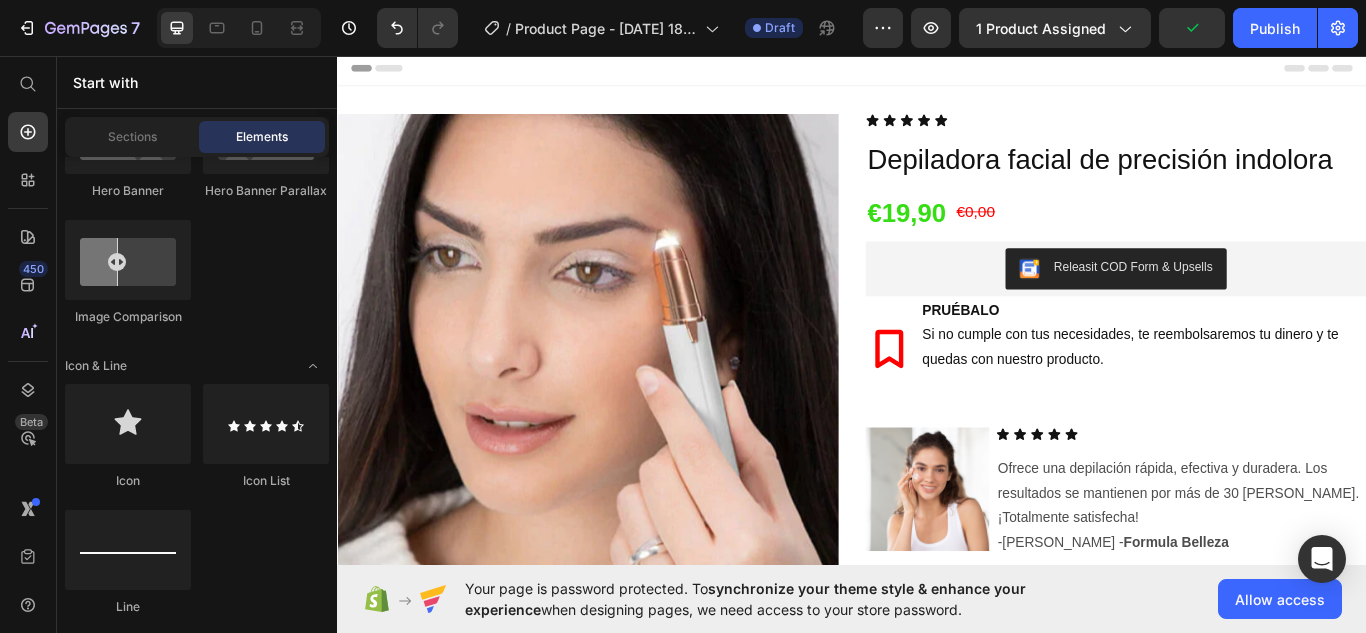 click on "Header" at bounding box center [937, 71] 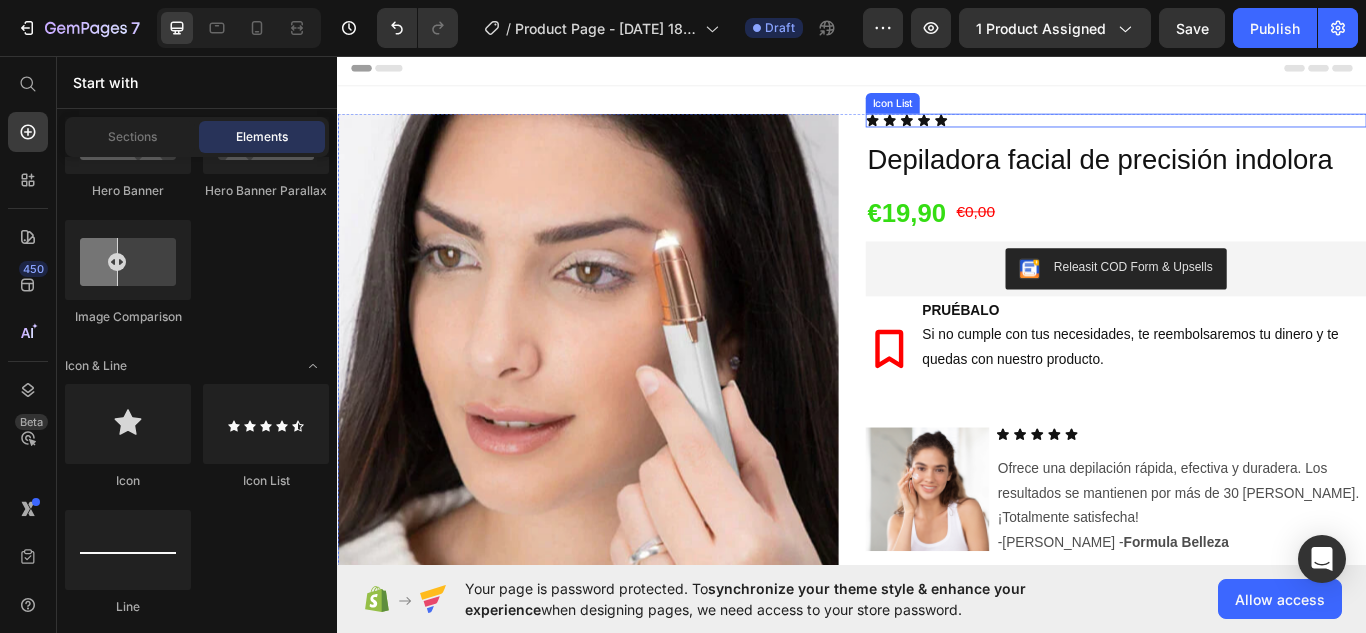 click on "Icon Icon Icon Icon Icon" at bounding box center [1245, 132] 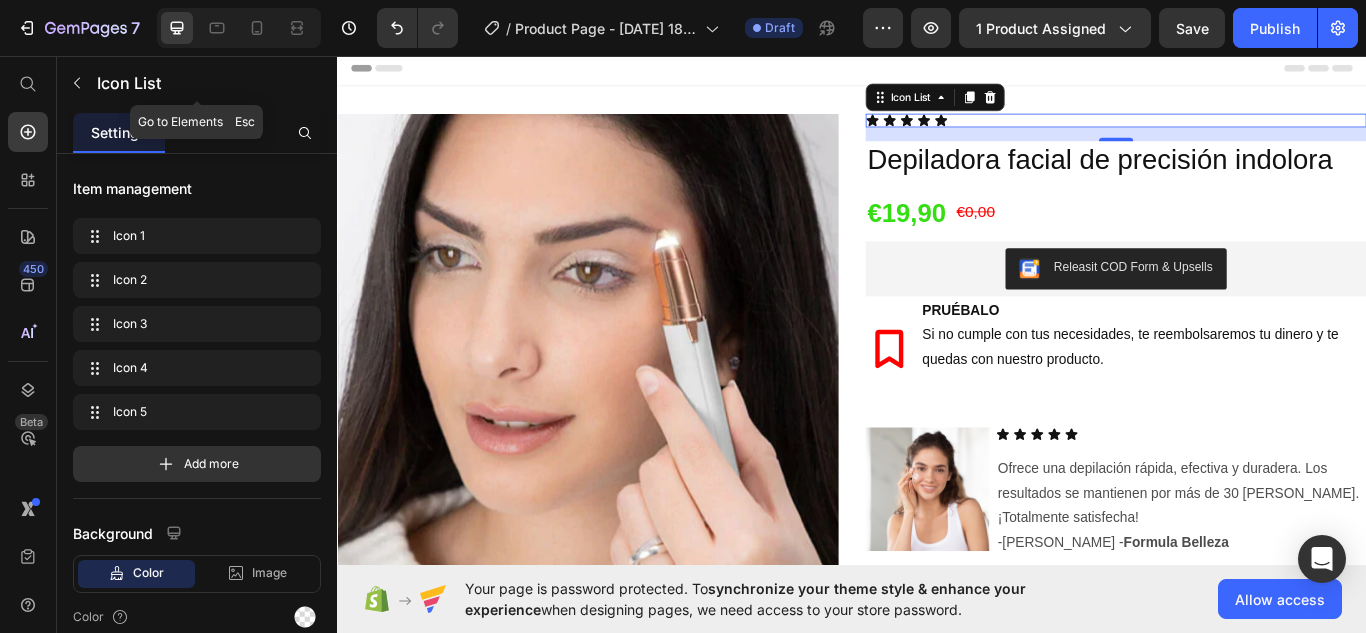 click at bounding box center (77, 83) 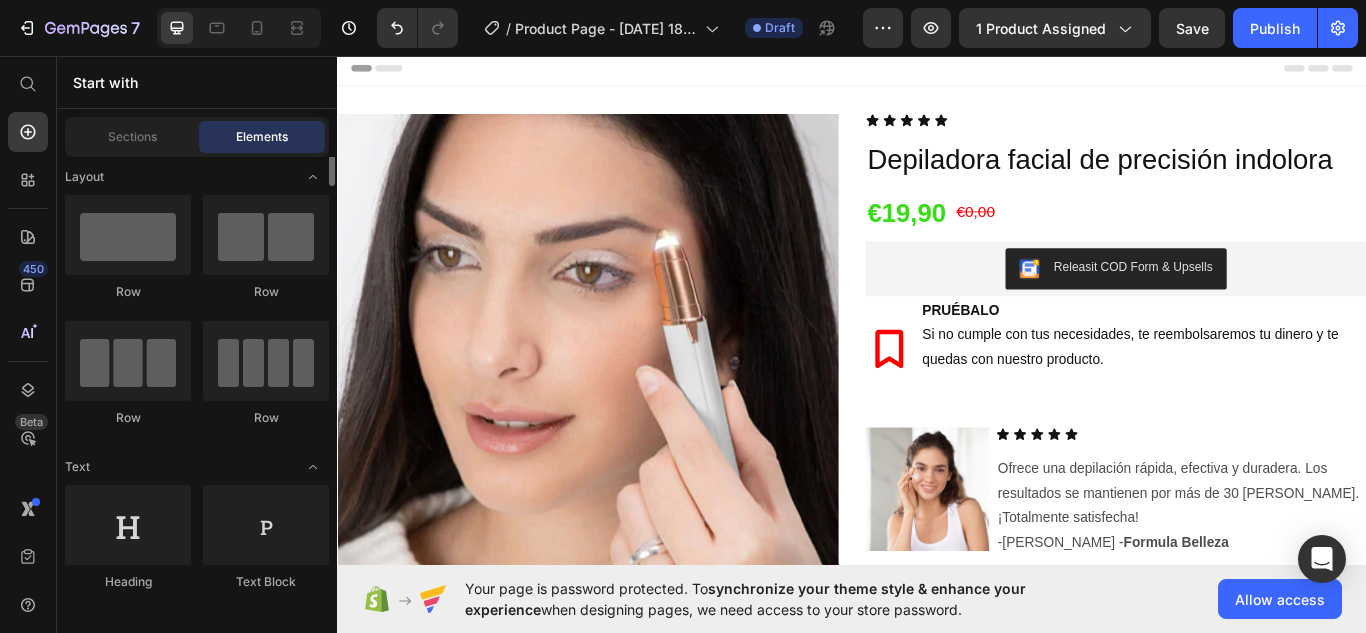 scroll, scrollTop: 0, scrollLeft: 0, axis: both 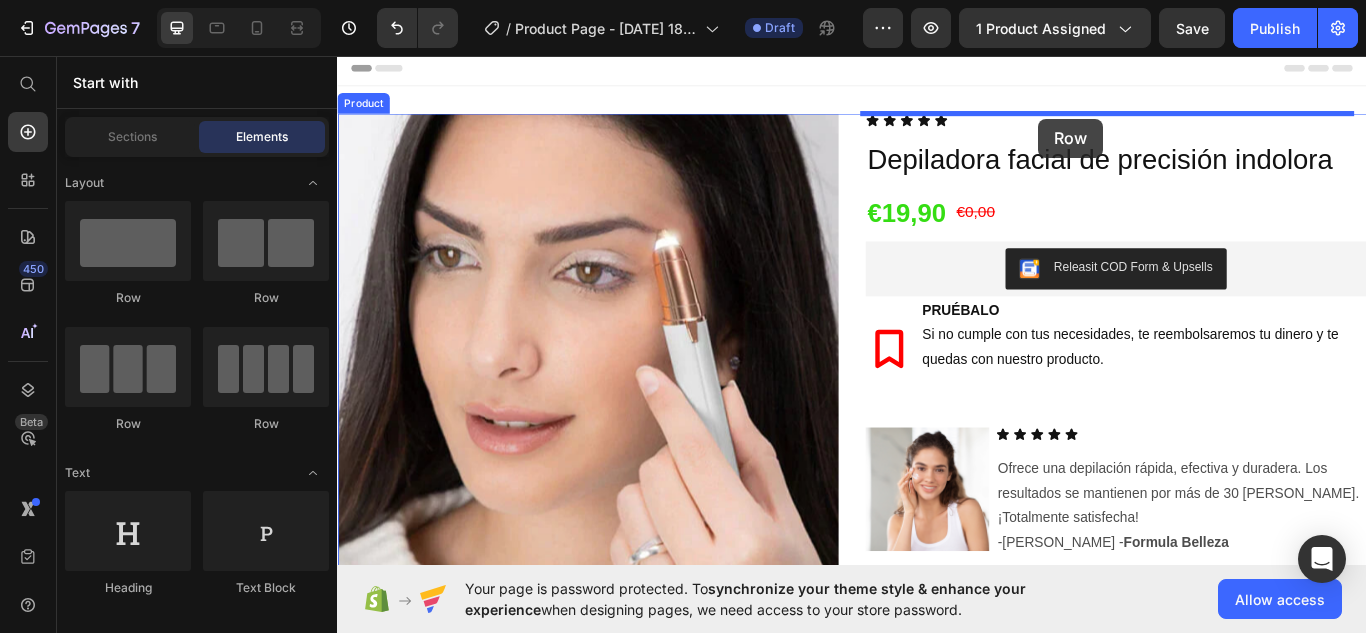 drag, startPoint x: 473, startPoint y: 260, endPoint x: 1155, endPoint y: 130, distance: 694.2795 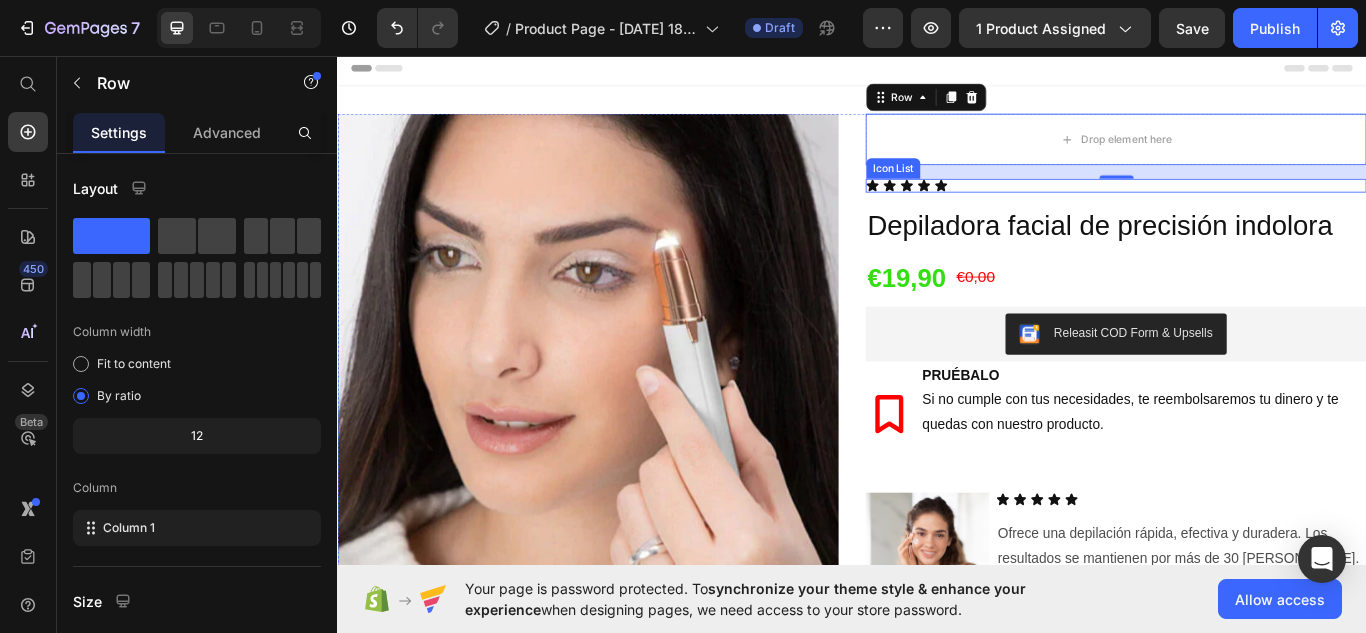 click on "Icon Icon Icon Icon Icon" at bounding box center (1245, 208) 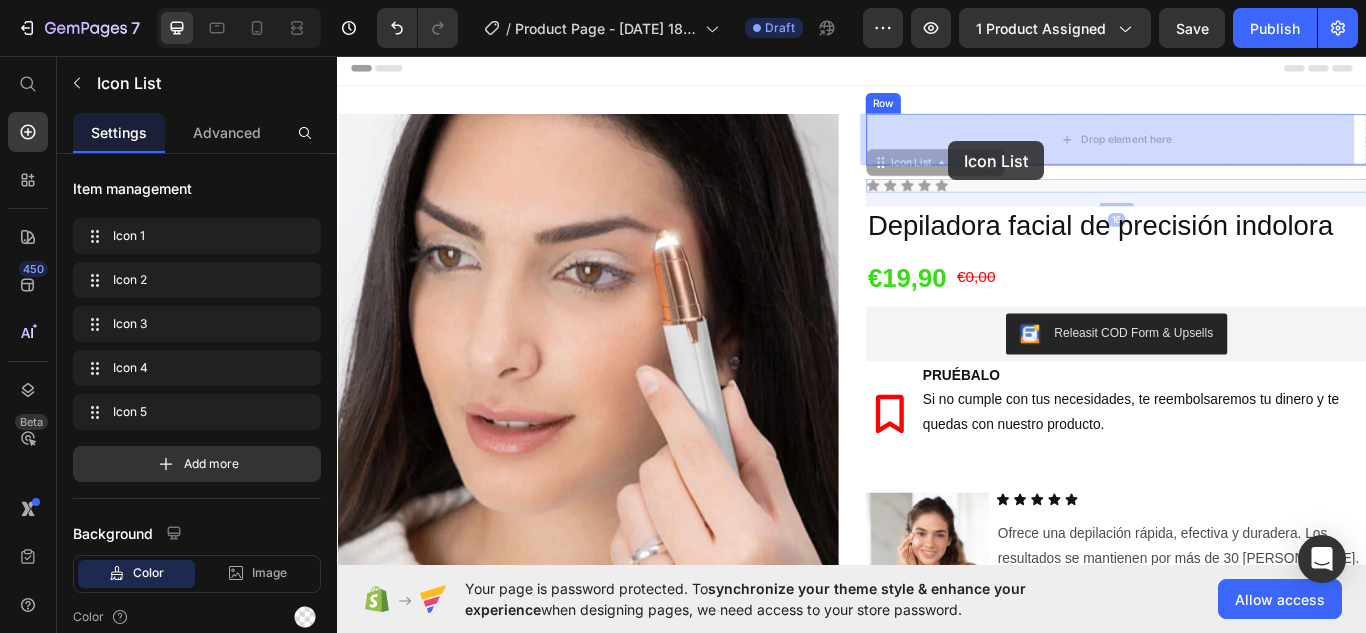 drag, startPoint x: 1049, startPoint y: 202, endPoint x: 1048, endPoint y: 156, distance: 46.010868 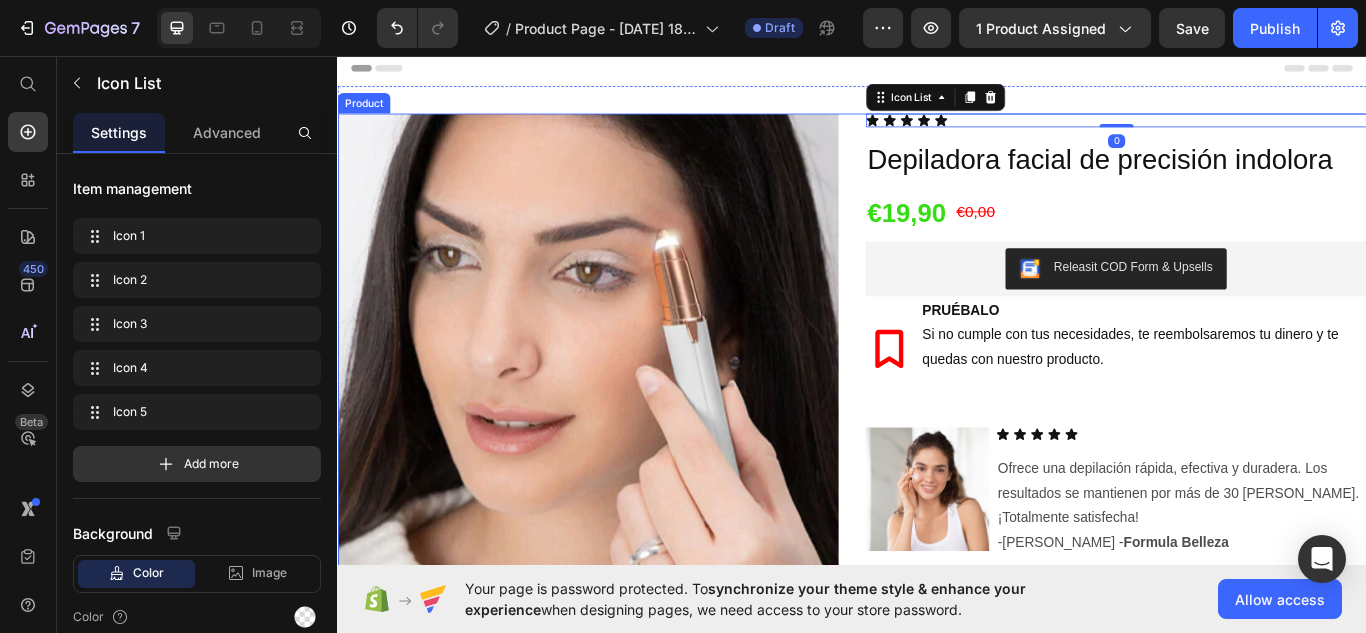 click on "Icon Icon Icon Icon Icon Icon List   0 Row Depiladora facial de precisión indolora Product Title €19,90 Product Price €0,00 Product Price Row Releasit COD Form & Upsells Releasit COD Form & Upsells
PRUÉBALO Si no cumple con tus necesidades, te reembolsaremos tu dinero y te quedas con nuestro producto.   Item List Image Icon Icon Icon Icon Icon Icon List Ofrece una depilación rápida, efectiva y duradera. Los resultados se mantienen por más de 30 [PERSON_NAME]. ¡Totalmente satisfecha! -[PERSON_NAME] - Formula Belleza Text Block Row" at bounding box center (1245, 483) 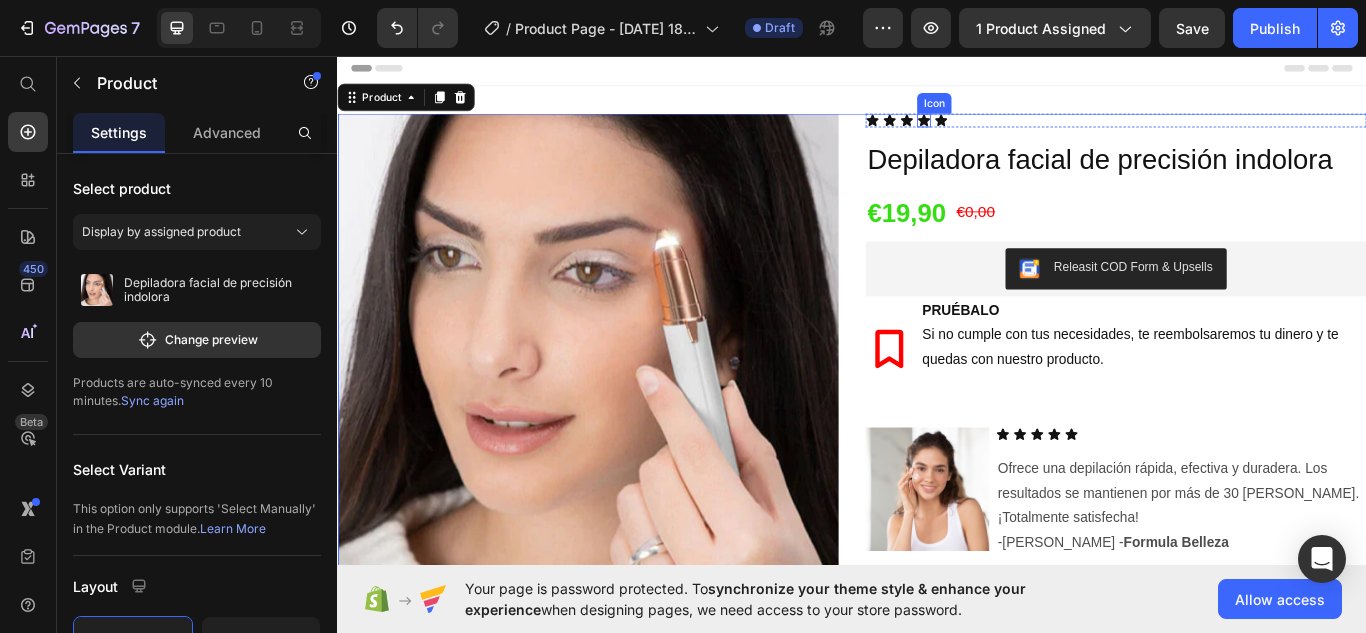 click on "Icon Icon Icon Icon Icon" at bounding box center (1245, 132) 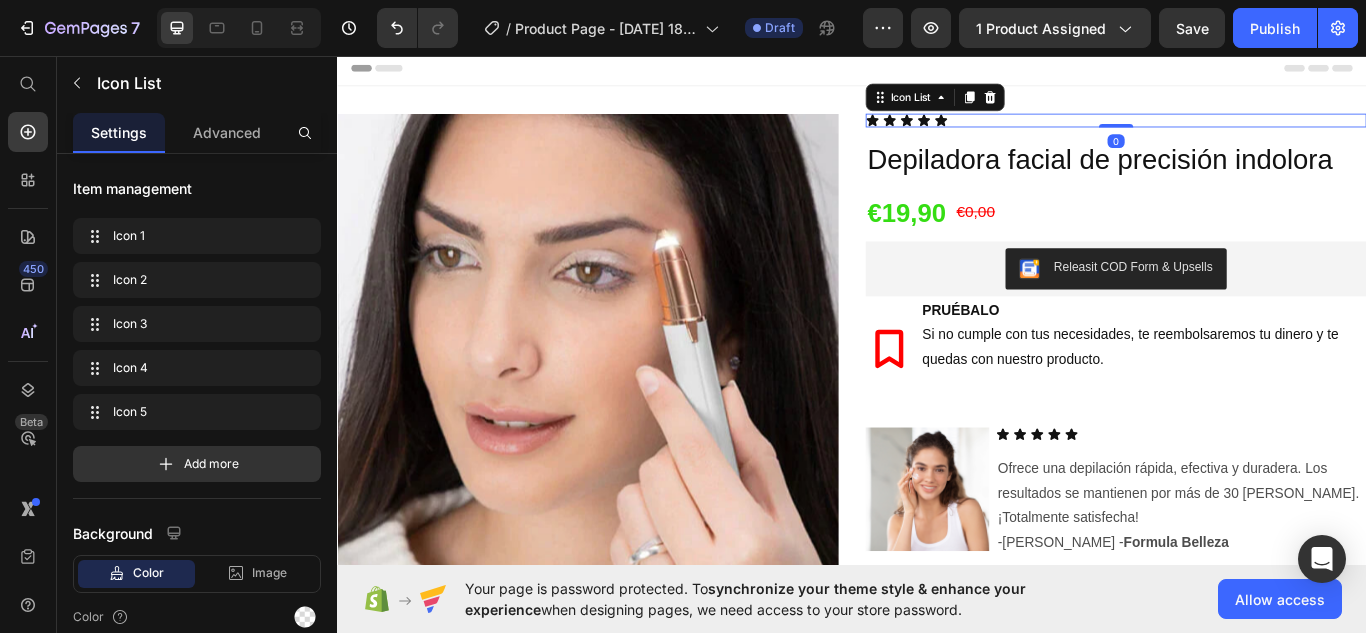 click on "Icon Icon Icon Icon Icon" at bounding box center (1245, 132) 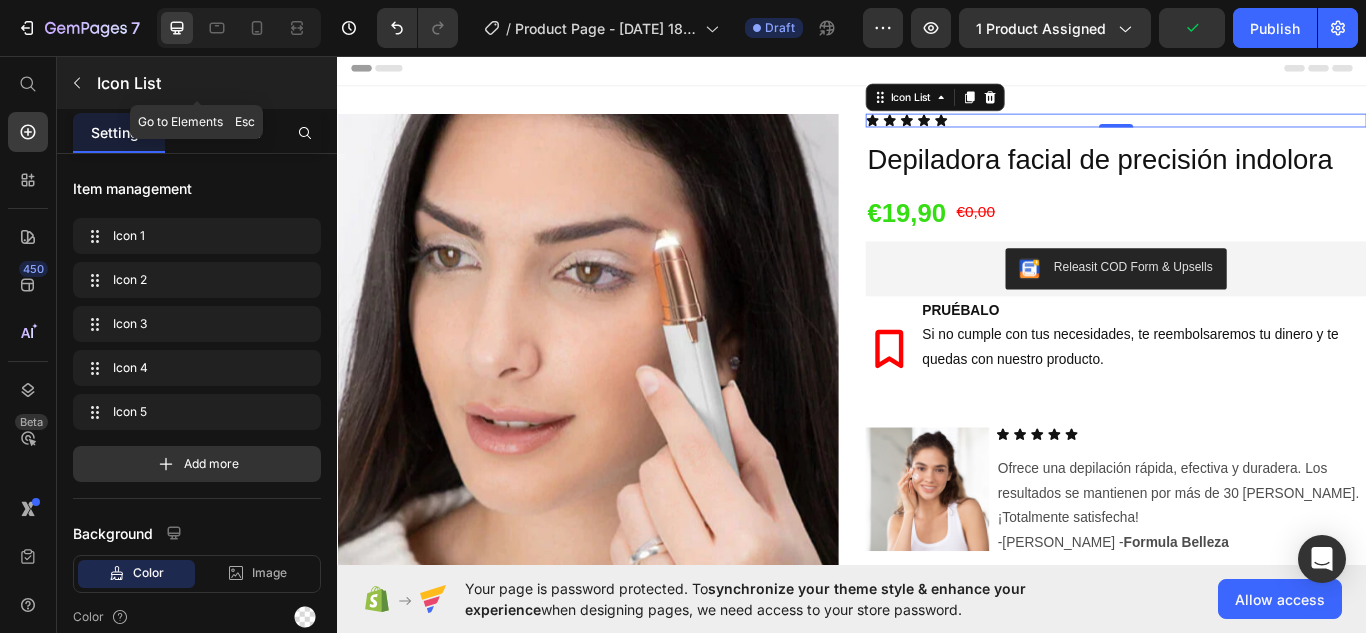 click 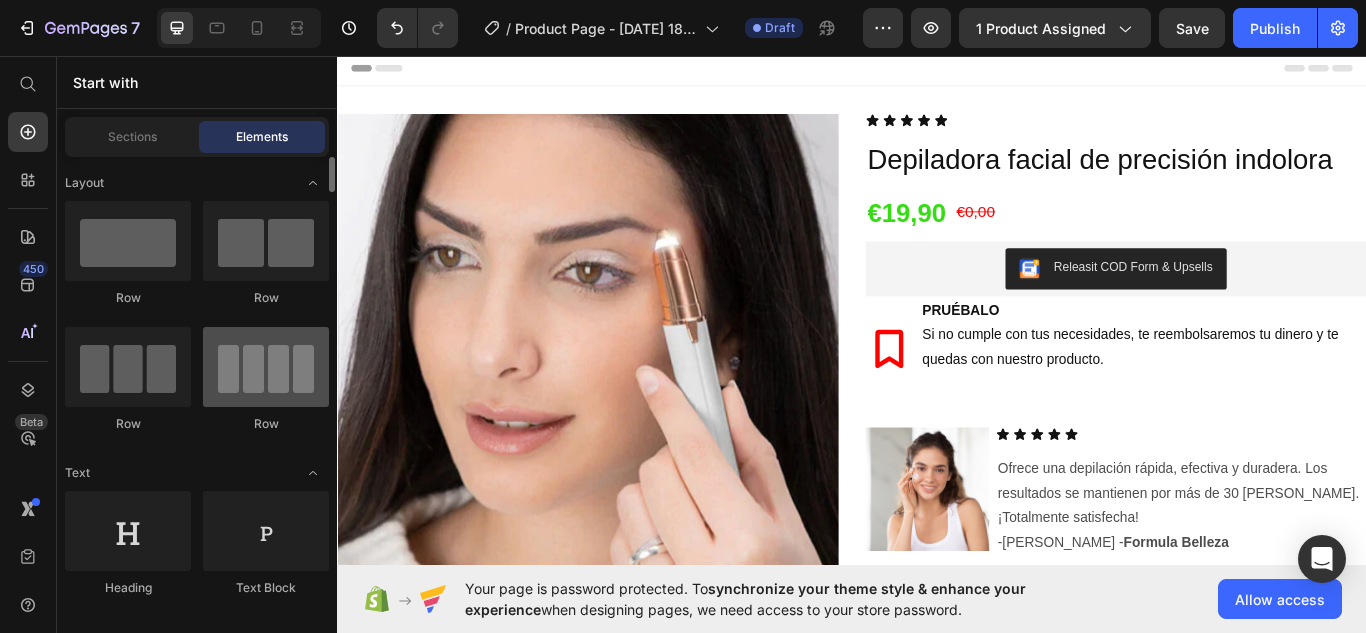scroll, scrollTop: 93, scrollLeft: 0, axis: vertical 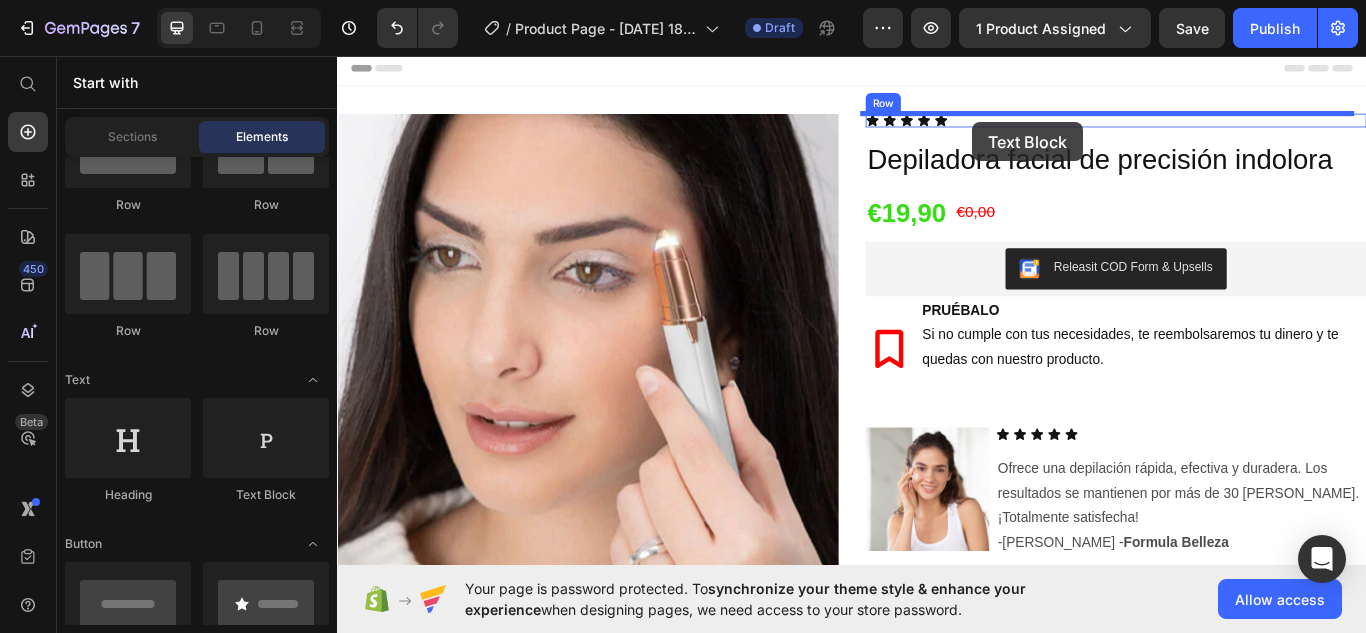 drag, startPoint x: 566, startPoint y: 502, endPoint x: 1078, endPoint y: 134, distance: 630.5299 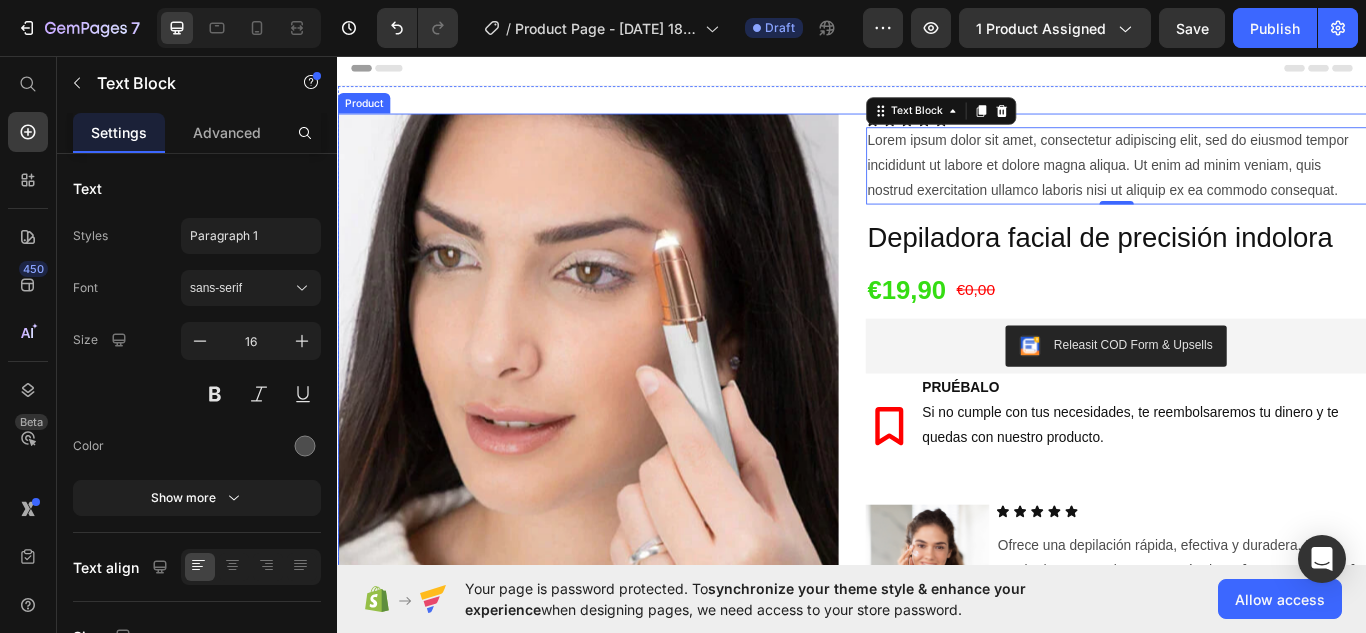 click on "Product Images Icon Icon Icon Icon Icon Icon List Lorem ipsum dolor sit amet, consectetur adipiscing elit, sed do eiusmod tempor incididunt ut labore et dolore magna aliqua. Ut enim ad minim veniam, quis nostrud exercitation ullamco laboris nisi ut aliquip ex ea commodo consequat. Text Block   0 Row Depiladora facial de precisión indolora Product Title €19,90 Product Price €0,00 Product Price Row Releasit COD Form & Upsells Releasit COD Form & Upsells
PRUÉBALO Si no cumple con tus necesidades, te reembolsaremos tu dinero y te quedas con nuestro producto.   Item List Image Icon Icon Icon Icon Icon Icon List Ofrece una depilación rápida, efectiva y duradera. Los resultados se mantienen por más de 30 [PERSON_NAME]. ¡Totalmente satisfecha! -[PERSON_NAME] - Formula Belleza Text Block Row Product" at bounding box center [937, 483] 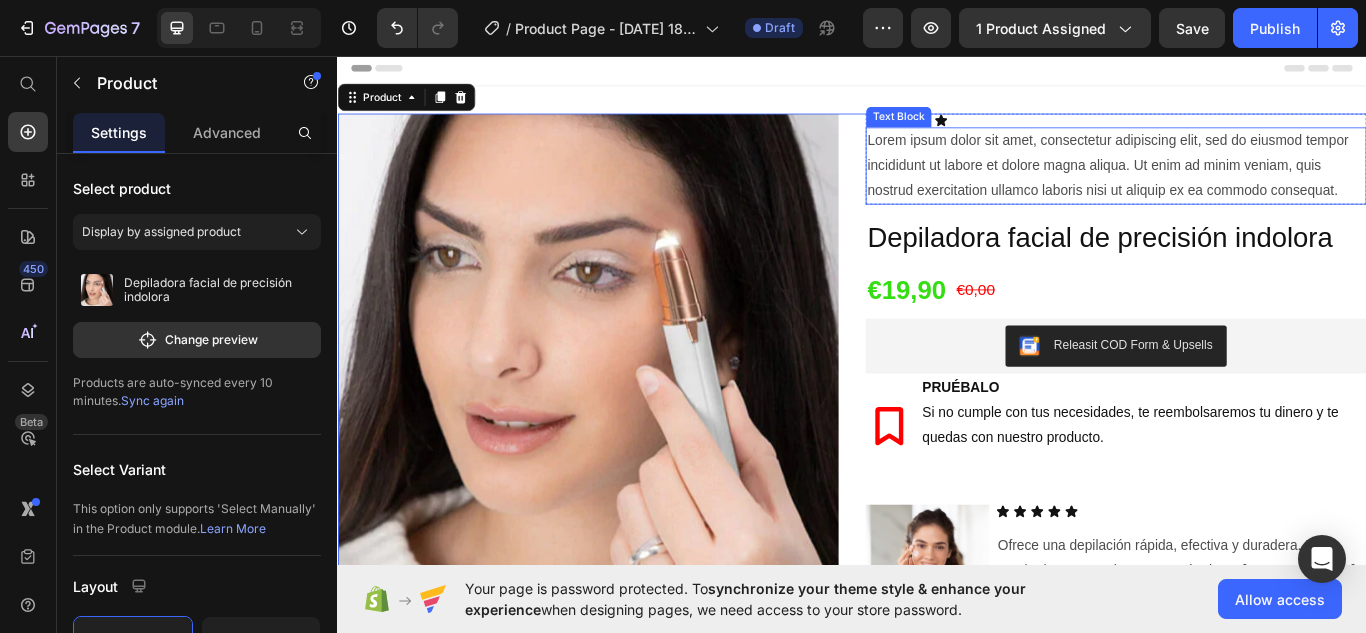 click on "Lorem ipsum dolor sit amet, consectetur adipiscing elit, sed do eiusmod tempor incididunt ut labore et dolore magna aliqua. Ut enim ad minim veniam, quis nostrud exercitation ullamco laboris nisi ut aliquip ex ea commodo consequat." at bounding box center (1245, 185) 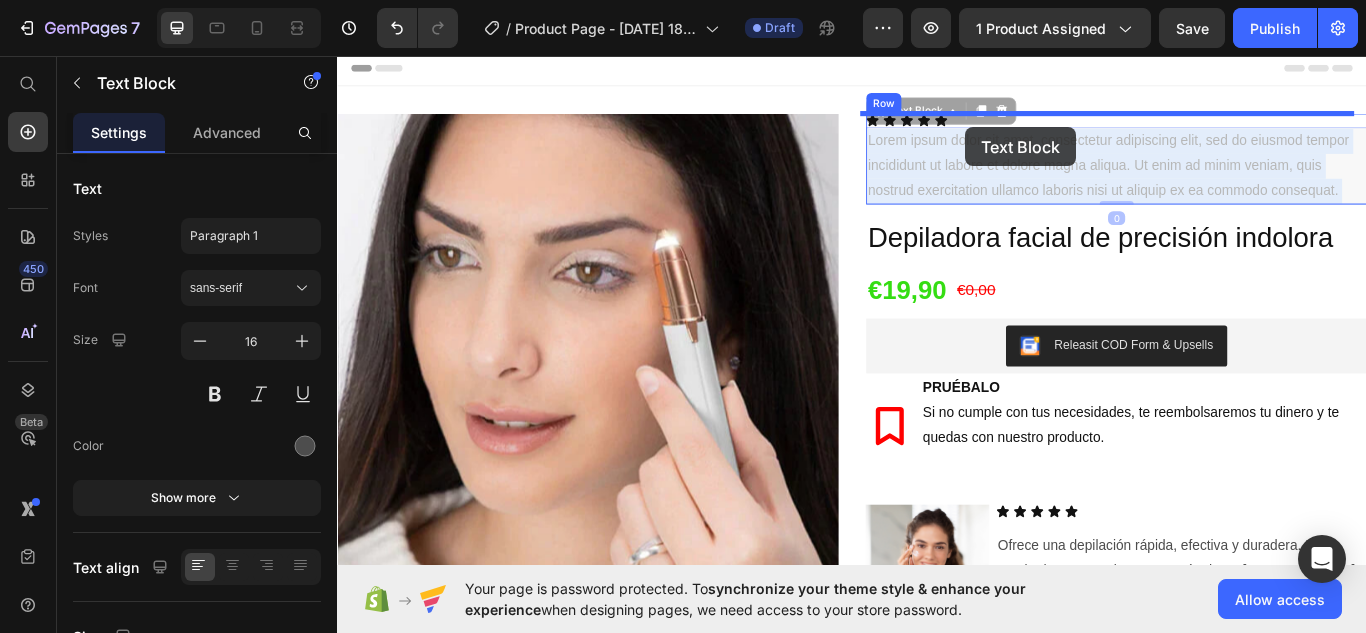 drag, startPoint x: 983, startPoint y: 174, endPoint x: 1069, endPoint y: 140, distance: 92.47703 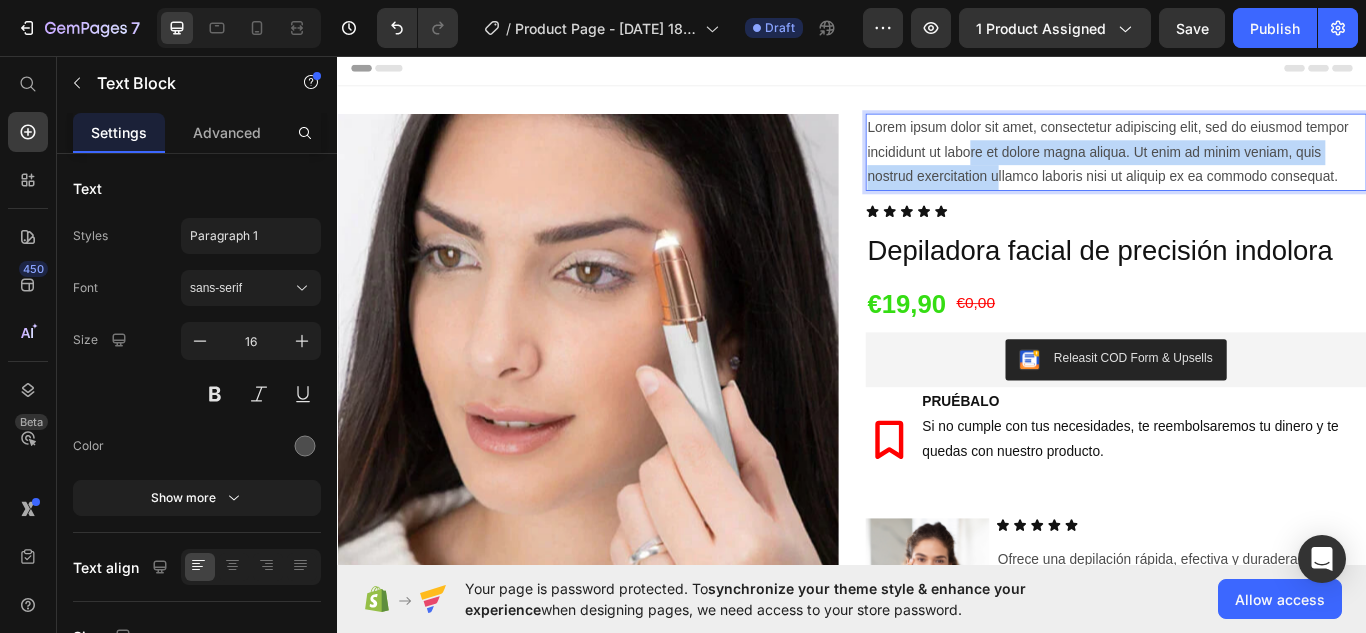 drag, startPoint x: 1063, startPoint y: 179, endPoint x: 1098, endPoint y: 198, distance: 39.824615 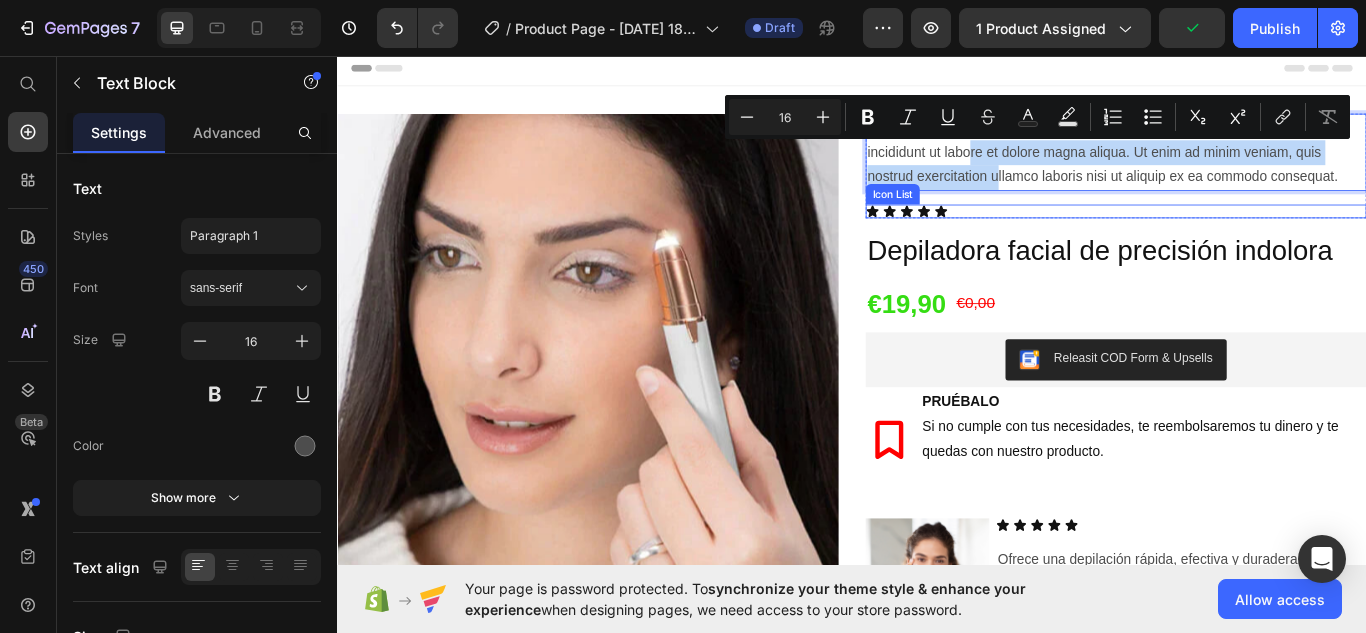 click on "Icon Icon Icon Icon Icon" at bounding box center (1245, 238) 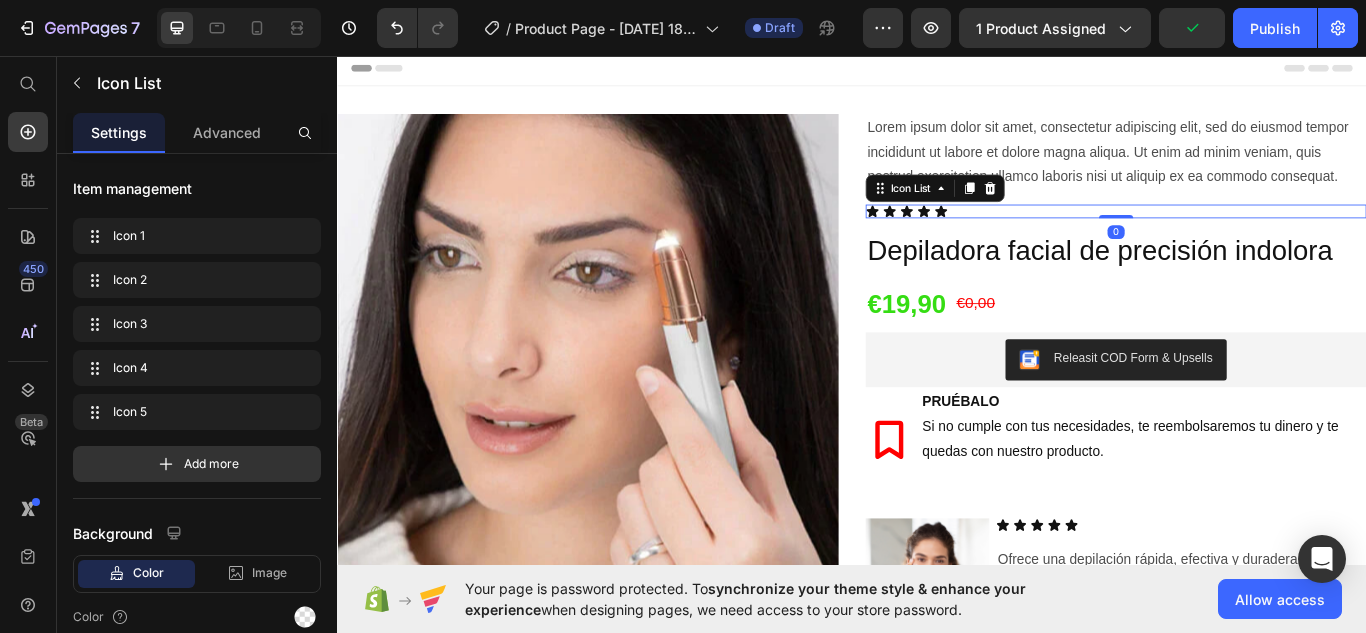 click on "Icon Icon Icon Icon Icon" at bounding box center [1245, 238] 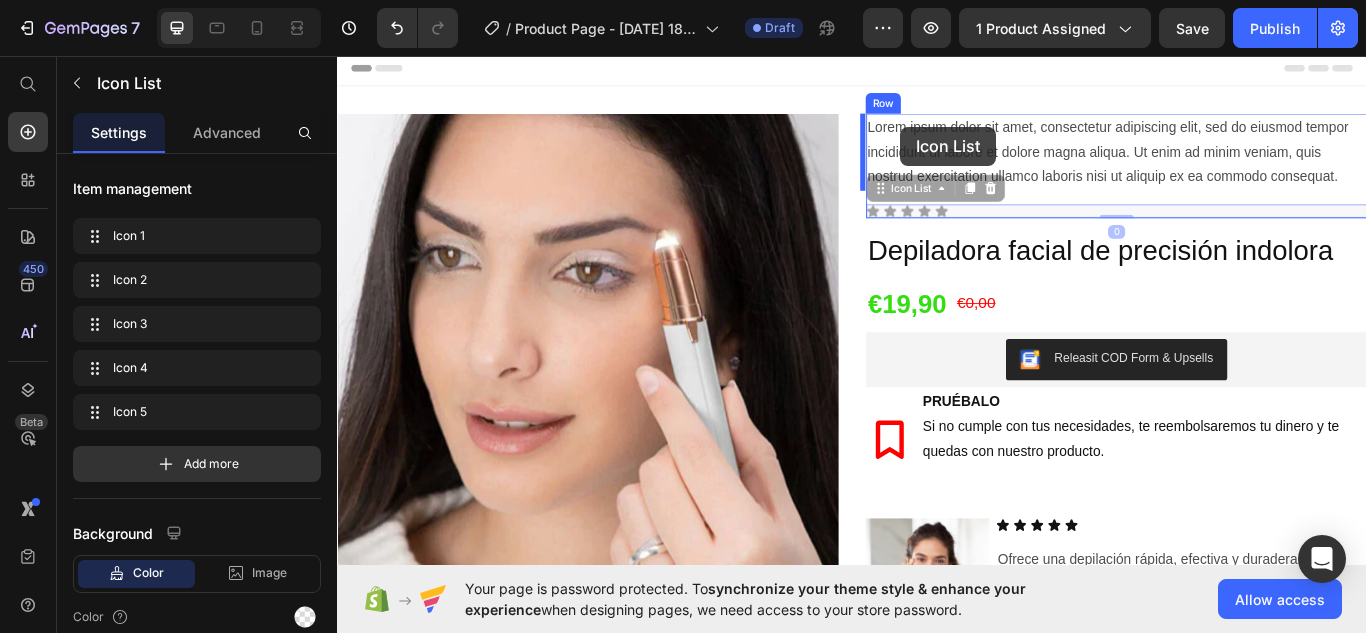 drag, startPoint x: 1079, startPoint y: 237, endPoint x: 993, endPoint y: 139, distance: 130.38405 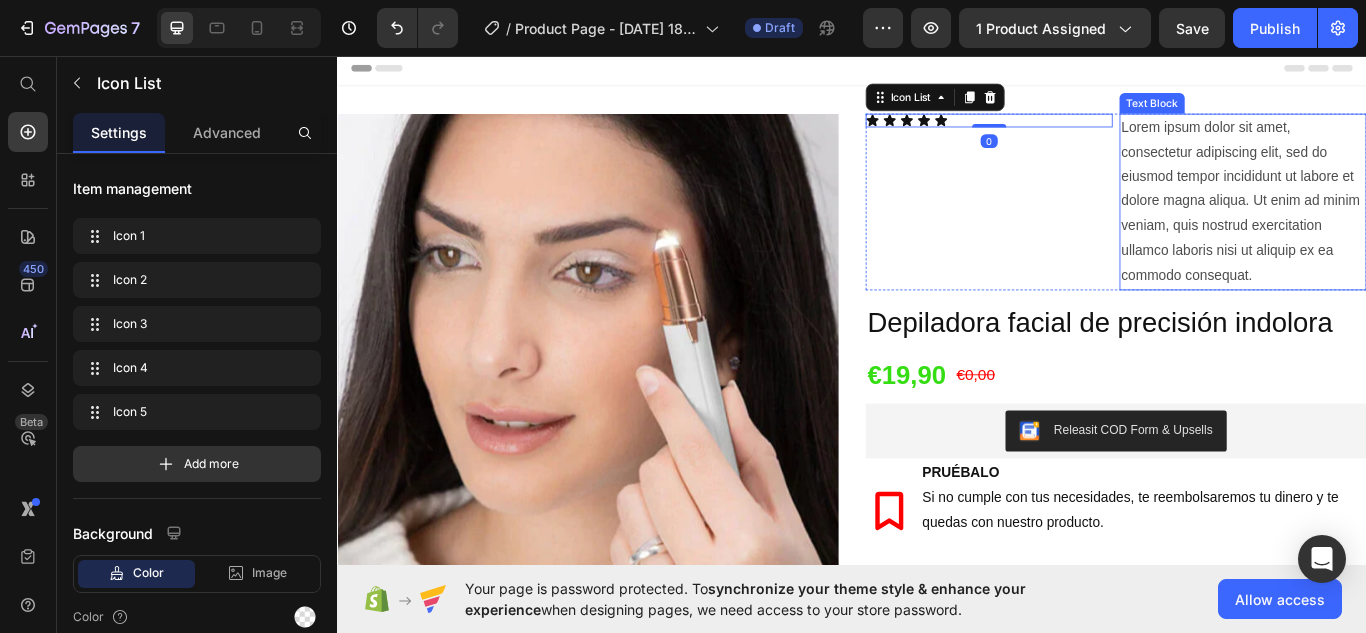 click on "Lorem ipsum dolor sit amet, consectetur adipiscing elit, sed do eiusmod tempor incididunt ut labore et dolore magna aliqua. Ut enim ad minim veniam, quis nostrud exercitation ullamco laboris nisi ut aliquip ex ea commodo consequat." at bounding box center [1393, 227] 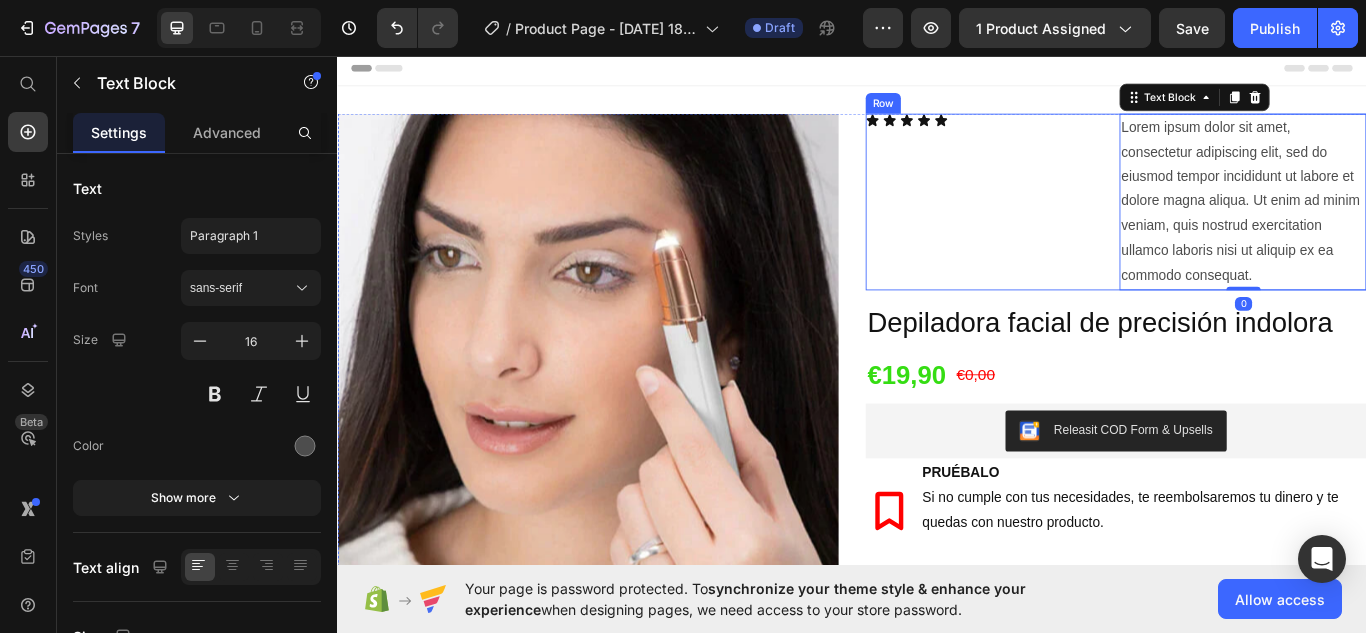 click on "Icon Icon Icon Icon Icon Icon List" at bounding box center (1097, 227) 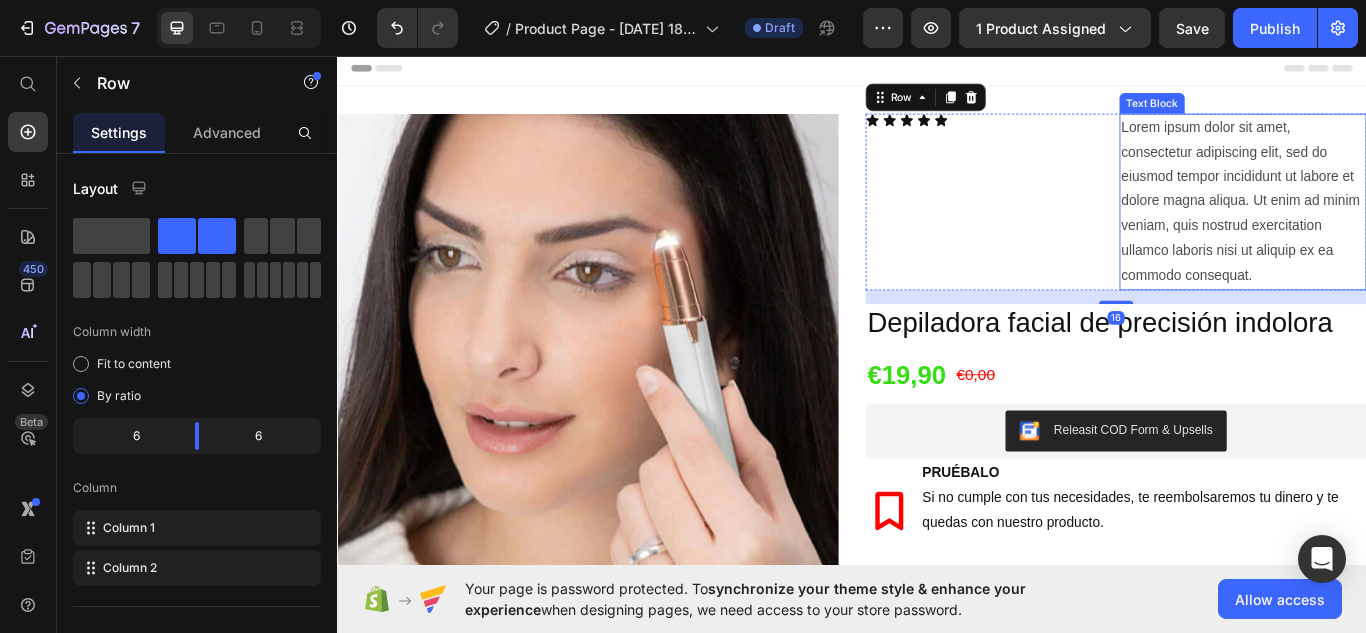 click on "Lorem ipsum dolor sit amet, consectetur adipiscing elit, sed do eiusmod tempor incididunt ut labore et dolore magna aliqua. Ut enim ad minim veniam, quis nostrud exercitation ullamco laboris nisi ut aliquip ex ea commodo consequat." at bounding box center (1393, 227) 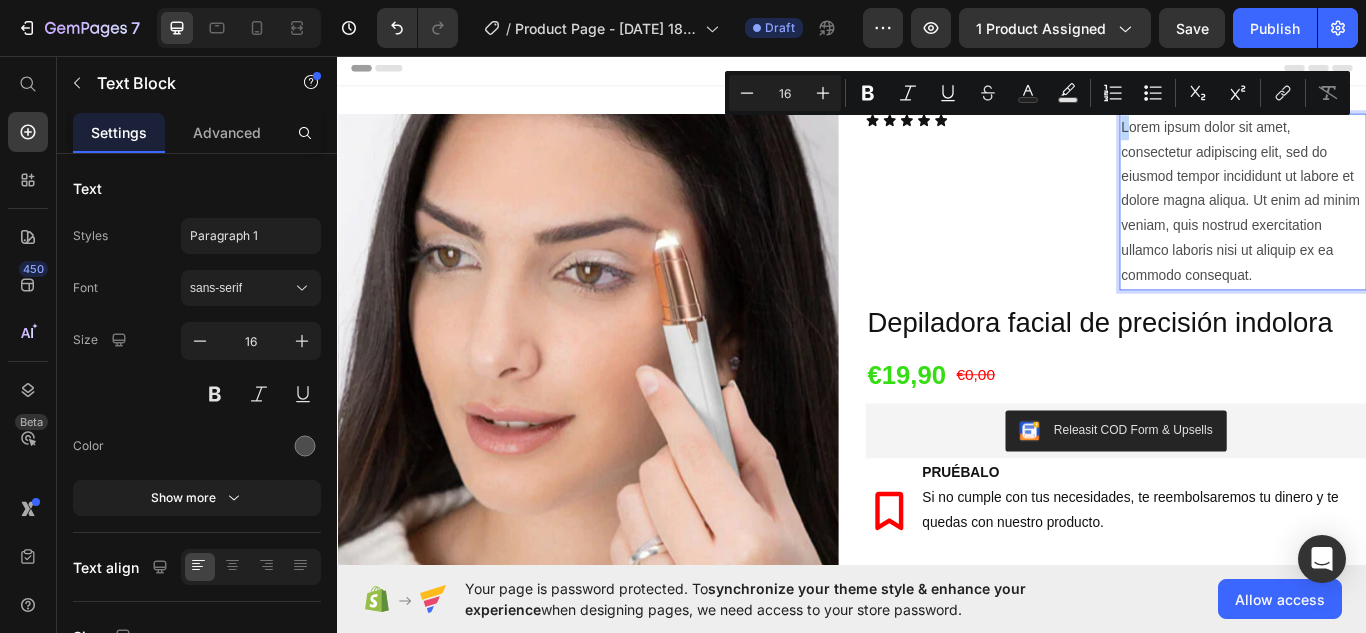 drag, startPoint x: 1247, startPoint y: 140, endPoint x: 1241, endPoint y: 152, distance: 13.416408 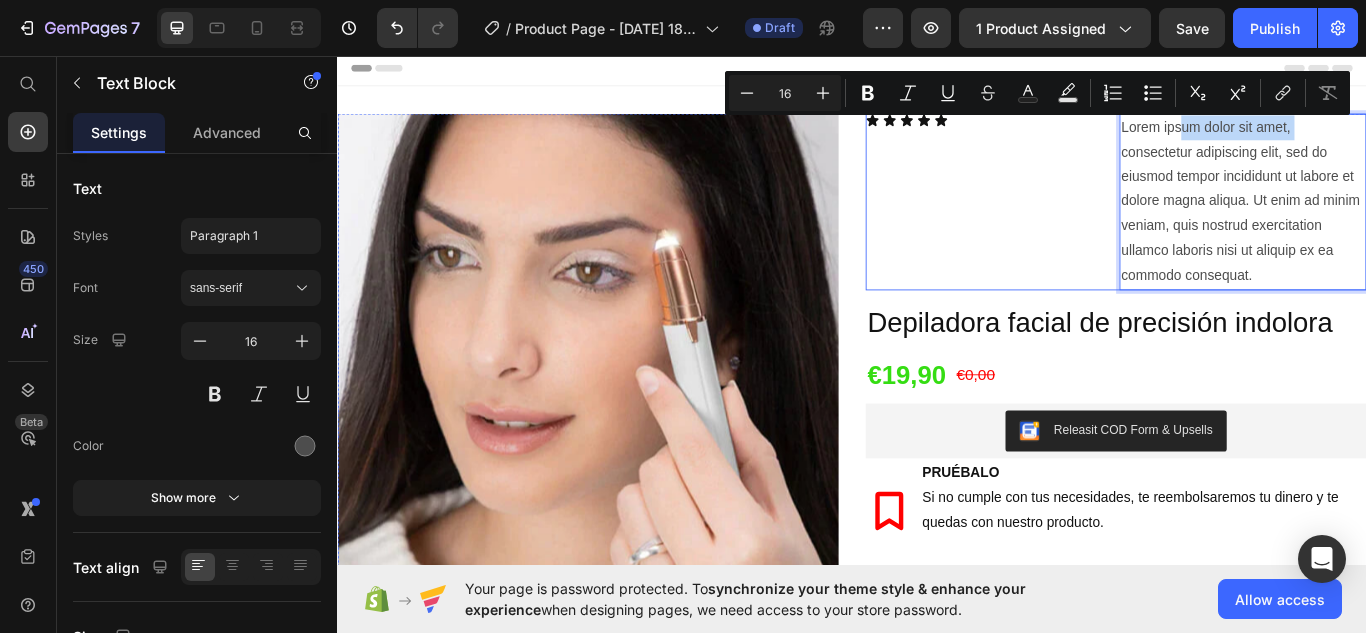 drag, startPoint x: 1314, startPoint y: 152, endPoint x: 1199, endPoint y: 163, distance: 115.52489 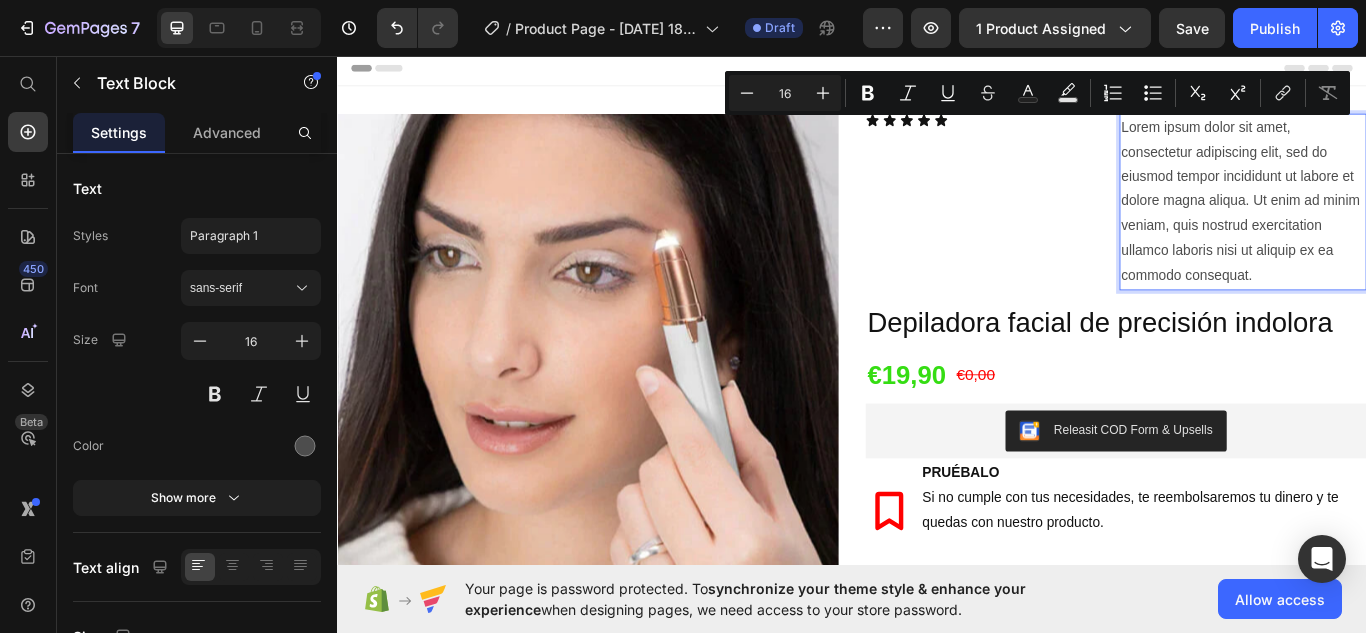 click on "Lorem ipsum dolor sit amet, consectetur adipiscing elit, sed do eiusmod tempor incididunt ut labore et dolore magna aliqua. Ut enim ad minim veniam, quis nostrud exercitation ullamco laboris nisi ut aliquip ex ea commodo consequat." at bounding box center (1393, 227) 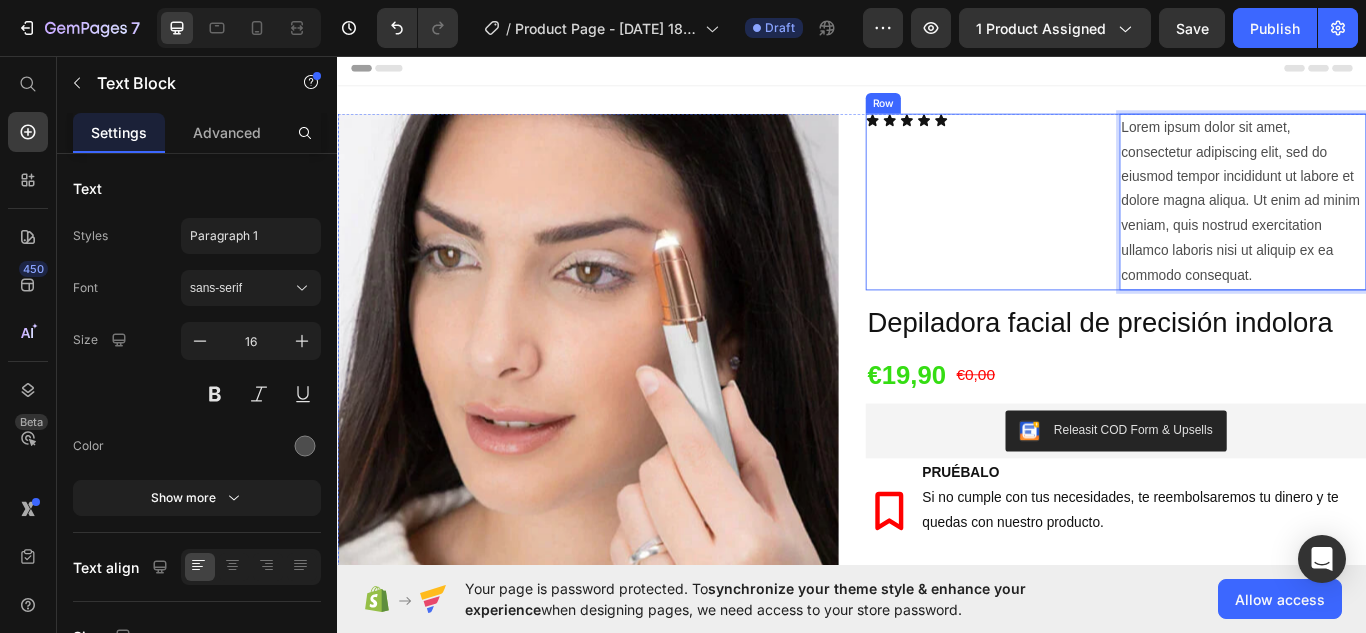 click on "Icon Icon Icon Icon Icon Icon List" at bounding box center (1097, 227) 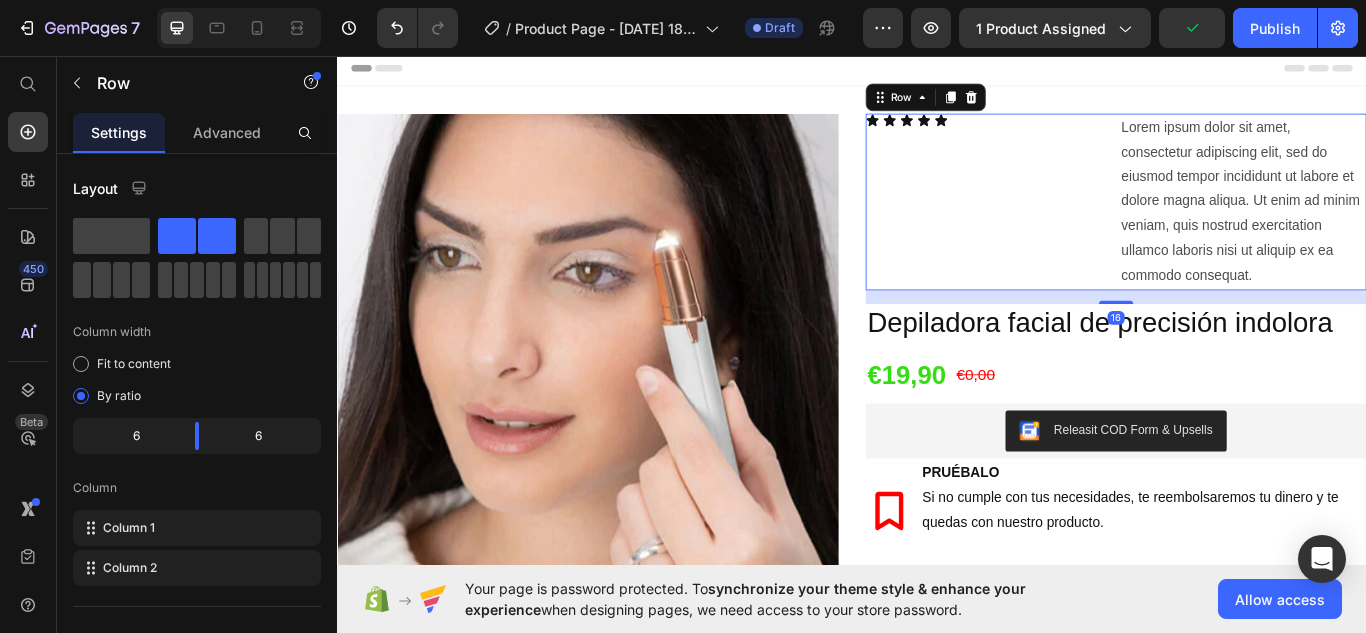 click on "Lorem ipsum dolor sit amet, consectetur adipiscing elit, sed do eiusmod tempor incididunt ut labore et dolore magna aliqua. Ut enim ad minim veniam, quis nostrud exercitation ullamco laboris nisi ut aliquip ex ea commodo consequat." at bounding box center (1393, 227) 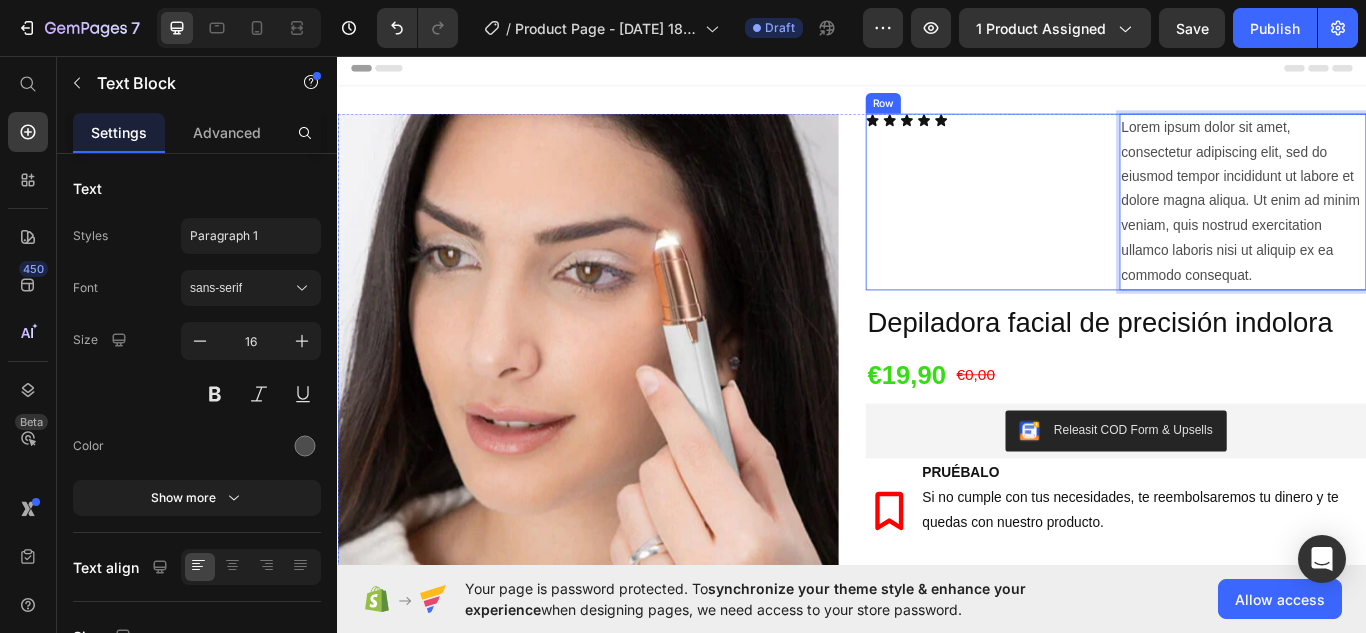 click on "Icon Icon Icon Icon Icon Icon List Lorem ipsum dolor sit amet, consectetur adipiscing elit, sed do eiusmod tempor incididunt ut labore et dolore magna aliqua. Ut enim ad minim veniam, quis nostrud exercitation ullamco laboris nisi ut aliquip ex ea commodo consequat. Text Block   0 Row" at bounding box center (1245, 227) 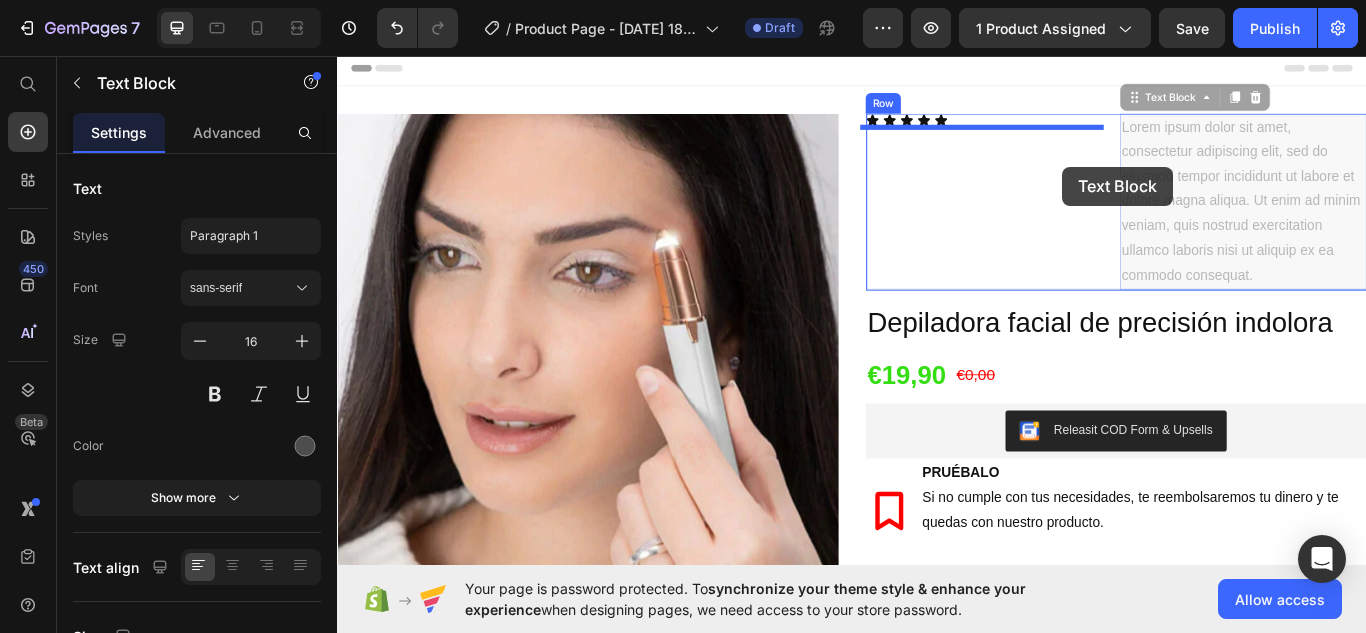 drag, startPoint x: 1253, startPoint y: 182, endPoint x: 1183, endPoint y: 186, distance: 70.11419 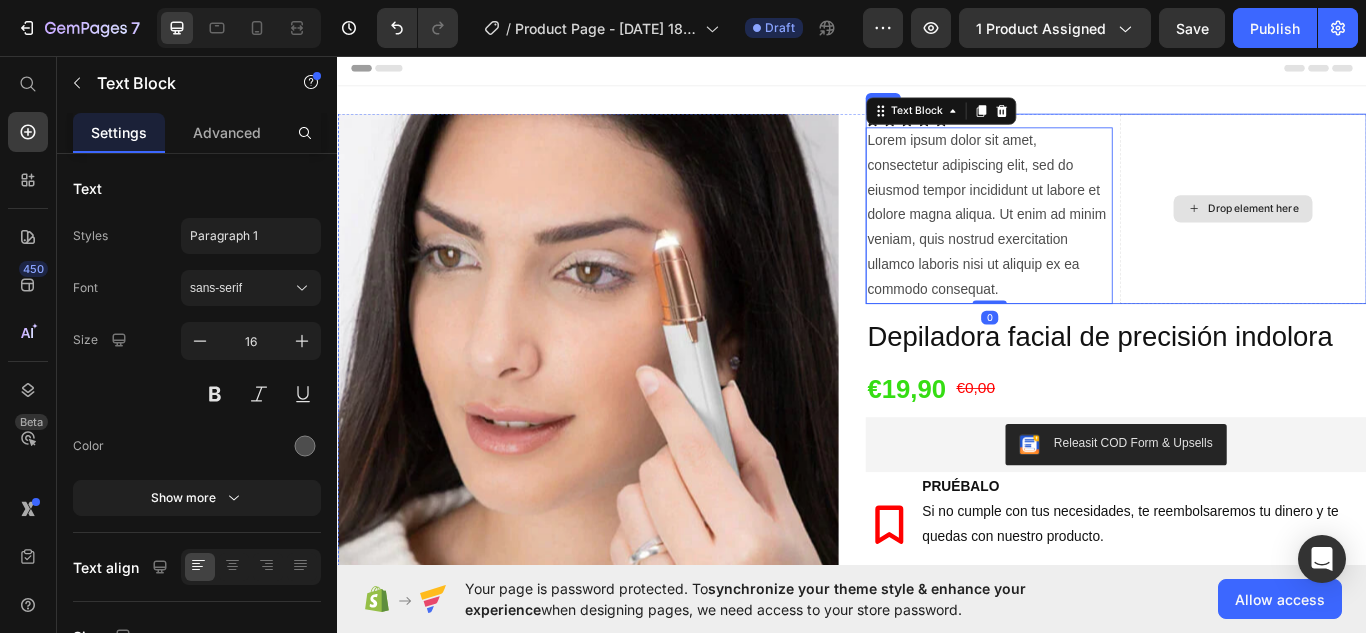 click on "Drop element here" at bounding box center (1393, 235) 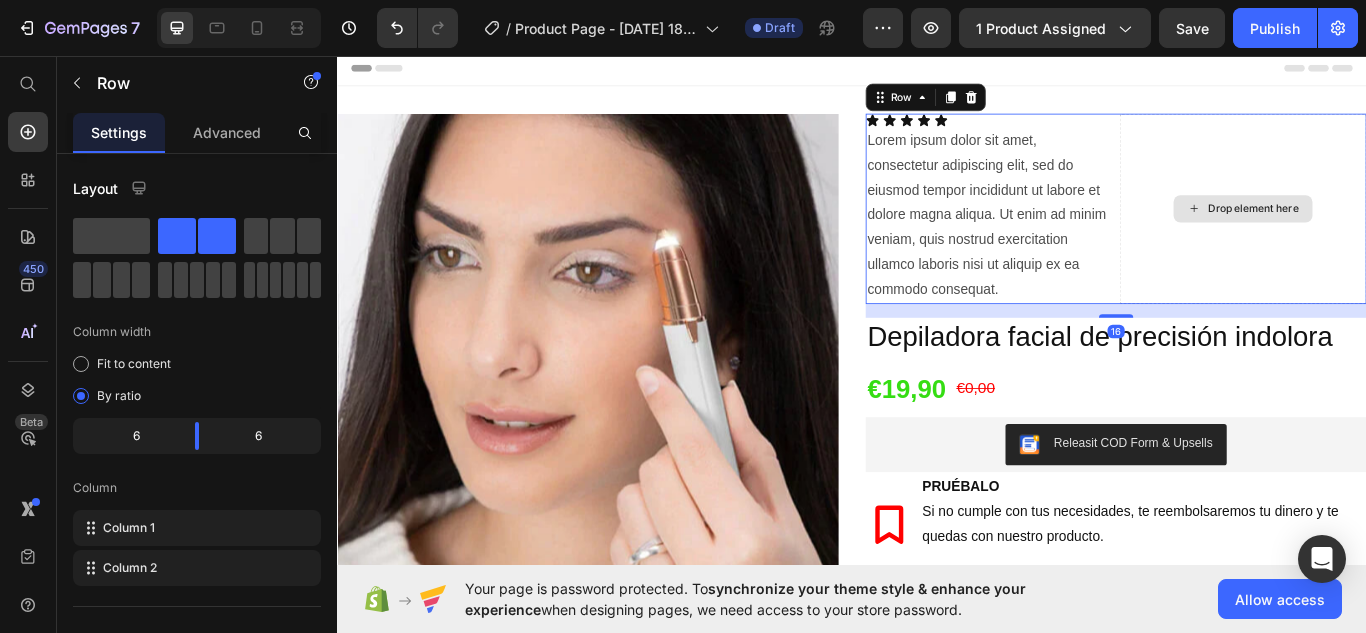 click on "Drop element here" at bounding box center [1393, 235] 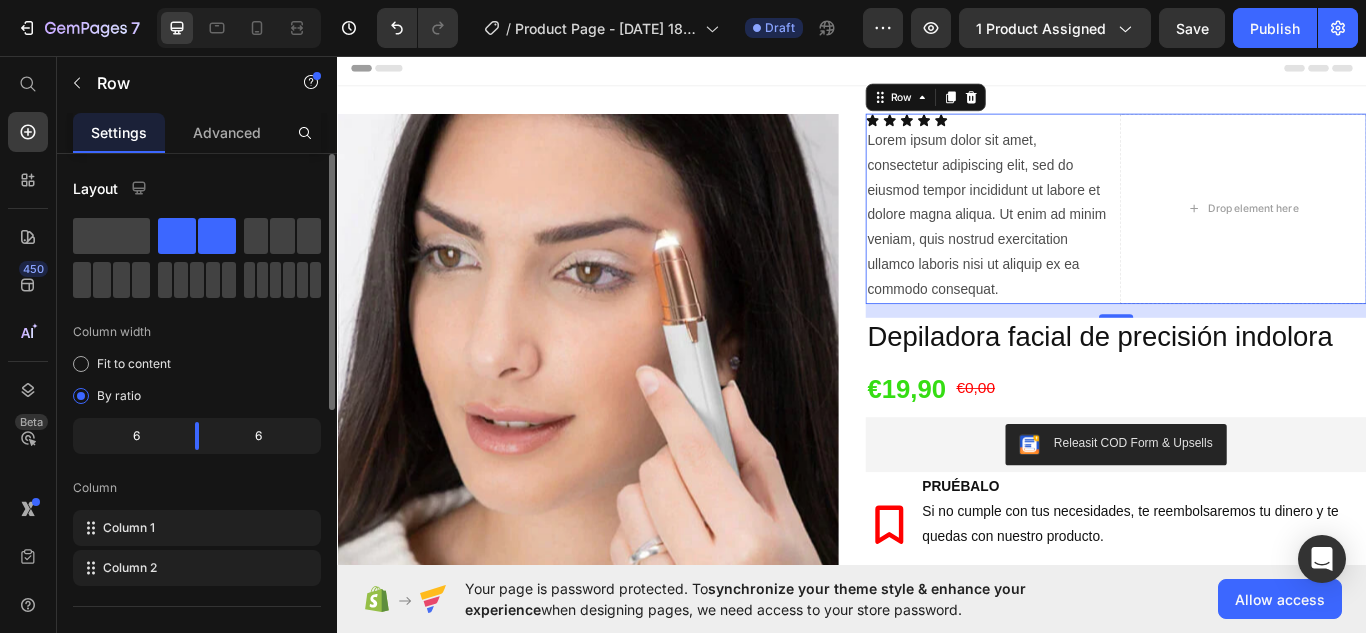 scroll, scrollTop: 293, scrollLeft: 0, axis: vertical 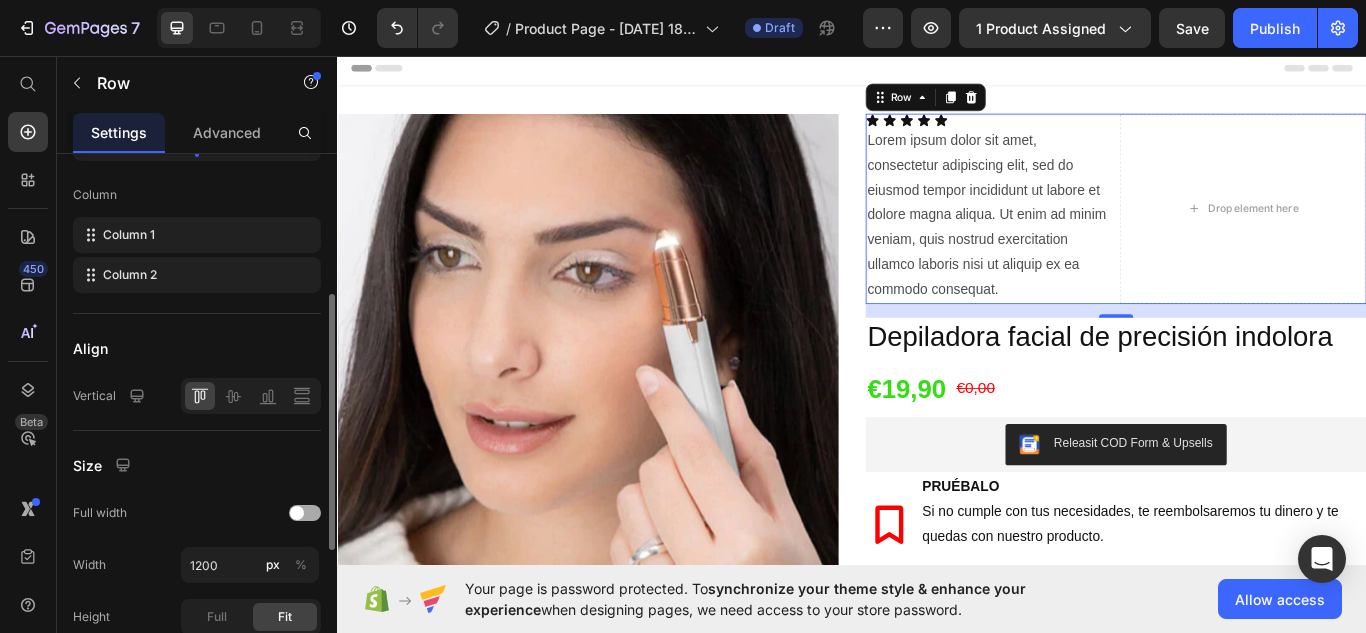click at bounding box center (297, 513) 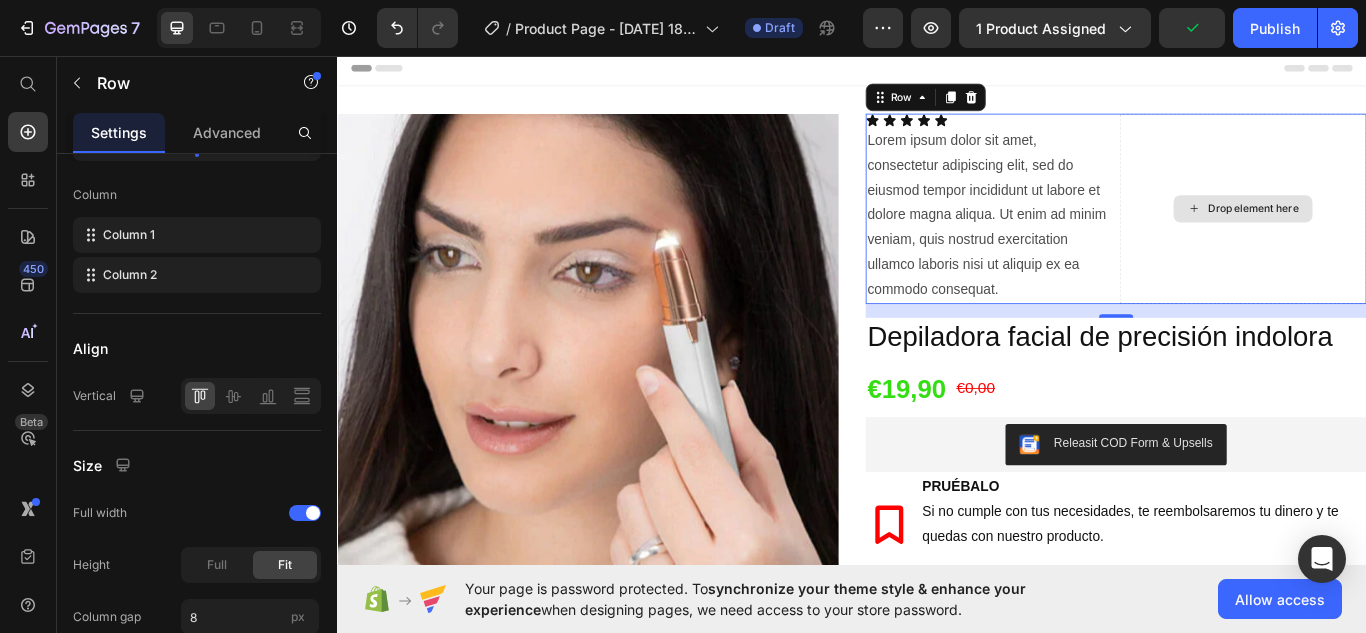 click on "Drop element here" at bounding box center (1393, 235) 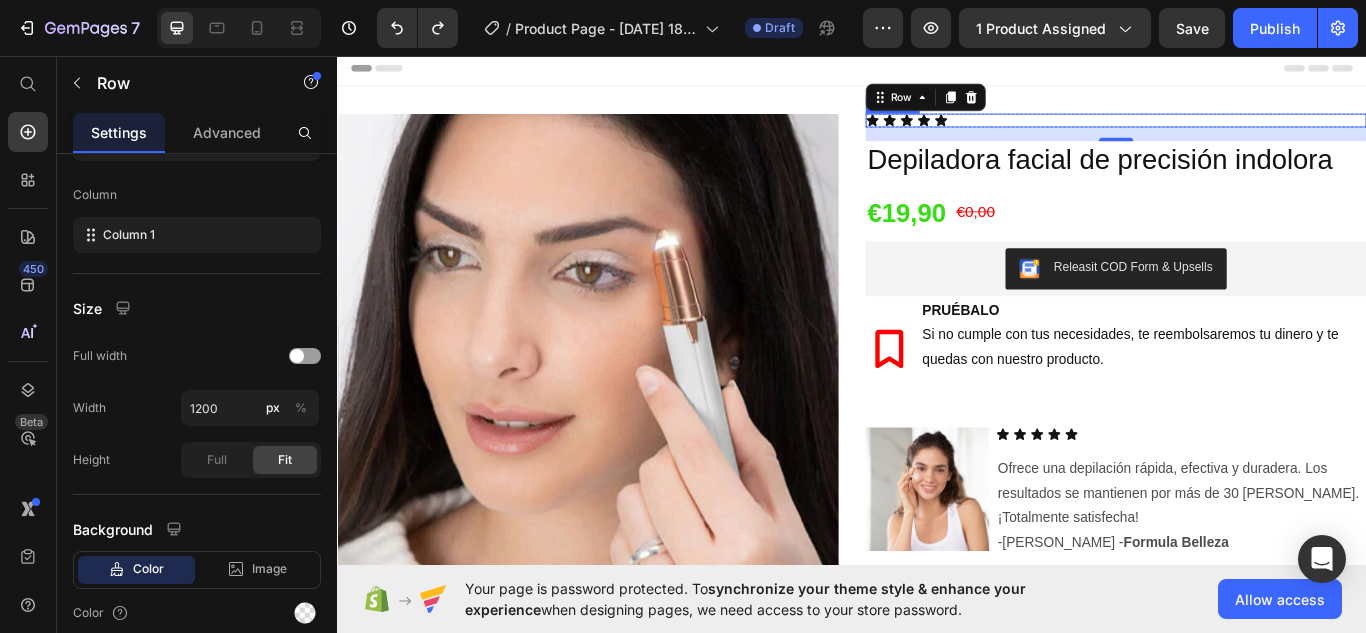 click on "Icon Icon Icon Icon Icon" at bounding box center [1245, 132] 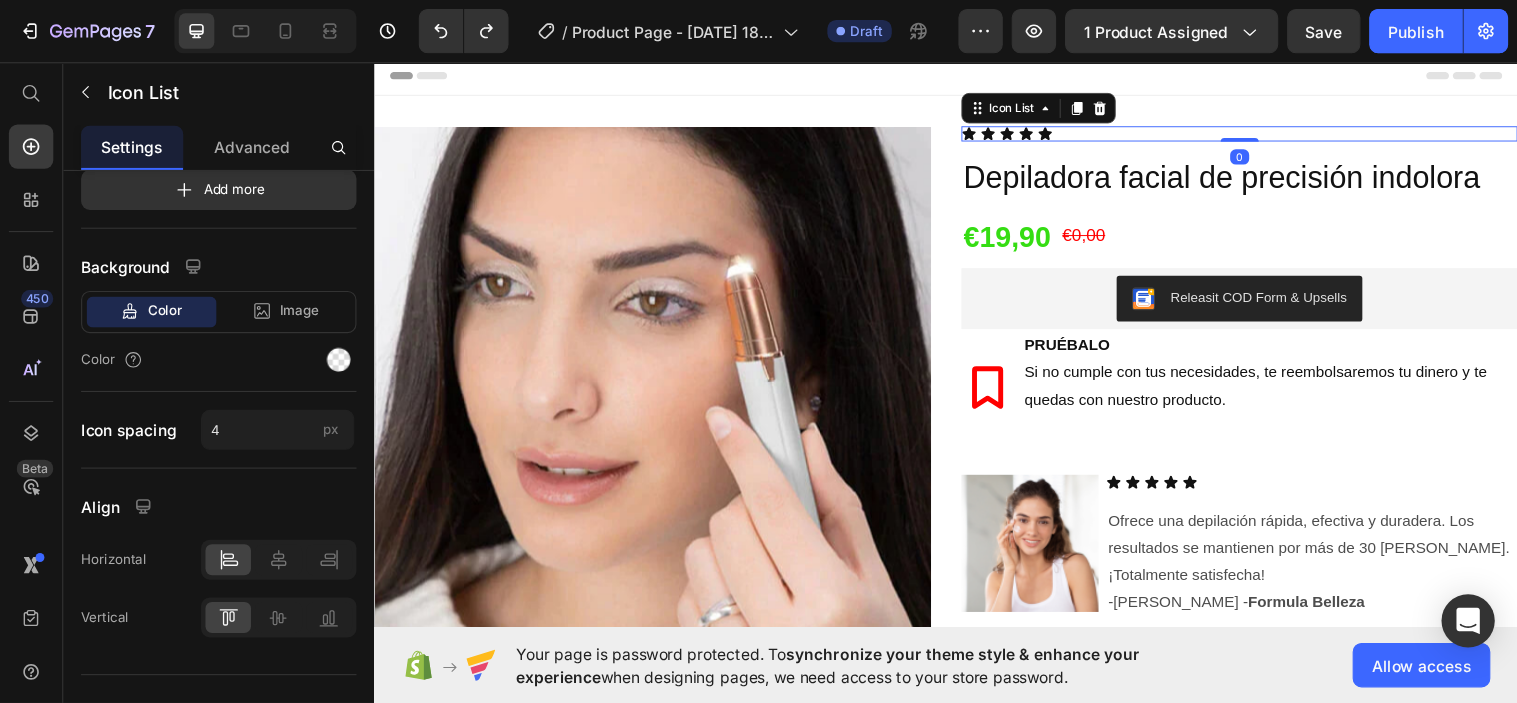 scroll, scrollTop: 0, scrollLeft: 0, axis: both 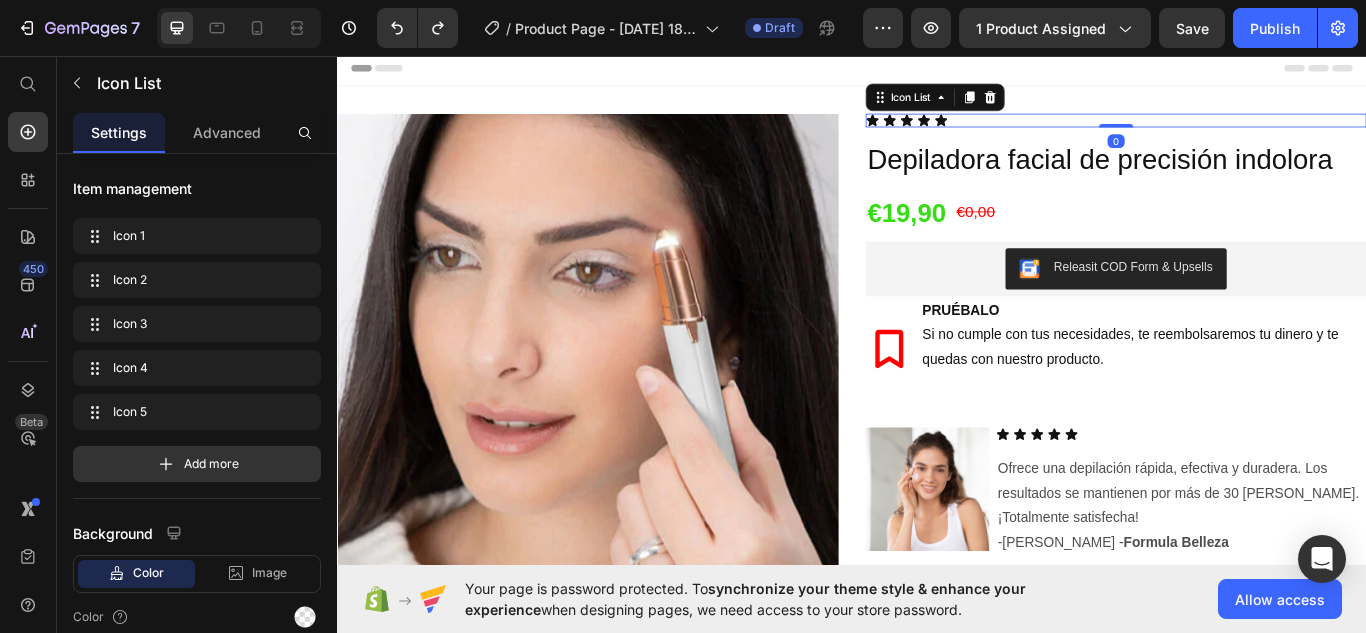 click on "Icon Icon Icon Icon Icon" at bounding box center (1245, 132) 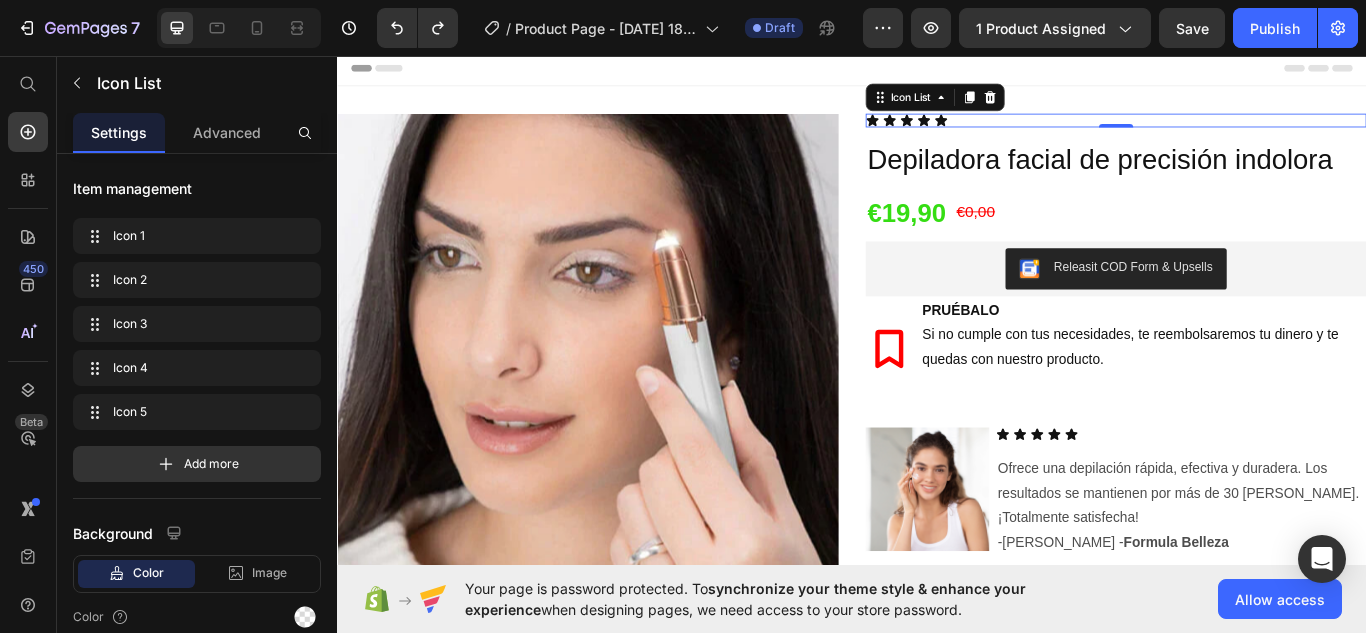 click on "Icon Icon Icon Icon Icon" at bounding box center [1245, 132] 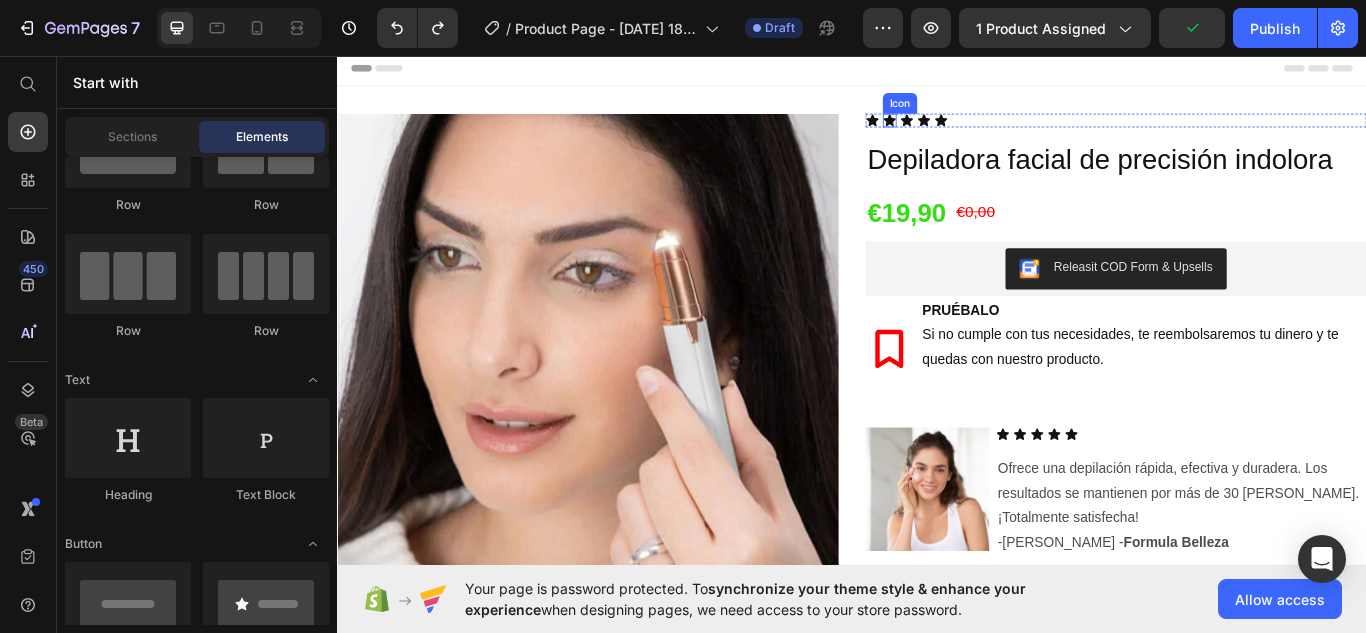 click 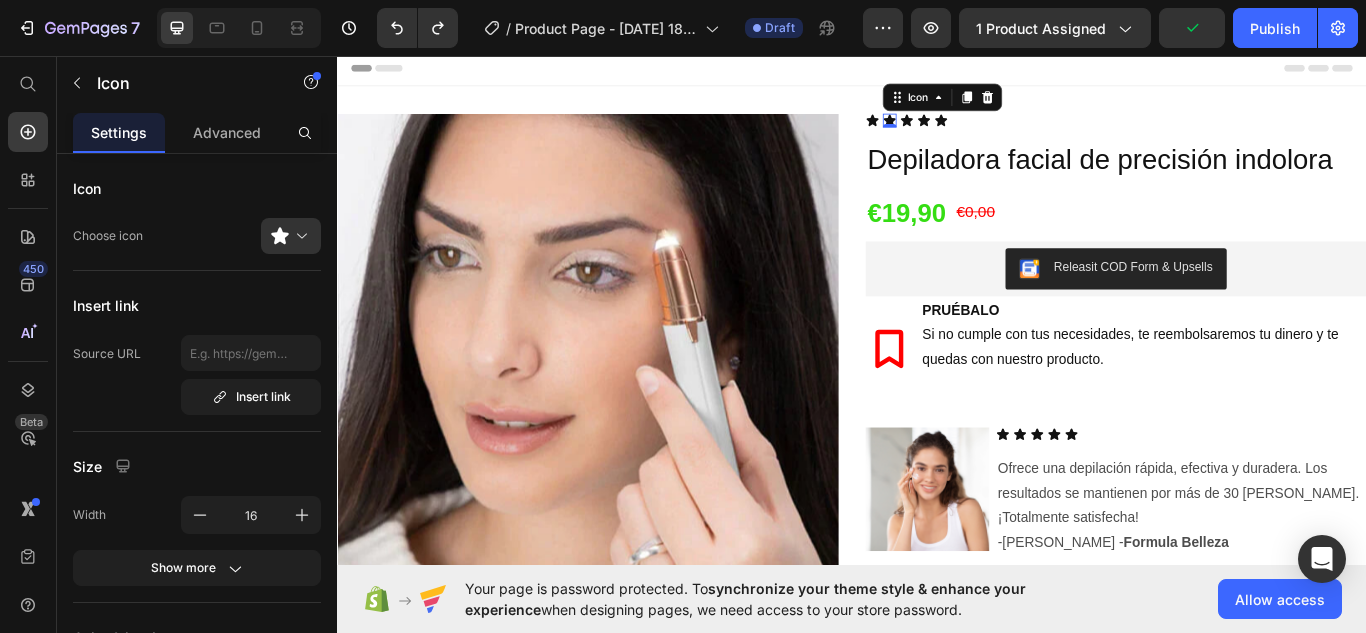 click 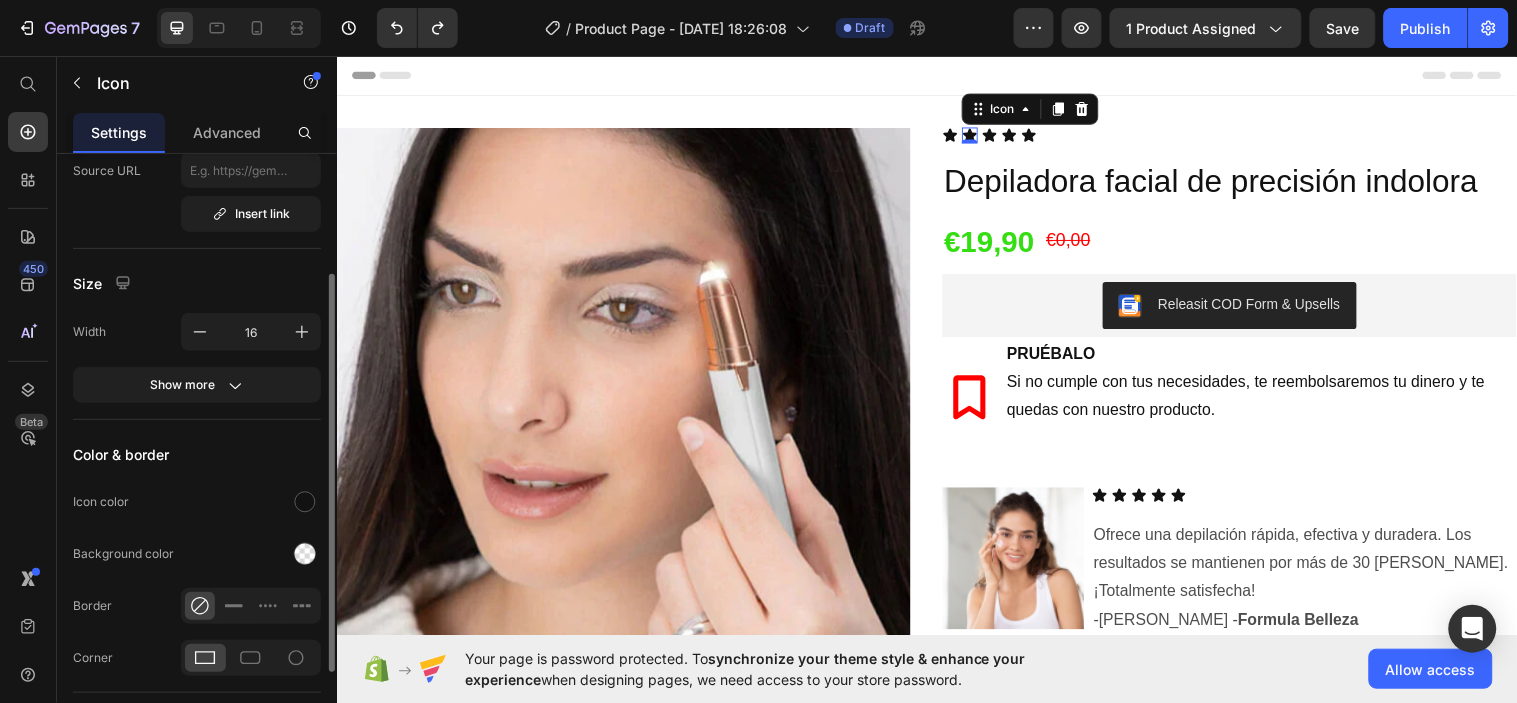 scroll, scrollTop: 186, scrollLeft: 0, axis: vertical 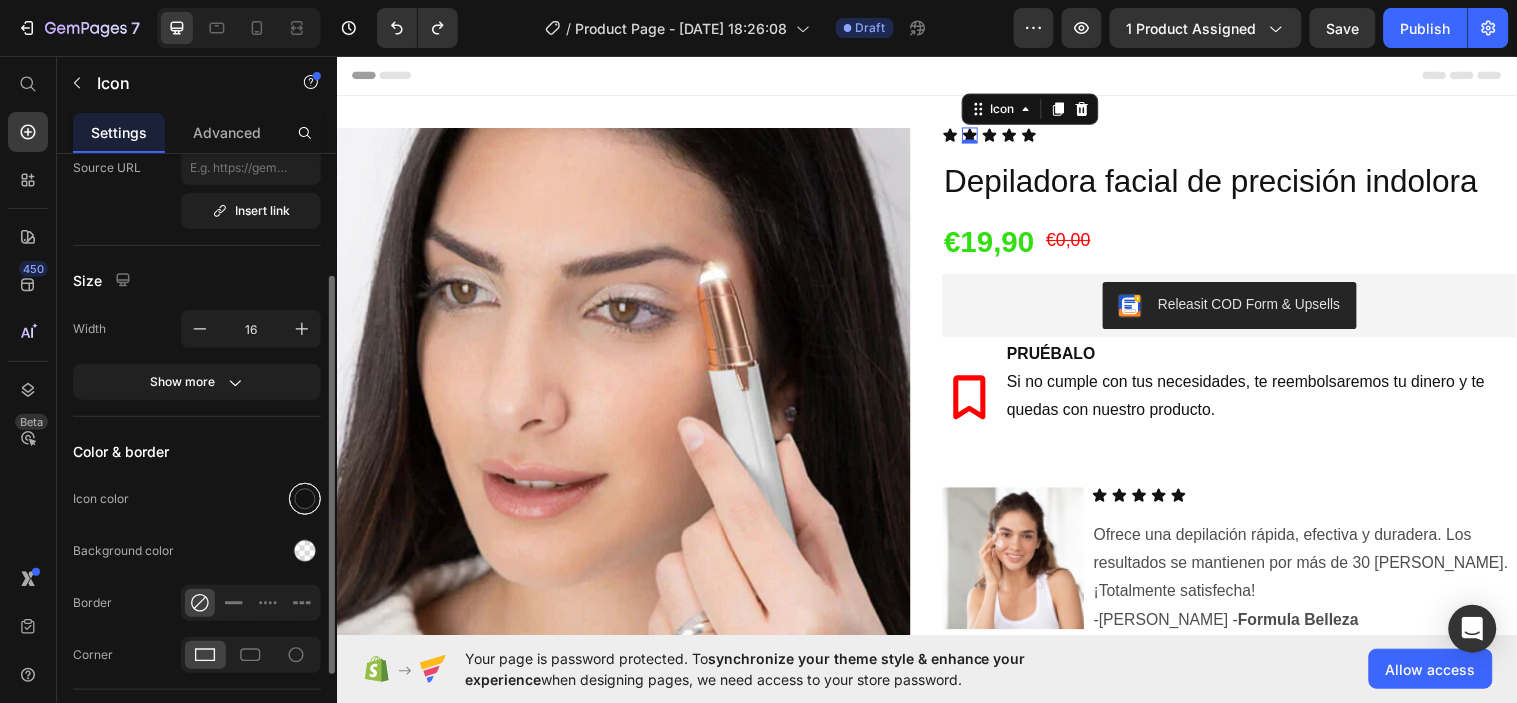 click at bounding box center (305, 499) 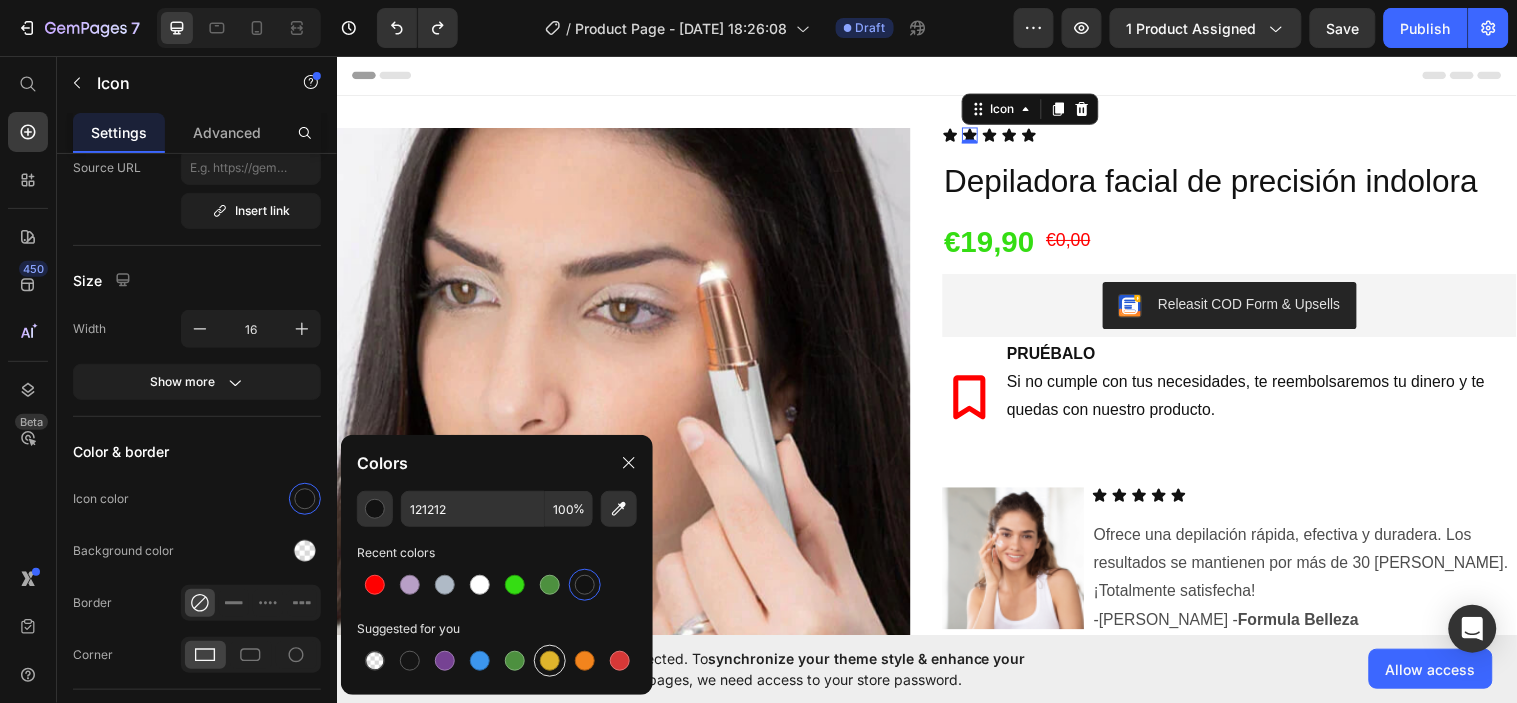 click at bounding box center [550, 661] 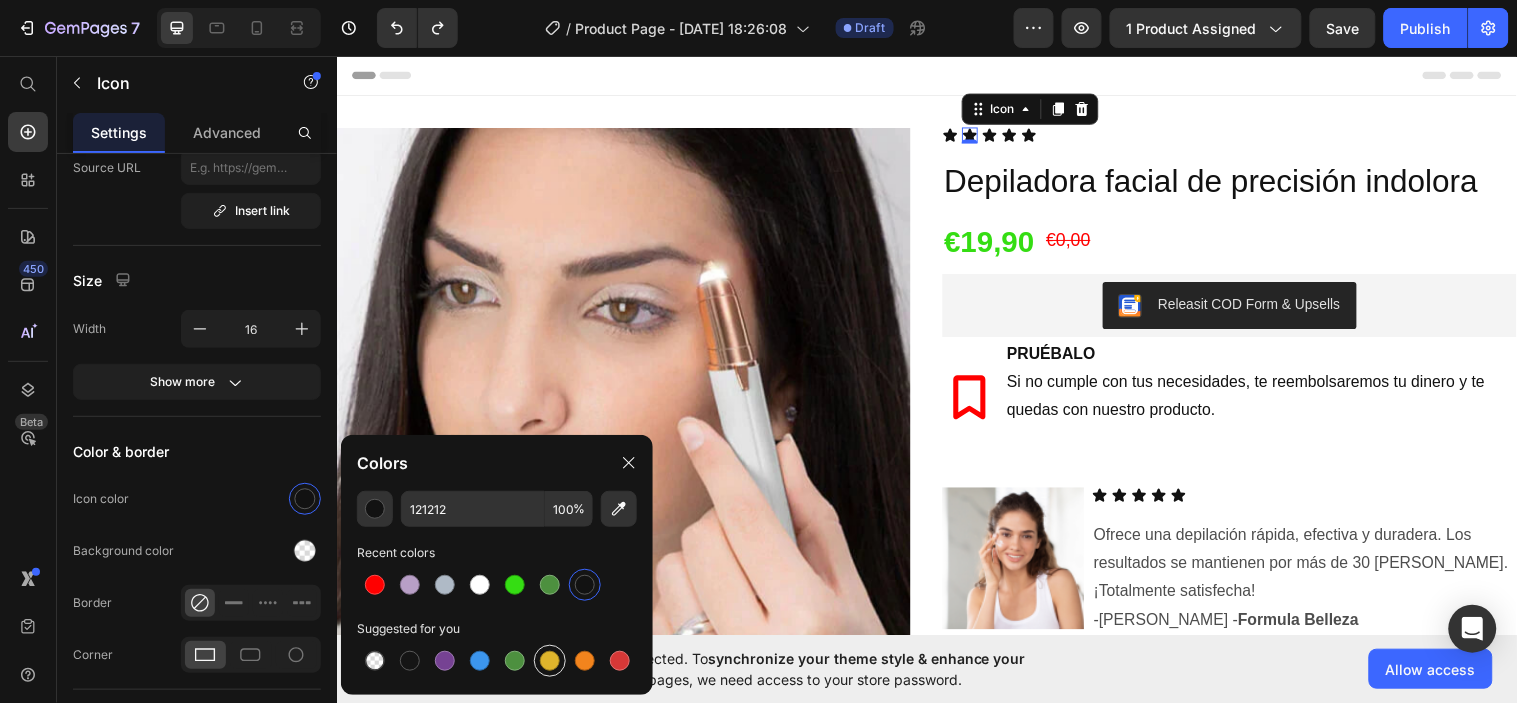 type on "DFB52C" 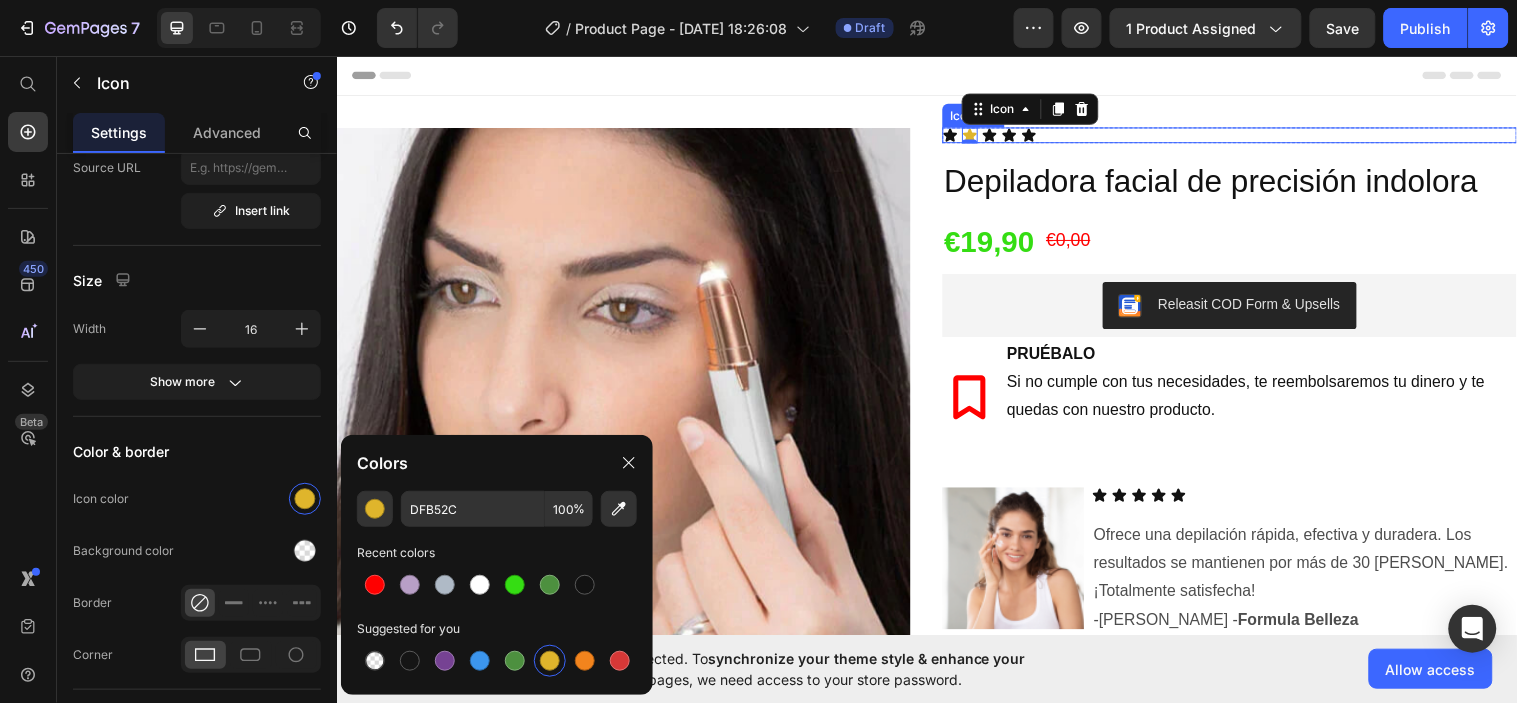 click on "Icon Icon   0 Icon Icon Icon" at bounding box center [1244, 136] 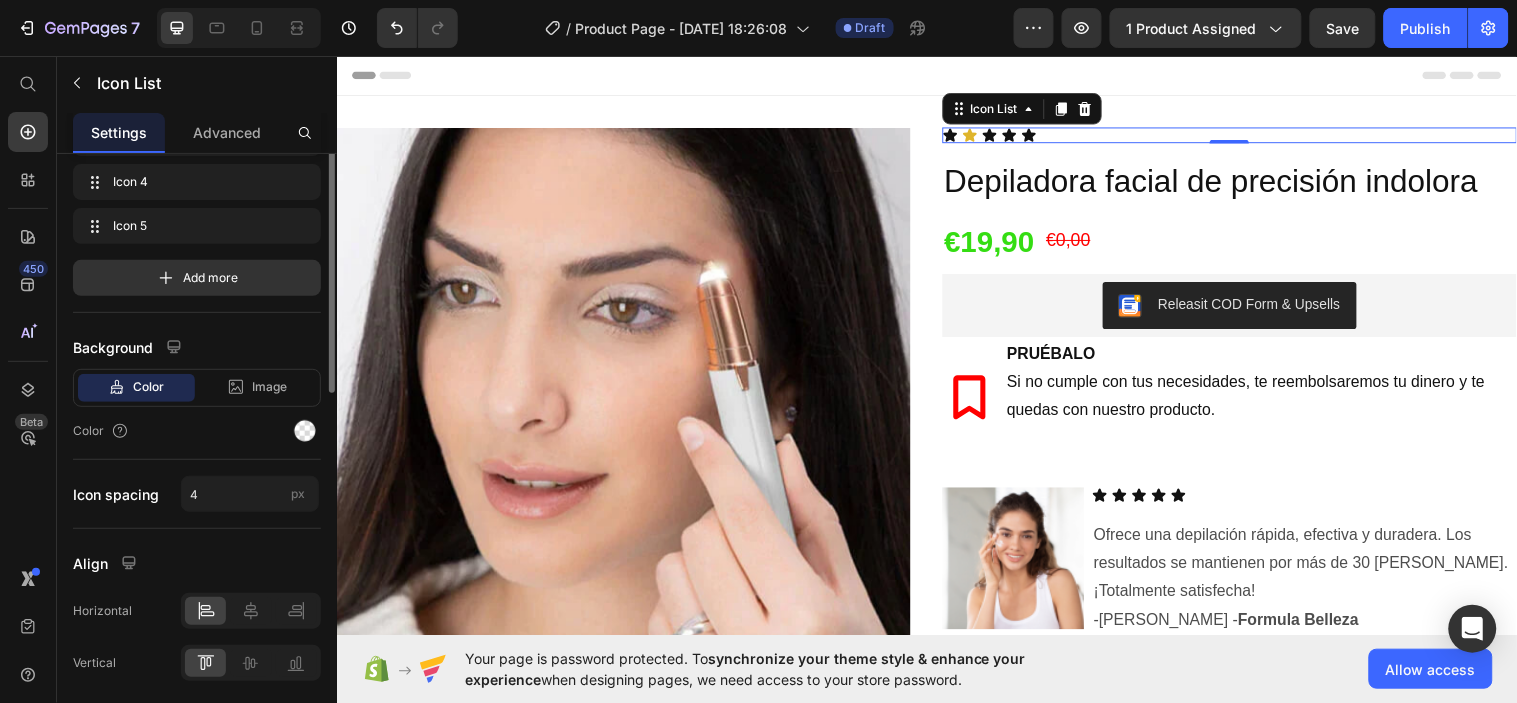 scroll, scrollTop: 0, scrollLeft: 0, axis: both 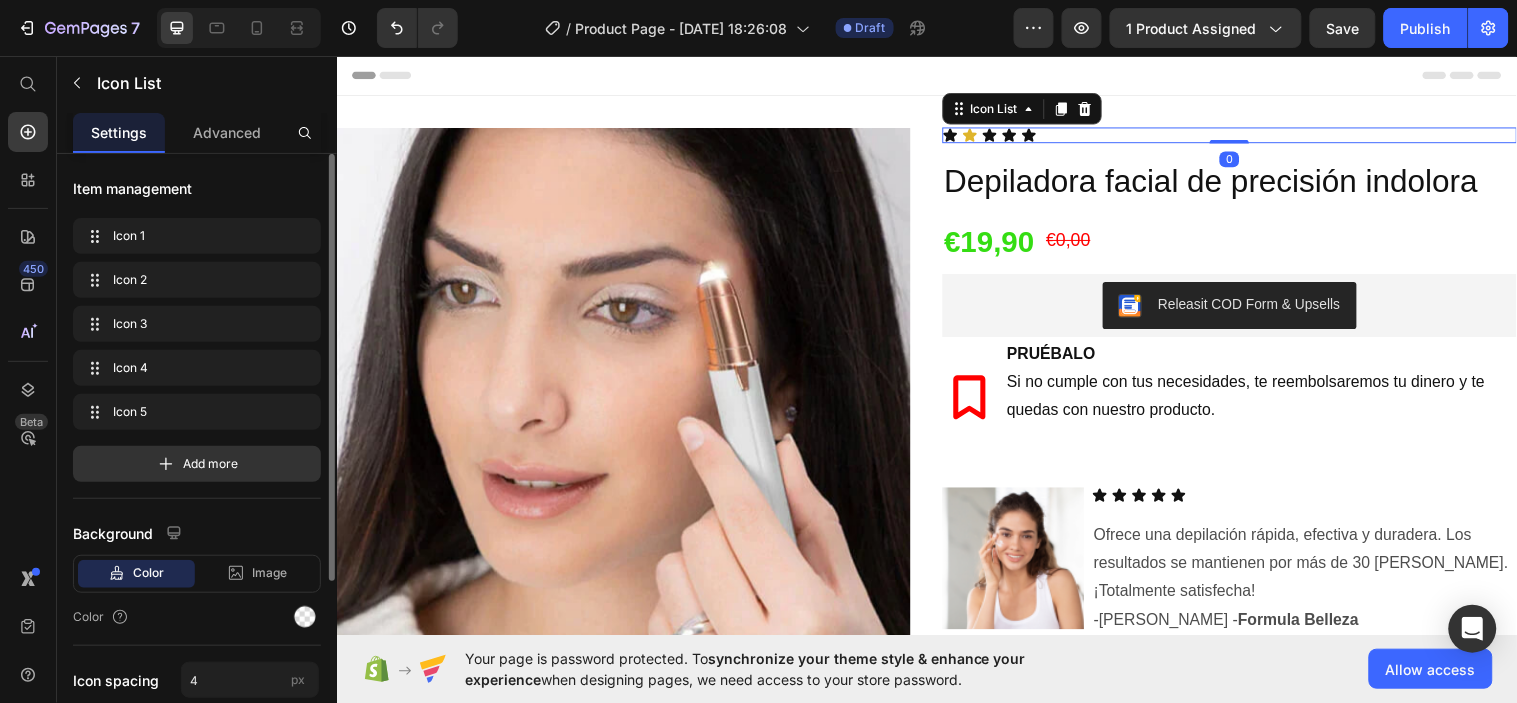 click on "Icon Icon Icon Icon Icon" at bounding box center [1244, 136] 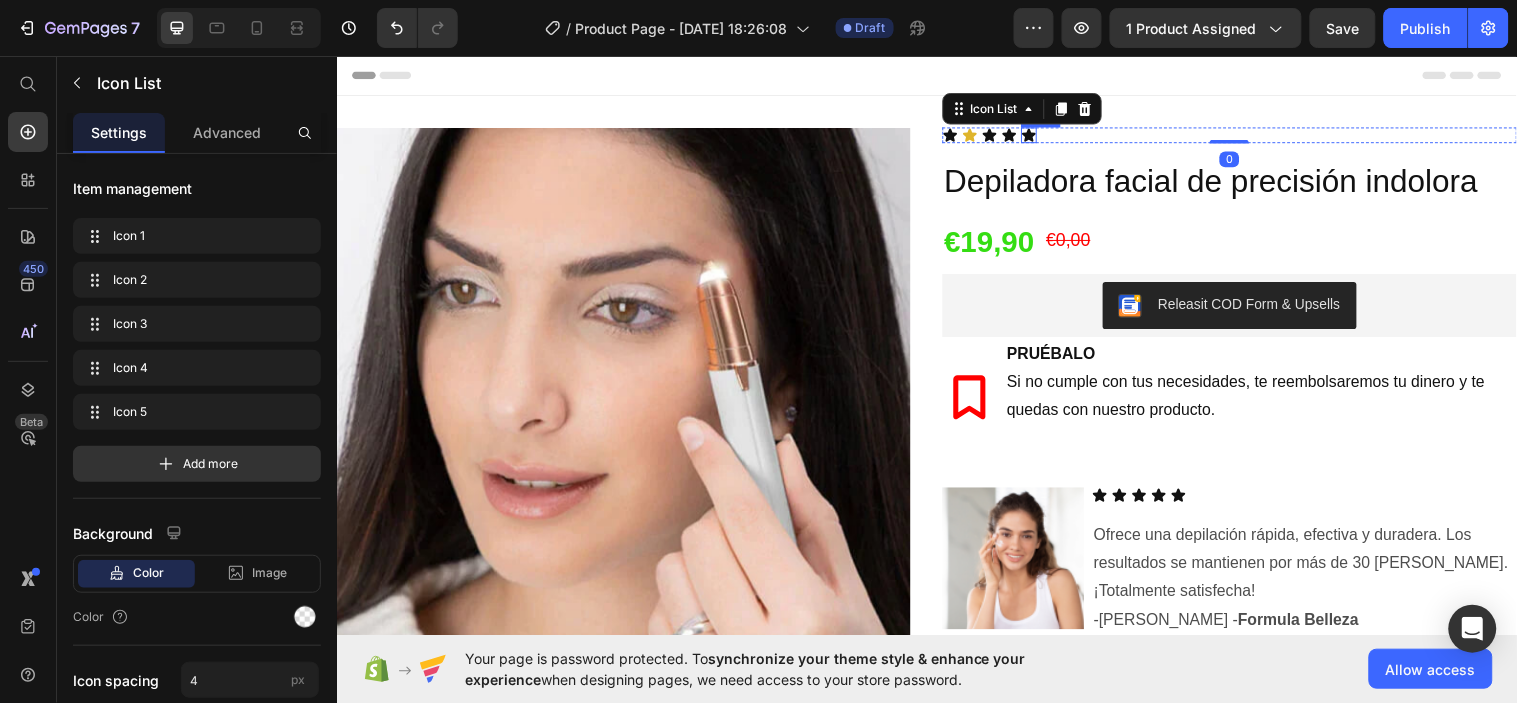 click 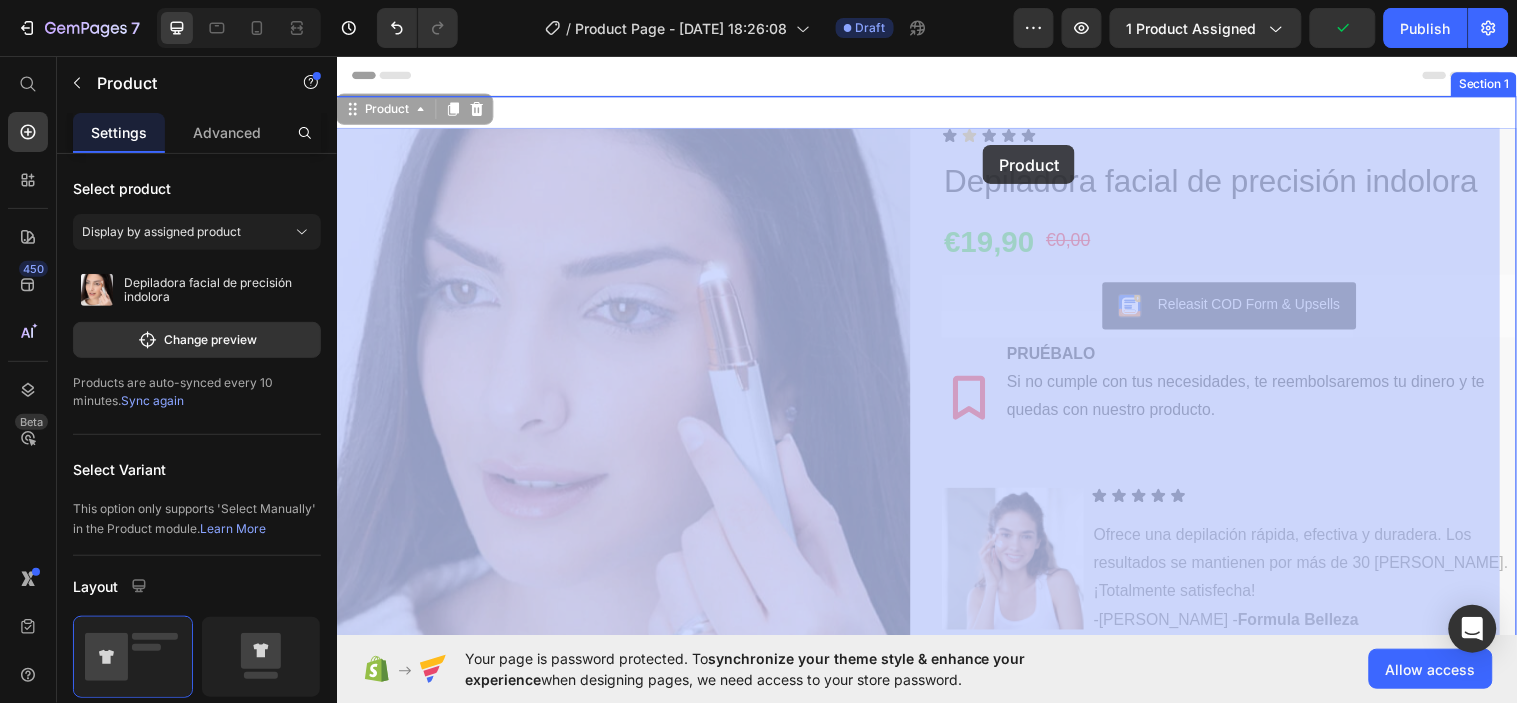 drag, startPoint x: 1057, startPoint y: 149, endPoint x: 993, endPoint y: 146, distance: 64.070274 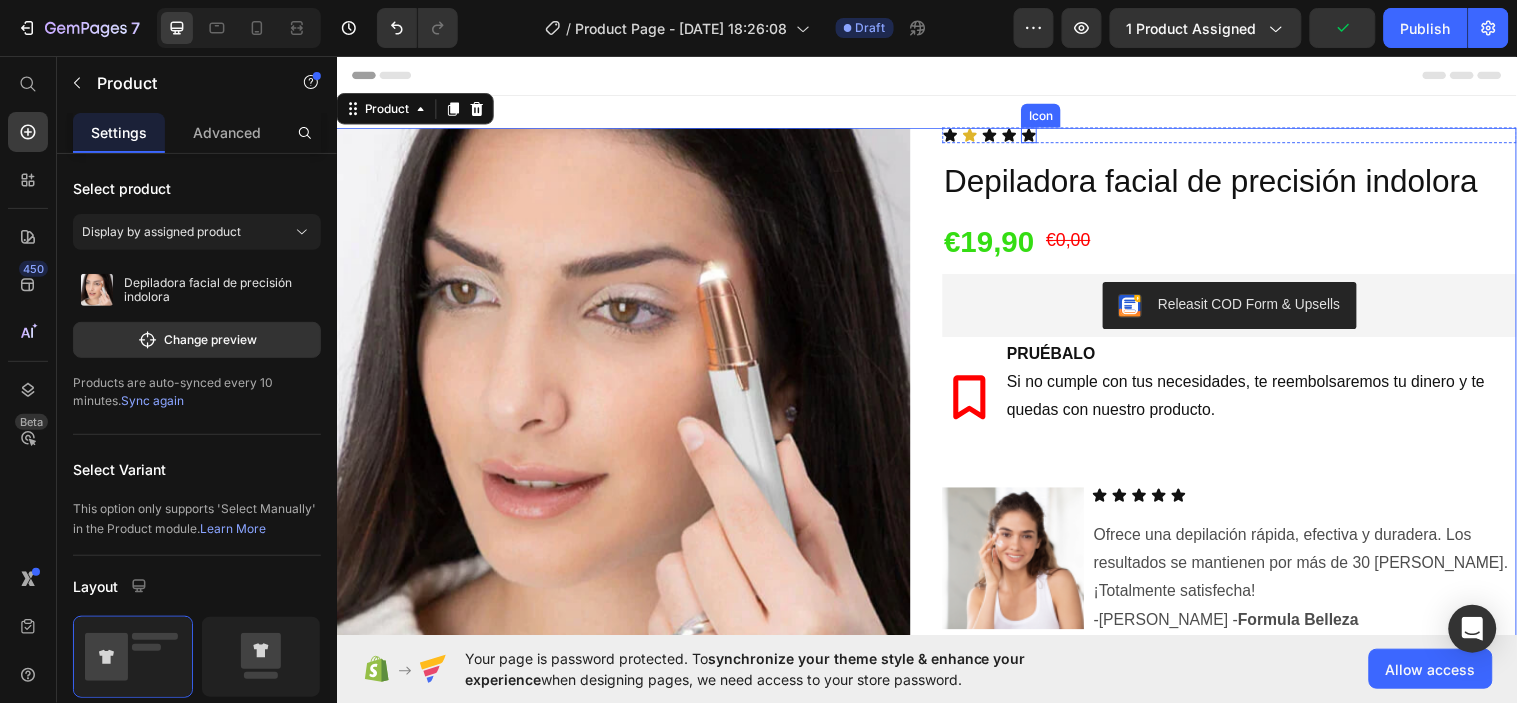 click on "Icon Icon Icon Icon Icon" at bounding box center [1244, 136] 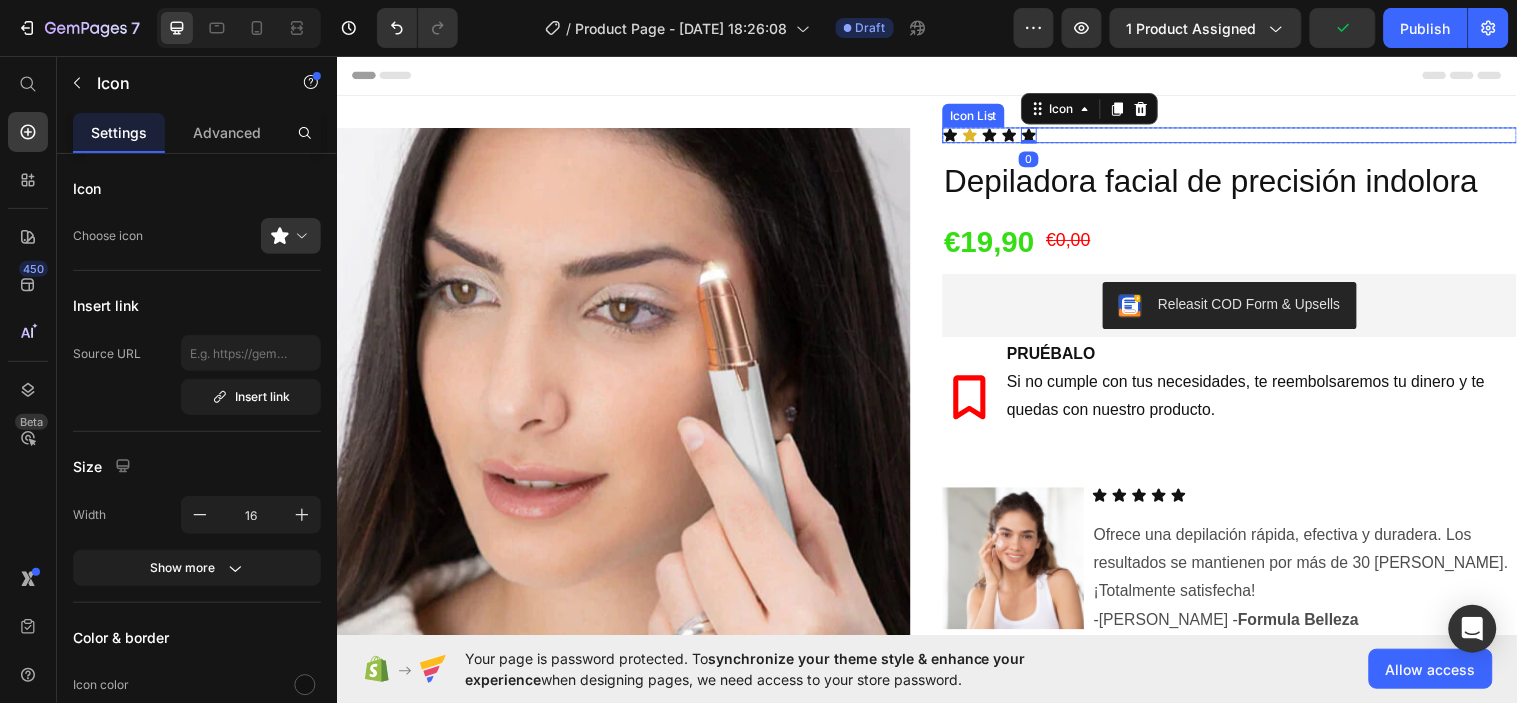 click on "Icon Icon Icon Icon Icon   0" at bounding box center [1244, 136] 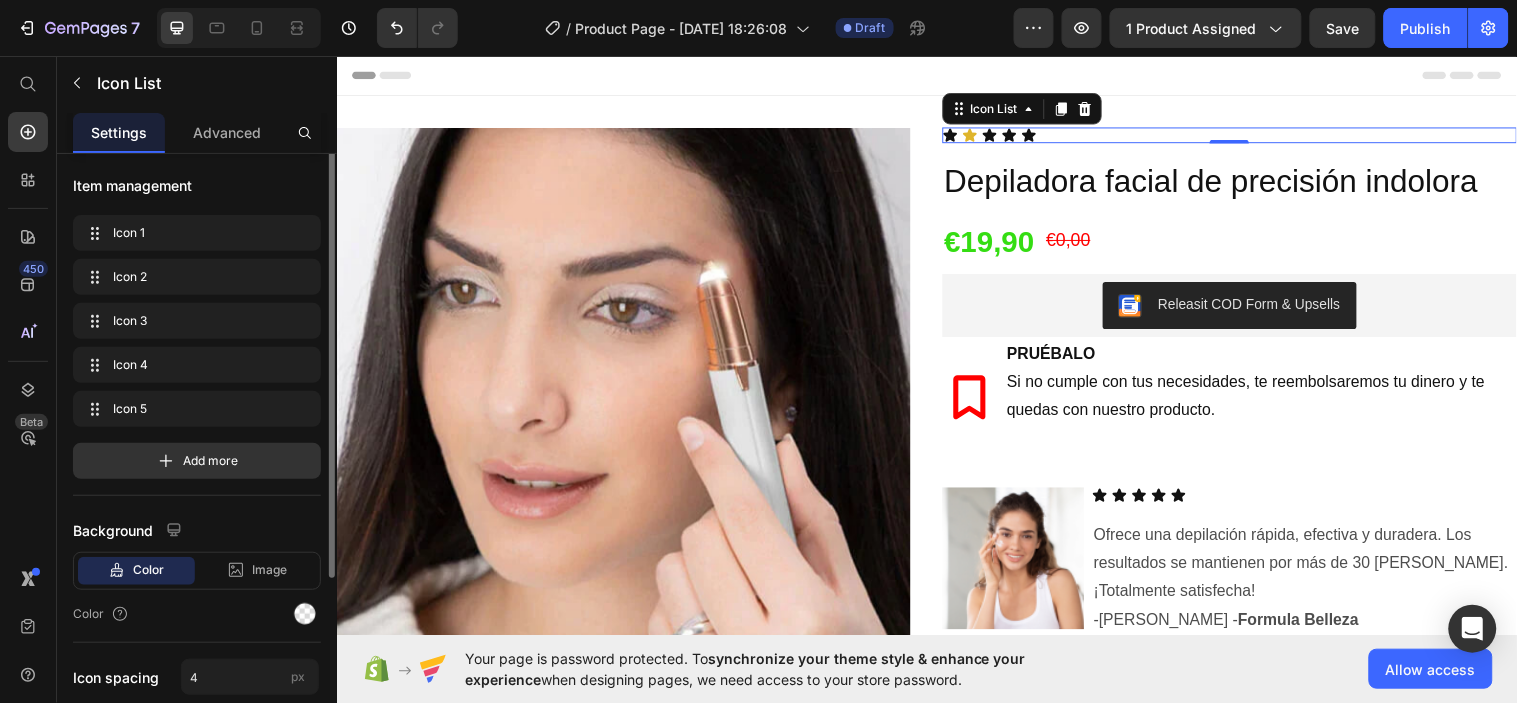 scroll, scrollTop: 0, scrollLeft: 0, axis: both 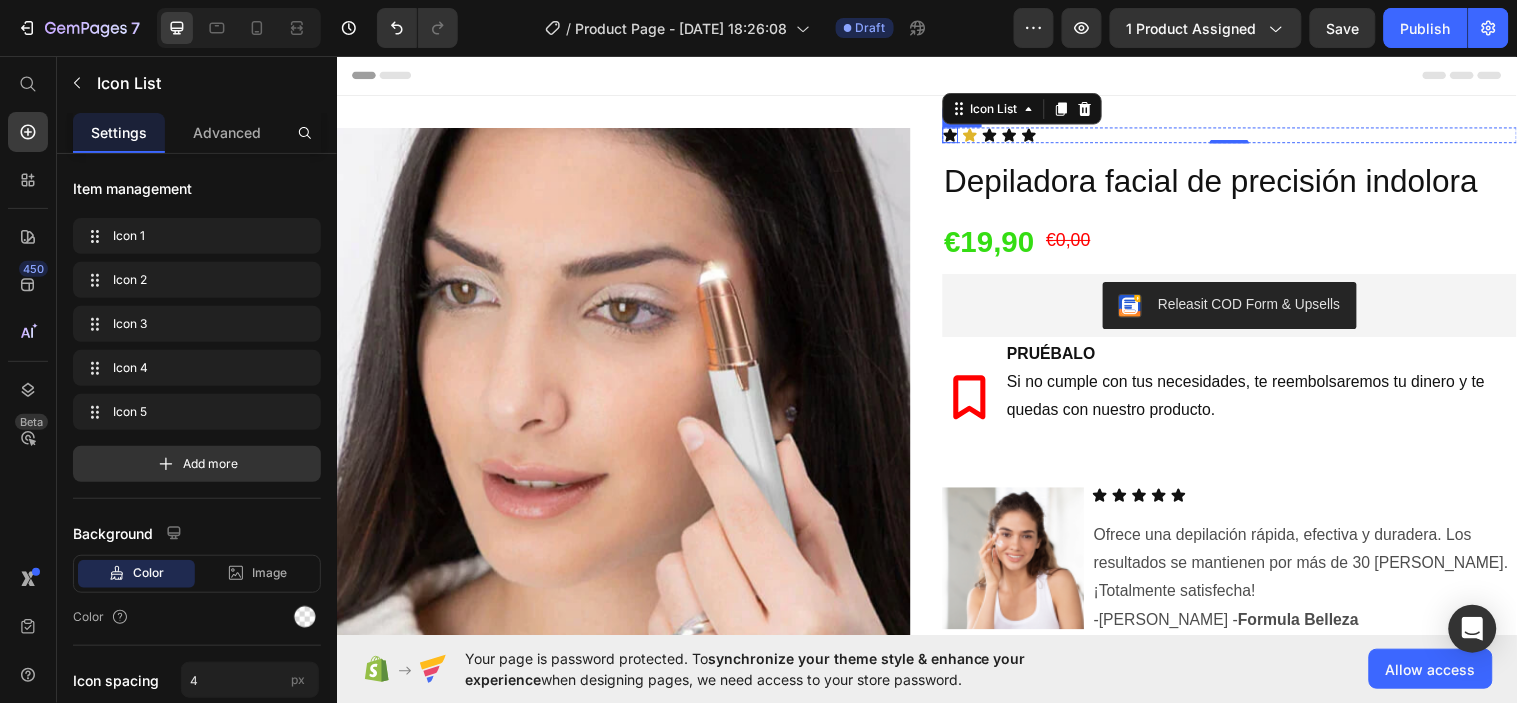 click 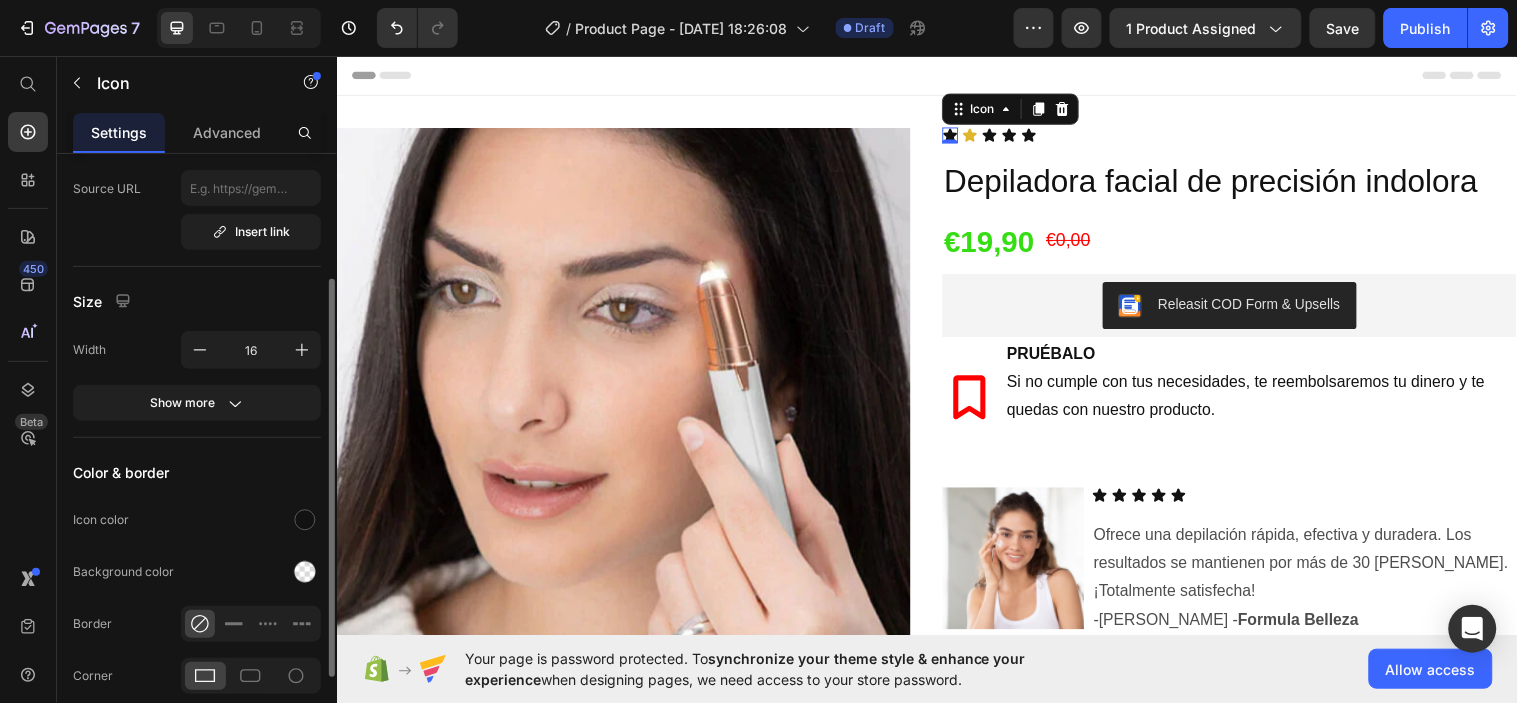 scroll, scrollTop: 175, scrollLeft: 0, axis: vertical 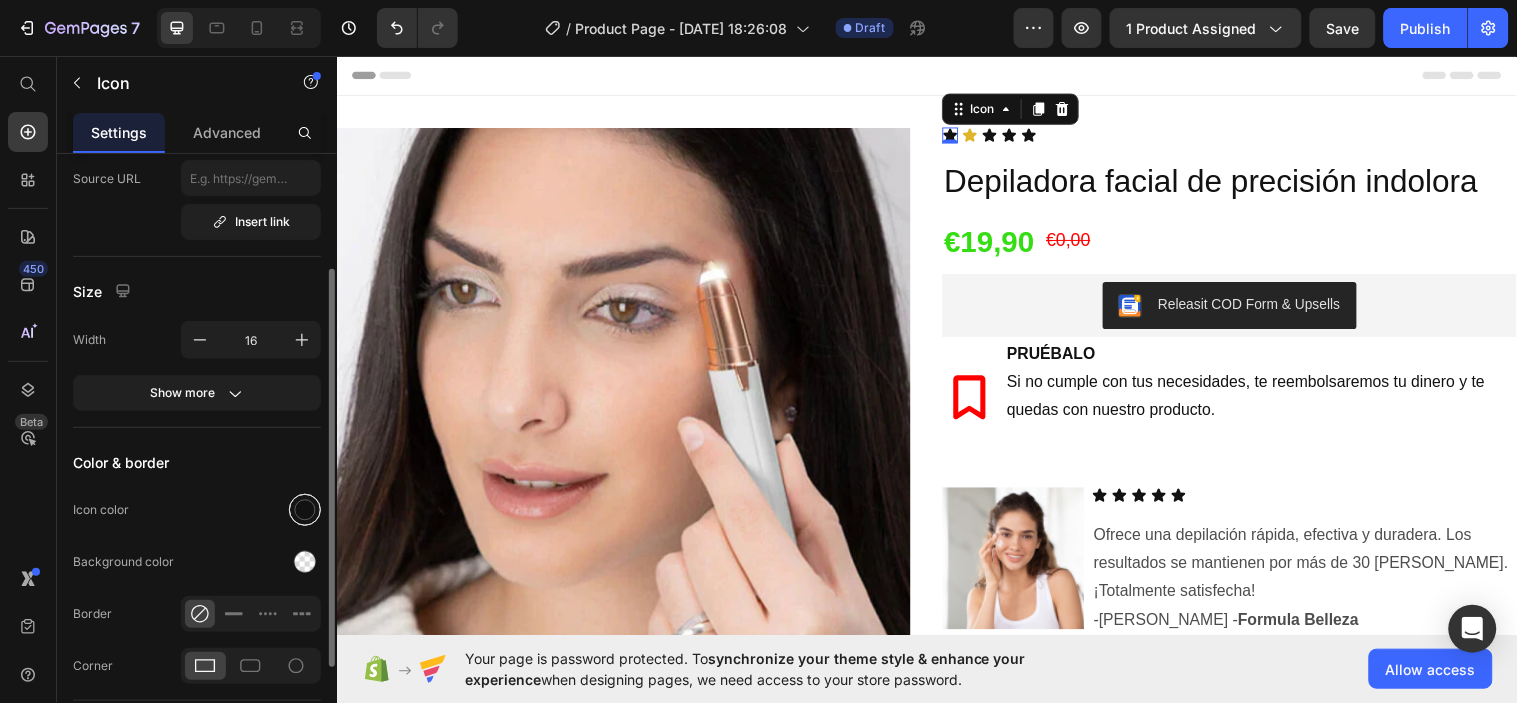 click at bounding box center (305, 510) 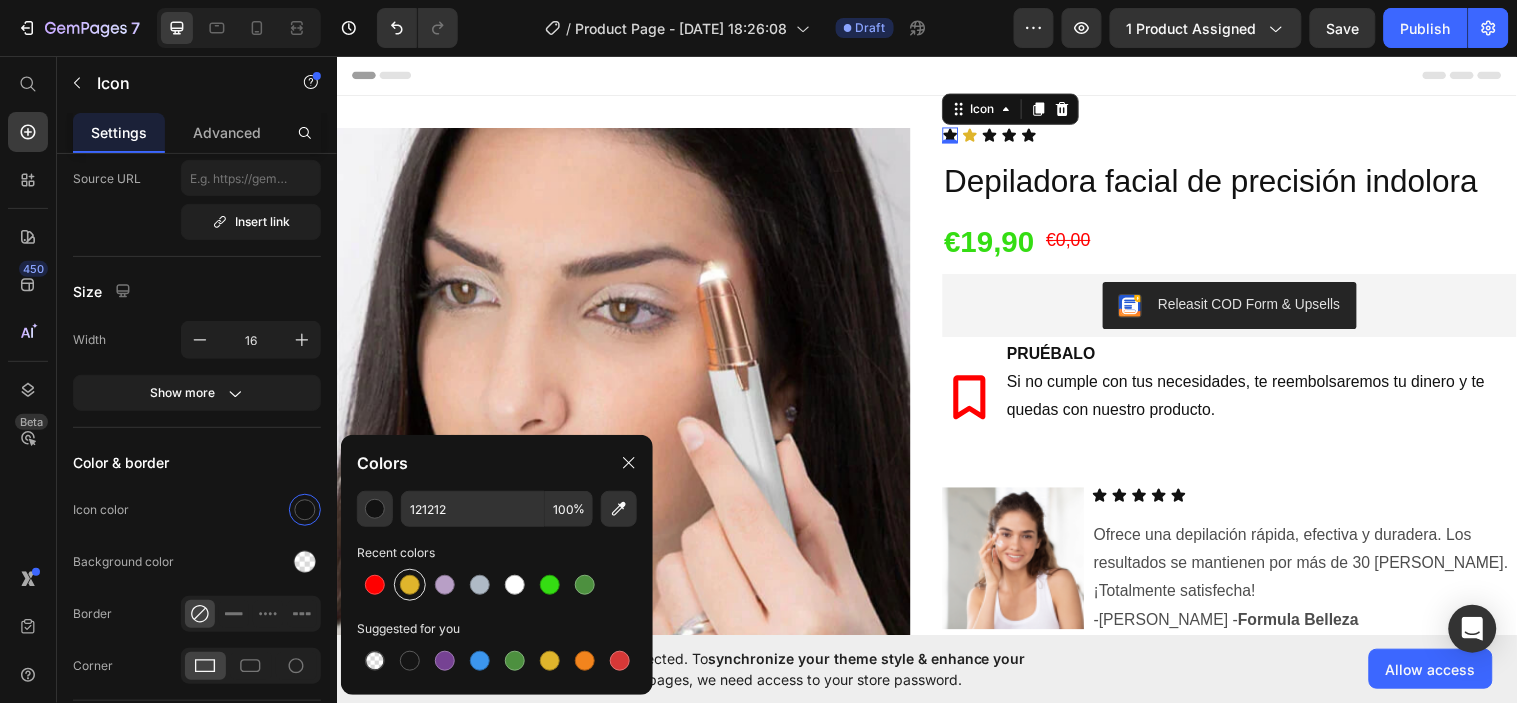 click at bounding box center [410, 585] 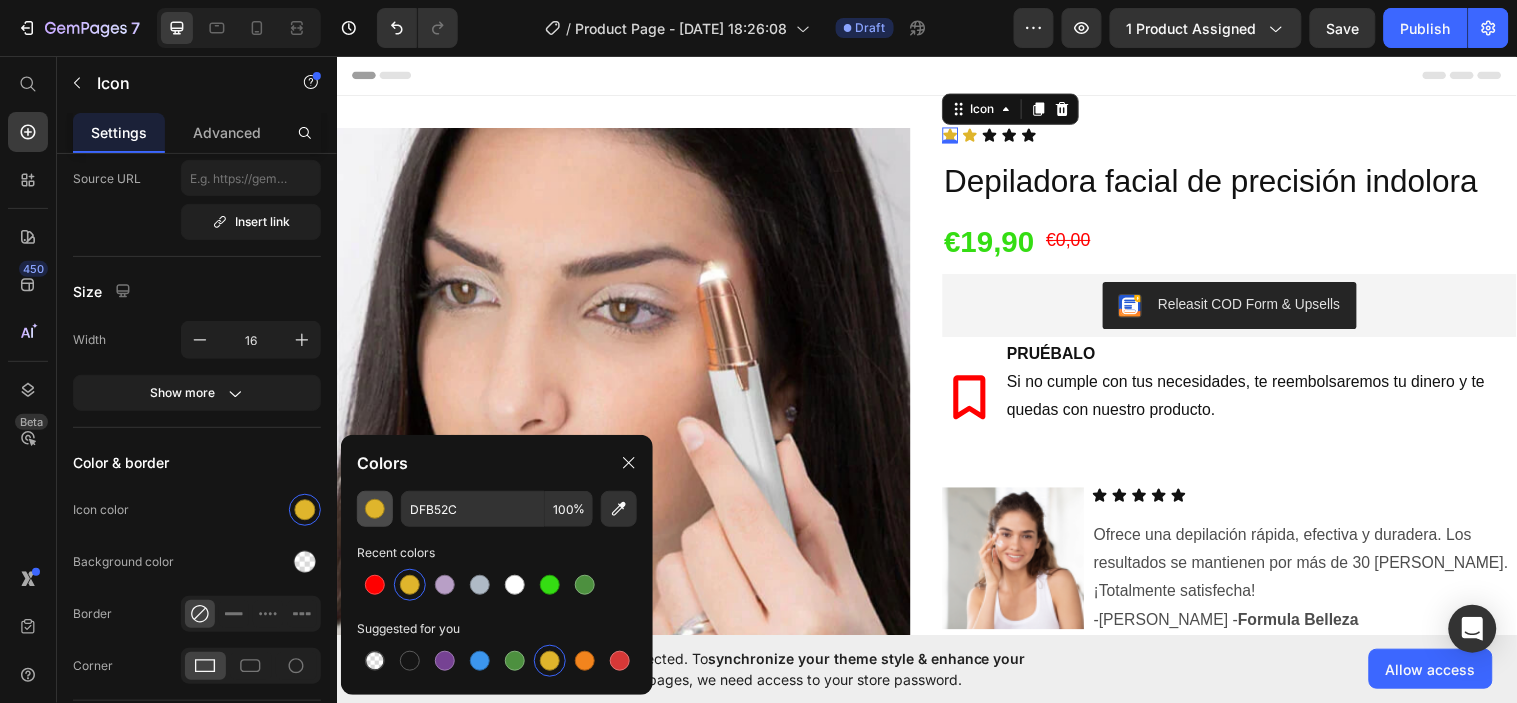 click at bounding box center [375, 509] 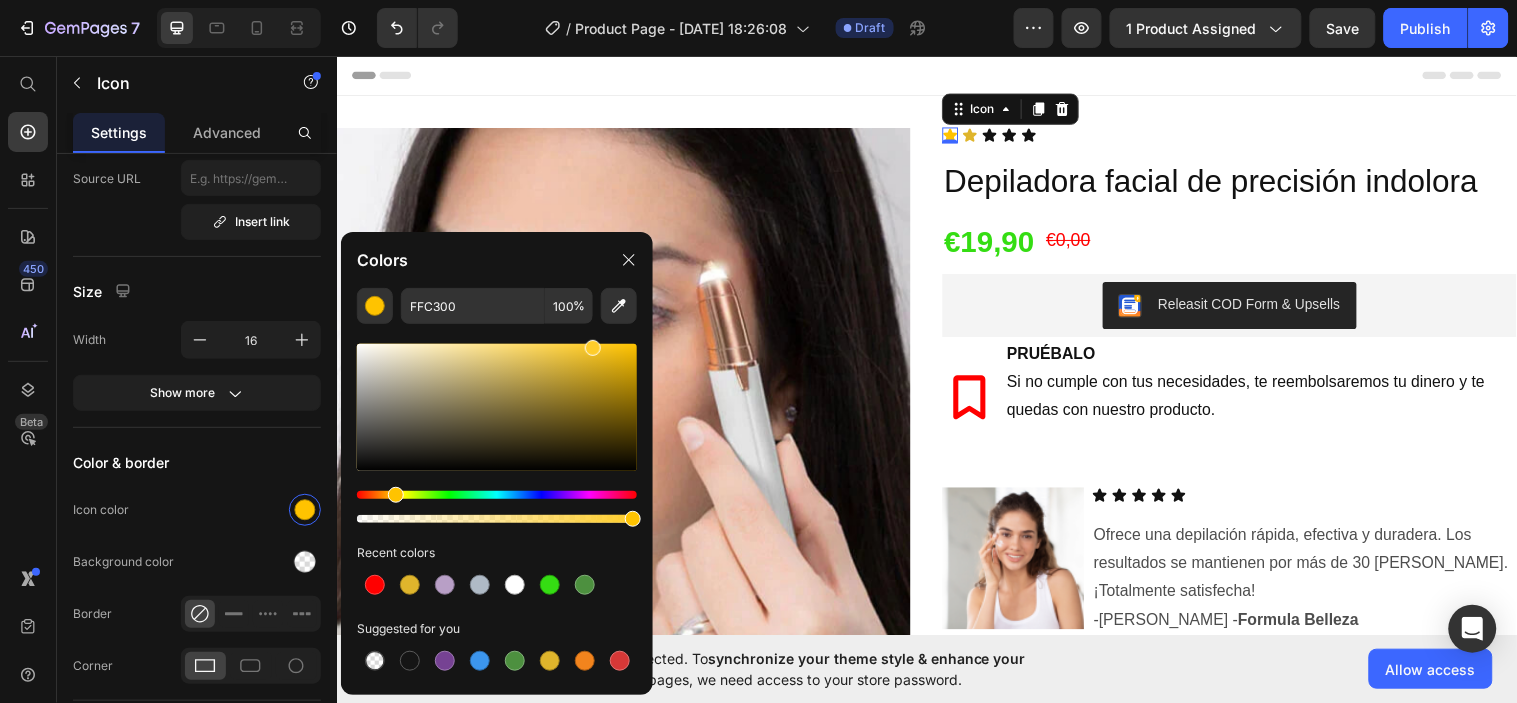 type on "FFCD2B" 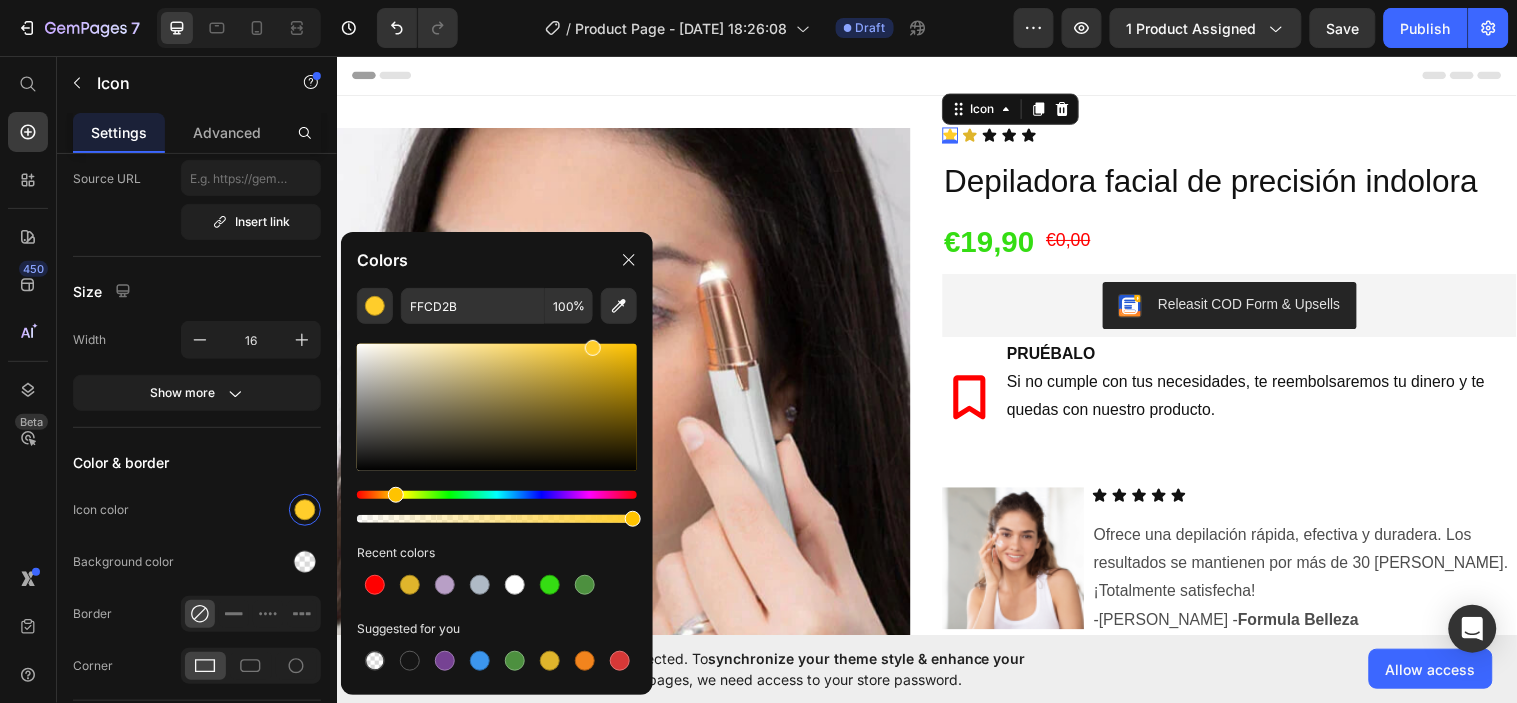 drag, startPoint x: 595, startPoint y: 371, endPoint x: 592, endPoint y: 336, distance: 35.128338 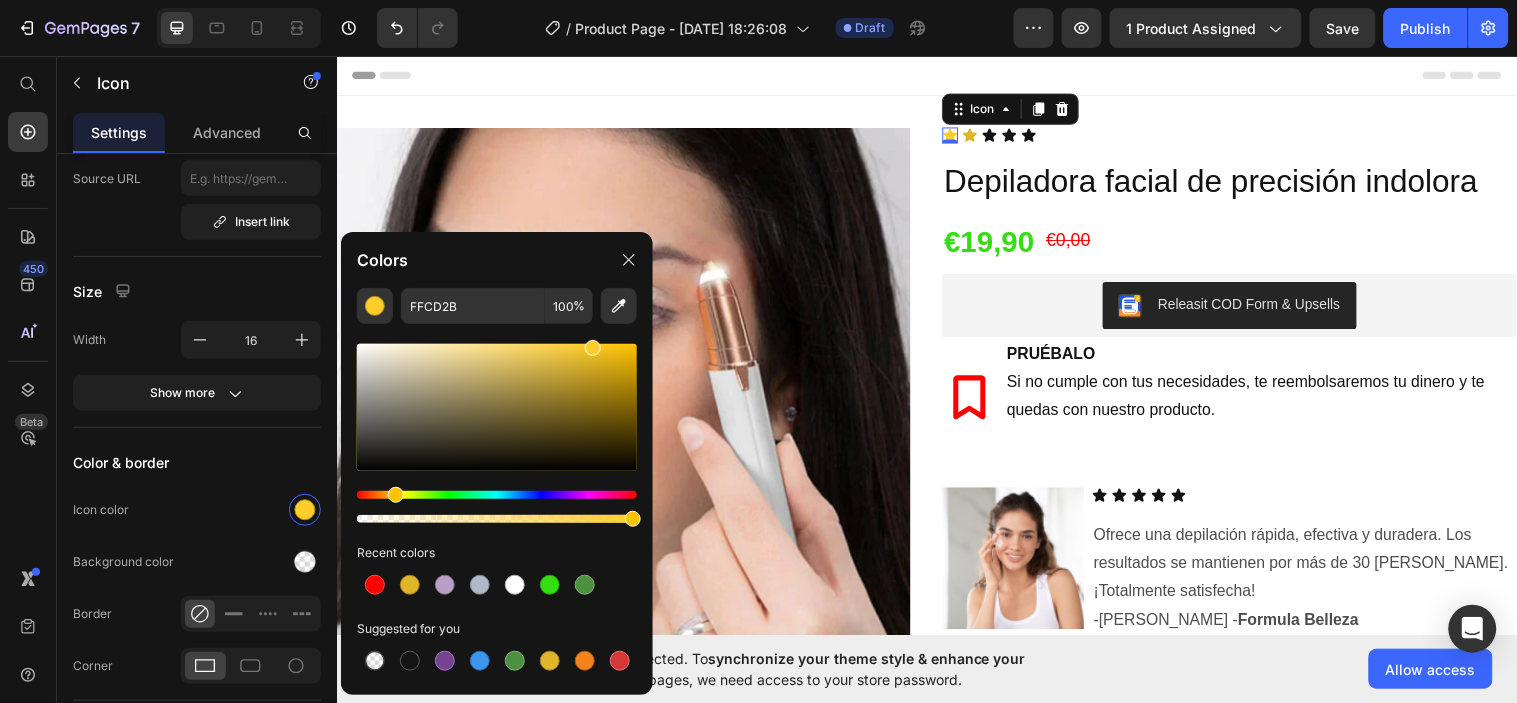 click 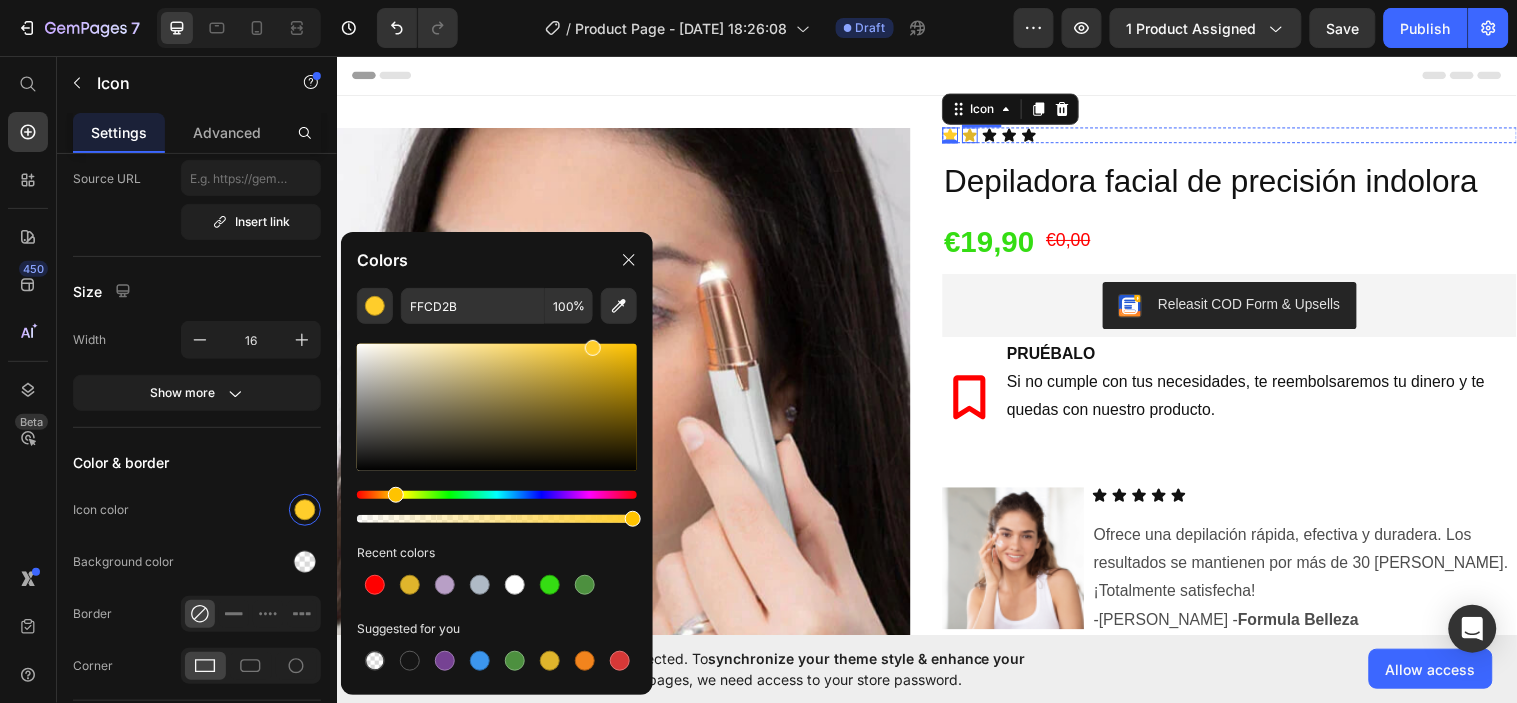 click 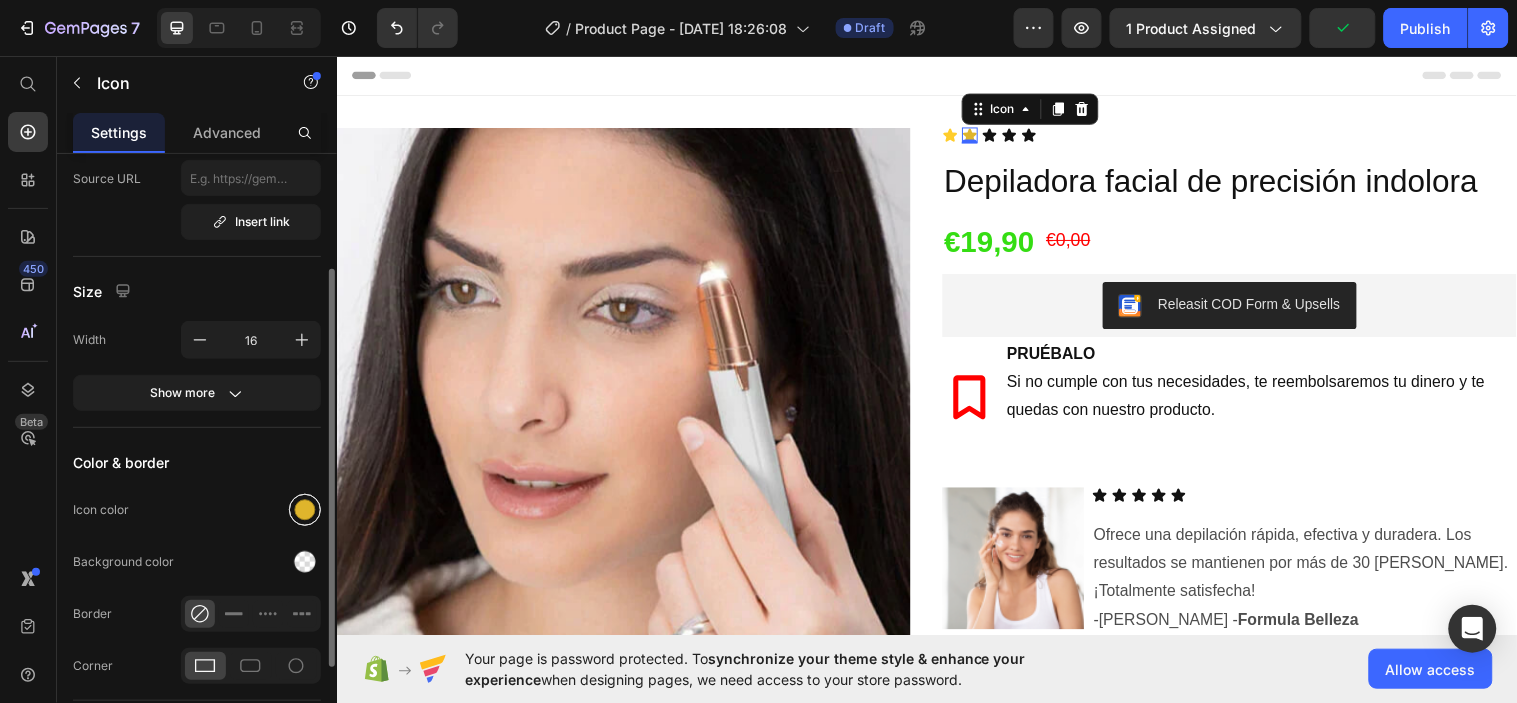click at bounding box center (305, 510) 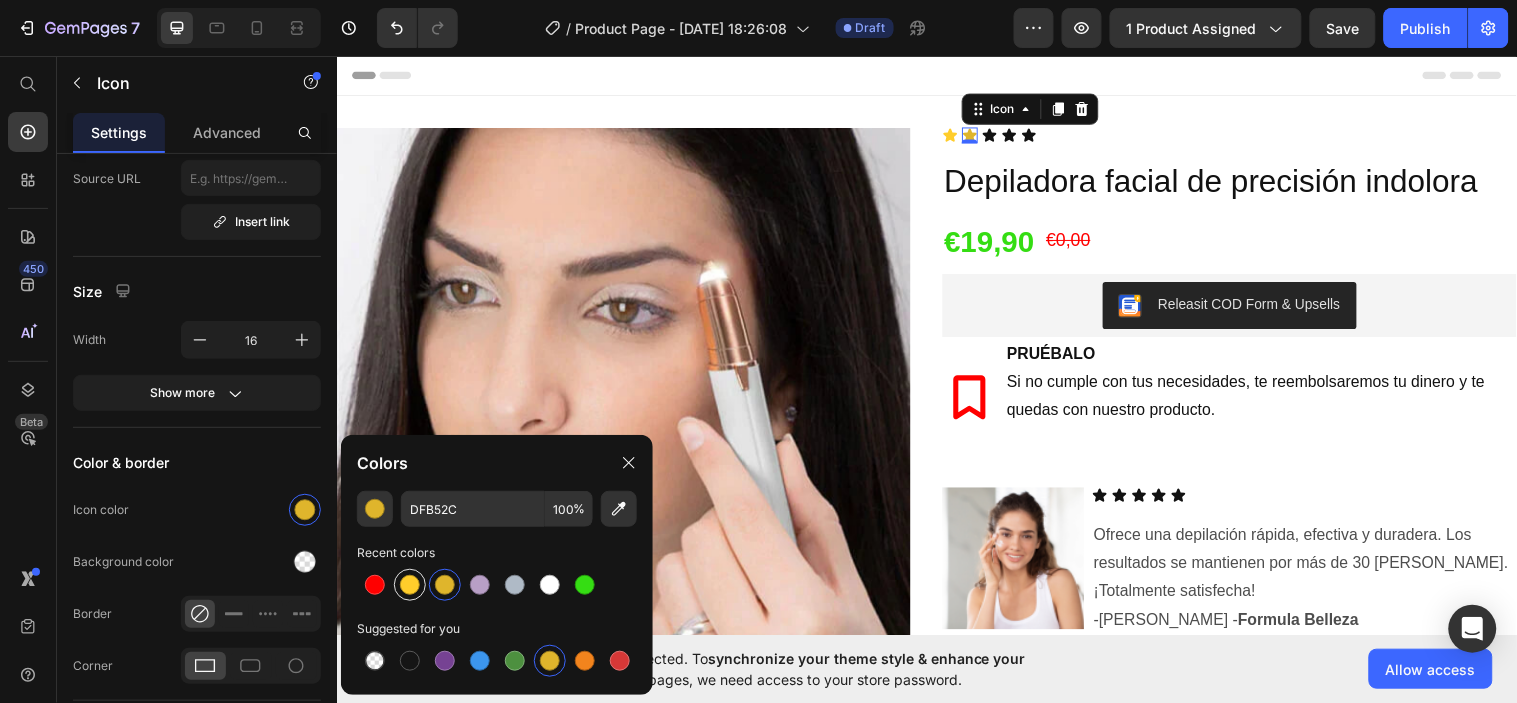 click at bounding box center (410, 585) 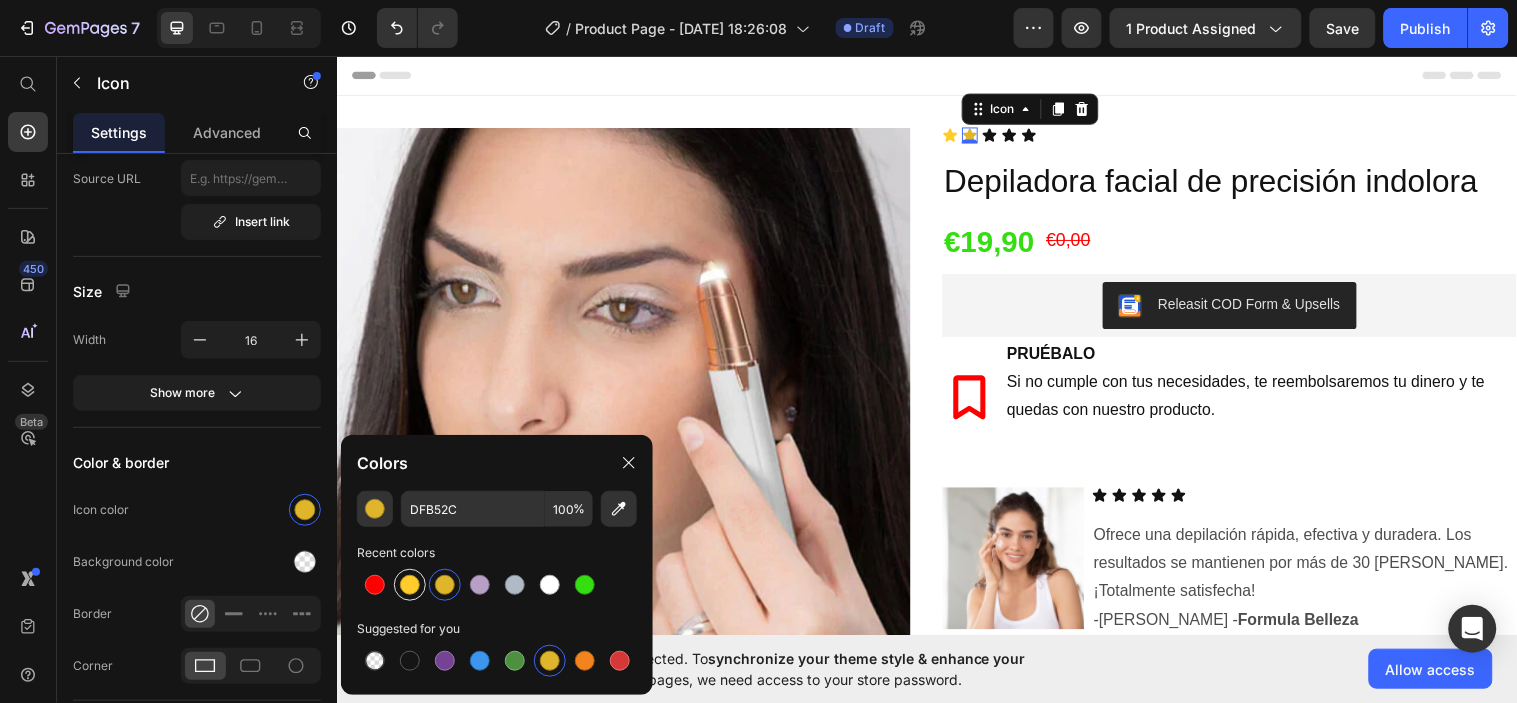 type on "FFCD2B" 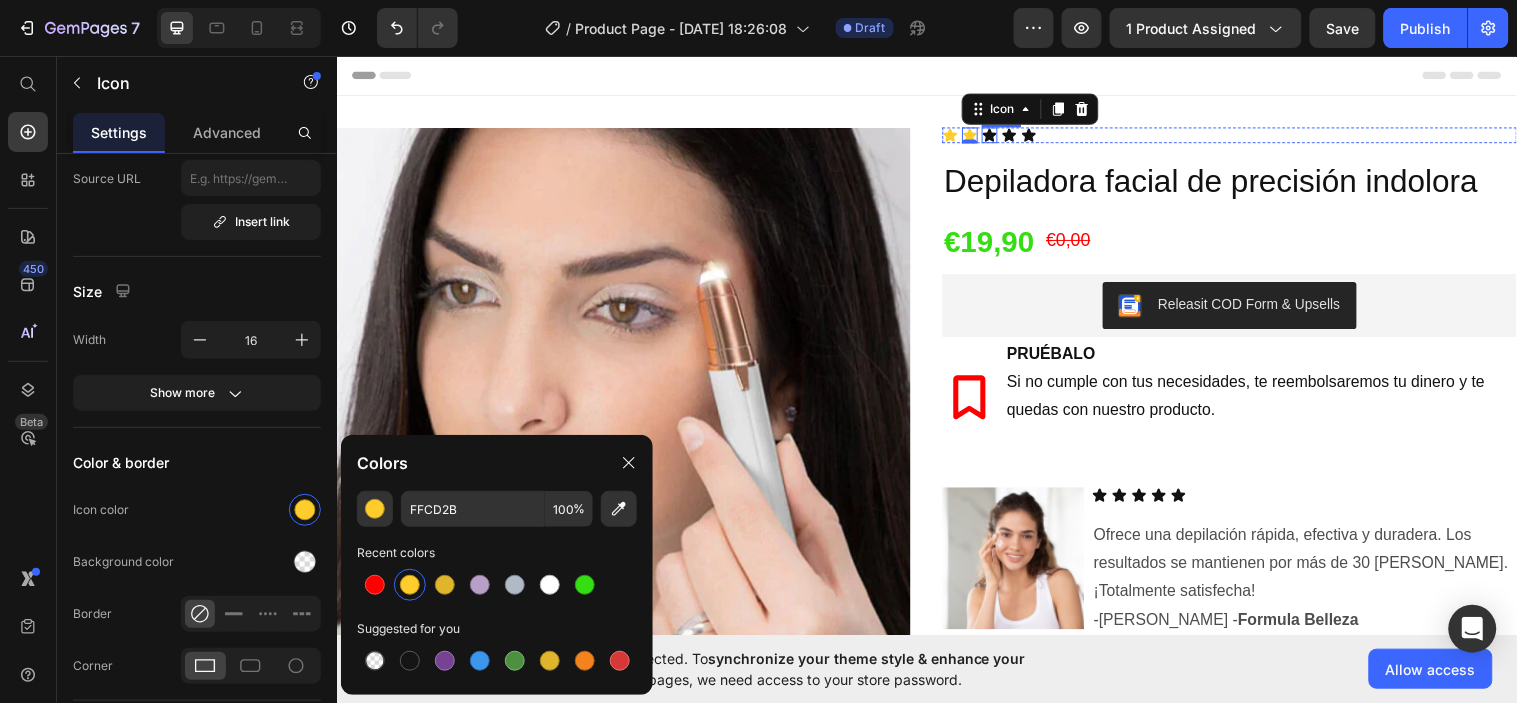 click 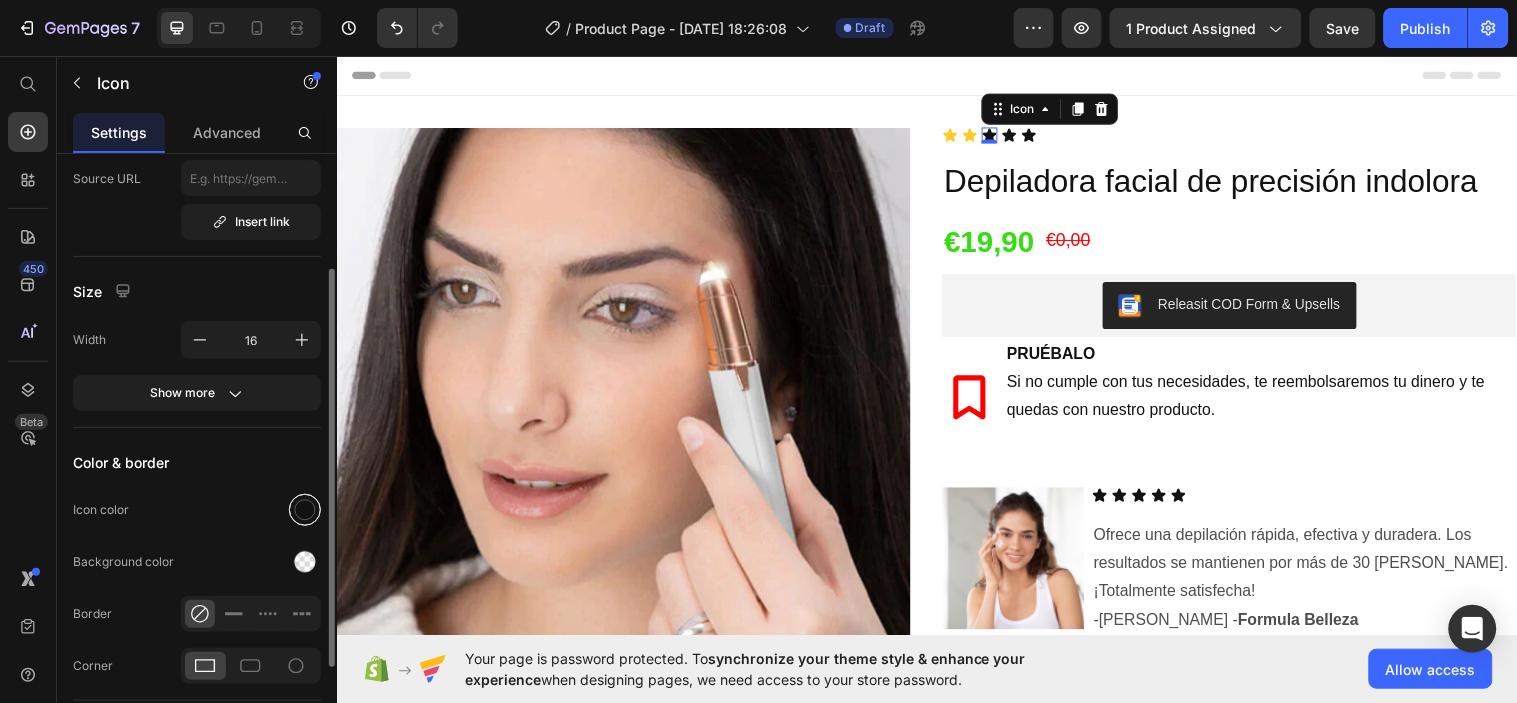 click at bounding box center (305, 510) 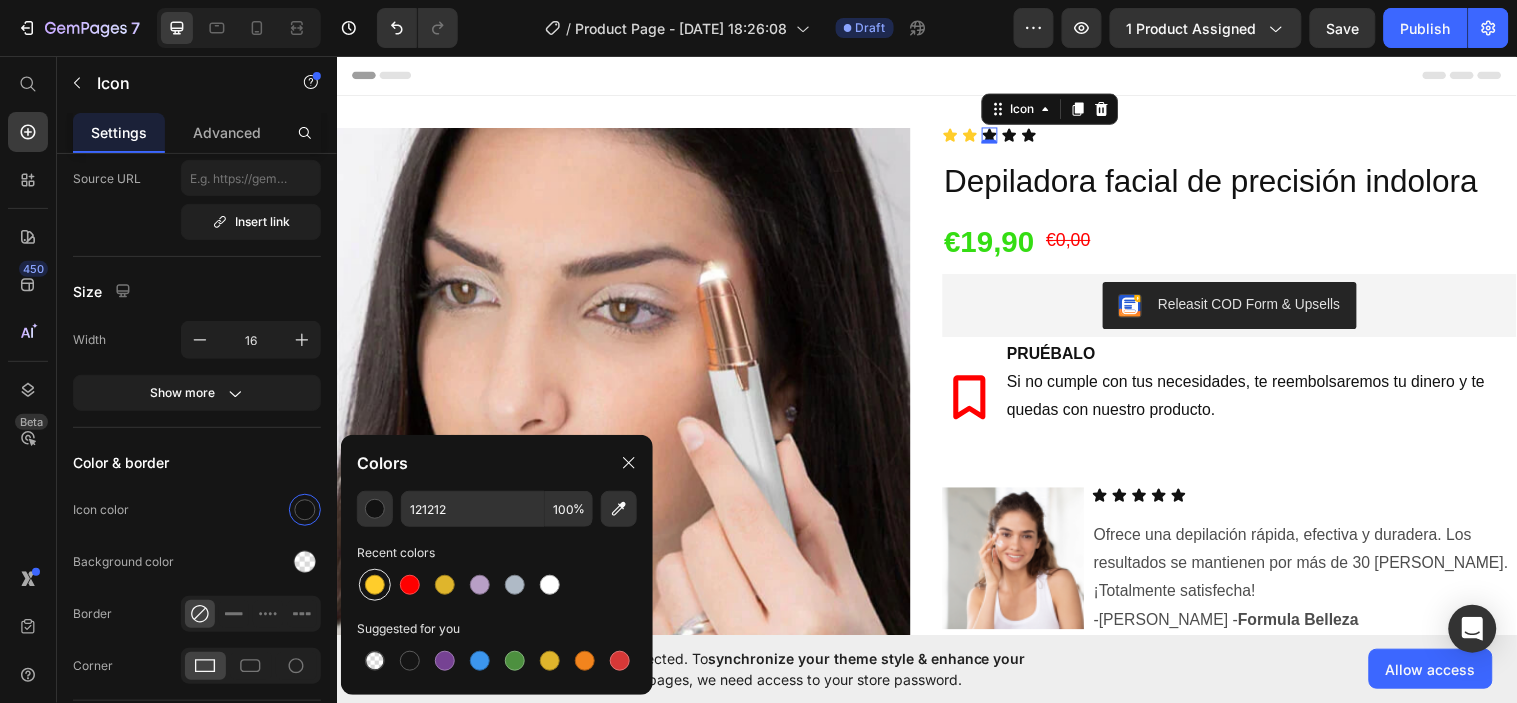 click at bounding box center [375, 585] 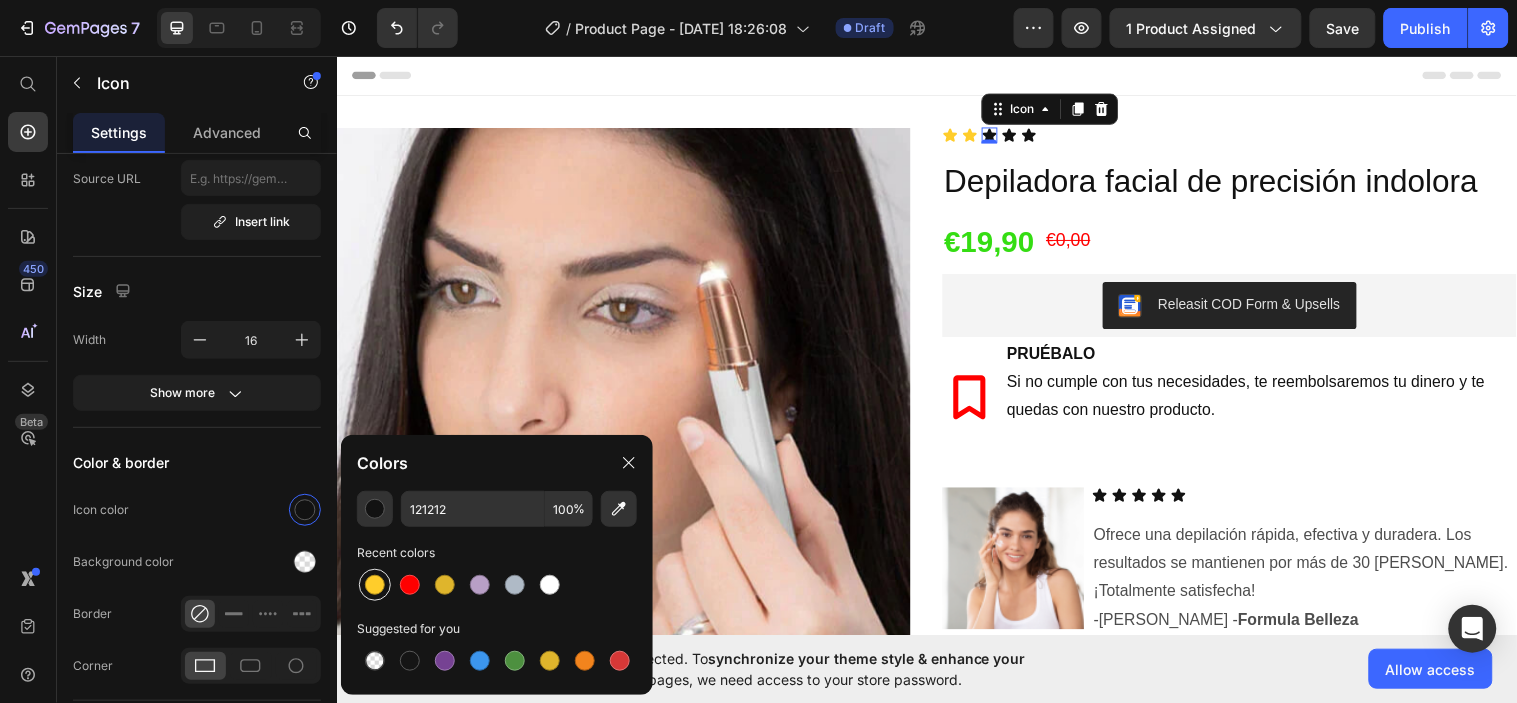 type on "FFCD2B" 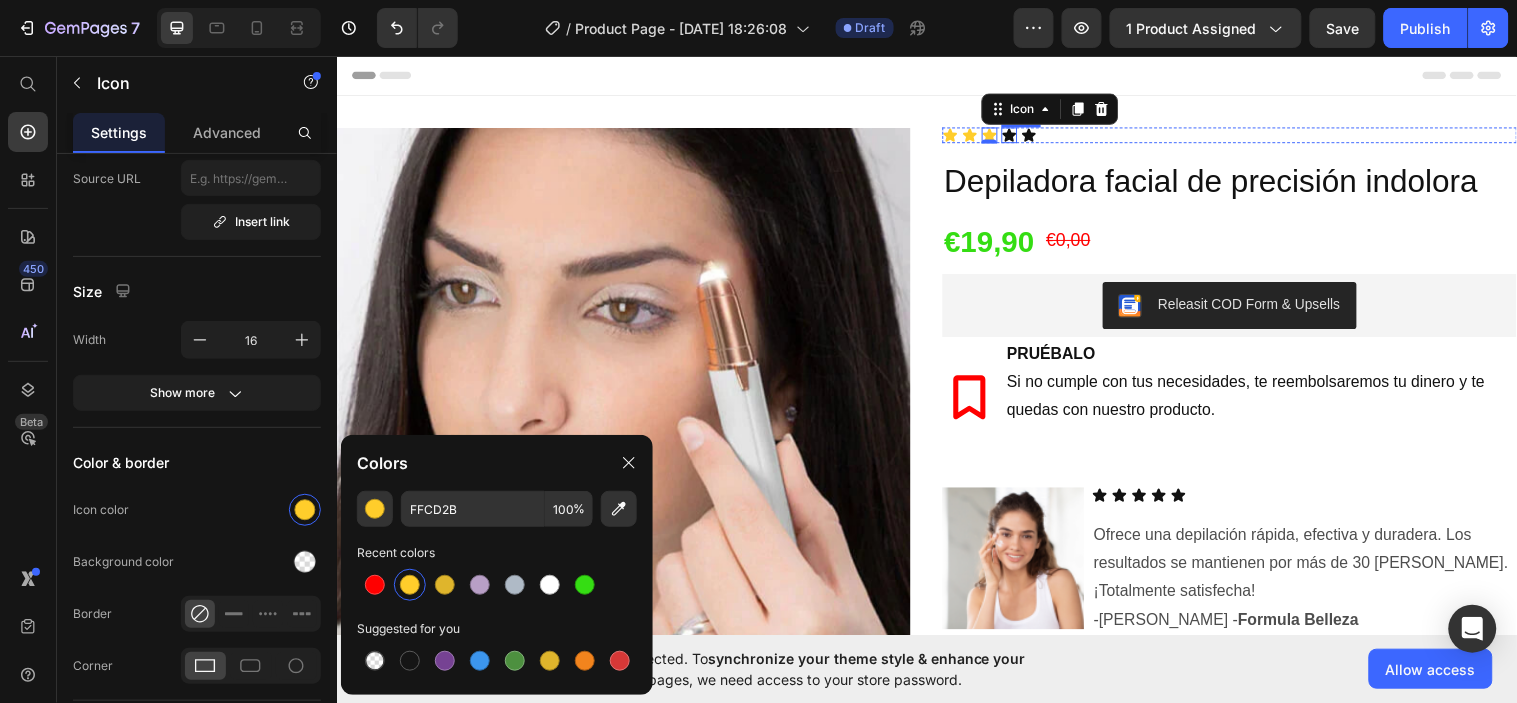 click 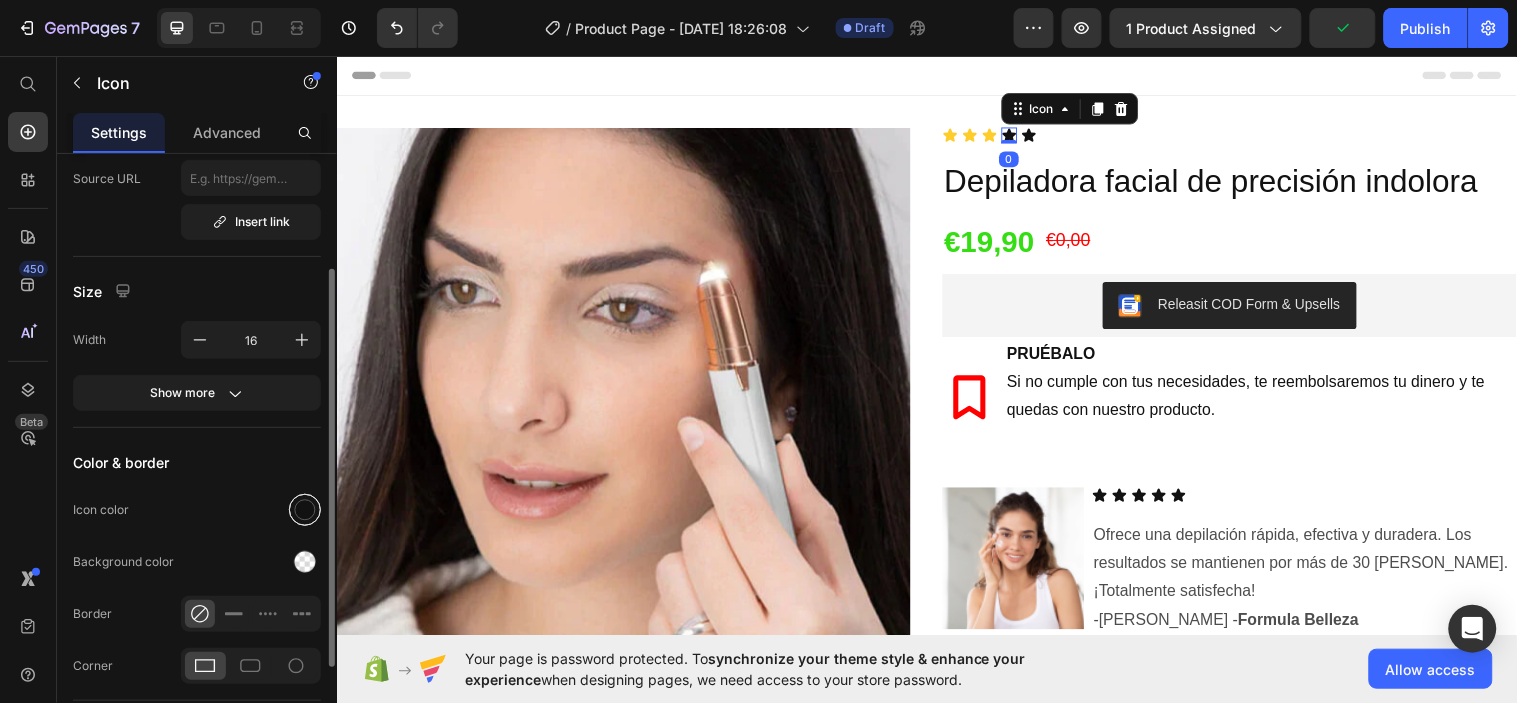 click at bounding box center [305, 510] 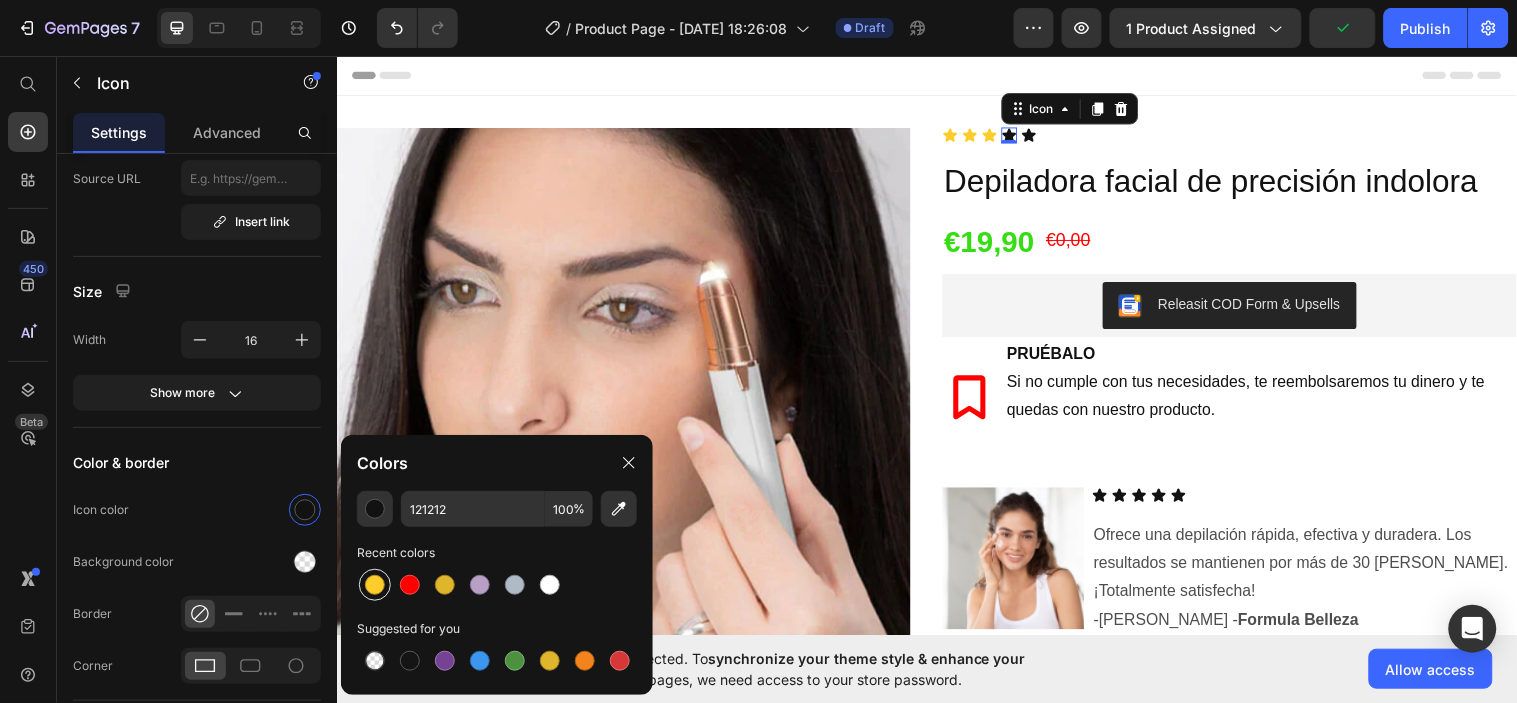 click at bounding box center [375, 585] 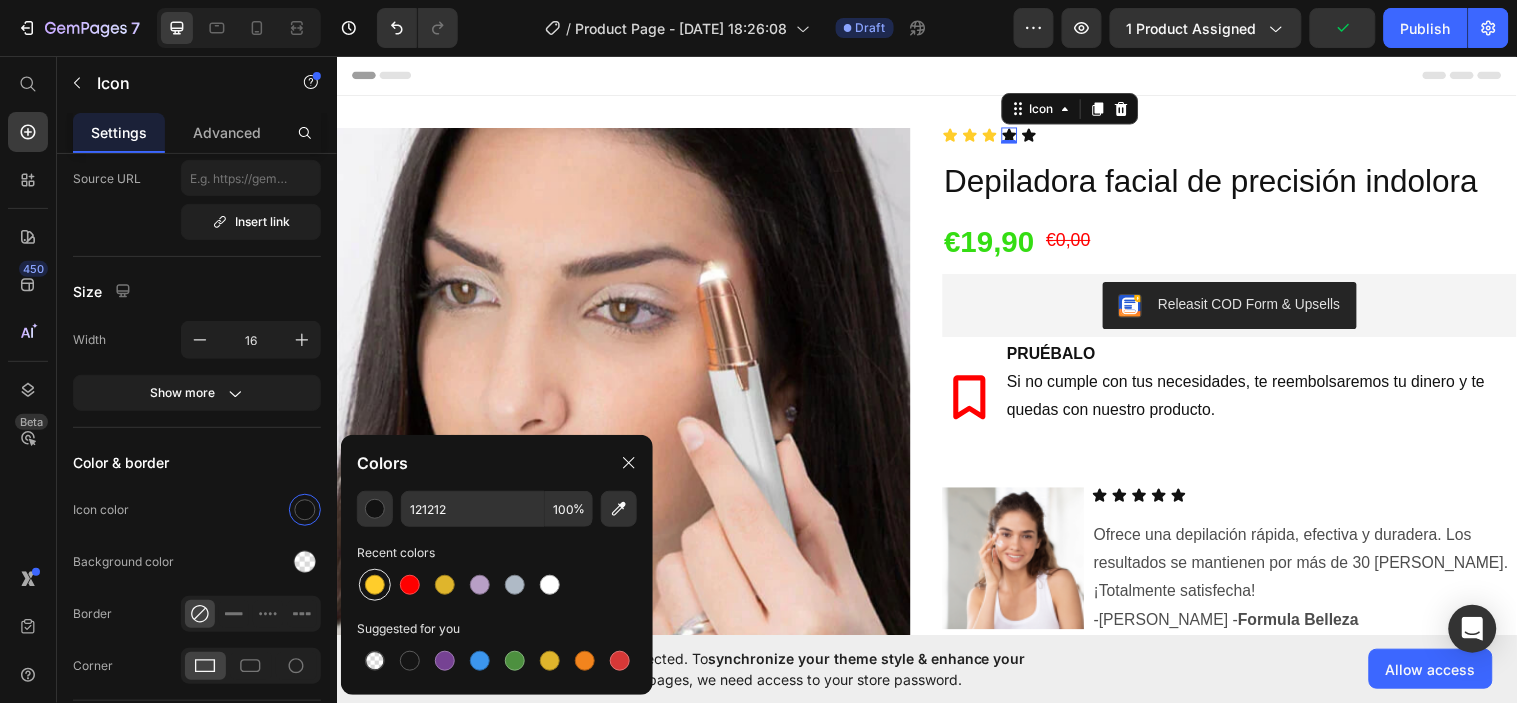 type on "FFCD2B" 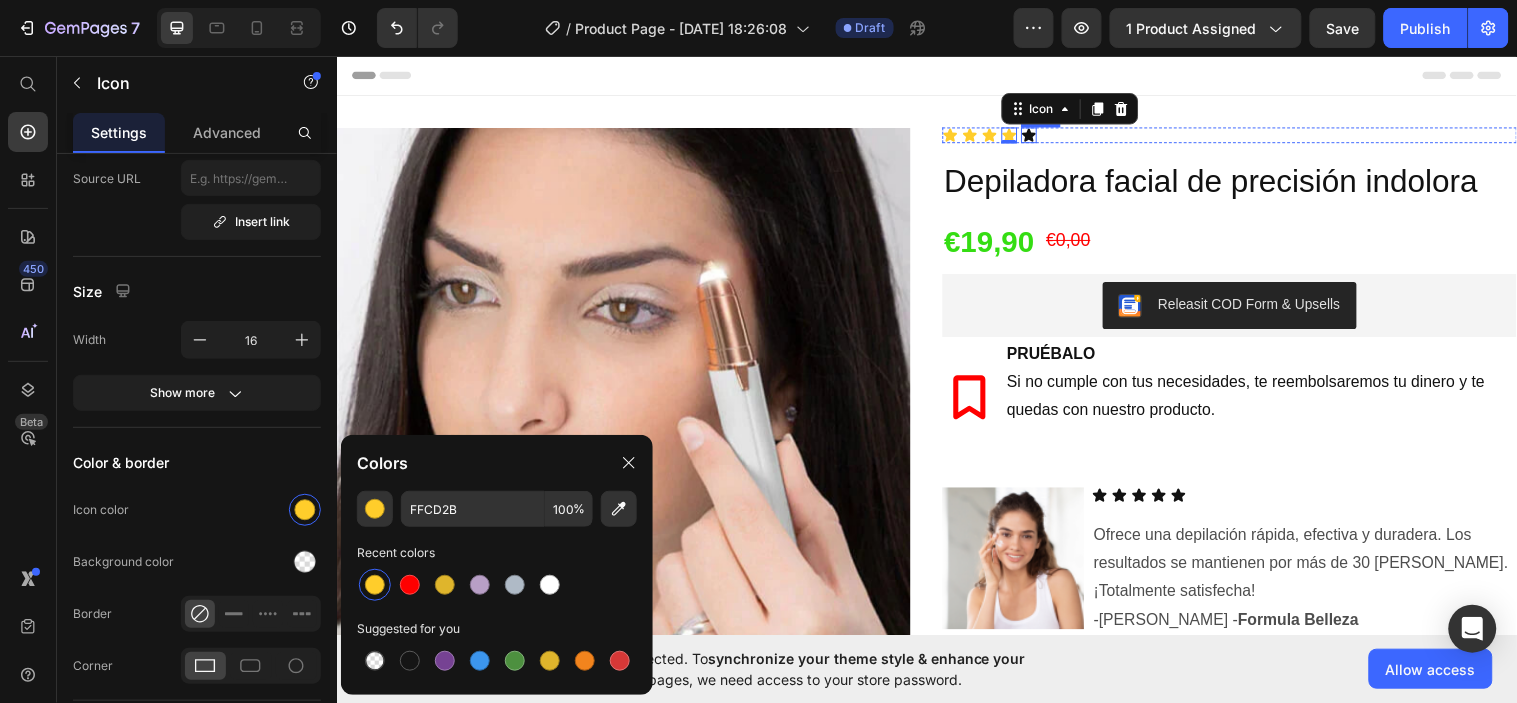 click 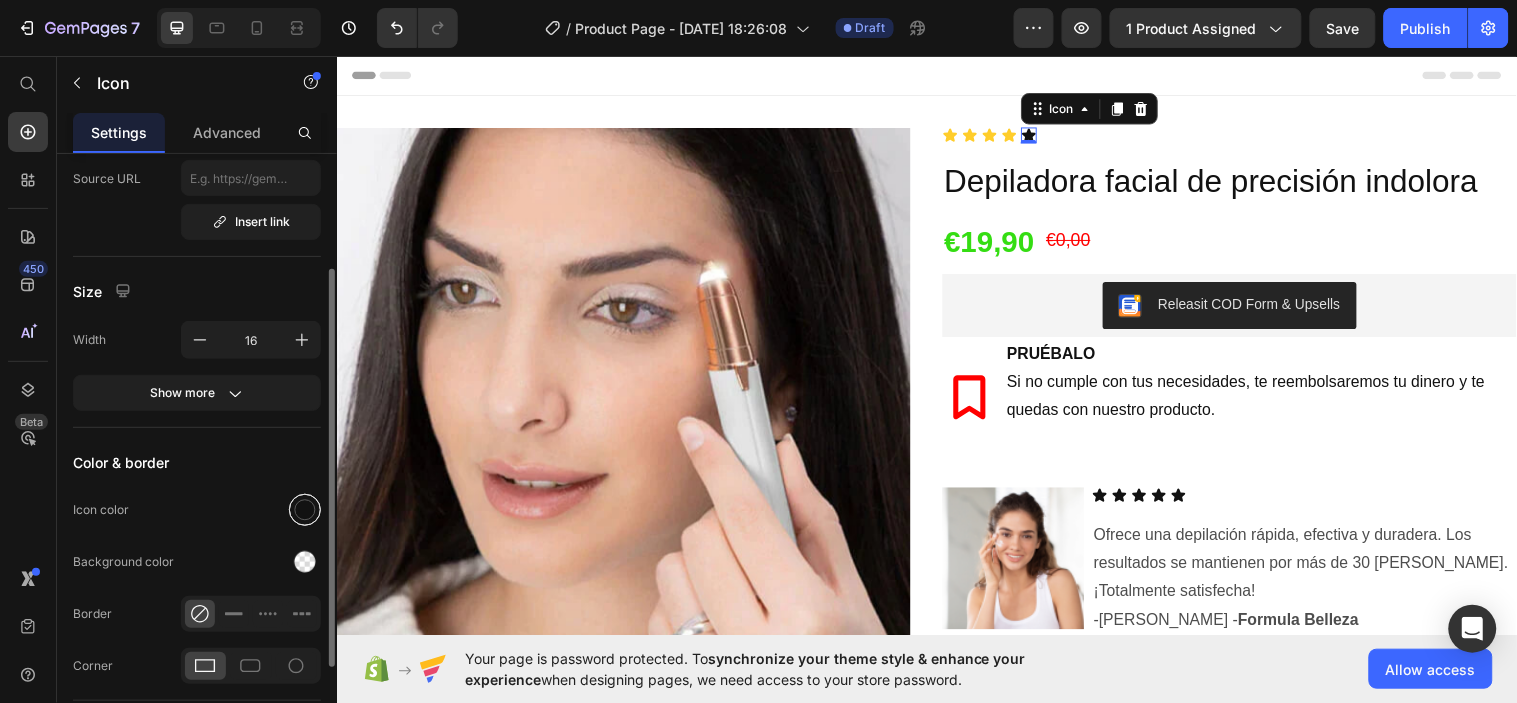 click at bounding box center [305, 510] 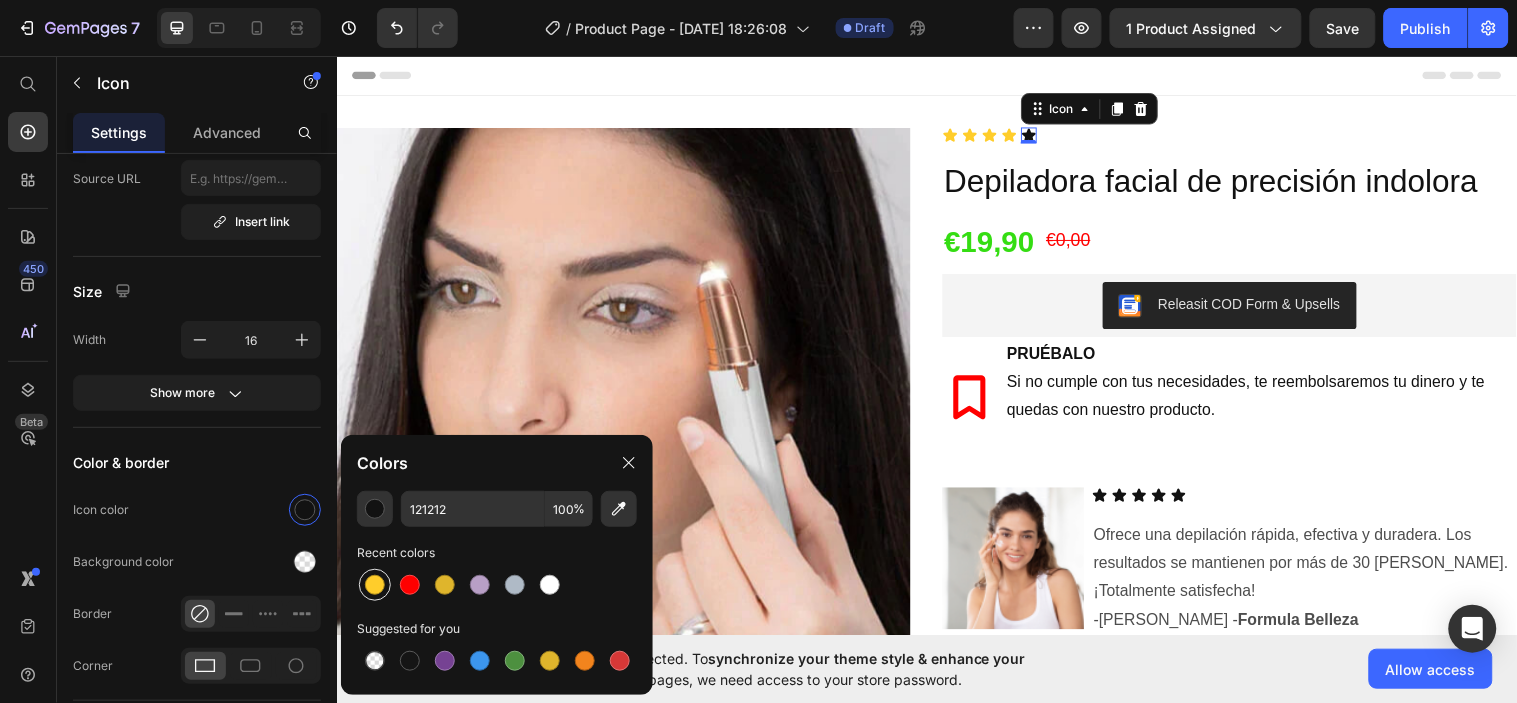click at bounding box center [375, 585] 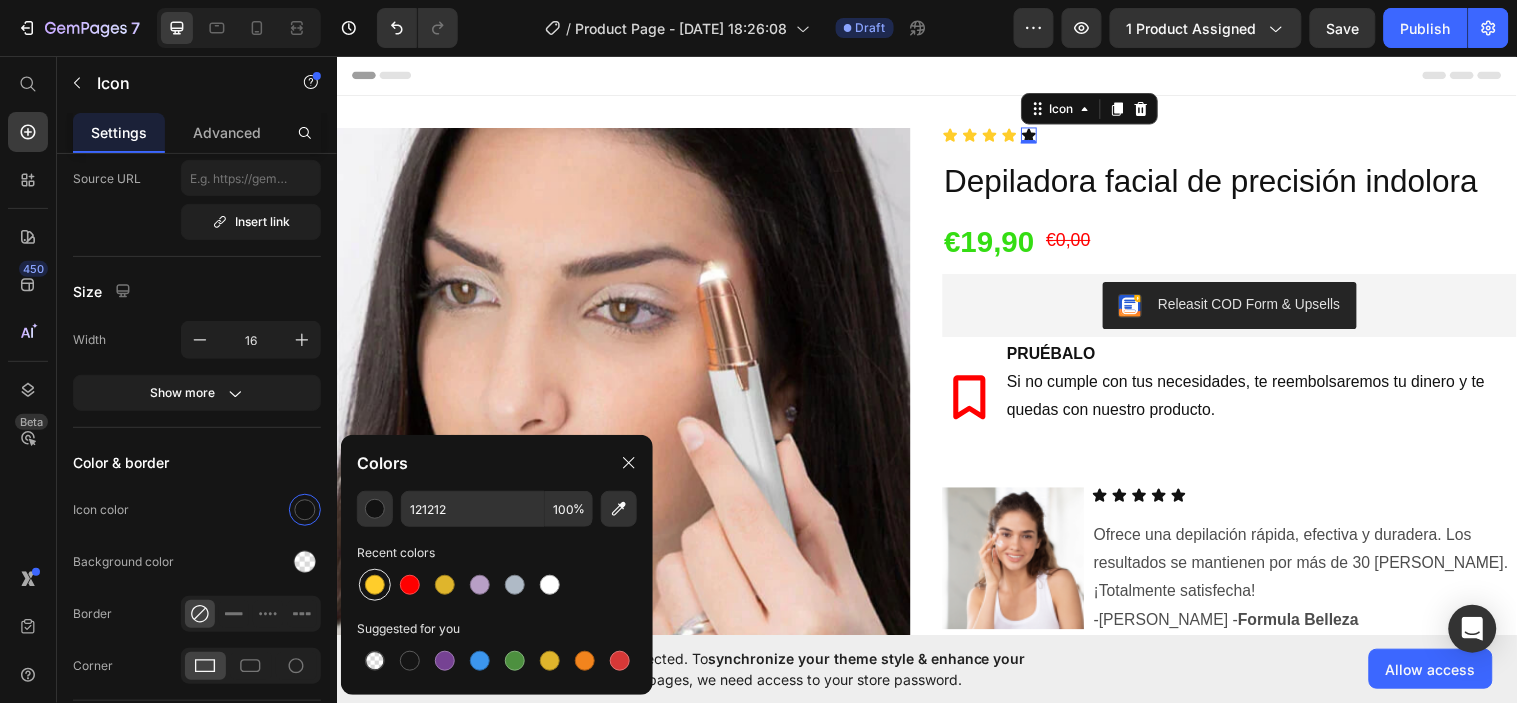 type on "FFCD2B" 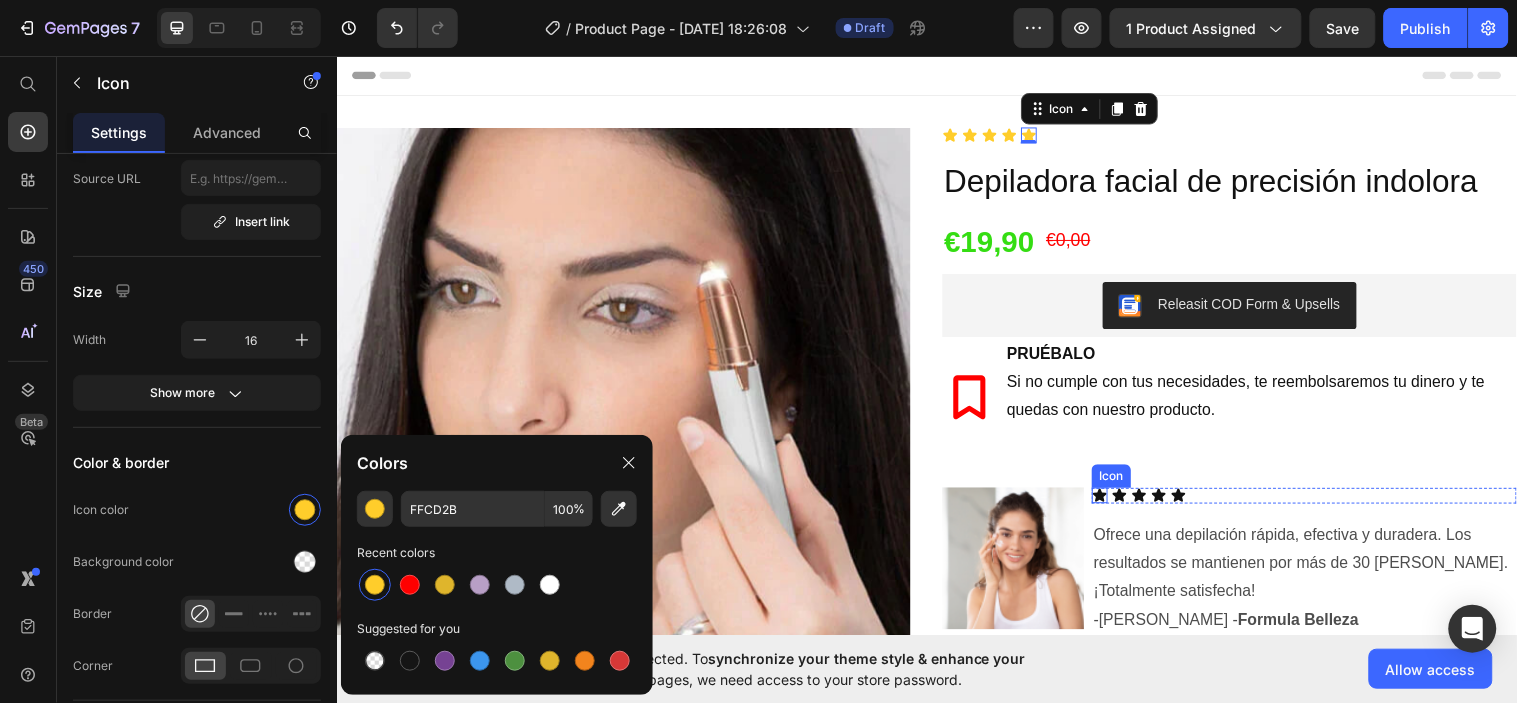 click 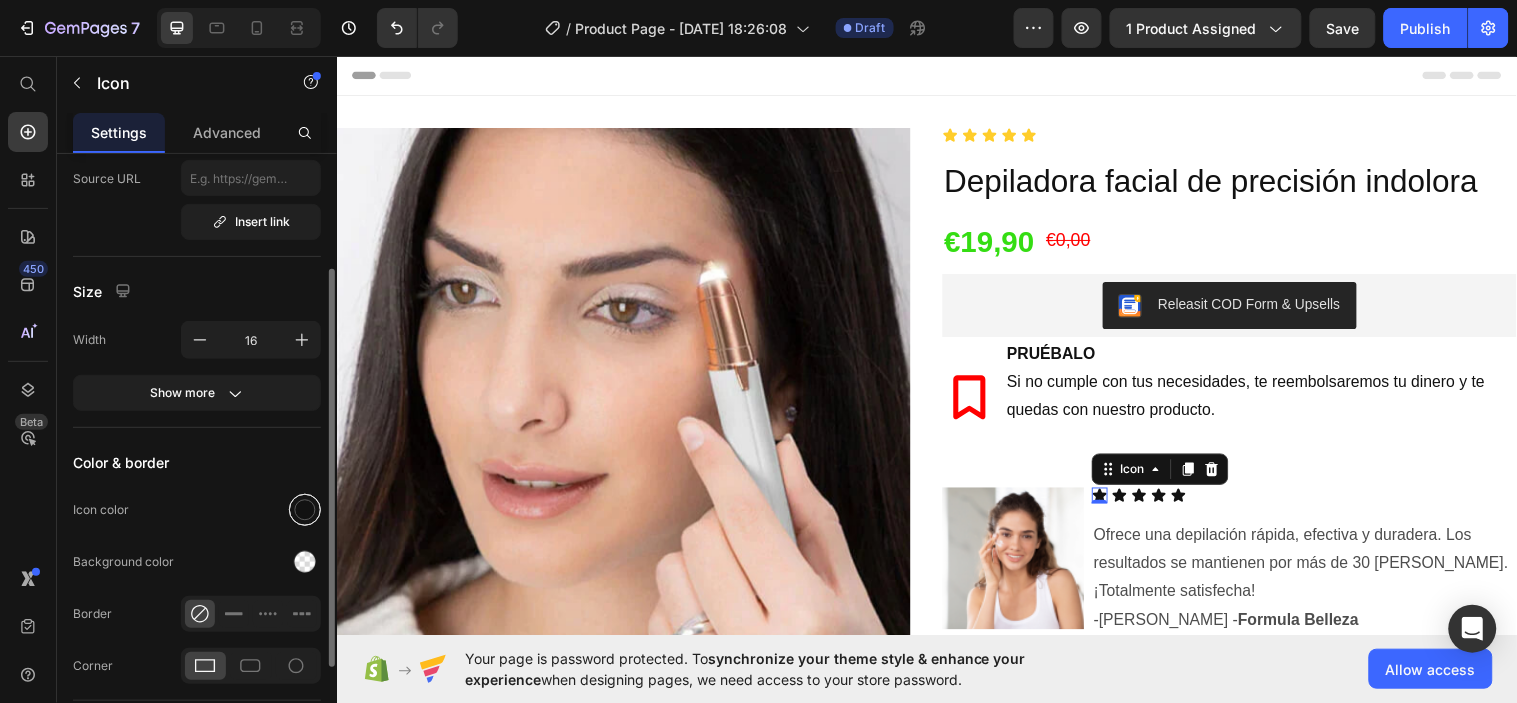 click at bounding box center [305, 510] 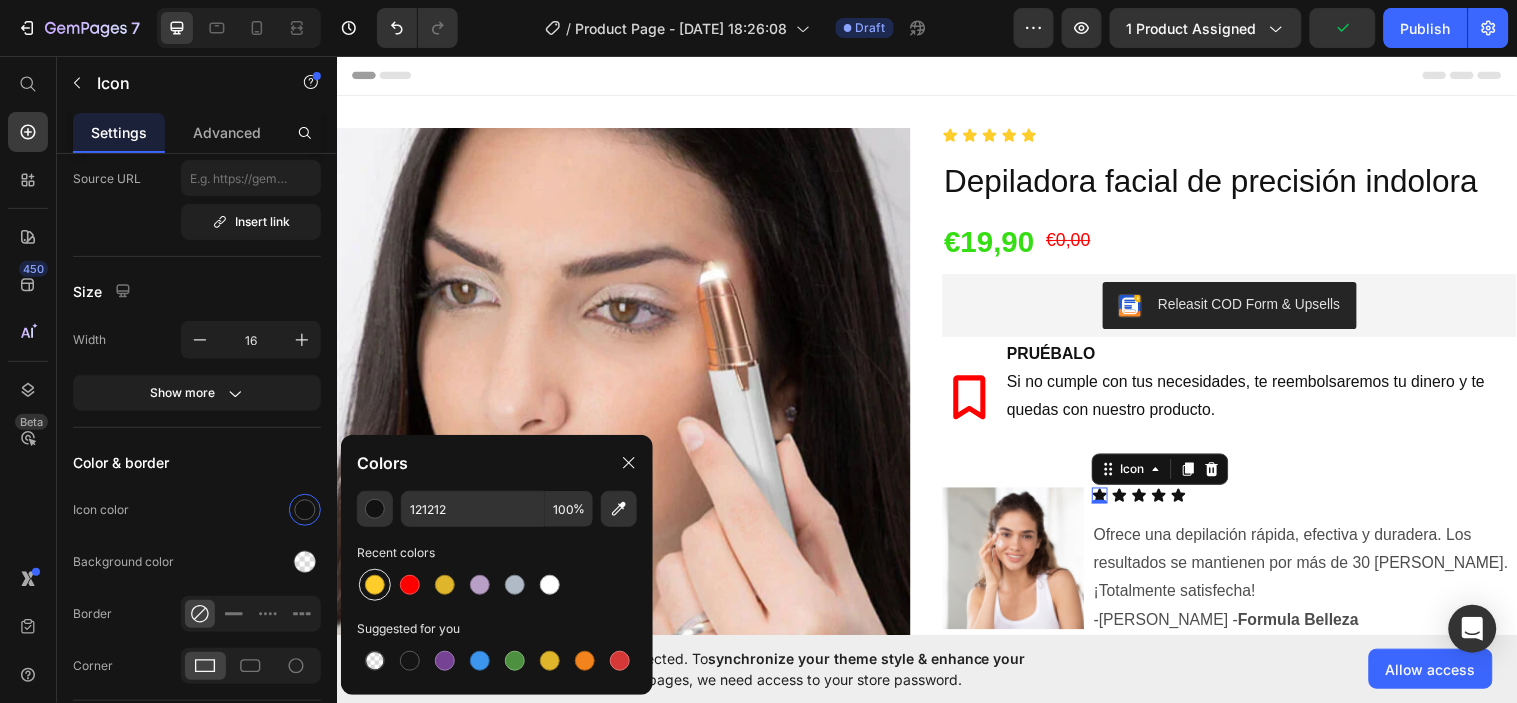 click at bounding box center (375, 585) 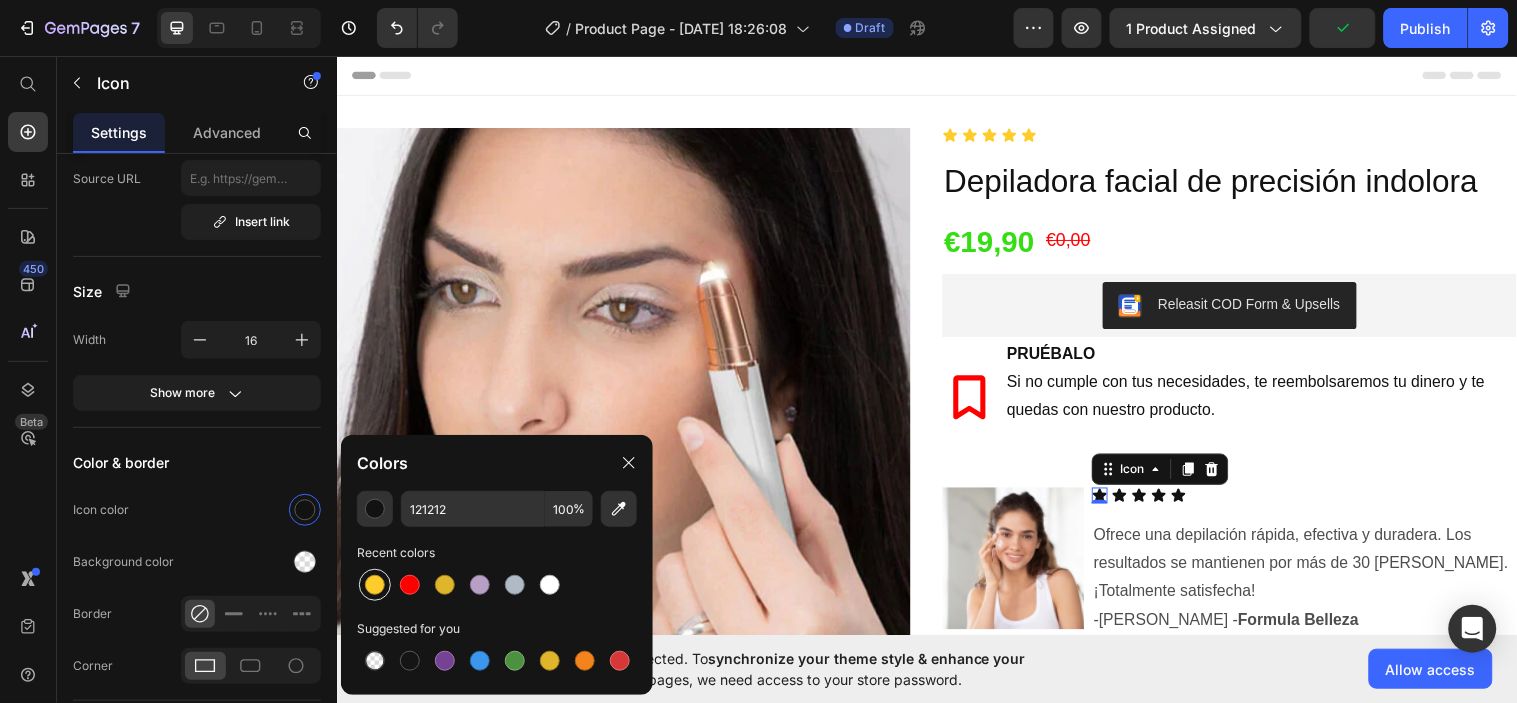 type on "FFCD2B" 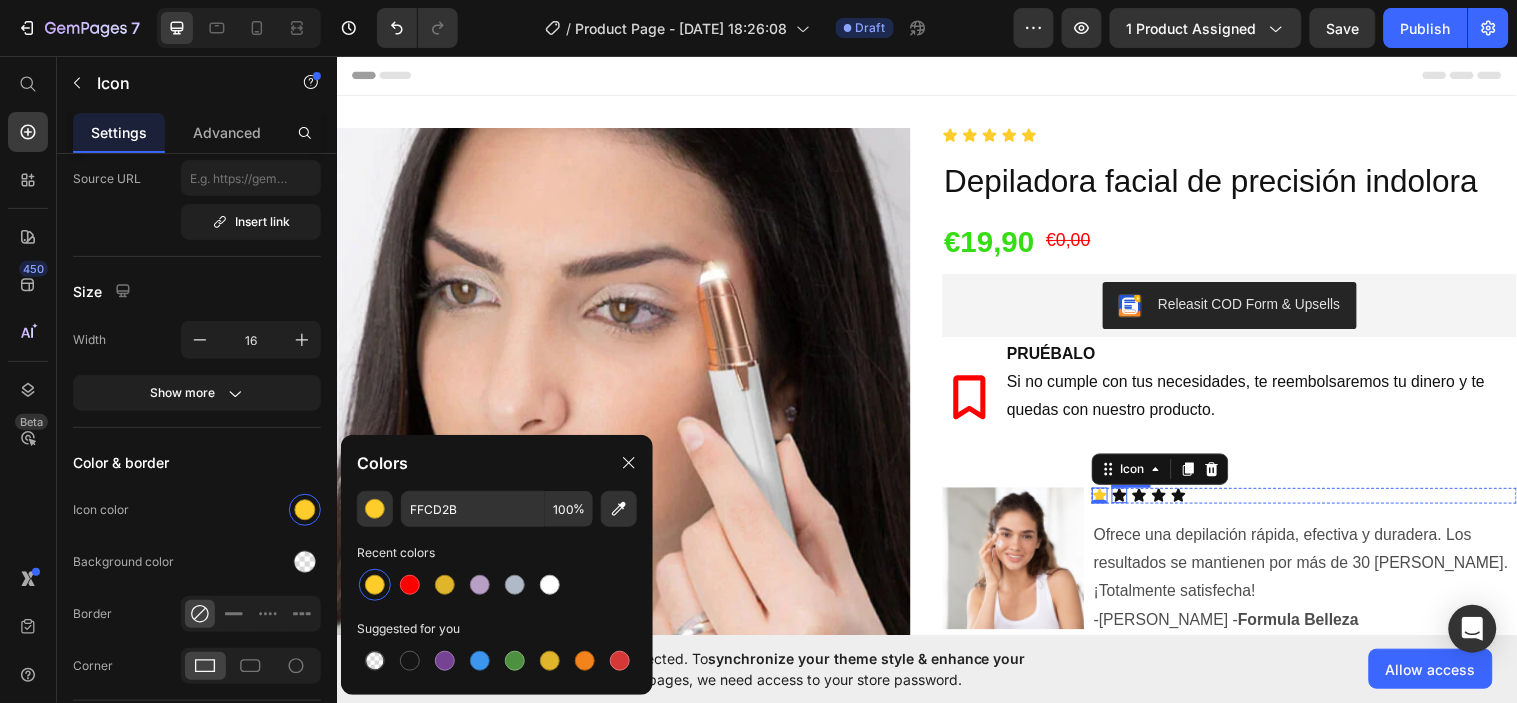 click 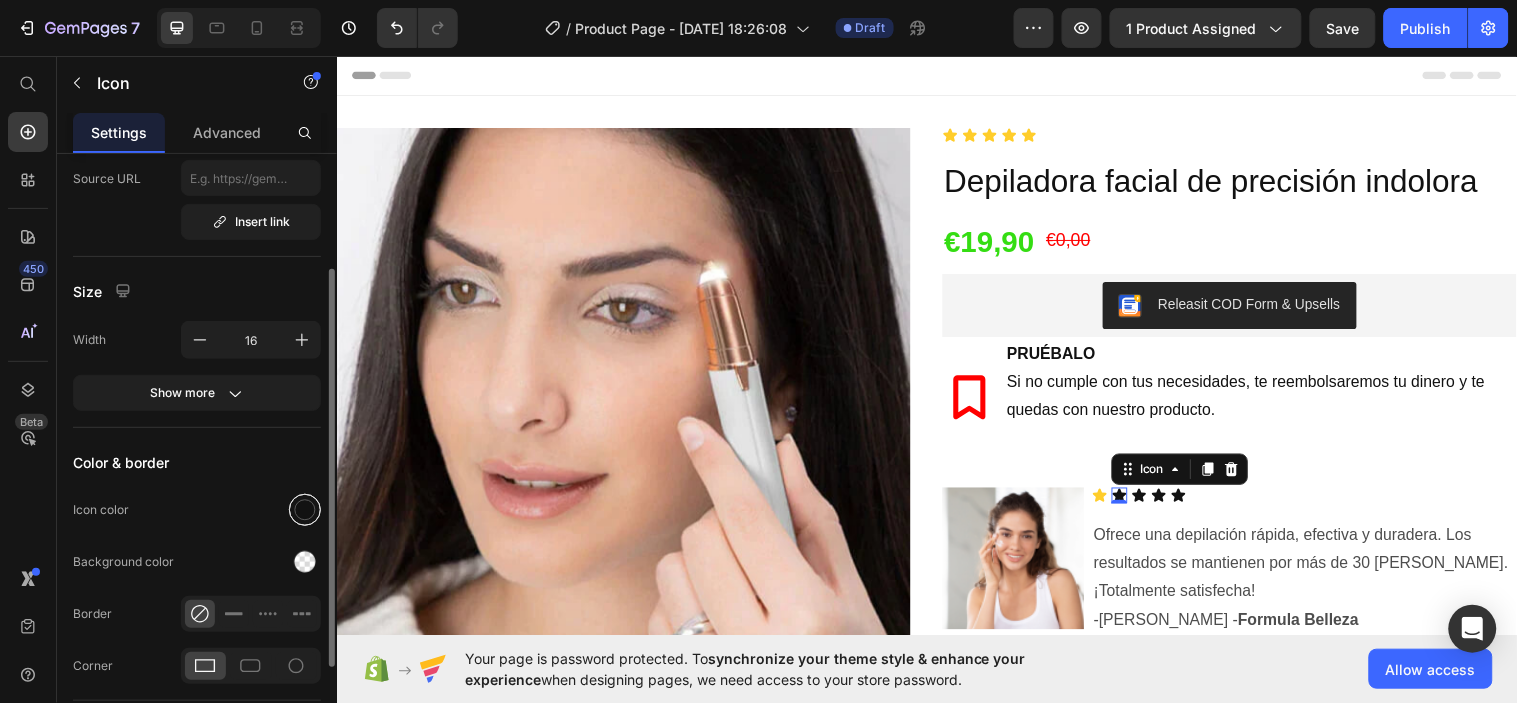 click at bounding box center [305, 510] 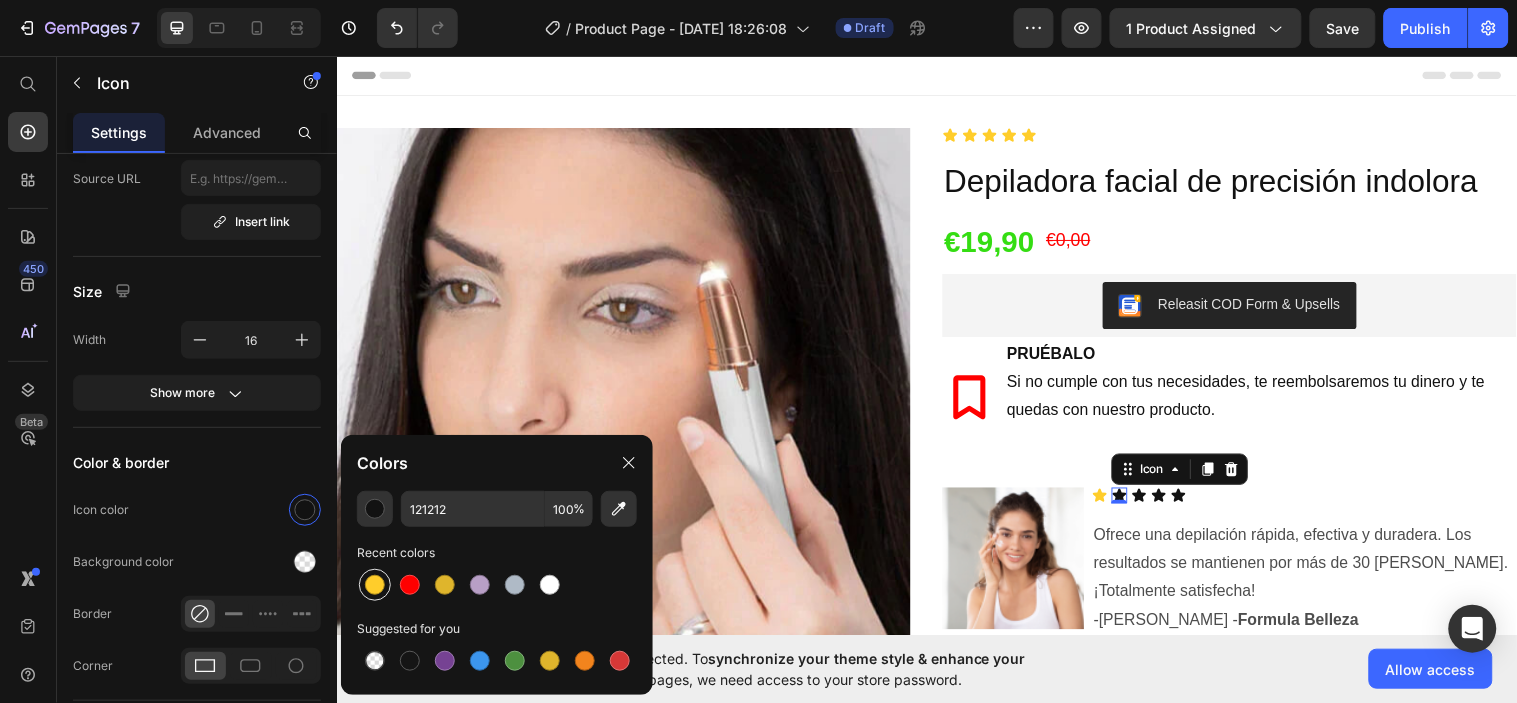click at bounding box center (375, 585) 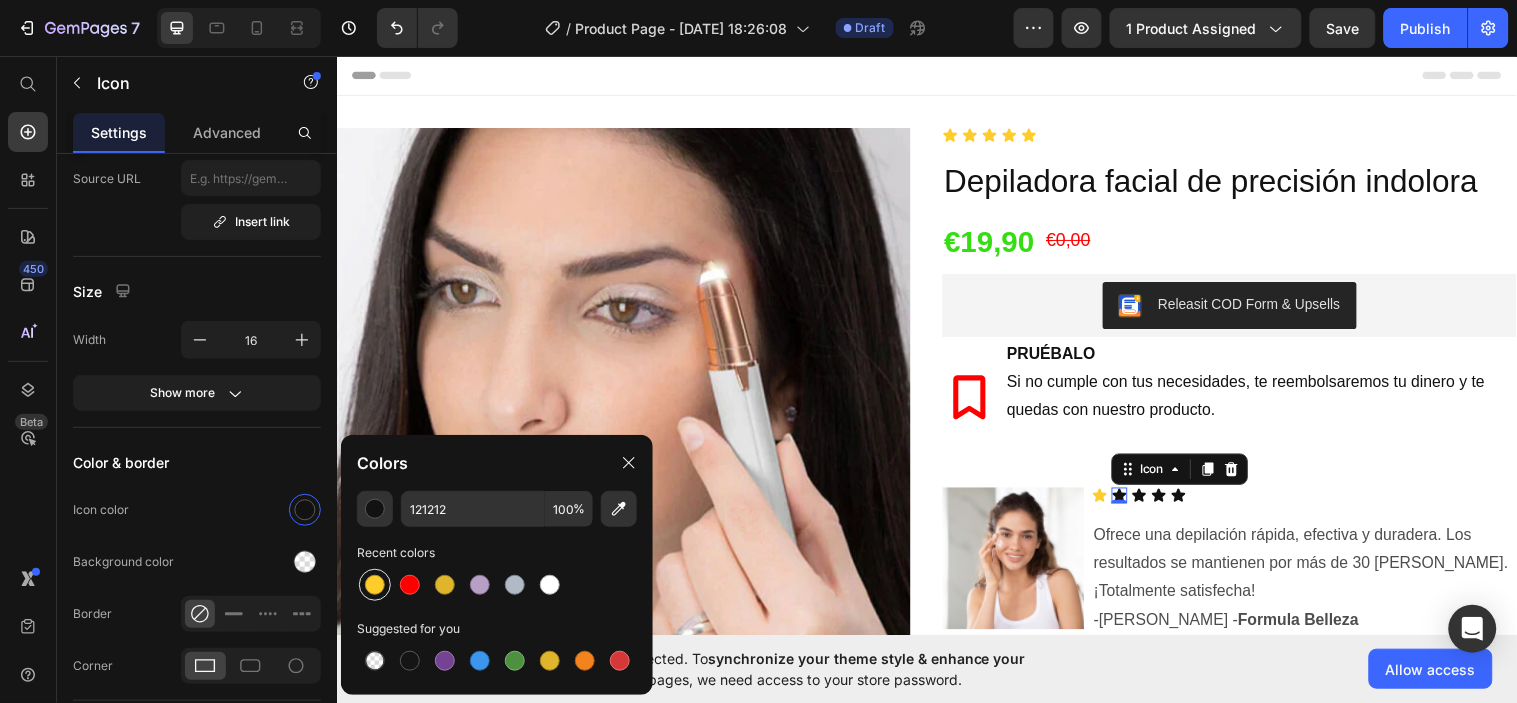 type on "FFCD2B" 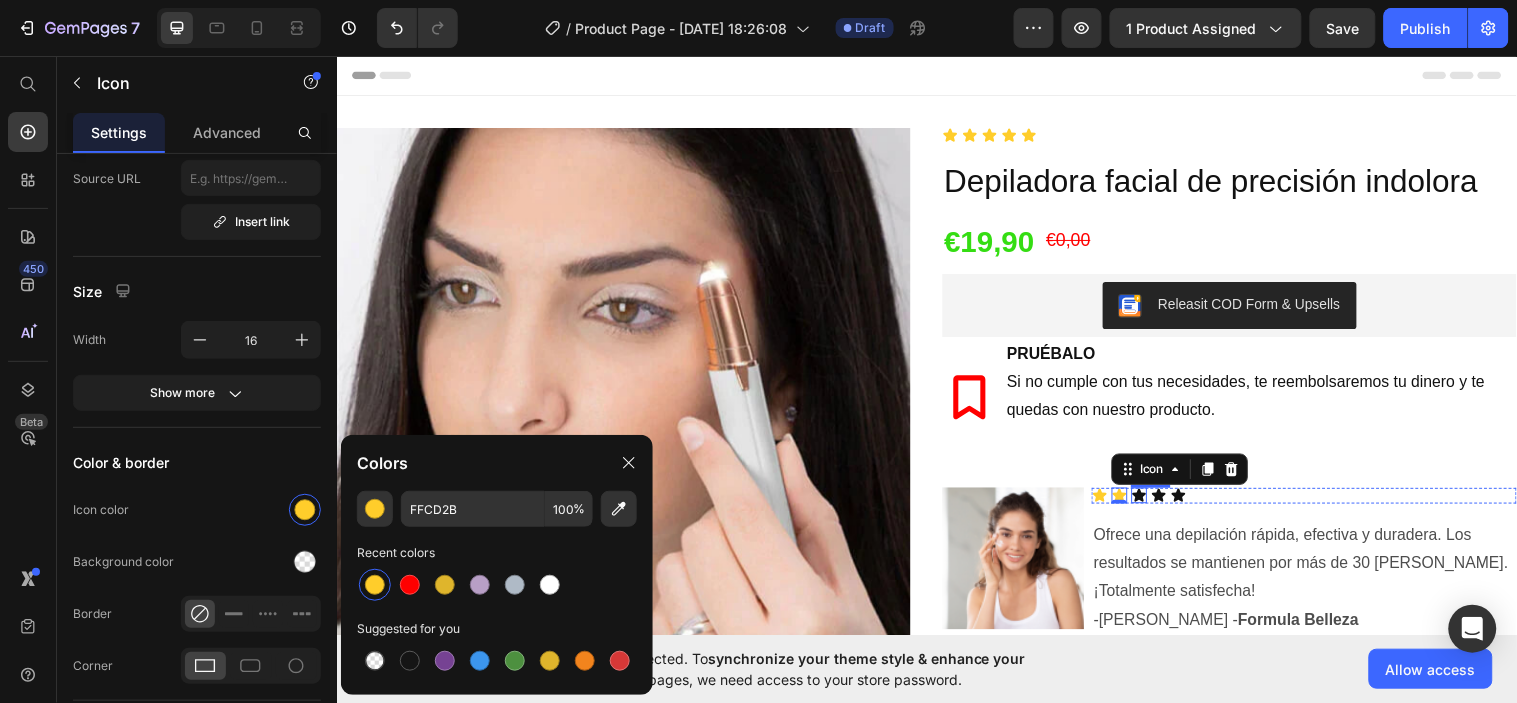 click 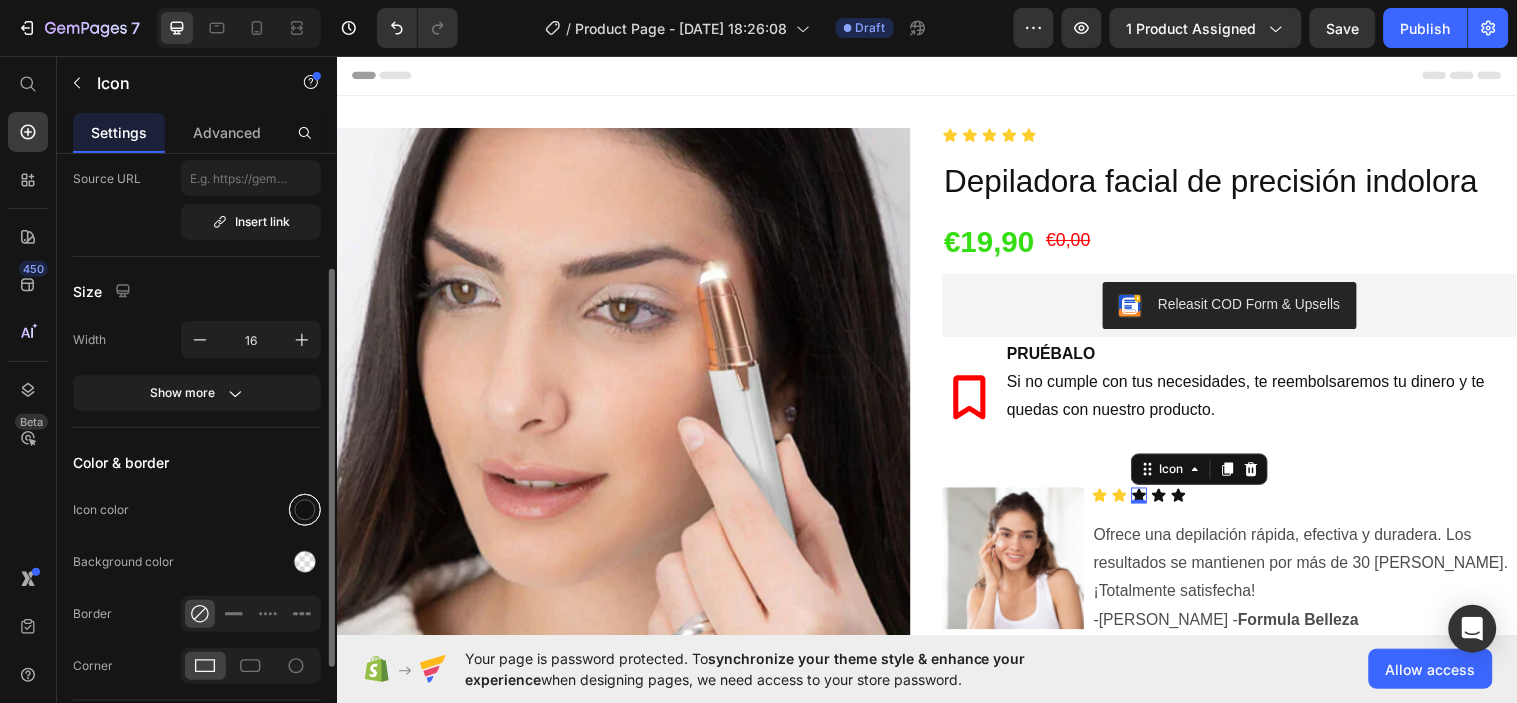 click at bounding box center [305, 510] 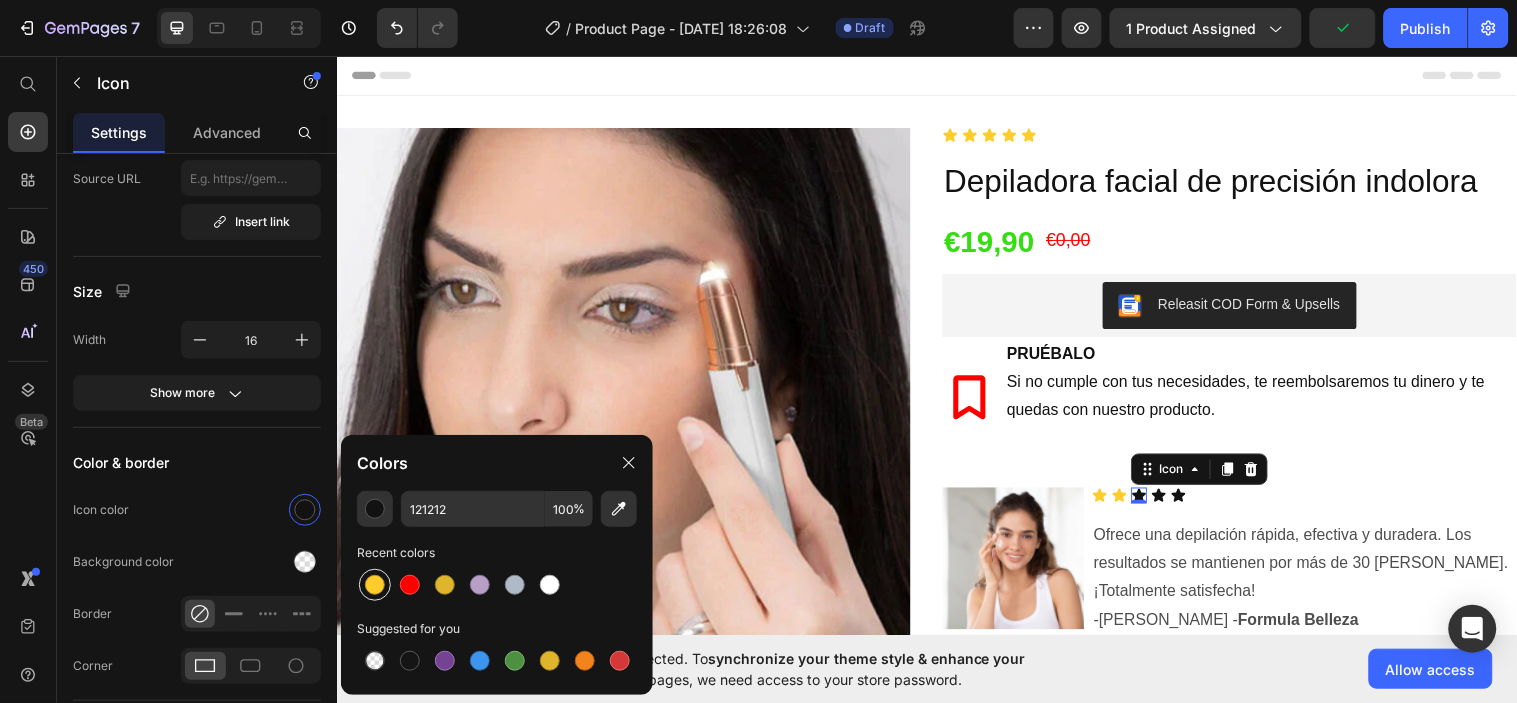click at bounding box center (375, 585) 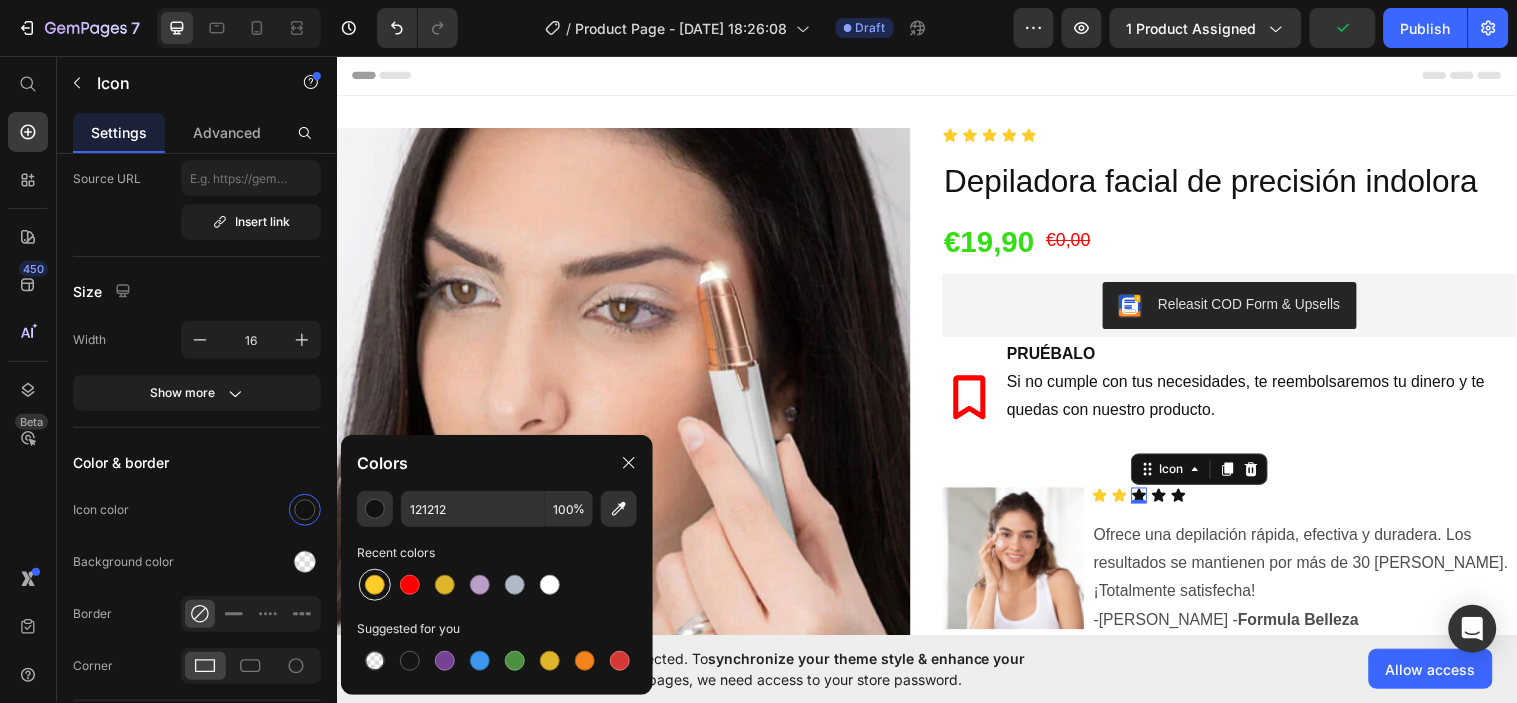 type on "FFCD2B" 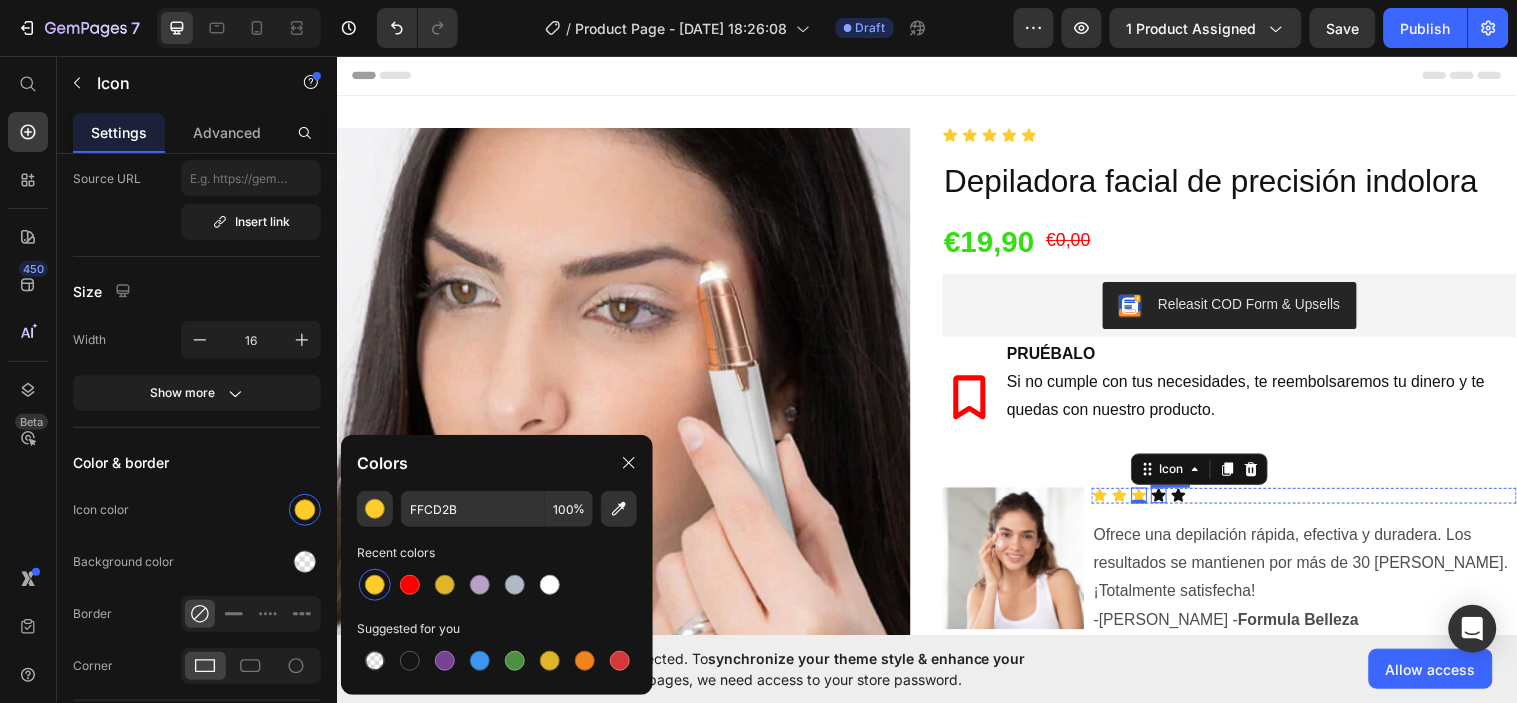click 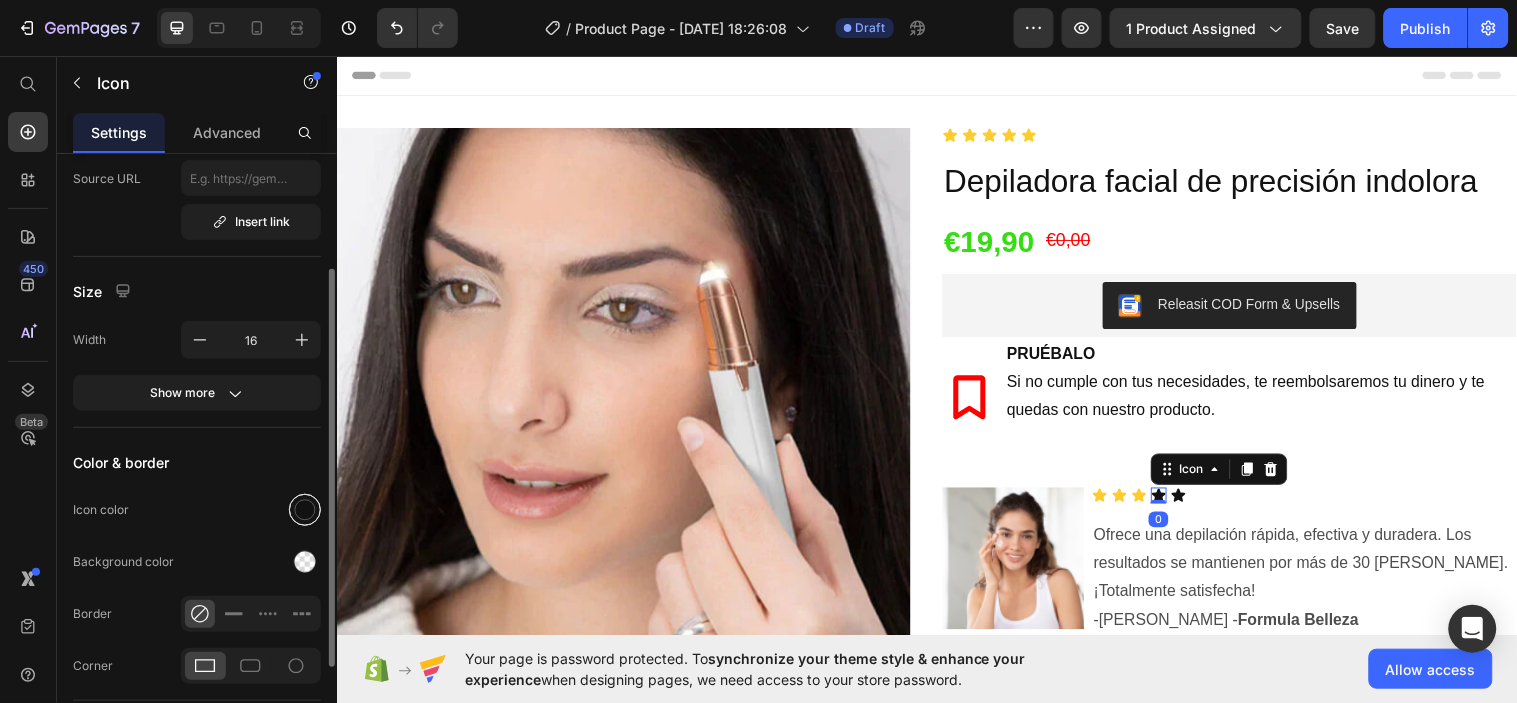 click at bounding box center [305, 510] 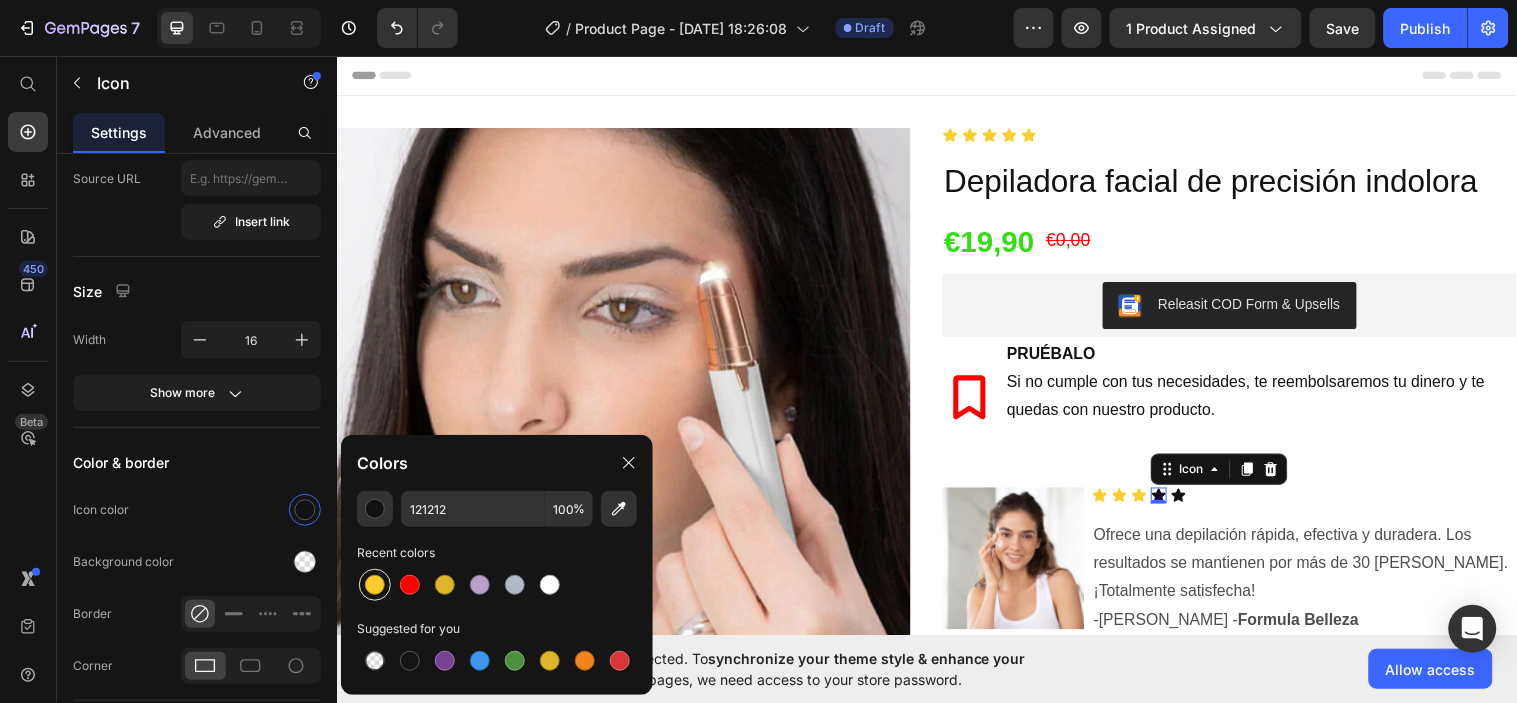 click at bounding box center [375, 585] 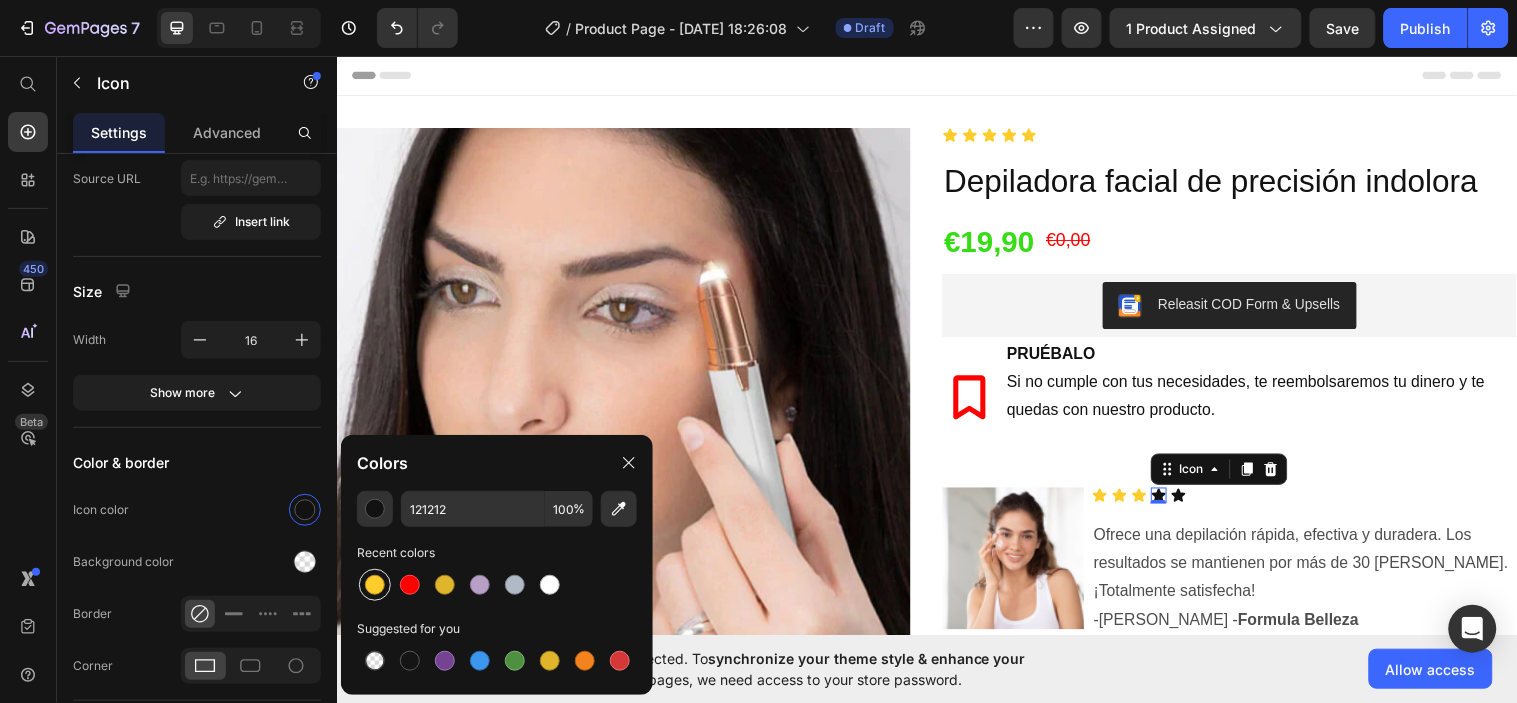 type on "FFCD2B" 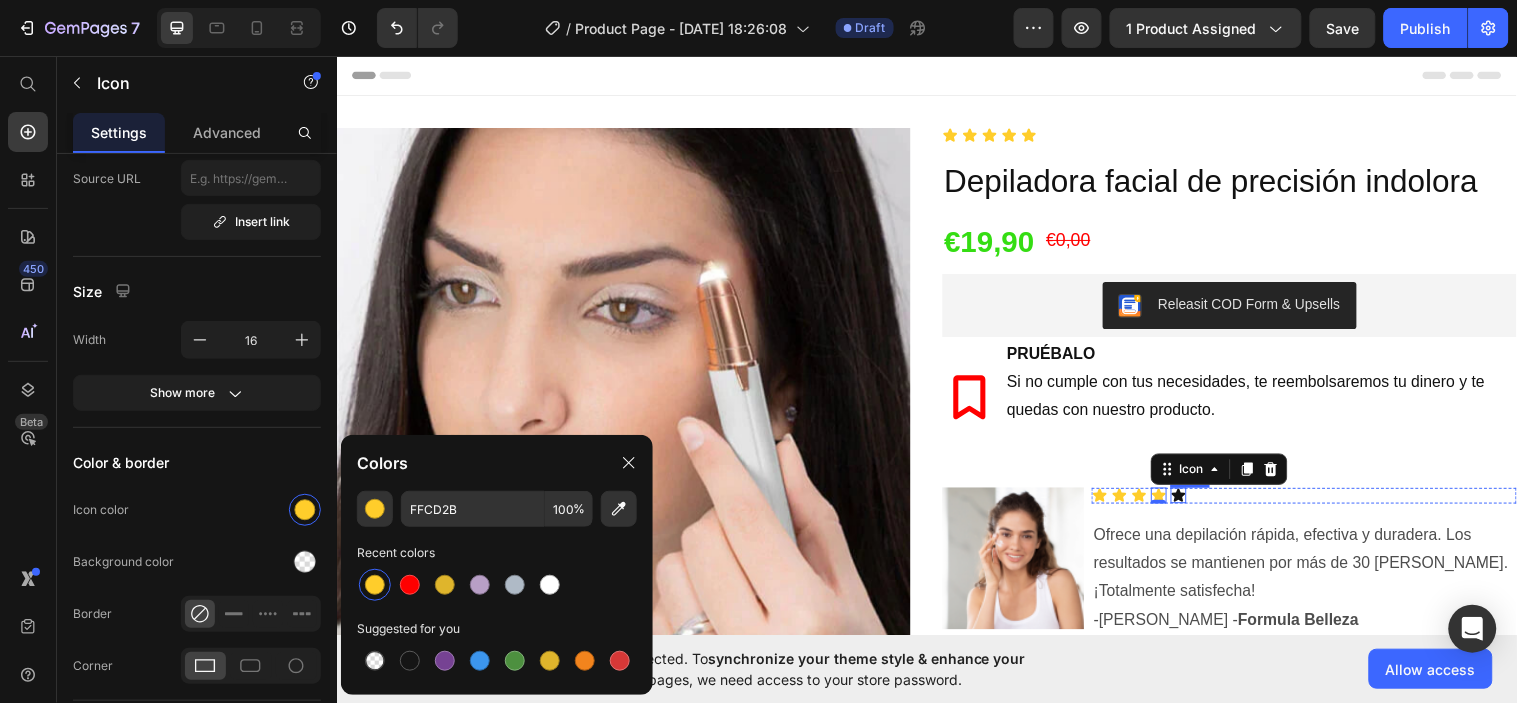 click 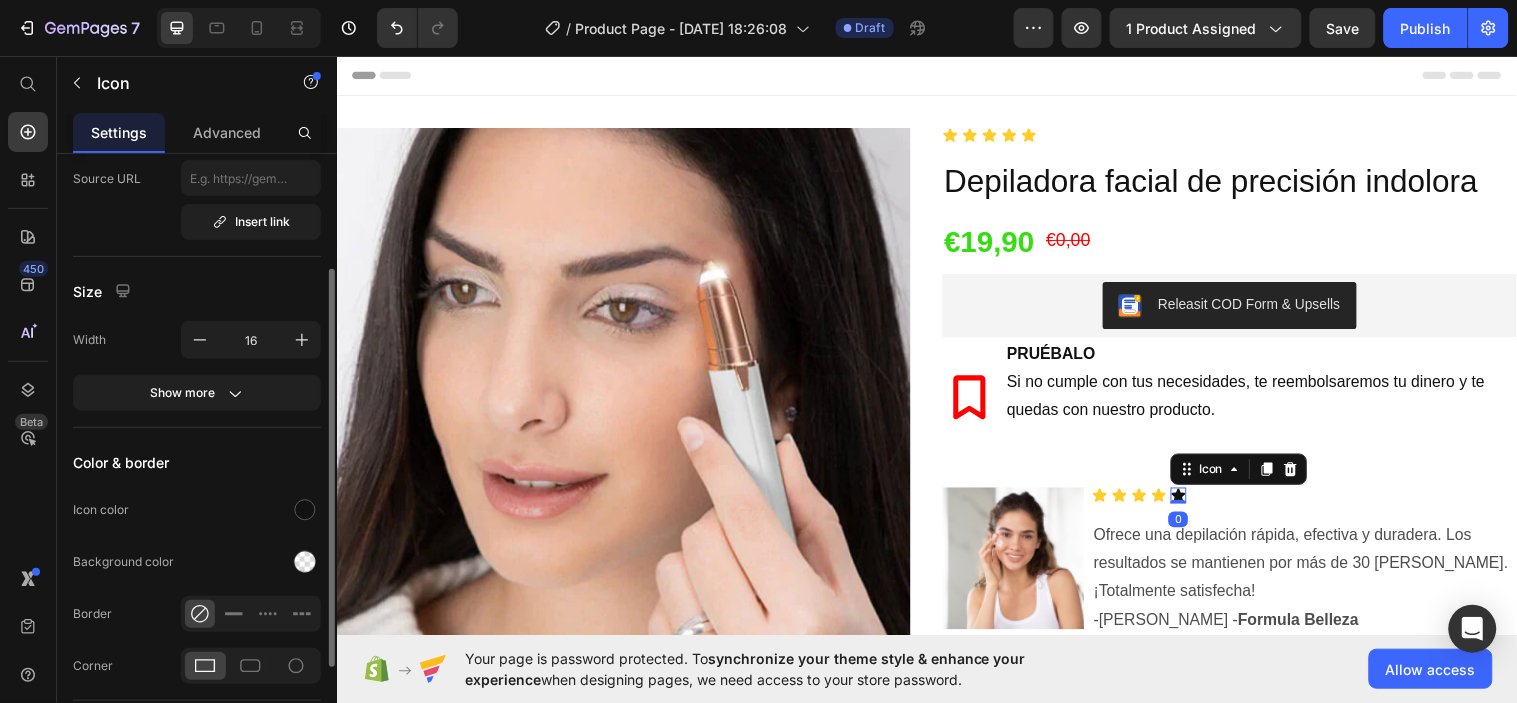 click on "Icon color" 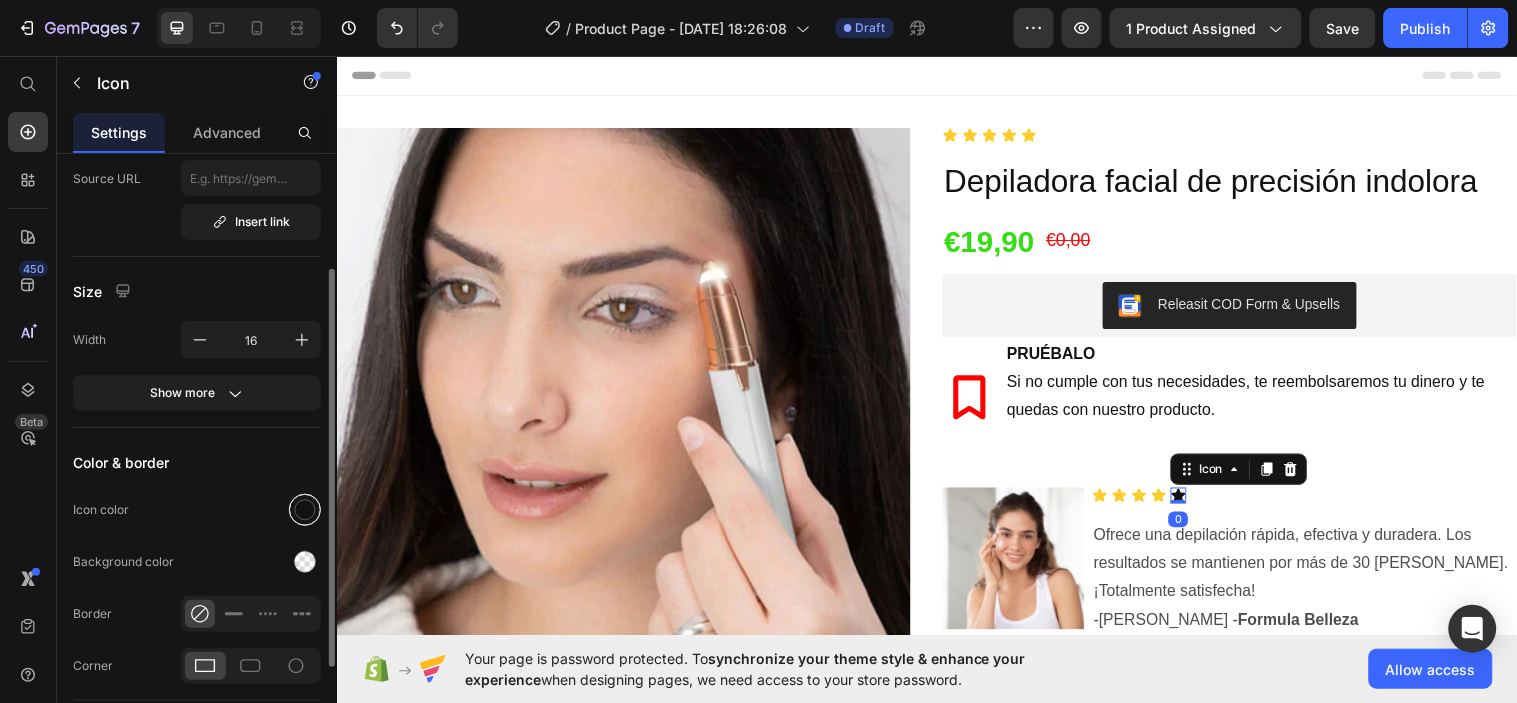 click at bounding box center (305, 510) 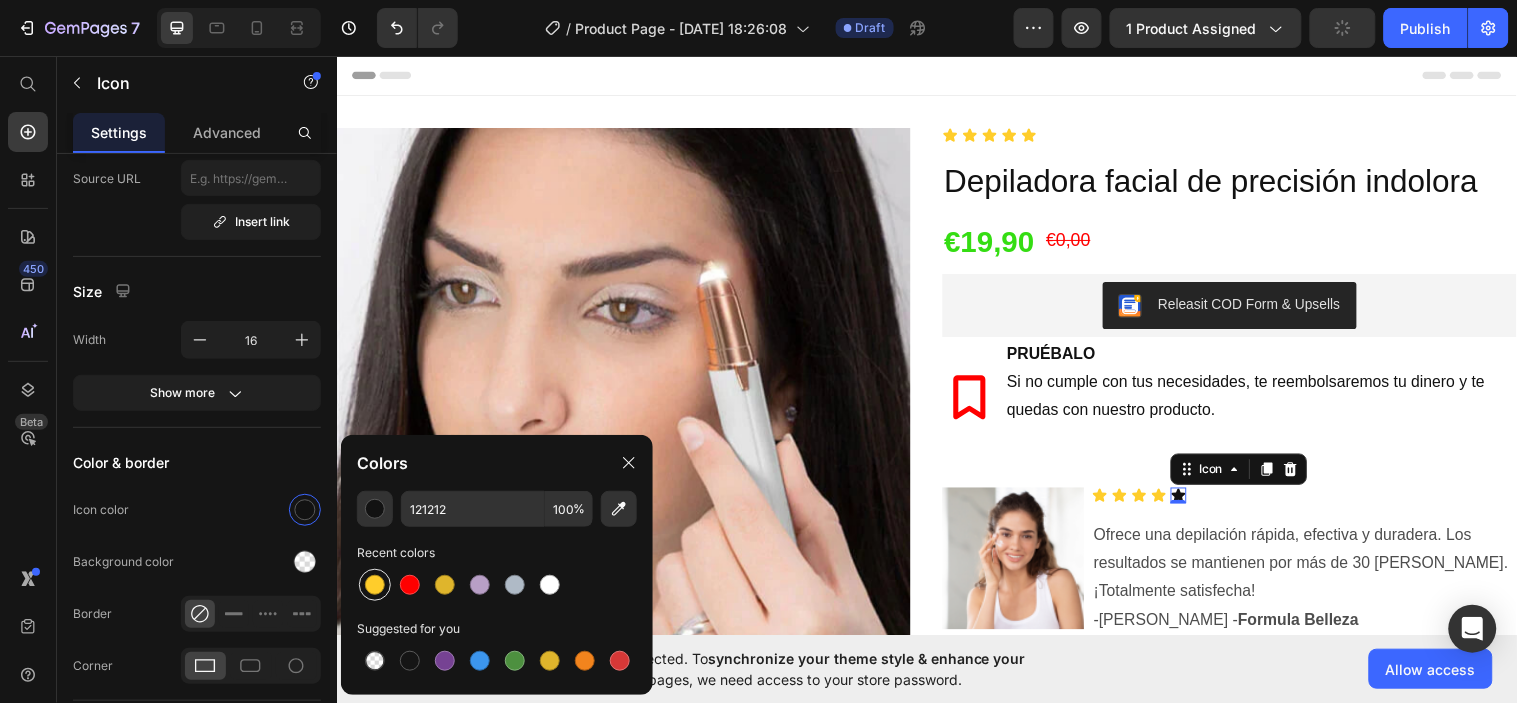 click at bounding box center (375, 585) 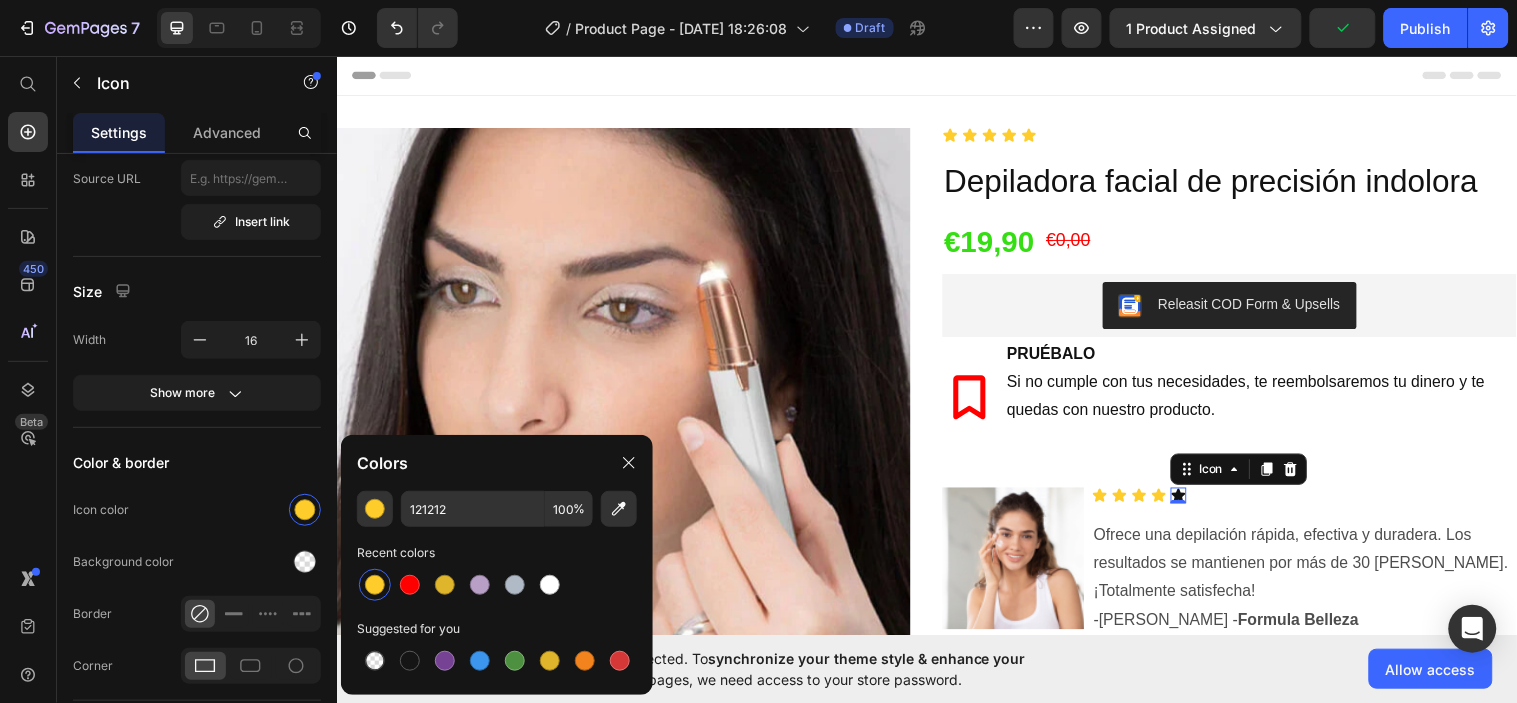 type on "FFCD2B" 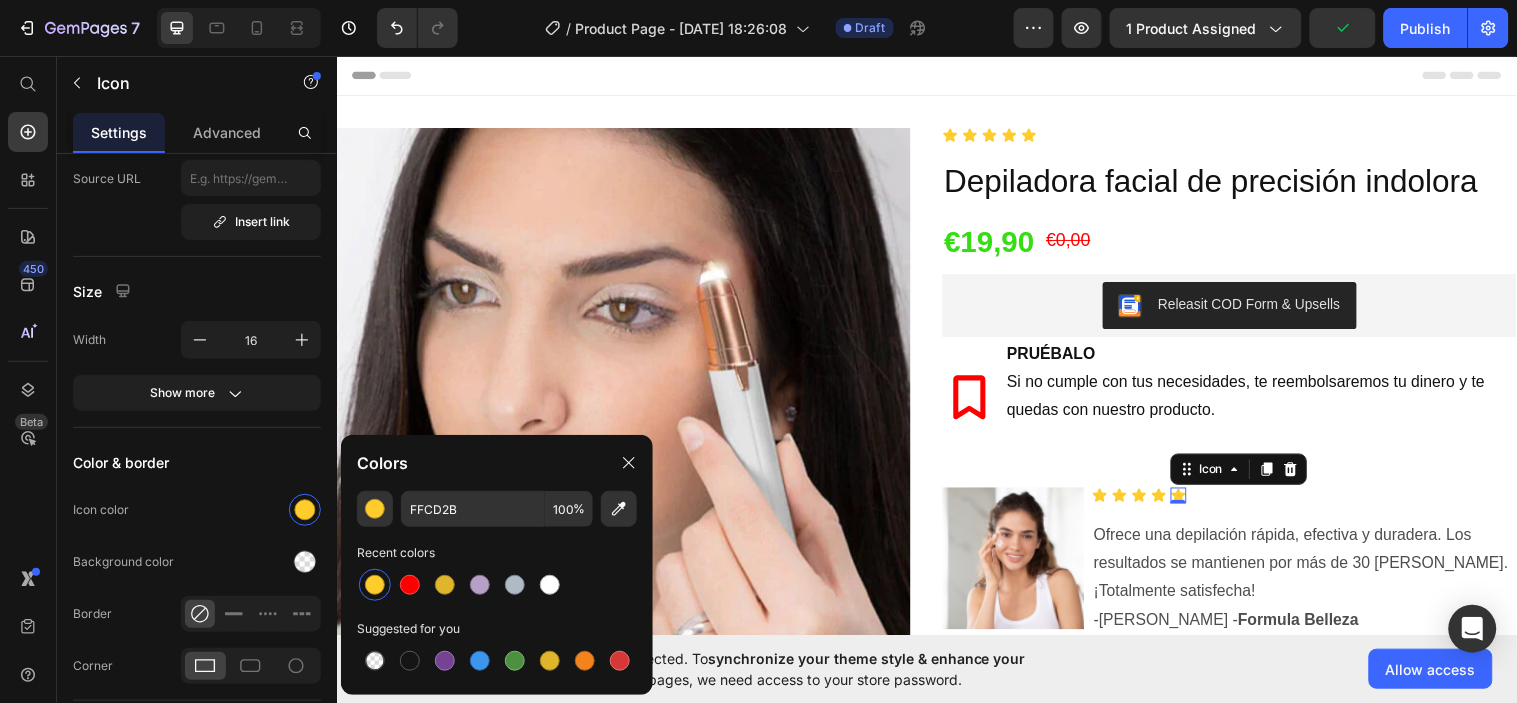 click on "Header" at bounding box center (936, 75) 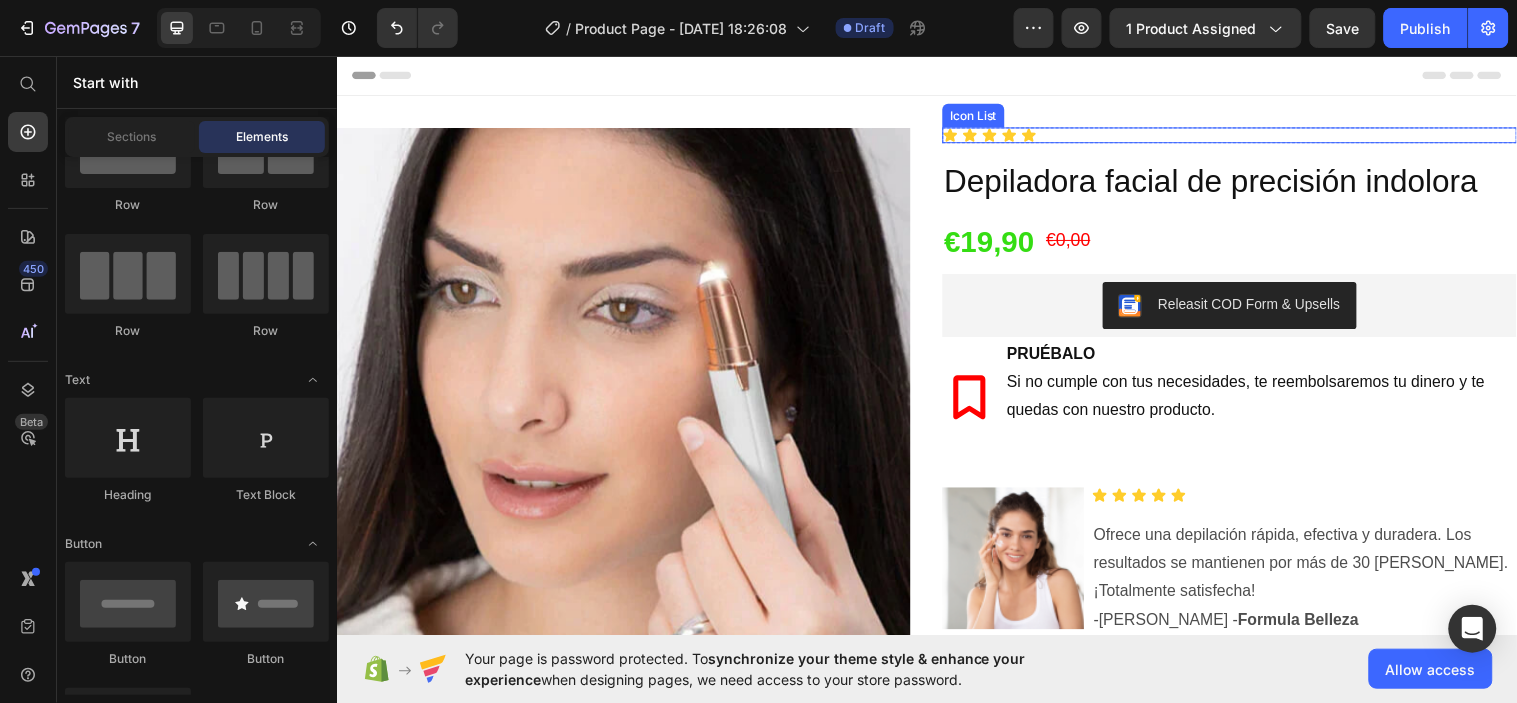 click on "Icon Icon Icon Icon Icon" at bounding box center [1244, 136] 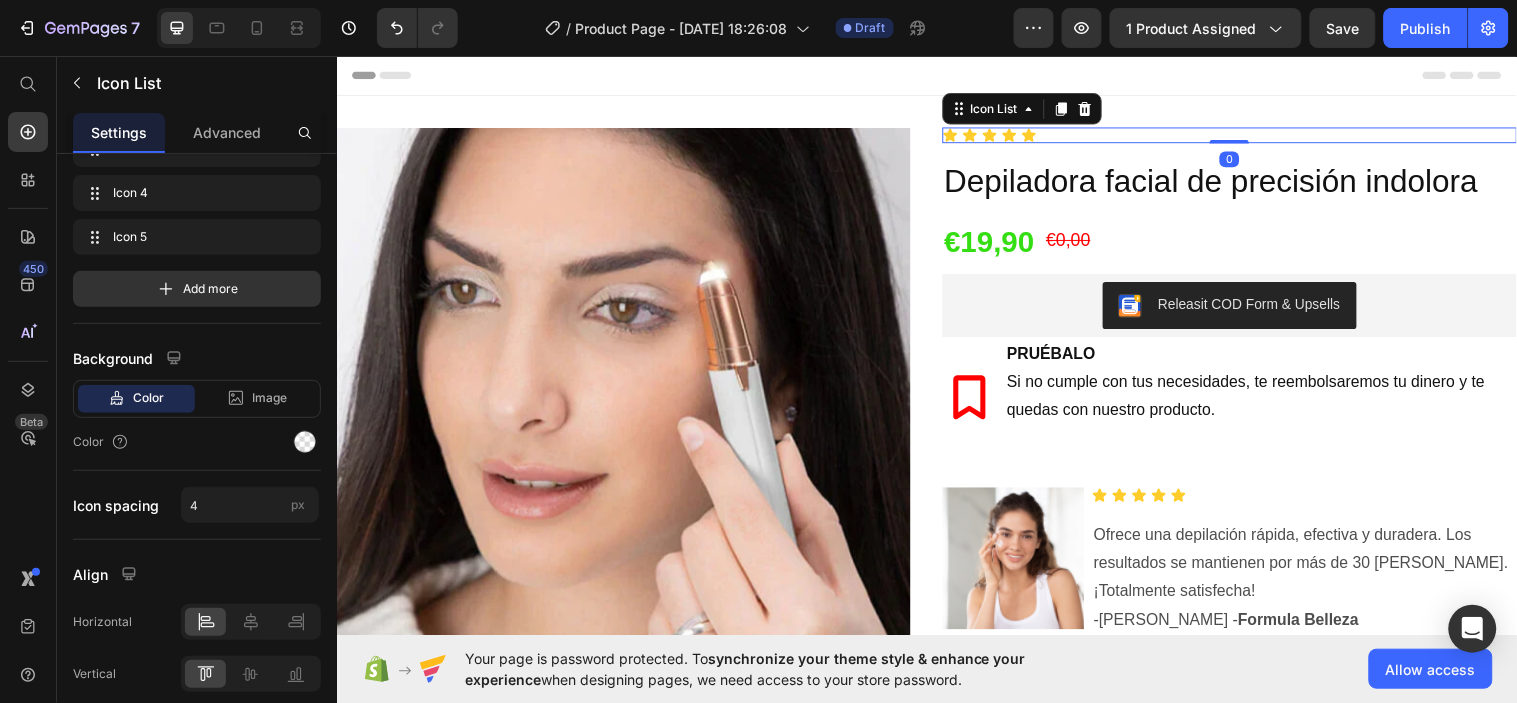 scroll, scrollTop: 0, scrollLeft: 0, axis: both 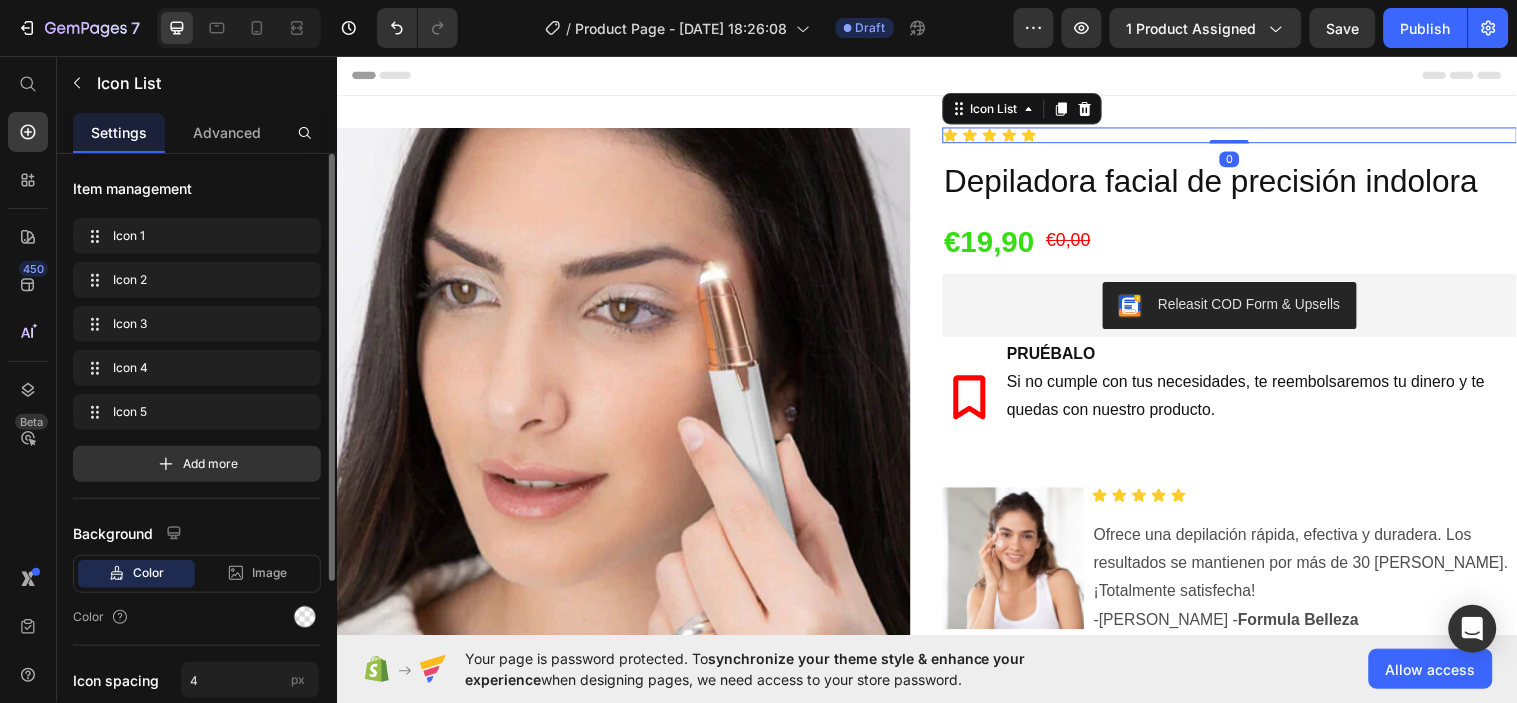click on "Icon Icon Icon Icon Icon" at bounding box center (1244, 136) 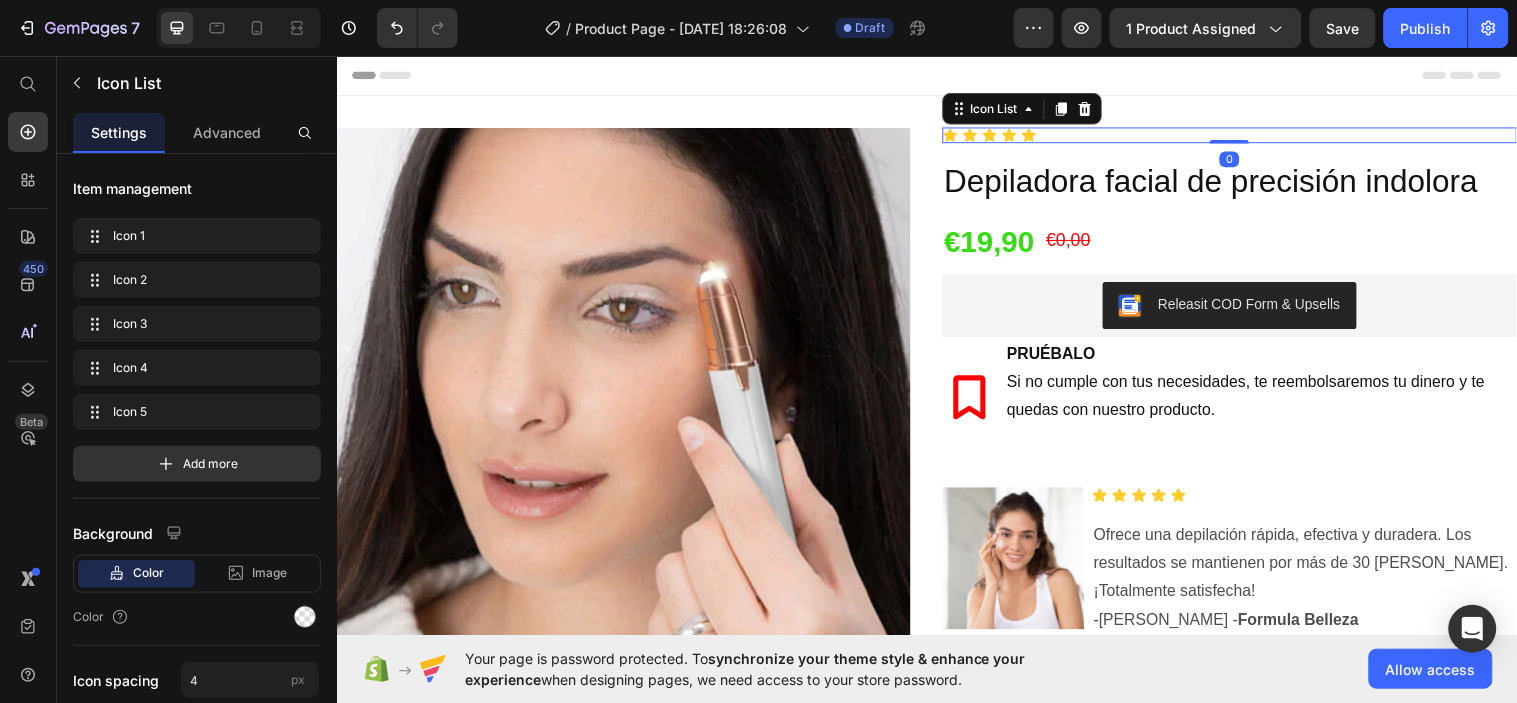 click on "Icon Icon Icon Icon Icon" at bounding box center [1244, 136] 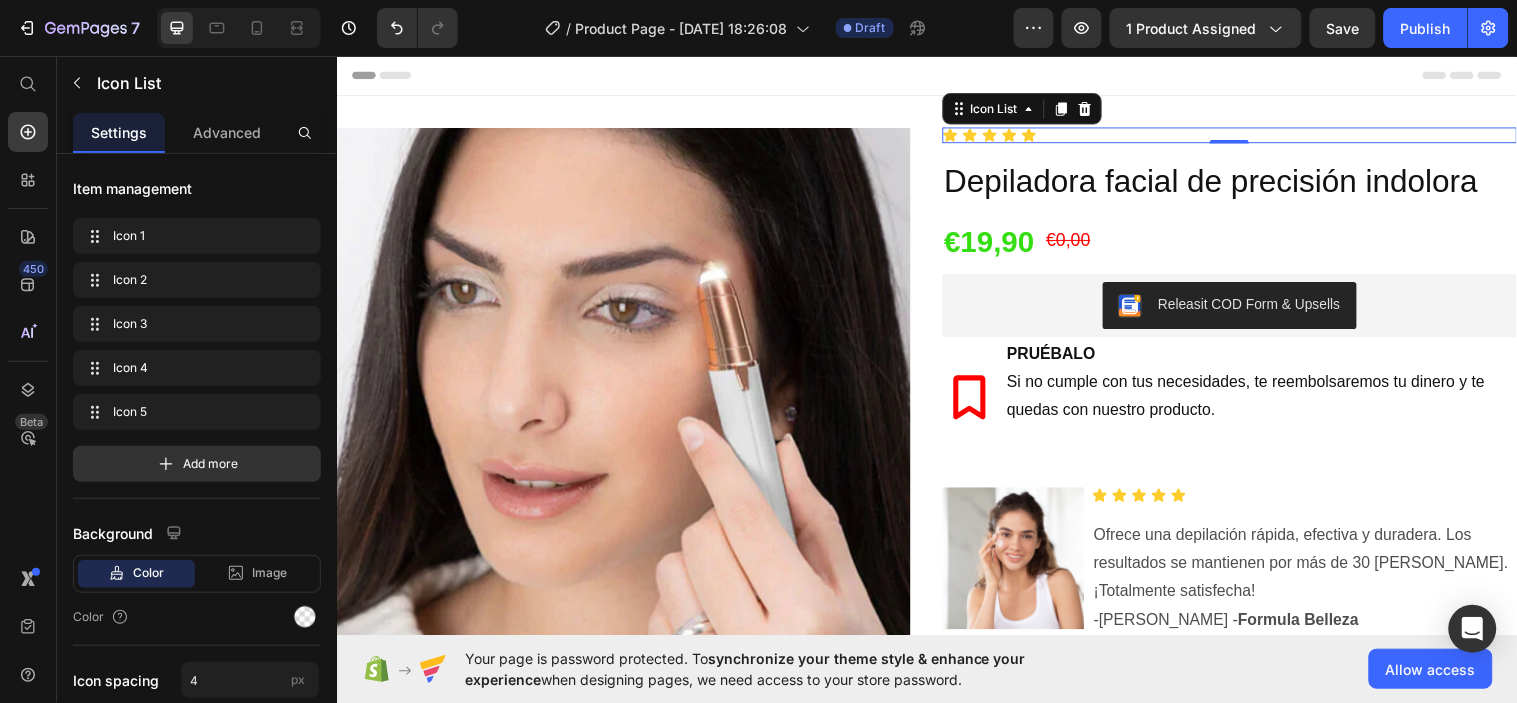 click on "Icon Icon Icon Icon Icon" at bounding box center (1244, 136) 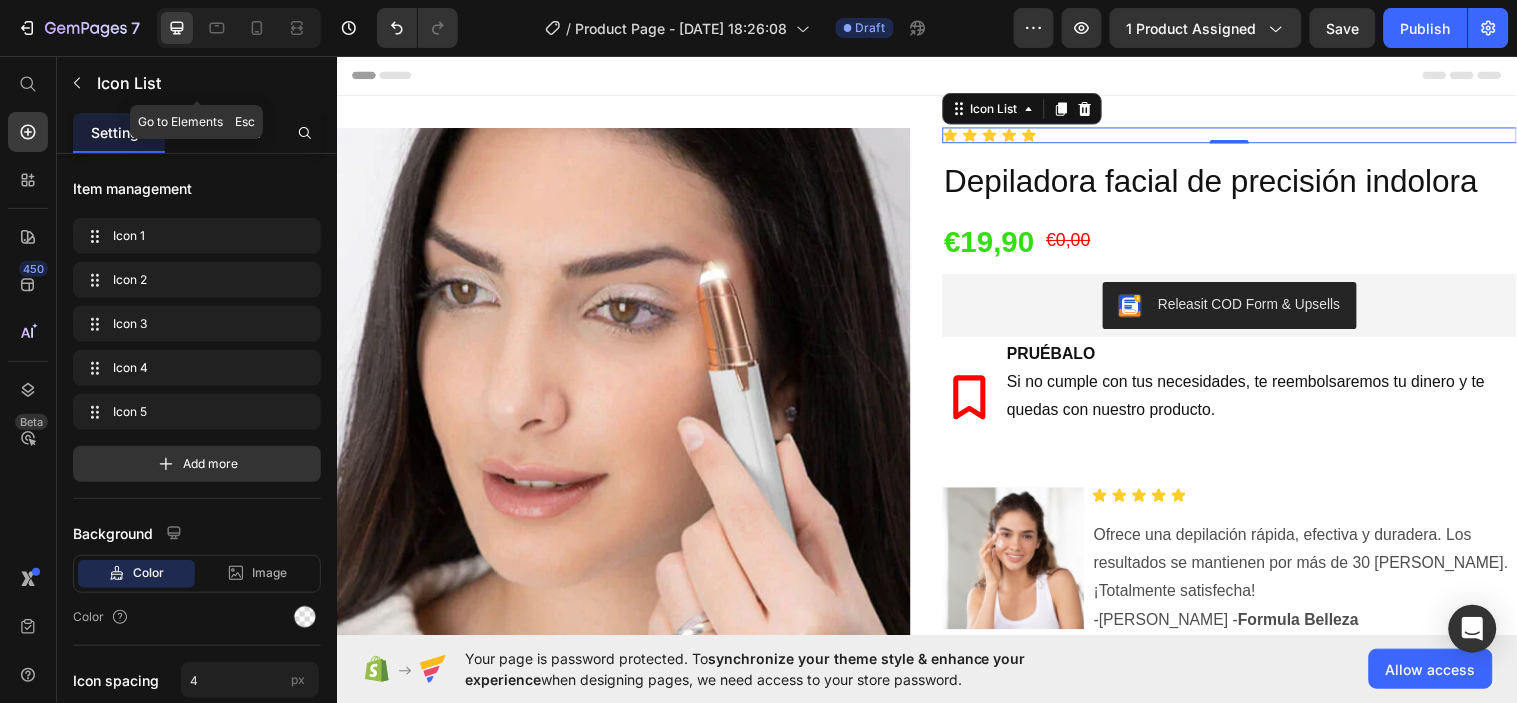 click 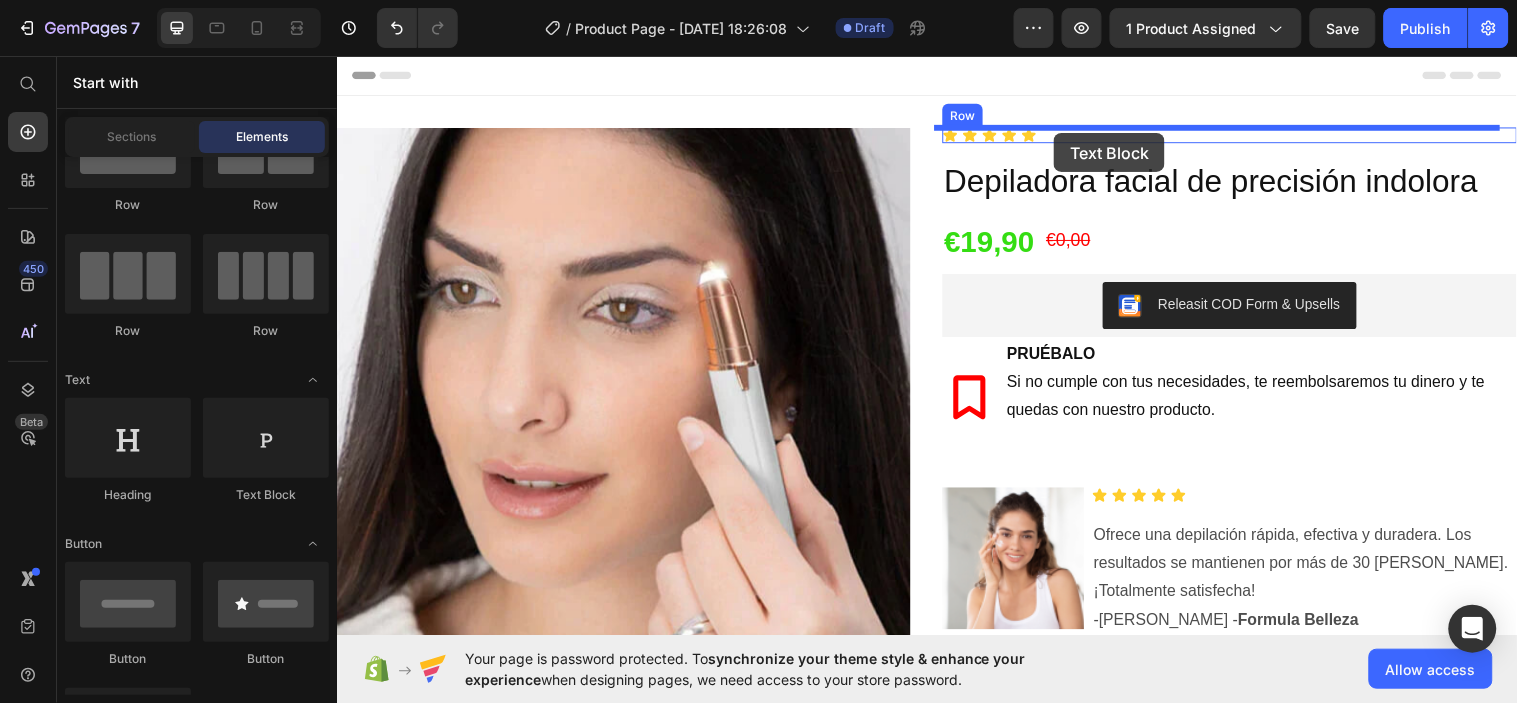 drag, startPoint x: 562, startPoint y: 487, endPoint x: 1065, endPoint y: 134, distance: 614.5063 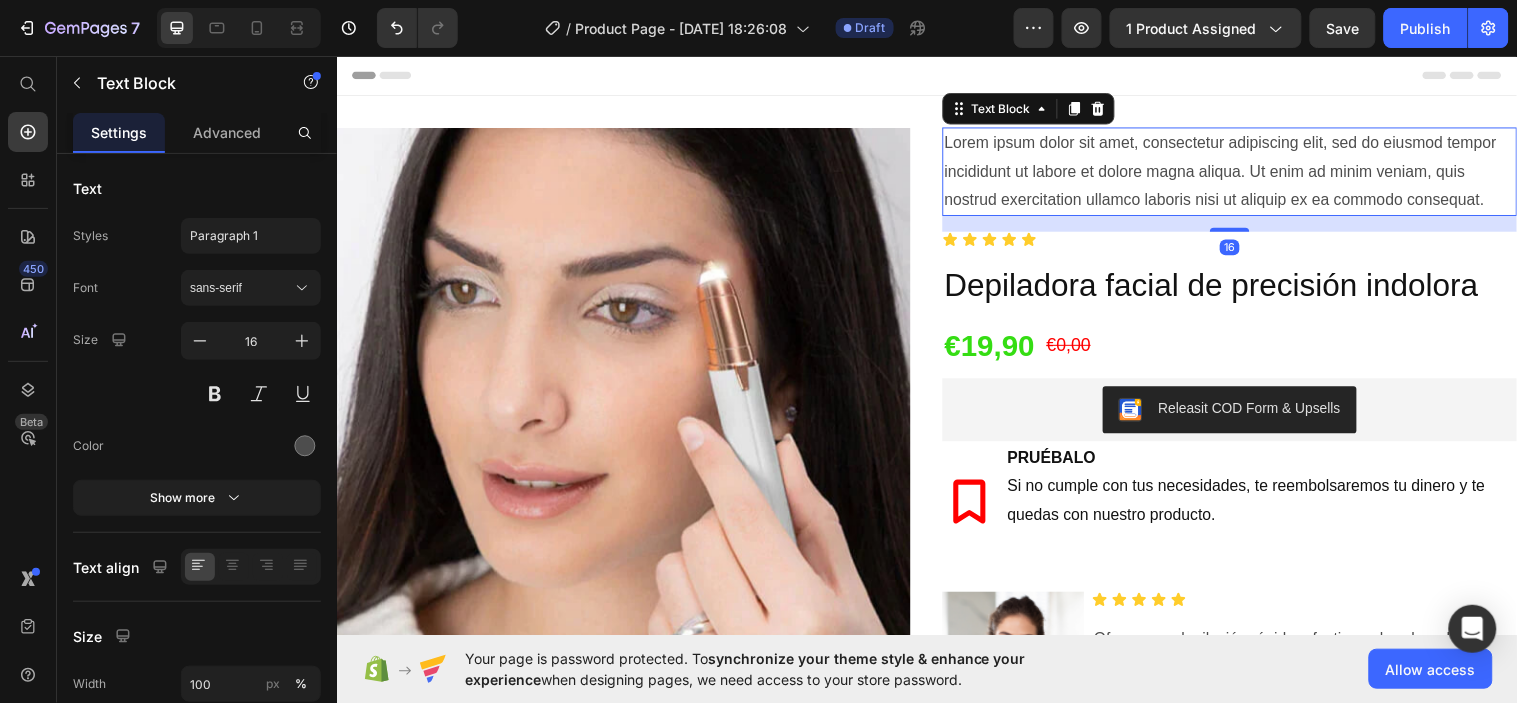 click on "Lorem ipsum dolor sit amet, consectetur adipiscing elit, sed do eiusmod tempor incididunt ut labore et dolore magna aliqua. Ut enim ad minim veniam, quis nostrud exercitation ullamco laboris nisi ut aliquip ex ea commodo consequat." at bounding box center (1244, 173) 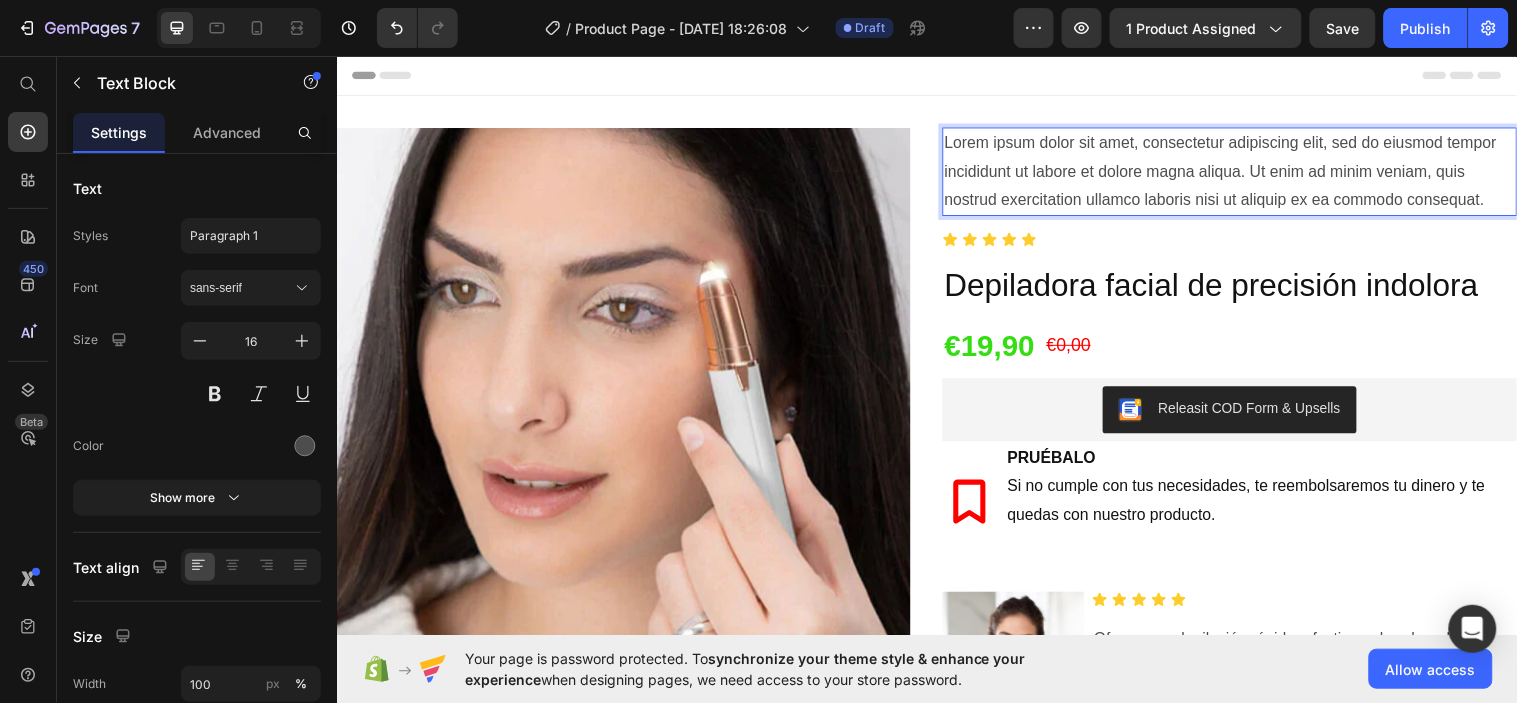 click on "Lorem ipsum dolor sit amet, consectetur adipiscing elit, sed do eiusmod tempor incididunt ut labore et dolore magna aliqua. Ut enim ad minim veniam, quis nostrud exercitation ullamco laboris nisi ut aliquip ex ea commodo consequat." at bounding box center [1244, 173] 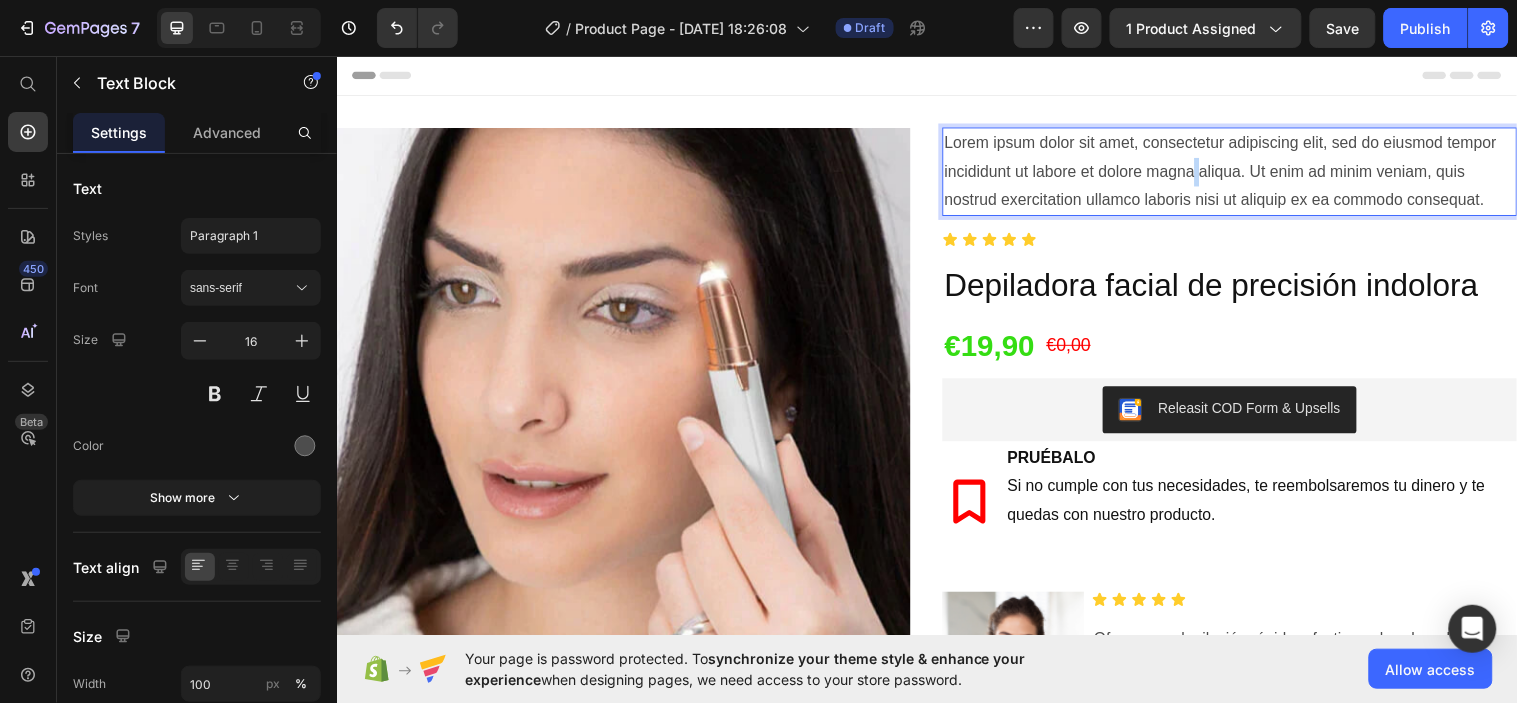 click on "Lorem ipsum dolor sit amet, consectetur adipiscing elit, sed do eiusmod tempor incididunt ut labore et dolore magna aliqua. Ut enim ad minim veniam, quis nostrud exercitation ullamco laboris nisi ut aliquip ex ea commodo consequat." at bounding box center (1244, 173) 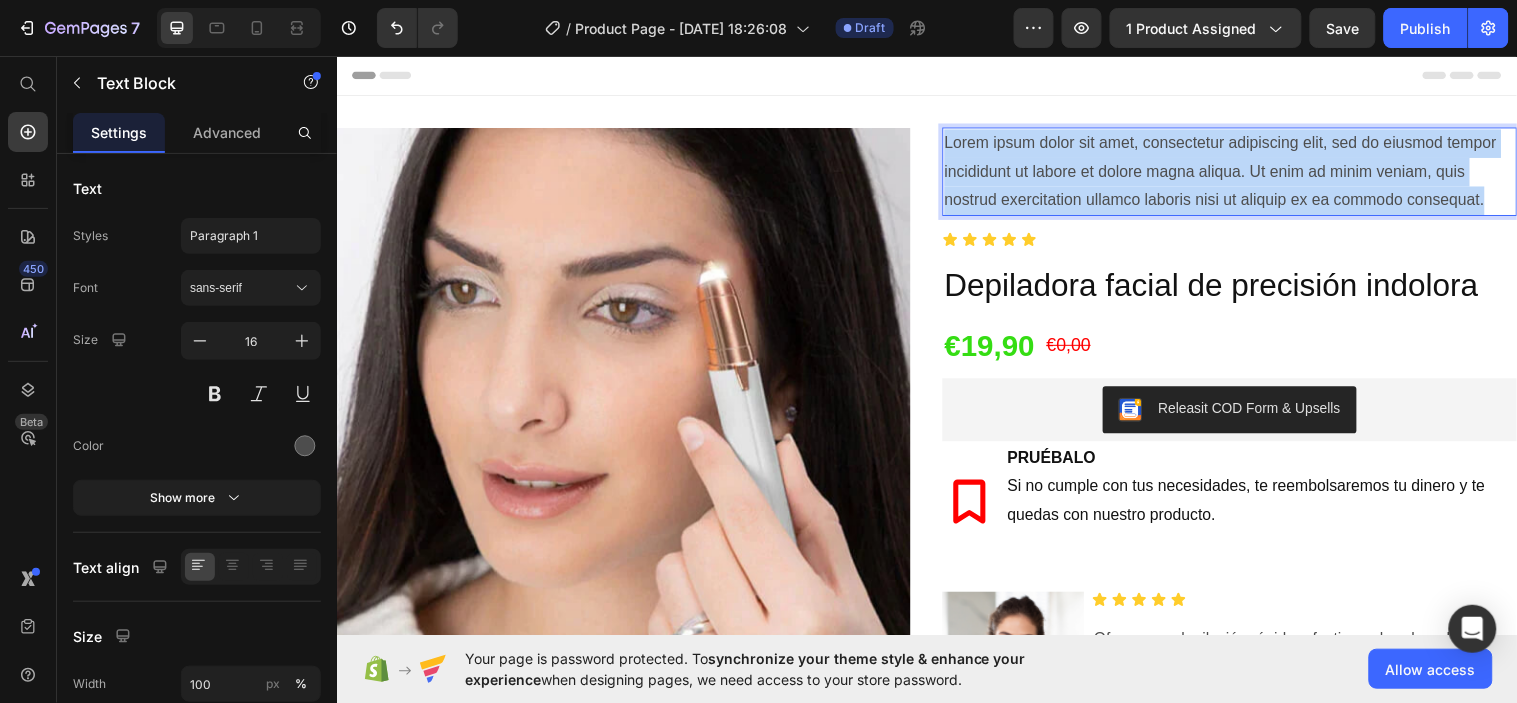 click on "Lorem ipsum dolor sit amet, consectetur adipiscing elit, sed do eiusmod tempor incididunt ut labore et dolore magna aliqua. Ut enim ad minim veniam, quis nostrud exercitation ullamco laboris nisi ut aliquip ex ea commodo consequat." at bounding box center [1244, 173] 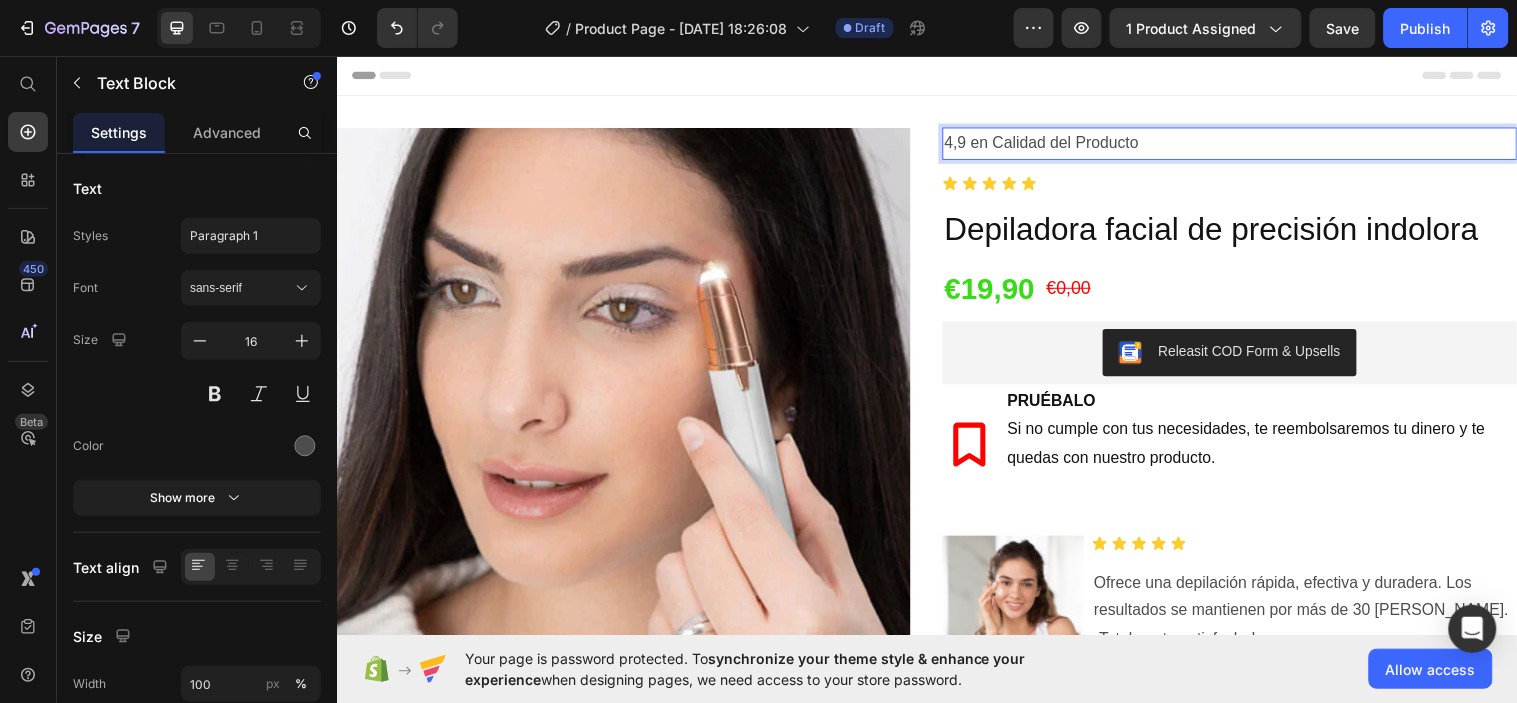 click on "4,9 en Calidad del Producto" at bounding box center (1244, 144) 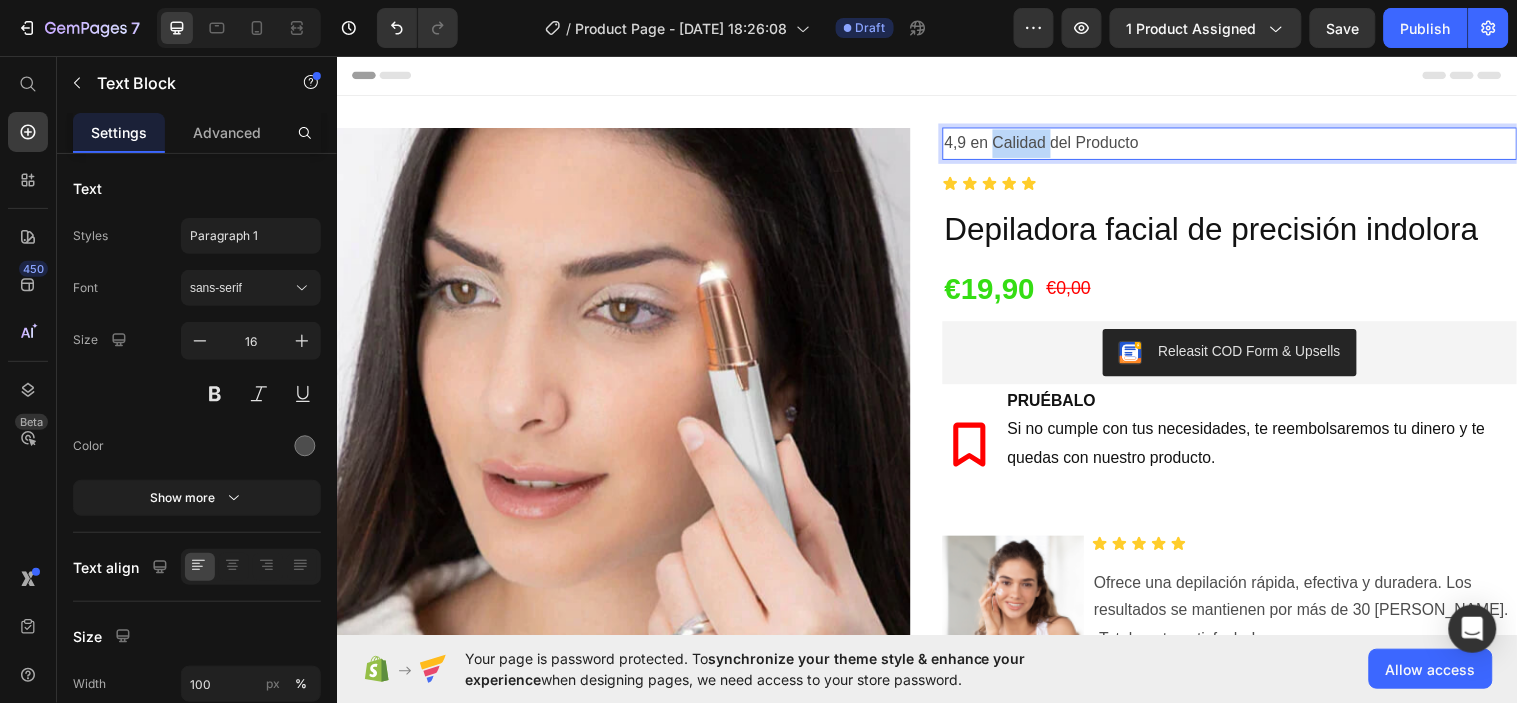 click on "4,9 en Calidad del Producto" at bounding box center (1244, 144) 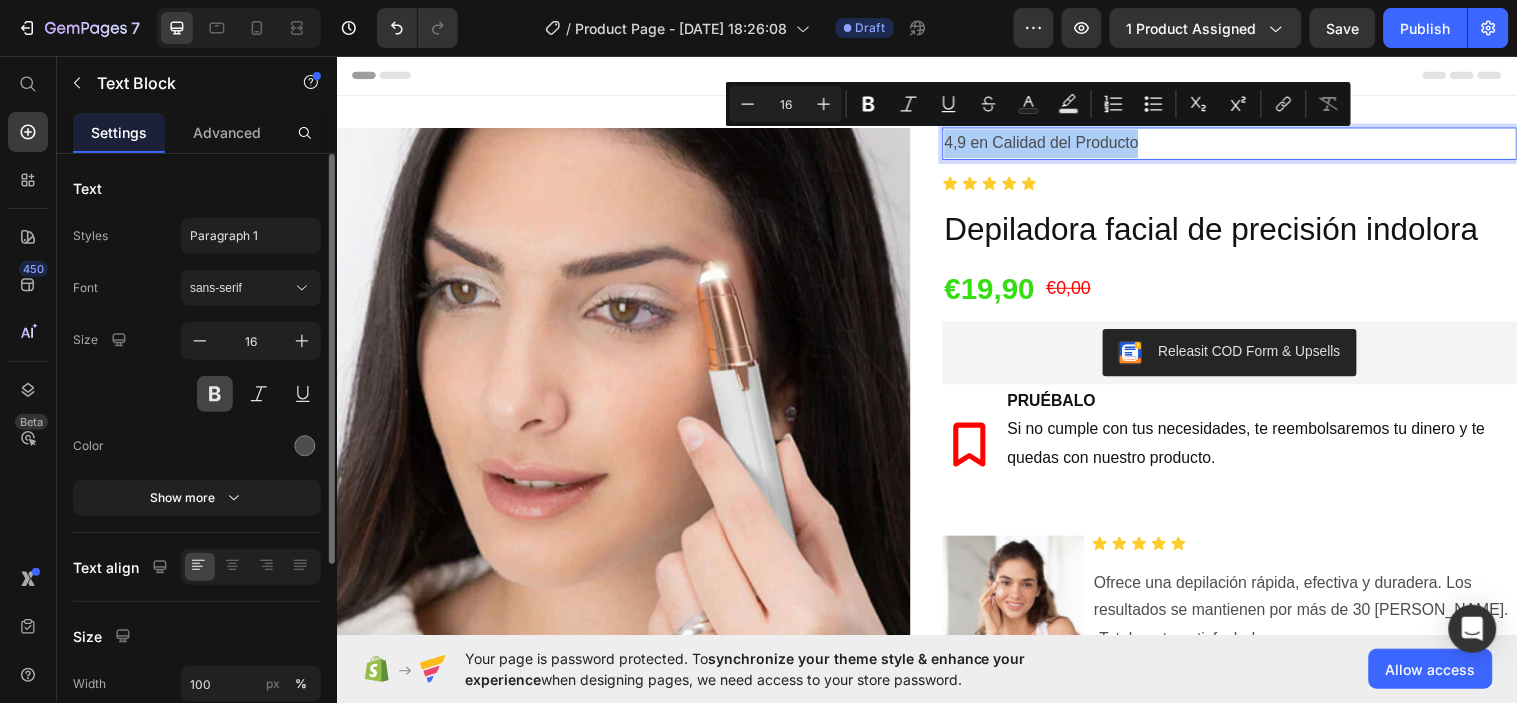 click at bounding box center (215, 394) 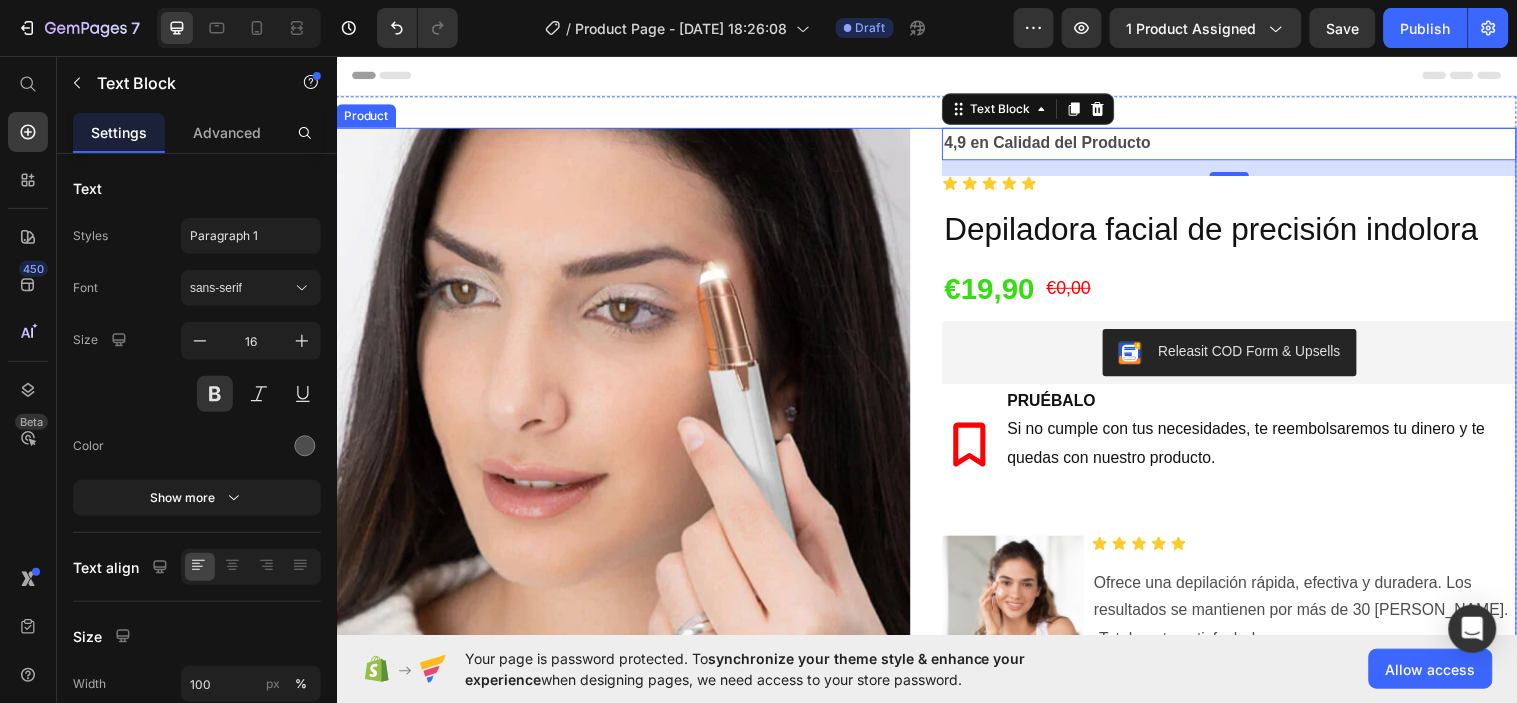 click on "Product Images 4,9 en Calidad del Producto Text Block   16 Icon Icon Icon Icon Icon Icon List Row Depiladora facial de precisión indolora Product Title €19,90 Product Price €0,00 Product Price Row Releasit COD Form & Upsells Releasit COD Form & Upsells
PRUÉBALO Si no cumple con tus necesidades, te reembolsaremos tu dinero y te quedas con nuestro producto.   Item List Image Icon Icon Icon Icon Icon Icon List Ofrece una depilación rápida, efectiva y duradera. Los resultados se mantienen por más de 30 [PERSON_NAME]. ¡Totalmente satisfecha! -[PERSON_NAME] - Formula Belleza Text Block Row Product" at bounding box center (936, 487) 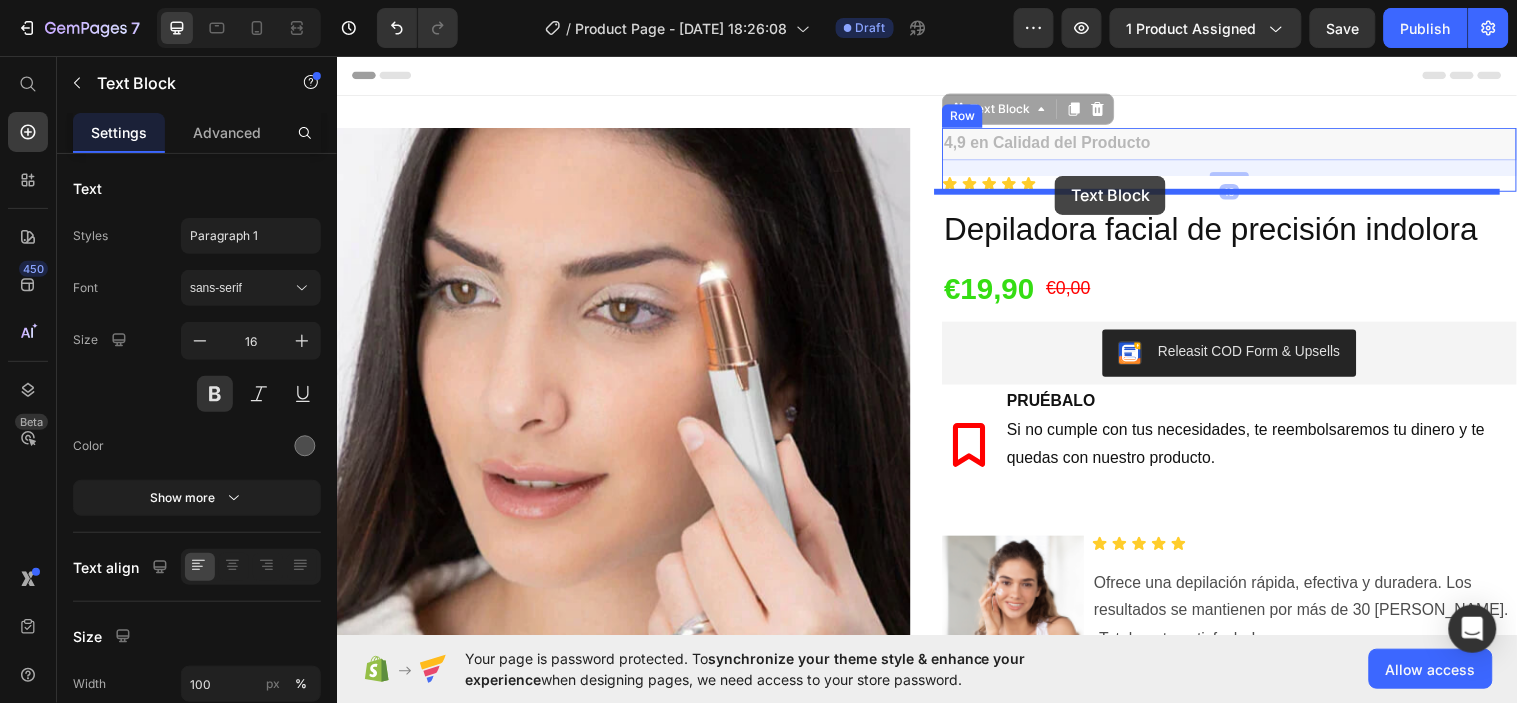 drag, startPoint x: 1001, startPoint y: 143, endPoint x: 1066, endPoint y: 178, distance: 73.82411 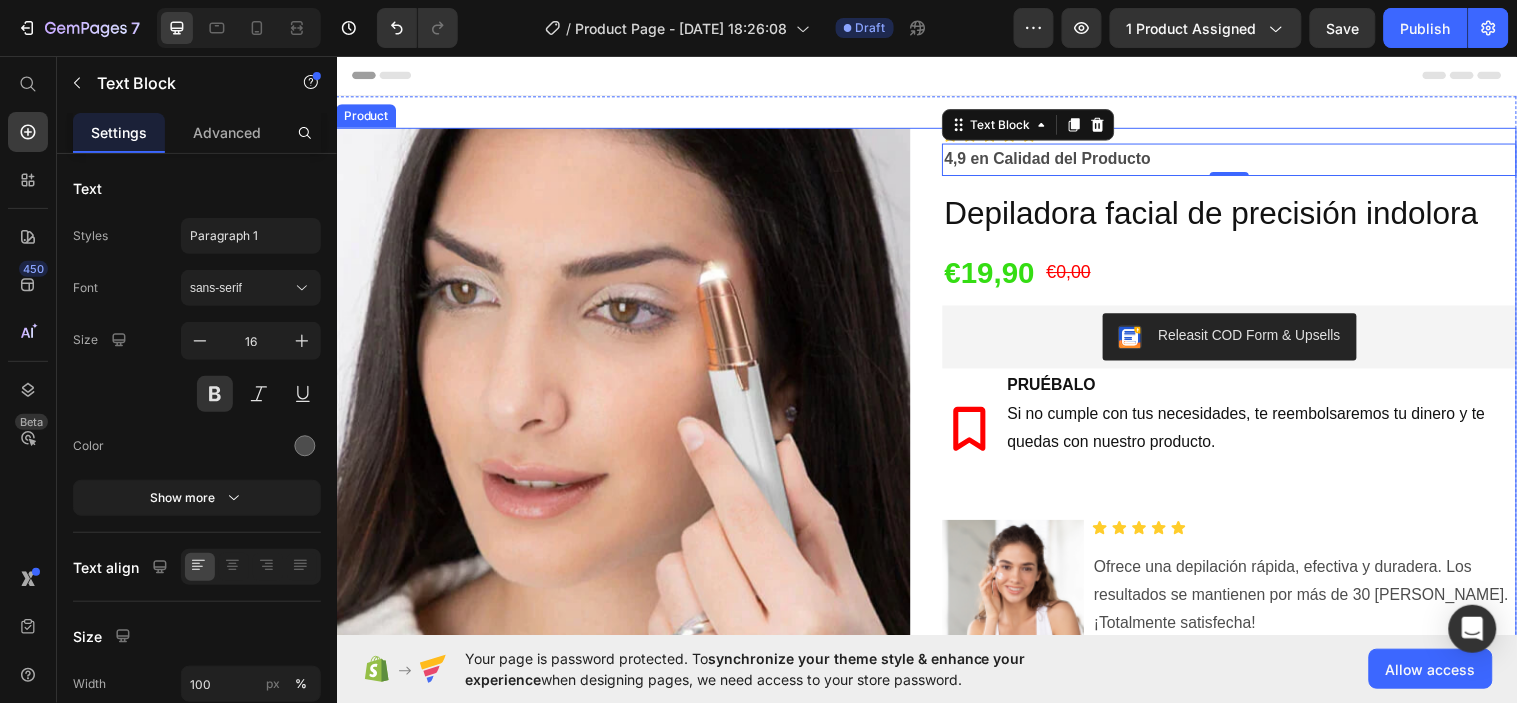 click on "Icon Icon Icon Icon Icon Icon List 4,9 en Calidad del Producto Text Block   16 Row Depiladora facial de precisión indolora Product Title €19,90 Product Price €0,00 Product Price Row Releasit COD Form & Upsells Releasit COD Form & Upsells
PRUÉBALO Si no cumple con tus necesidades, te reembolsaremos tu dinero y te quedas con nuestro producto.   Item List Image Icon Icon Icon Icon Icon Icon List Ofrece una depilación rápida, efectiva y duradera. Los resultados se mantienen por más de 30 [PERSON_NAME]. ¡Totalmente satisfecha! -[PERSON_NAME] - Formula Belleza Text Block Row" at bounding box center (1244, 487) 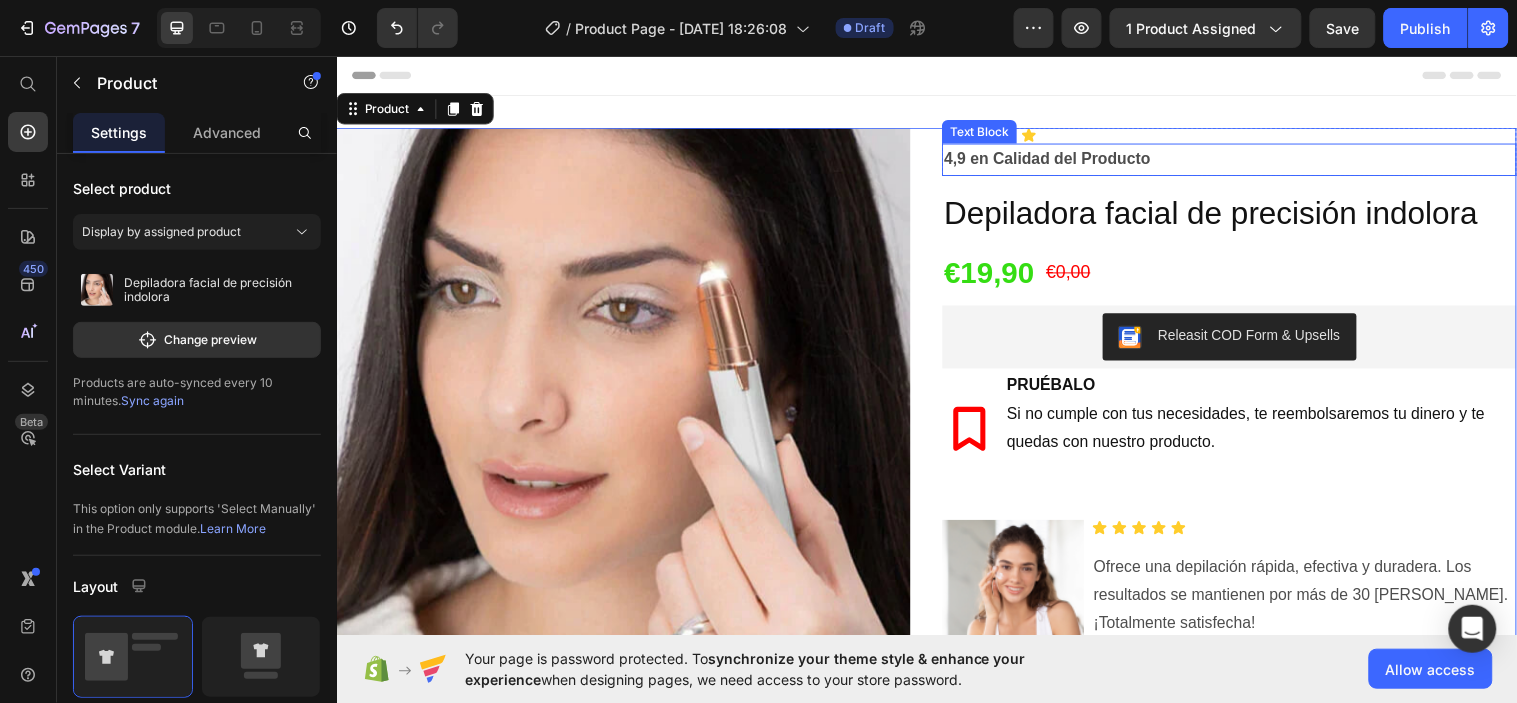 click on "4,9 en Calidad del Producto" at bounding box center (1244, 160) 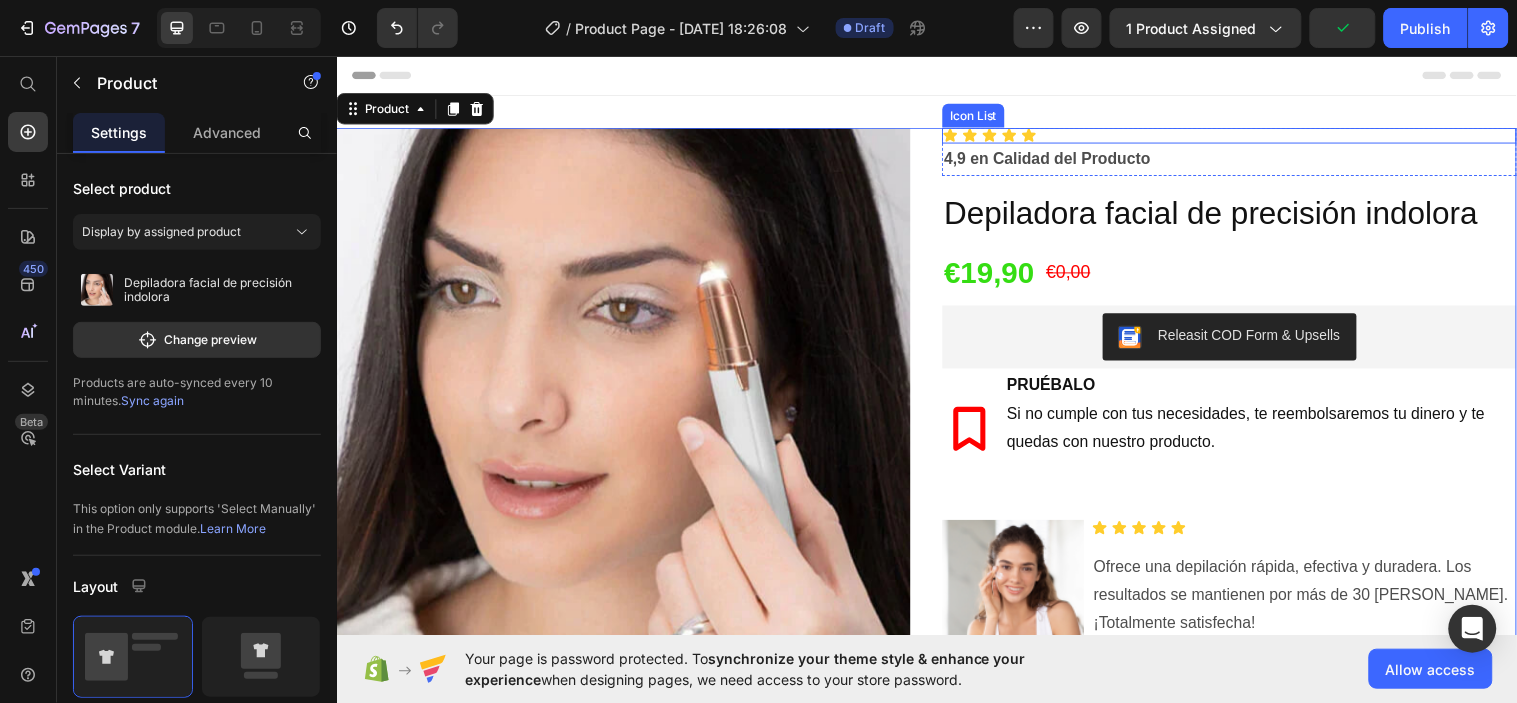click on "Icon Icon Icon Icon Icon" at bounding box center [1244, 136] 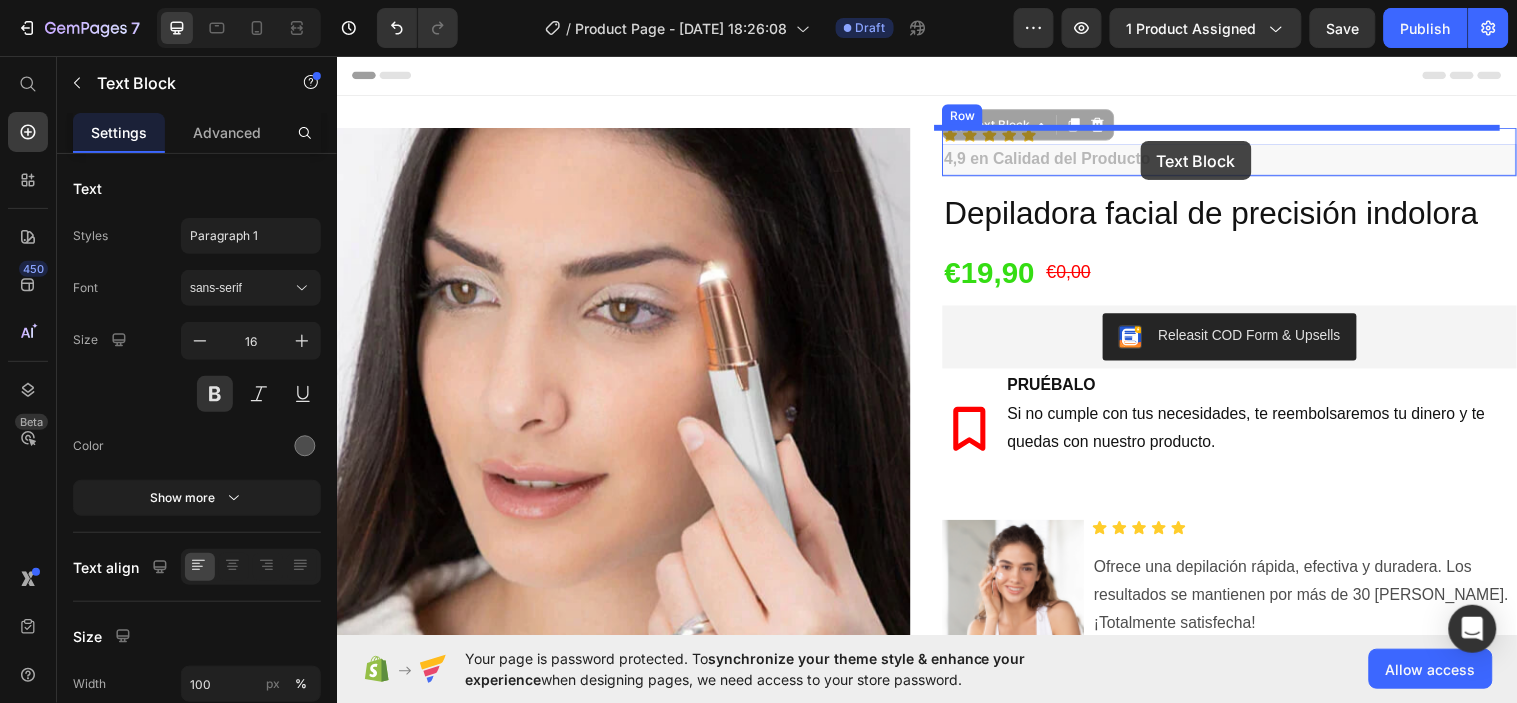 drag, startPoint x: 1084, startPoint y: 152, endPoint x: 1153, endPoint y: 142, distance: 69.72087 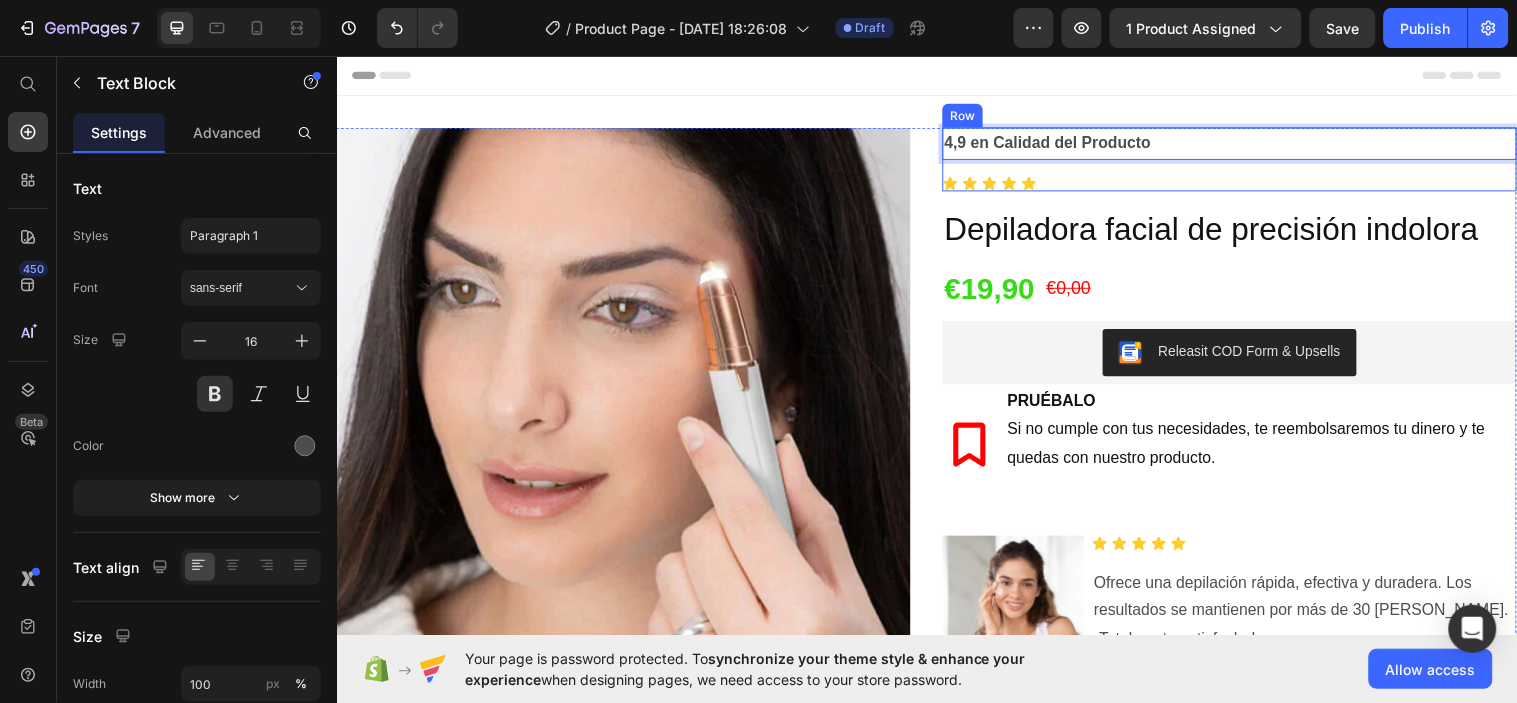 drag, startPoint x: 1153, startPoint y: 140, endPoint x: 1171, endPoint y: 167, distance: 32.449963 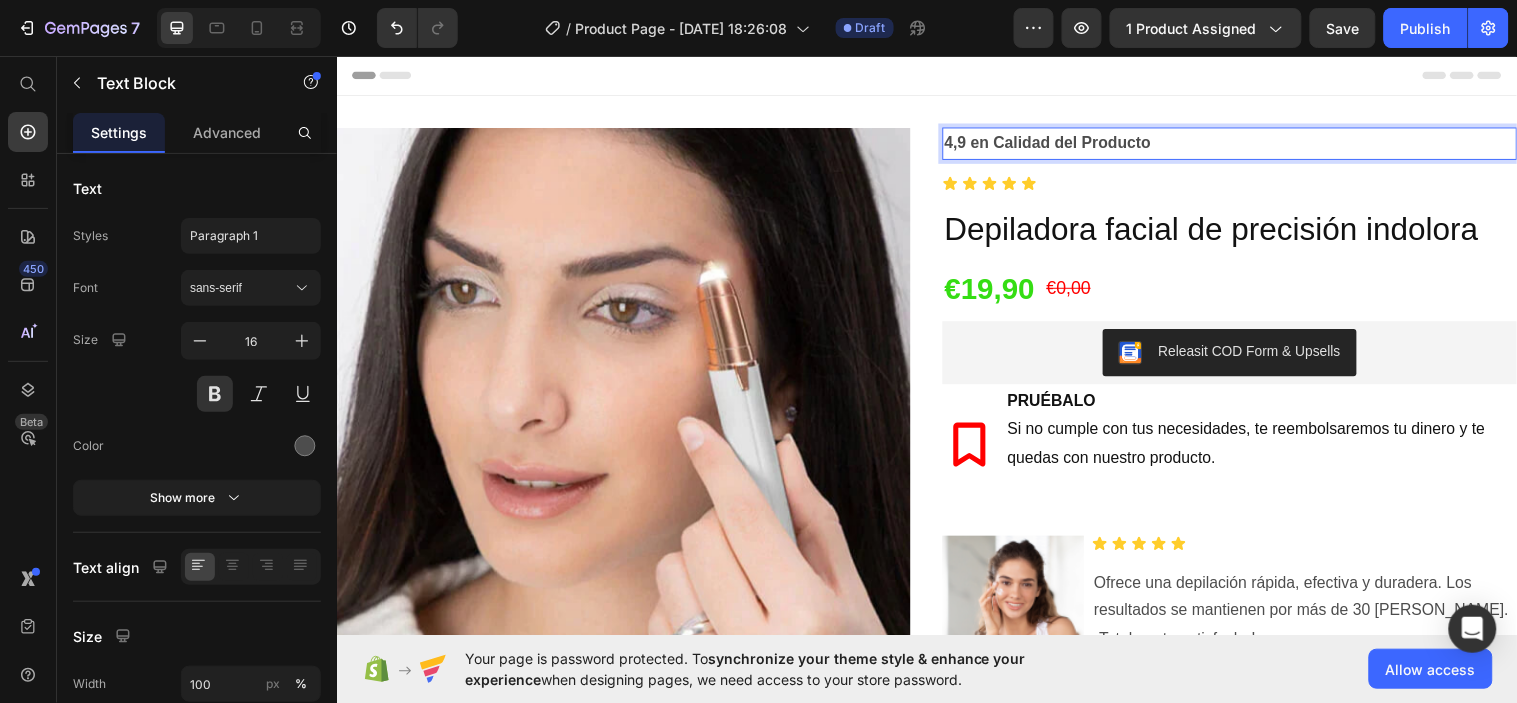 click on "4,9 en Calidad del Producto" at bounding box center [1244, 144] 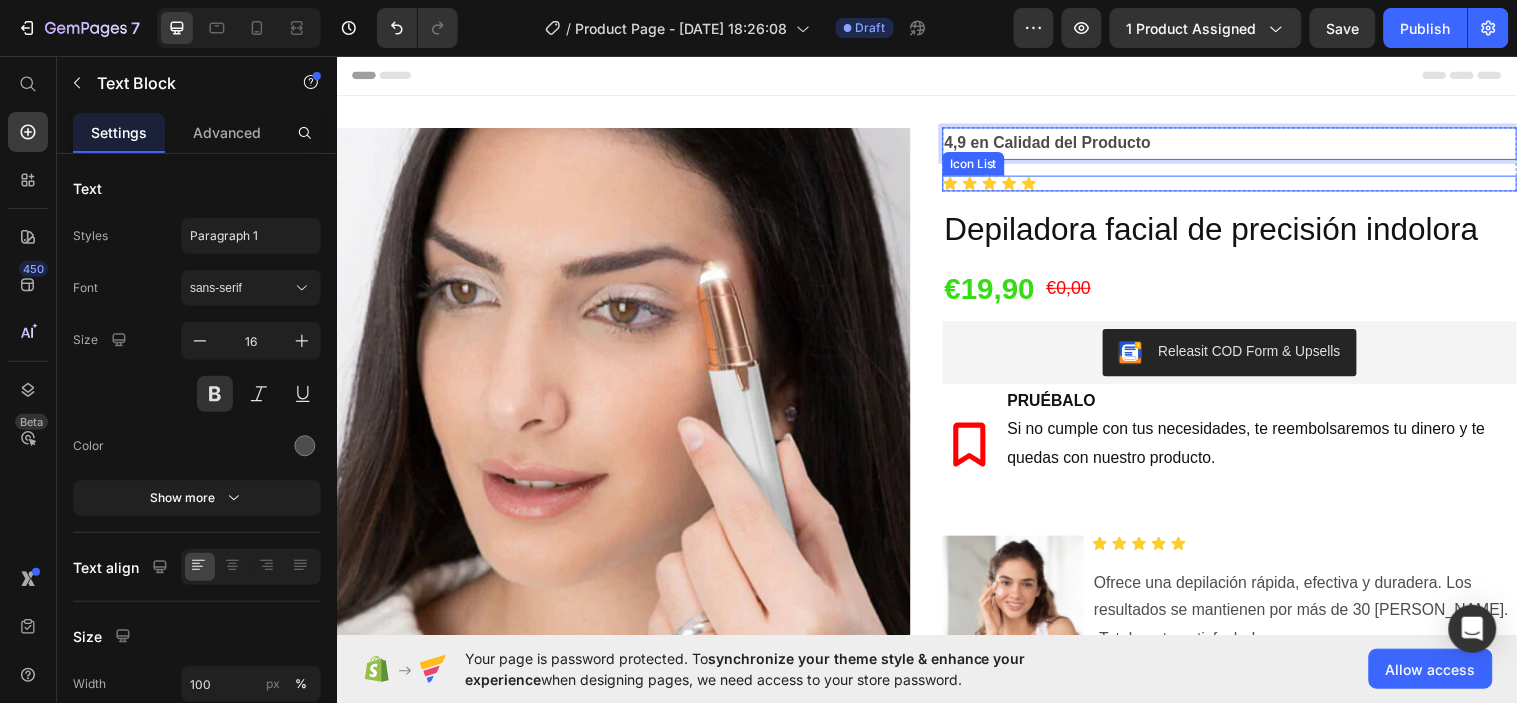 drag, startPoint x: 1052, startPoint y: 144, endPoint x: 1049, endPoint y: 183, distance: 39.115215 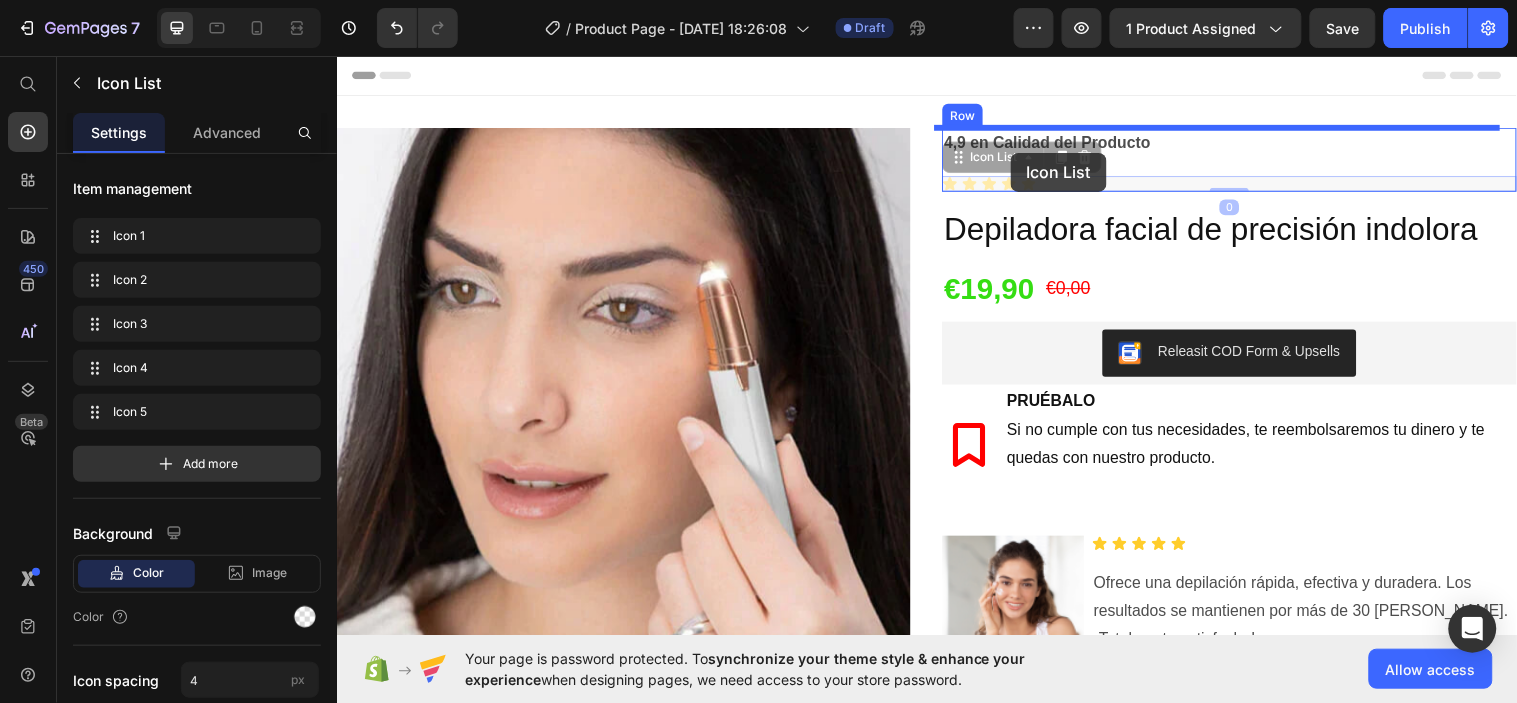 drag, startPoint x: 1049, startPoint y: 183, endPoint x: 1021, endPoint y: 154, distance: 40.311287 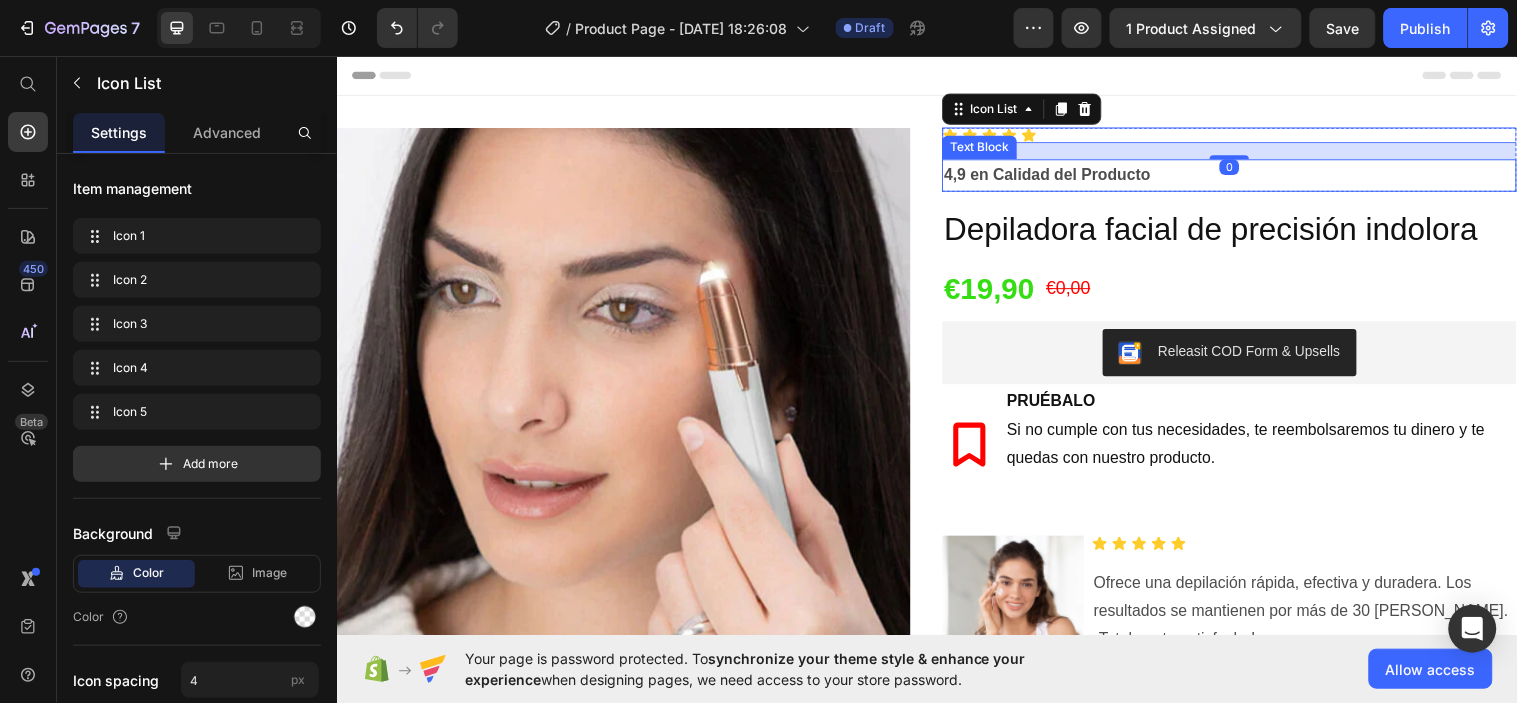 click on "4,9 en Calidad del Producto" at bounding box center [1244, 176] 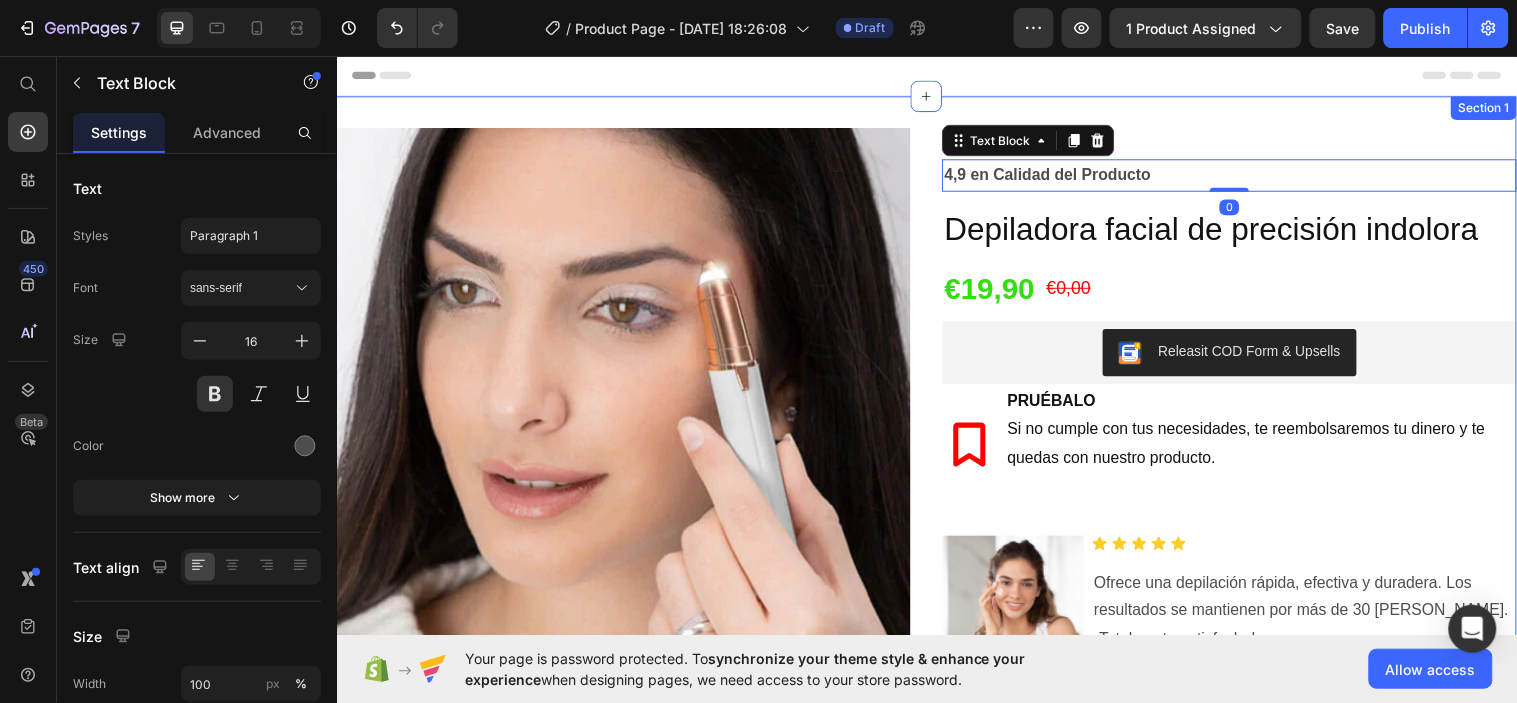 click on "Product Images Icon Icon Icon Icon Icon Icon List 4,9 en Calidad del Producto Text Block   0 Row Depiladora facial de precisión indolora Product Title €19,90 Product Price €0,00 Product Price Row Releasit COD Form & Upsells Releasit COD Form & Upsells
PRUÉBALO Si no cumple con tus necesidades, te reembolsaremos tu dinero y te quedas con nuestro producto.   Item List Image Icon Icon Icon Icon Icon Icon List Ofrece una depilación rápida, efectiva y duradera. Los resultados se mantienen por más de 30 [PERSON_NAME]. ¡Totalmente satisfecha! -[PERSON_NAME] - Formula Belleza Text Block Row Product 5 RAZONES PARA COMPRAR ESTA DEPILADORA Heading ✨ Elimina el vello sin dolor y con precisión. 💼 Diseño compacto y elegante para llevar a cualquier parte. 🔦 [PERSON_NAME] incorporada para ver hasta el último detalle. 💋 Ideal para zonas sensibles como el labio superior, barbilla y mejillas. 💰 Ahorra tiempo y dinero en productos de depilación.   Text Block Row
Row" at bounding box center (936, 736) 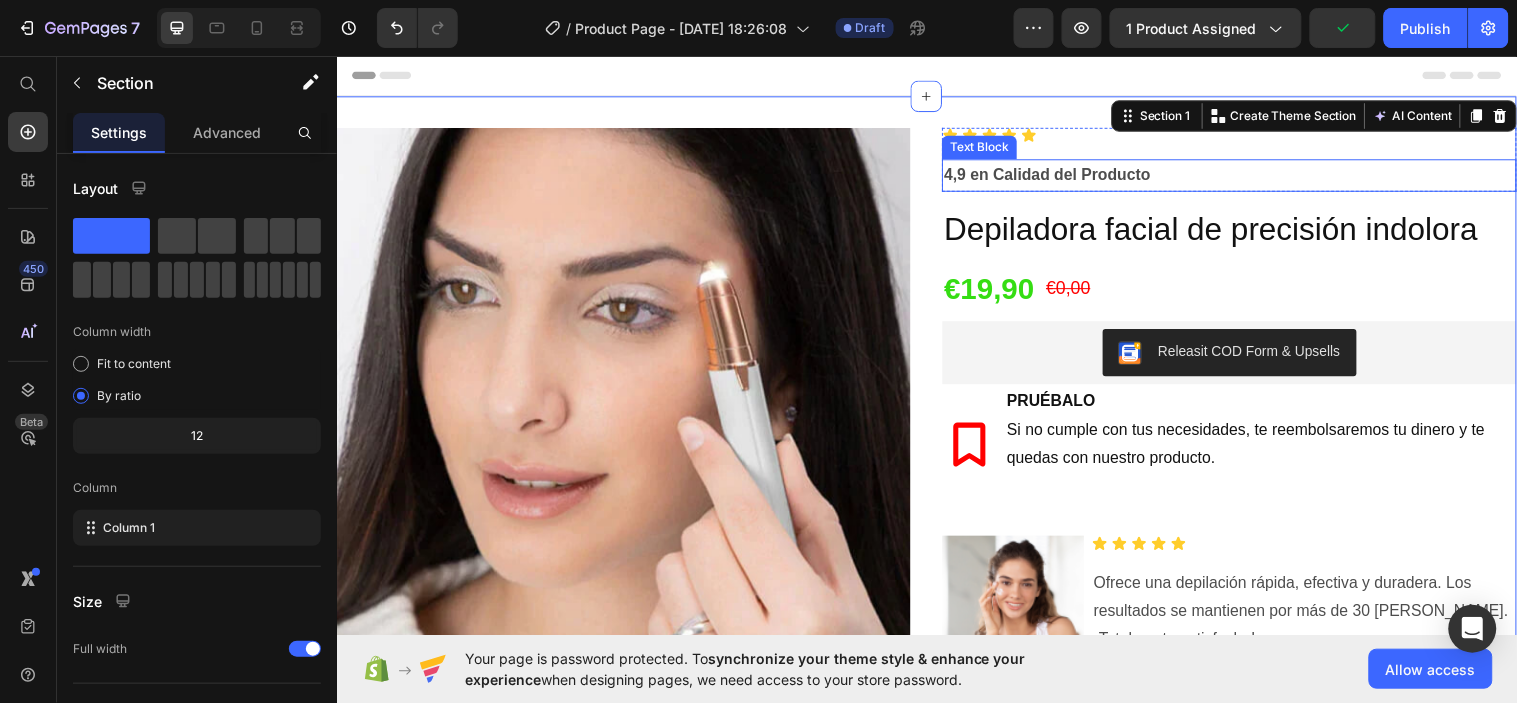 click on "4,9 en Calidad del Producto" at bounding box center (1244, 176) 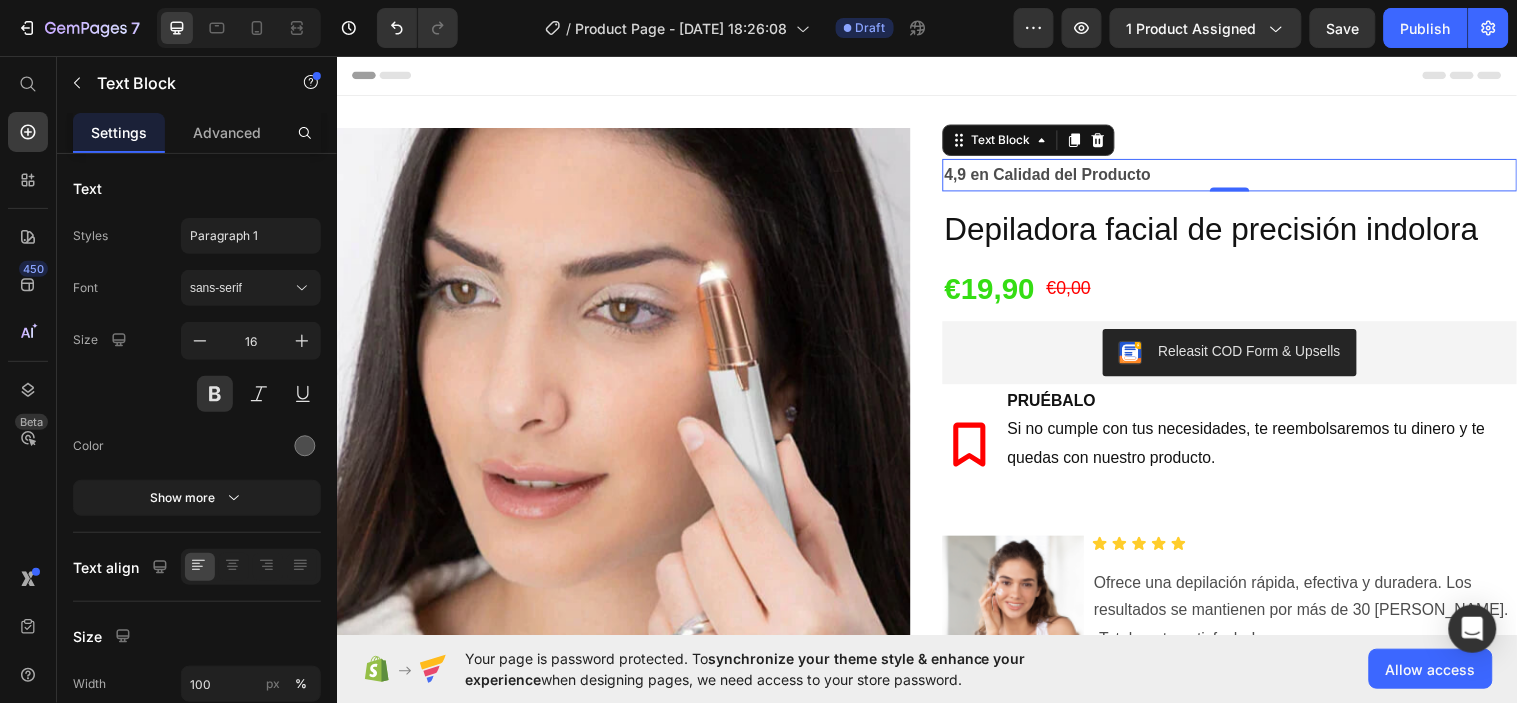 click on "4,9 en Calidad del Producto" at bounding box center [1244, 176] 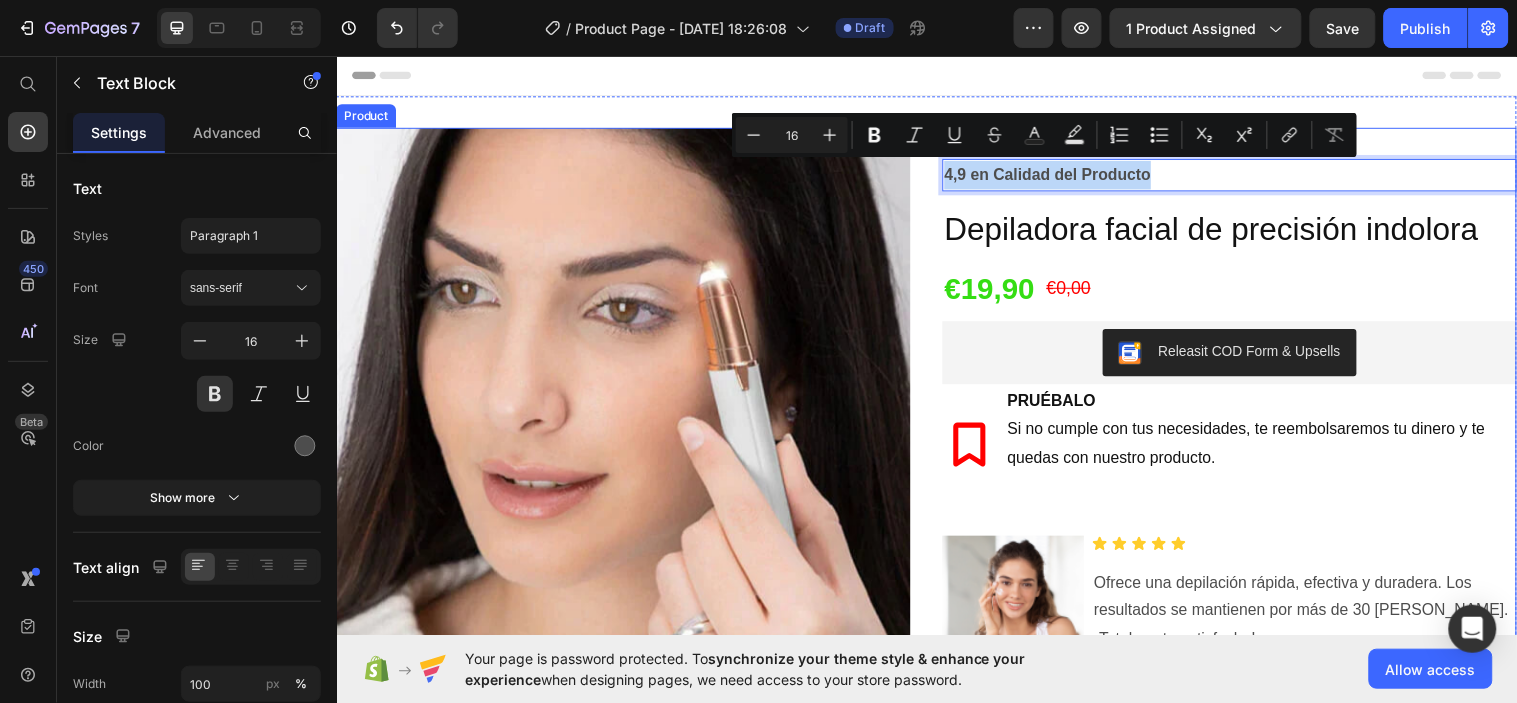 click on "Product Images Icon Icon Icon Icon Icon Icon List 4,9 en Calidad del Producto Text Block   0 Row Depiladora facial de precisión indolora Product Title €19,90 Product Price €0,00 Product Price Row Releasit COD Form & Upsells Releasit COD Form & Upsells
PRUÉBALO Si no cumple con tus necesidades, te reembolsaremos tu dinero y te quedas con nuestro producto.   Item List Image Icon Icon Icon Icon Icon Icon List Ofrece una depilación rápida, efectiva y duradera. Los resultados se mantienen por más de 30 [PERSON_NAME]. ¡Totalmente satisfecha! -[PERSON_NAME] - Formula Belleza Text Block Row Product" at bounding box center (936, 487) 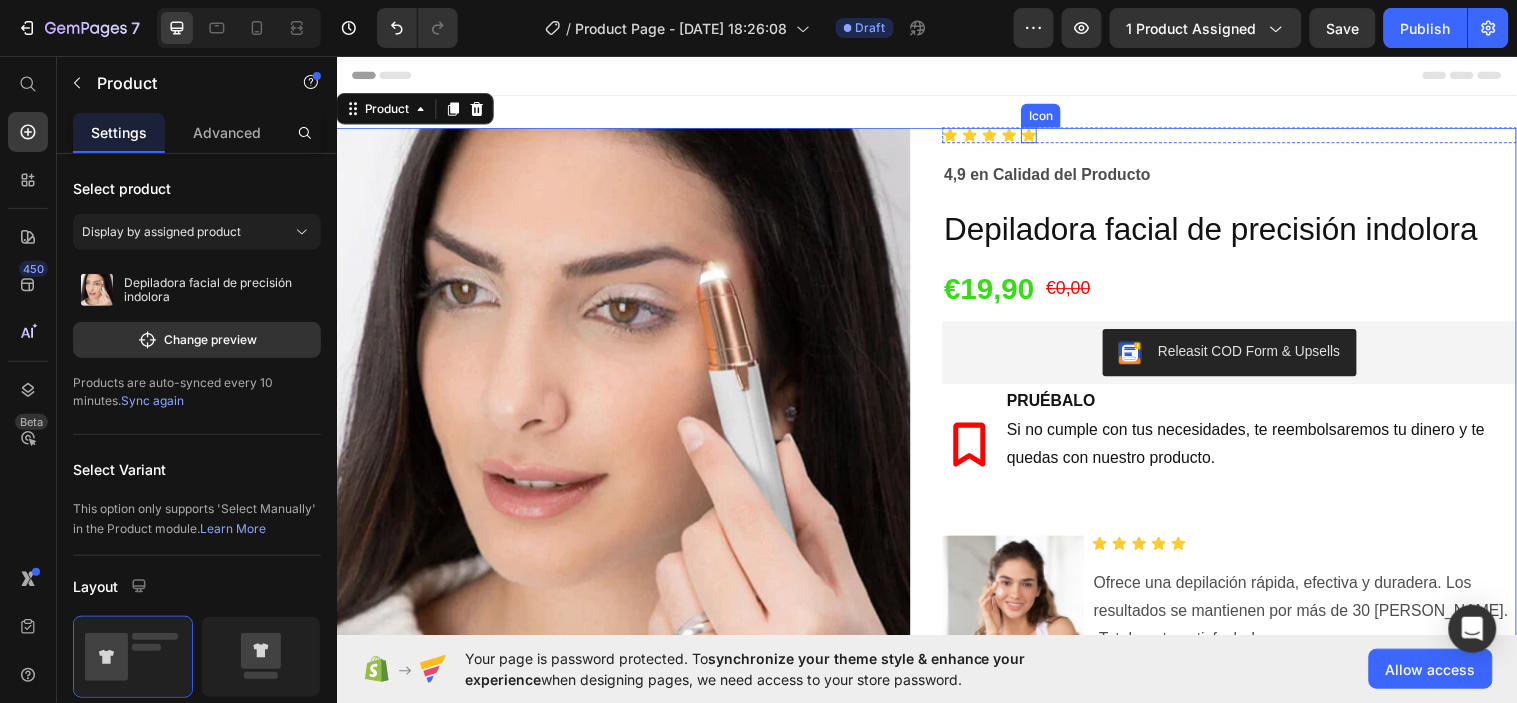 click 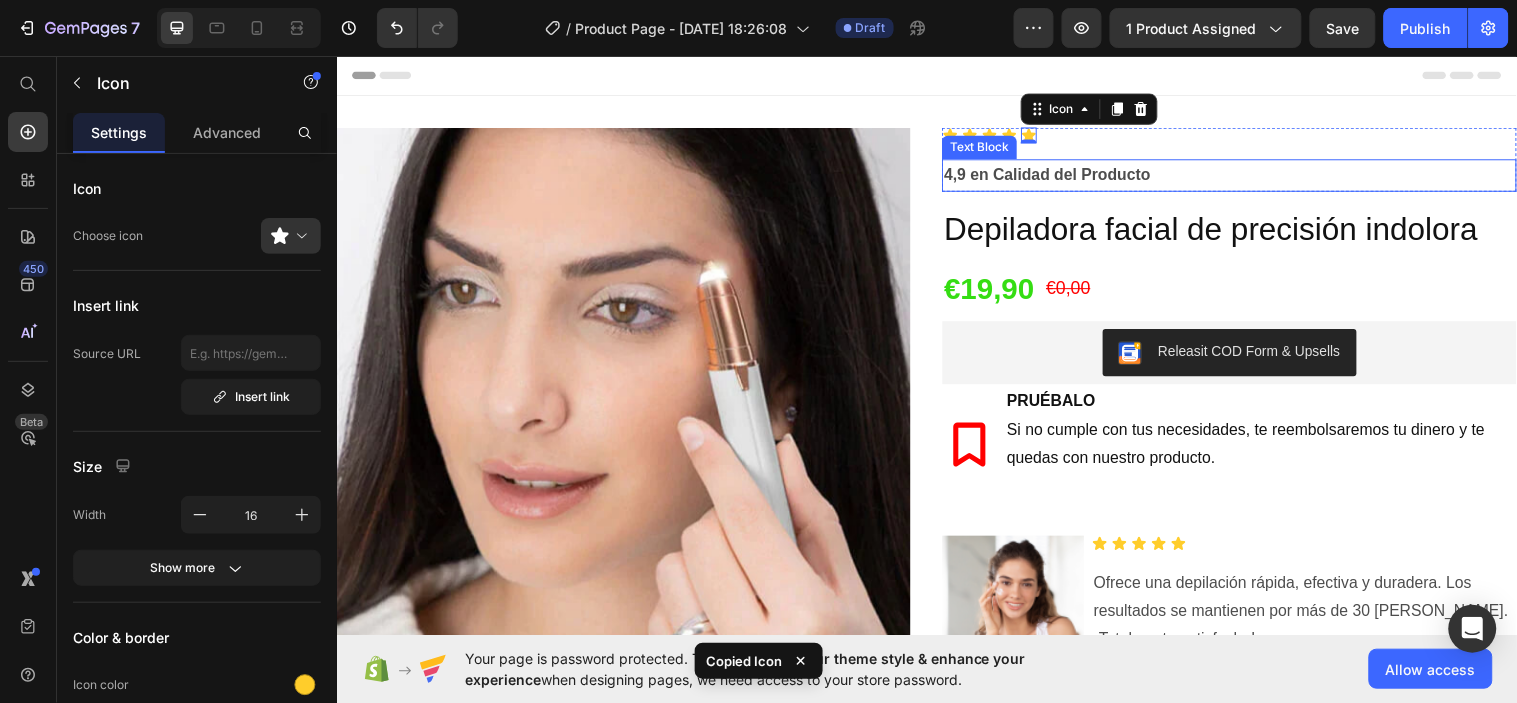 click on "4,9 en Calidad del Producto" at bounding box center [1244, 176] 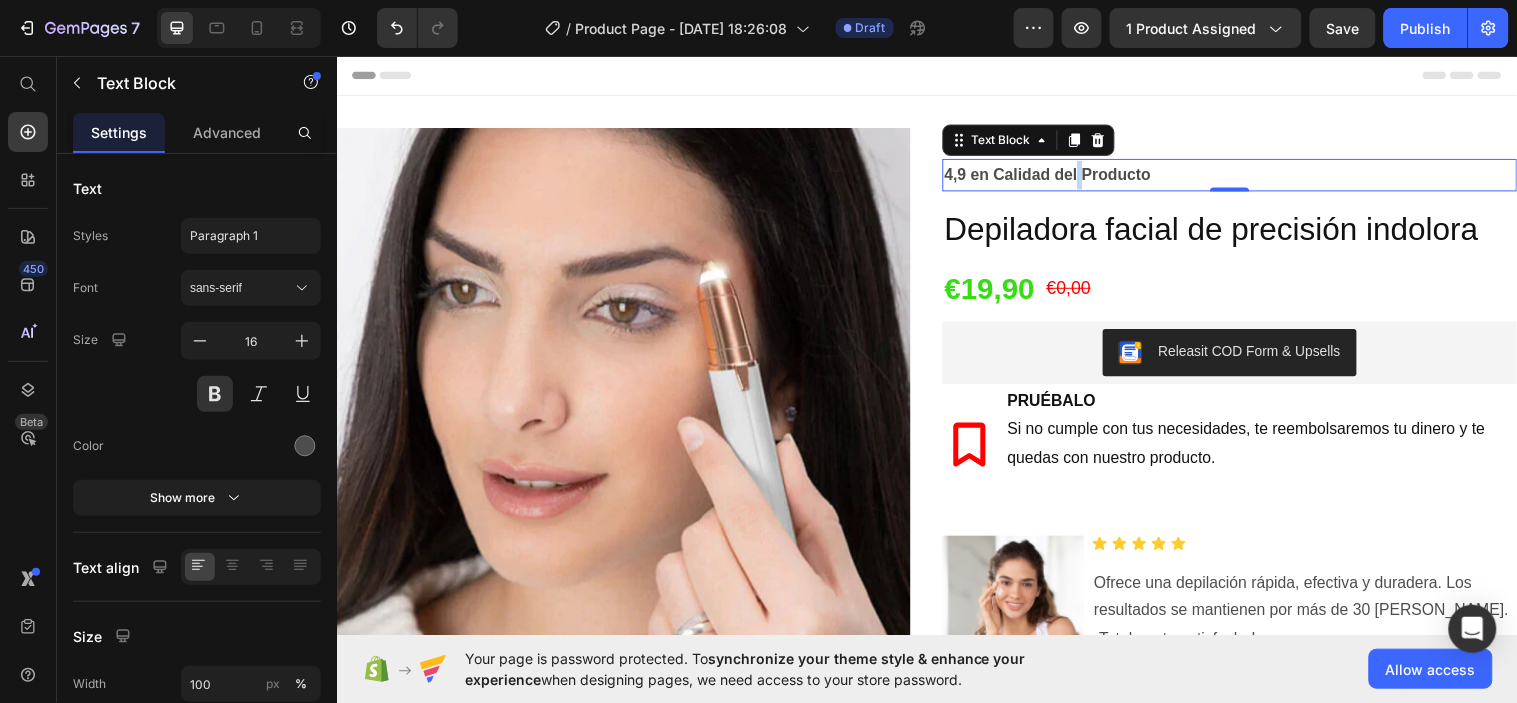 click on "4,9 en Calidad del Producto" at bounding box center (1244, 176) 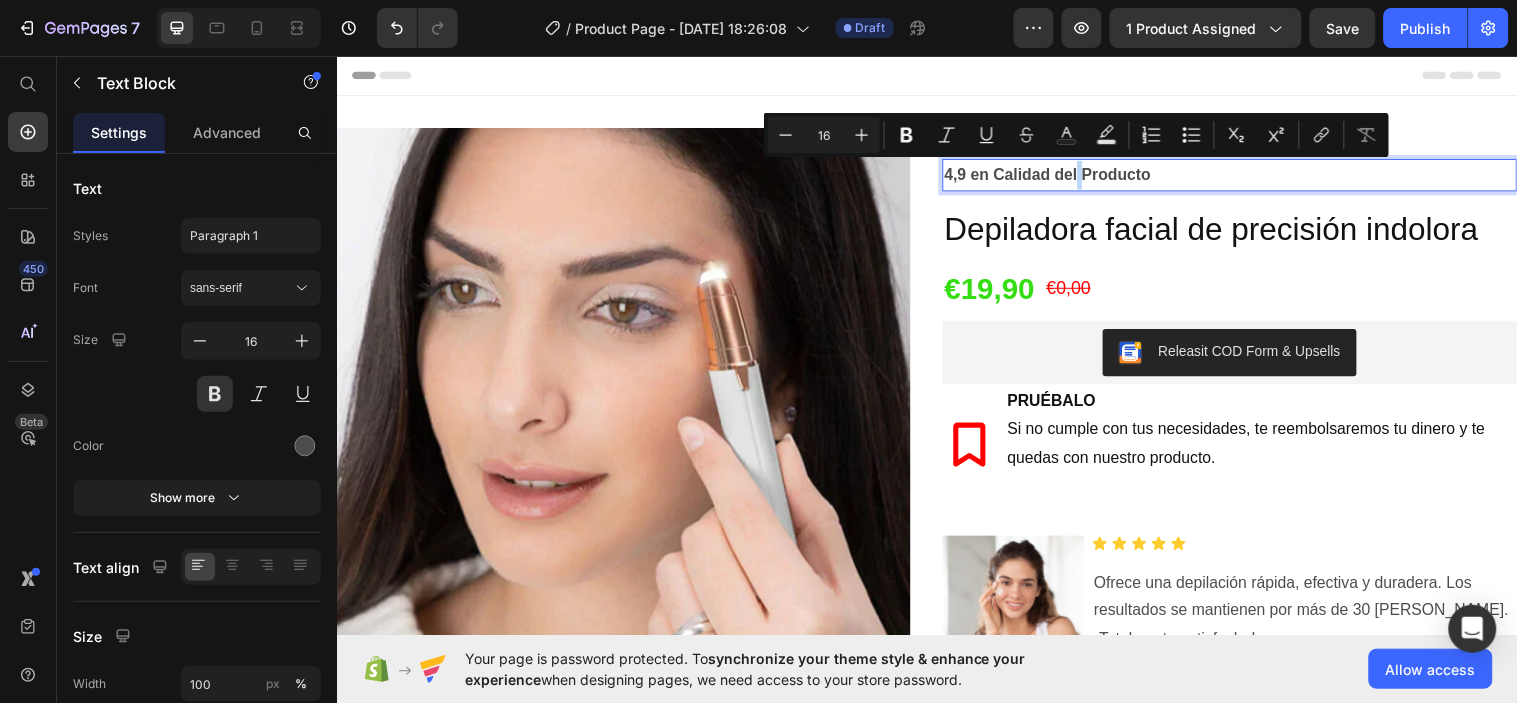 click on "4,9 en Calidad del Producto" at bounding box center [1244, 176] 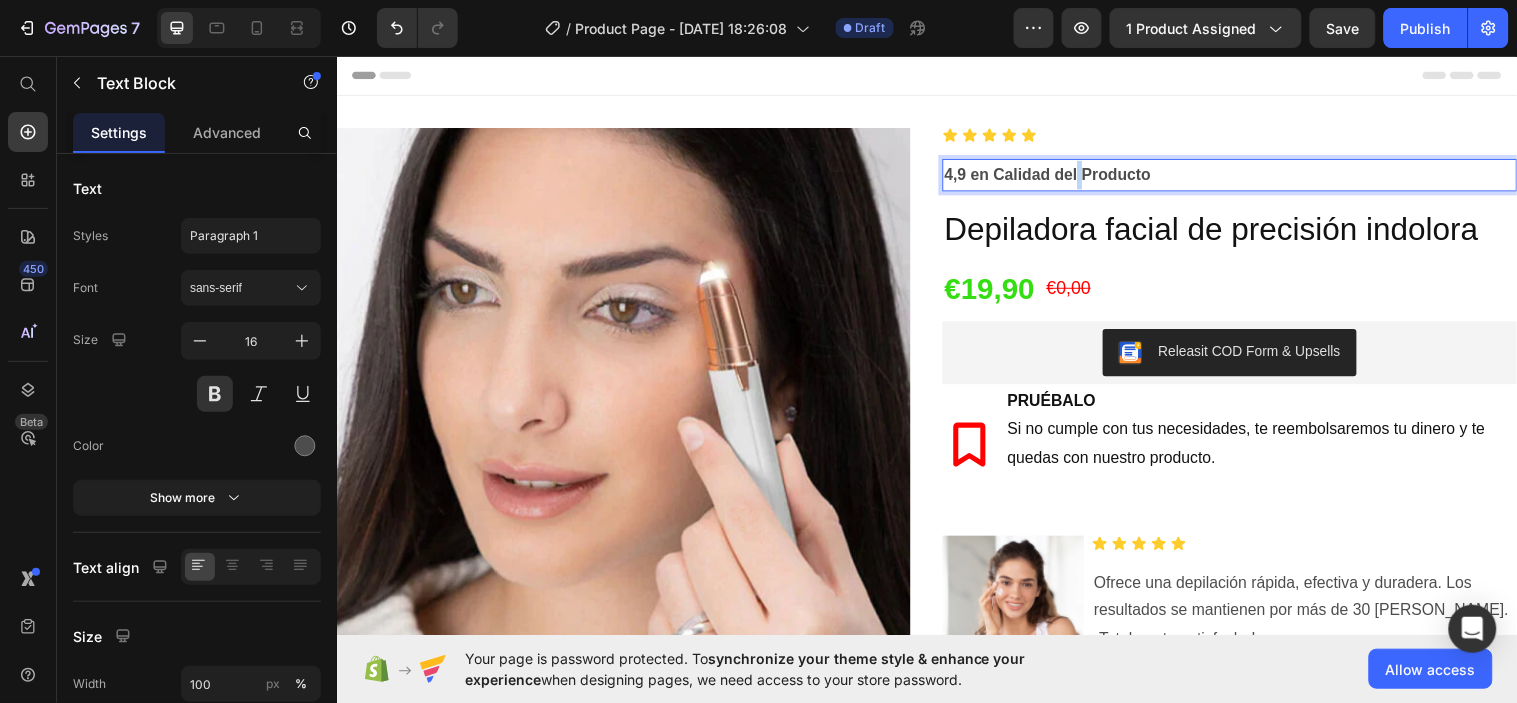 click on "4,9 en Calidad del Producto" at bounding box center (1244, 176) 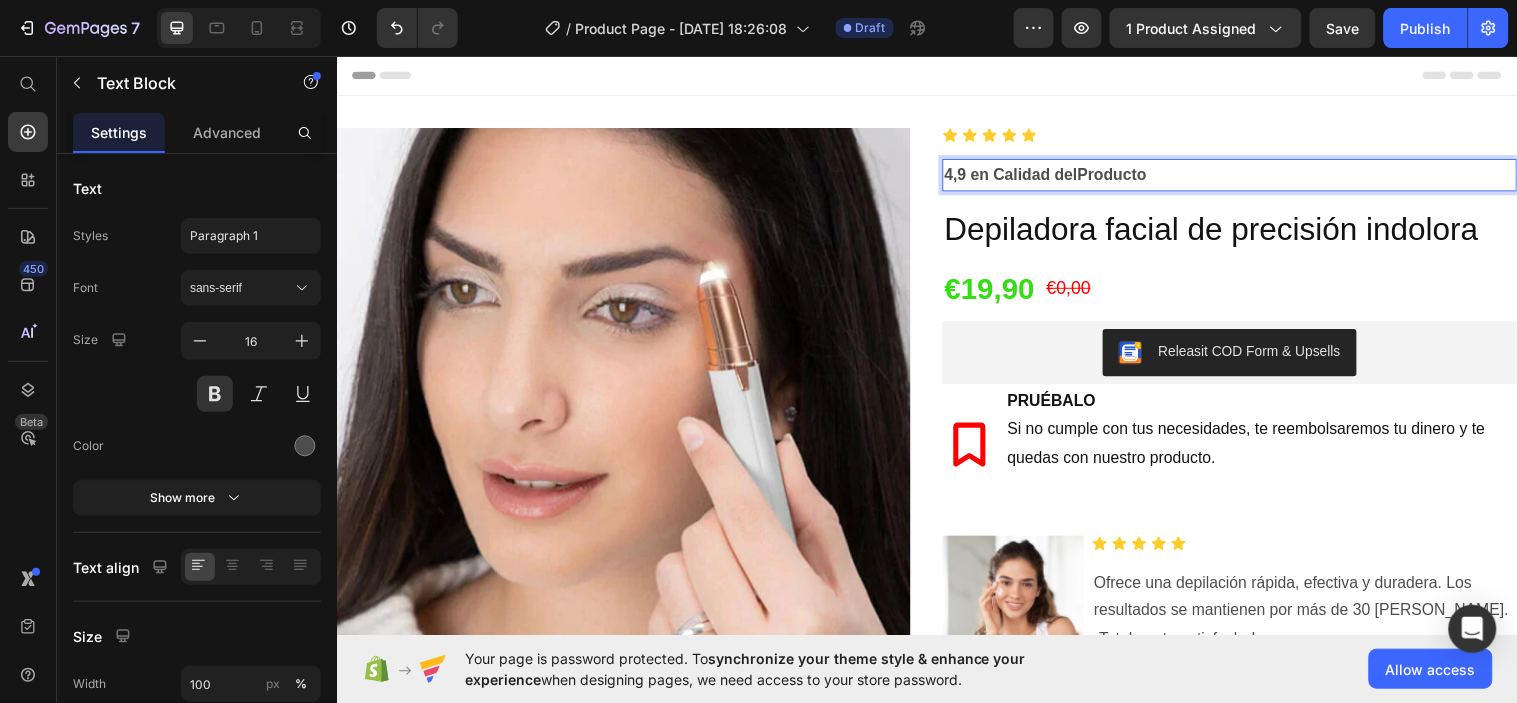 click on "4,9 en Calidad delProducto" at bounding box center (1244, 176) 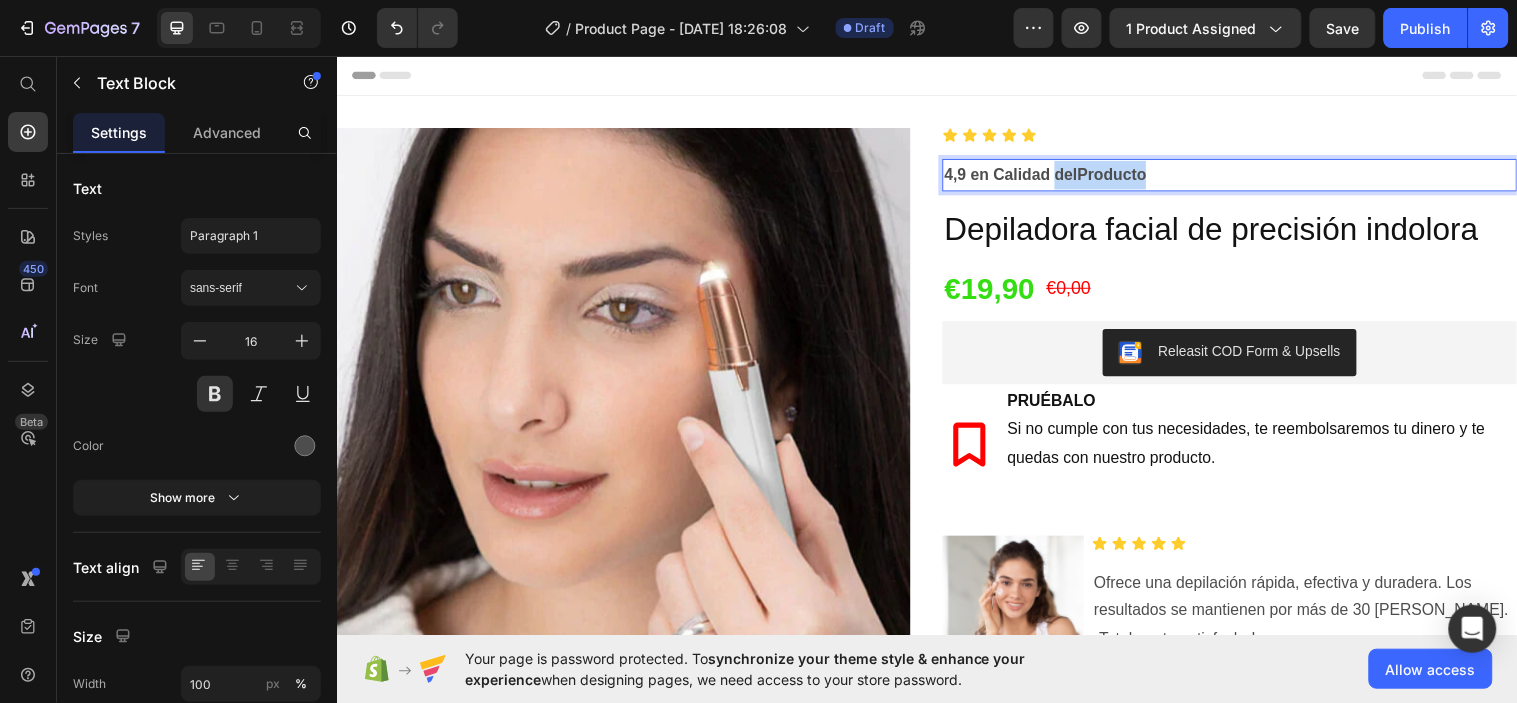 click on "4,9 en Calidad delProducto" at bounding box center (1244, 176) 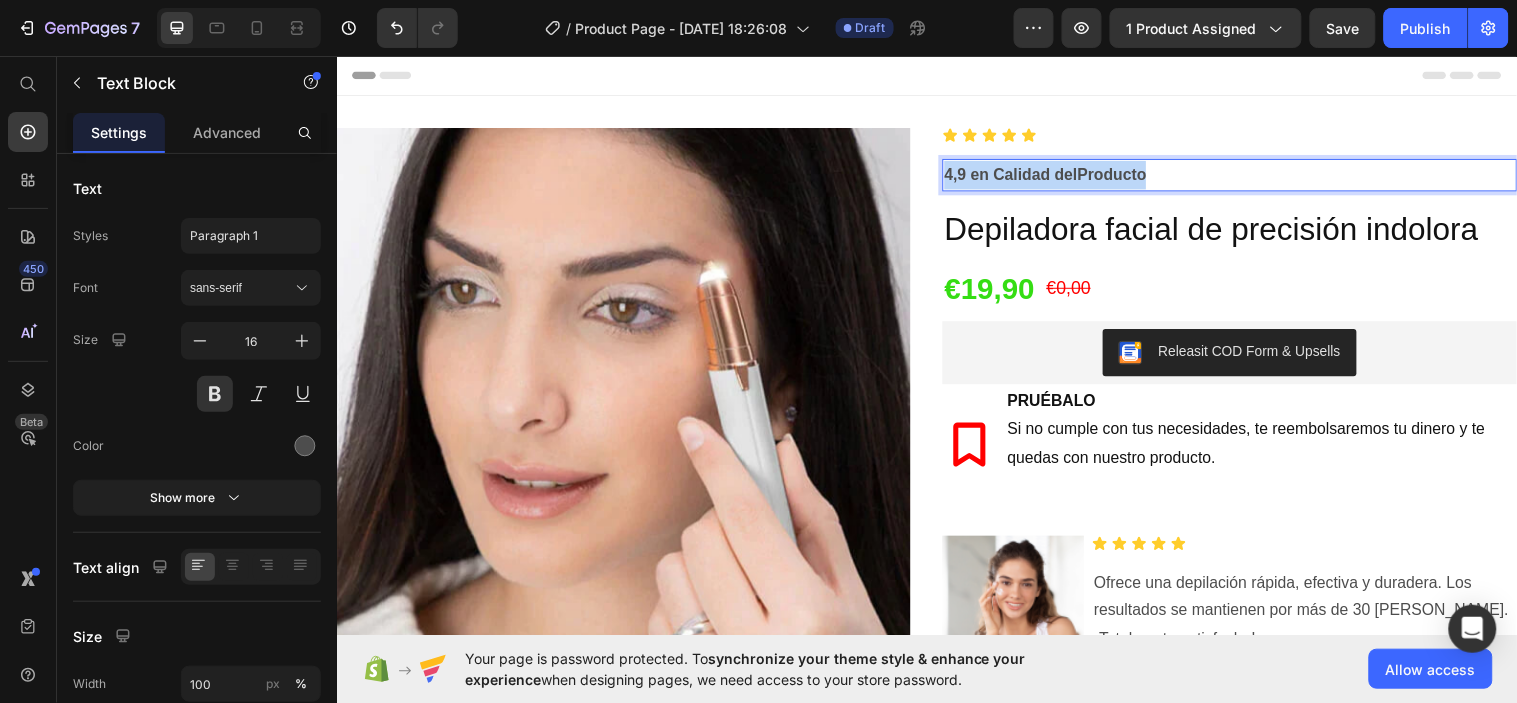 click on "4,9 en Calidad delProducto" at bounding box center [1244, 176] 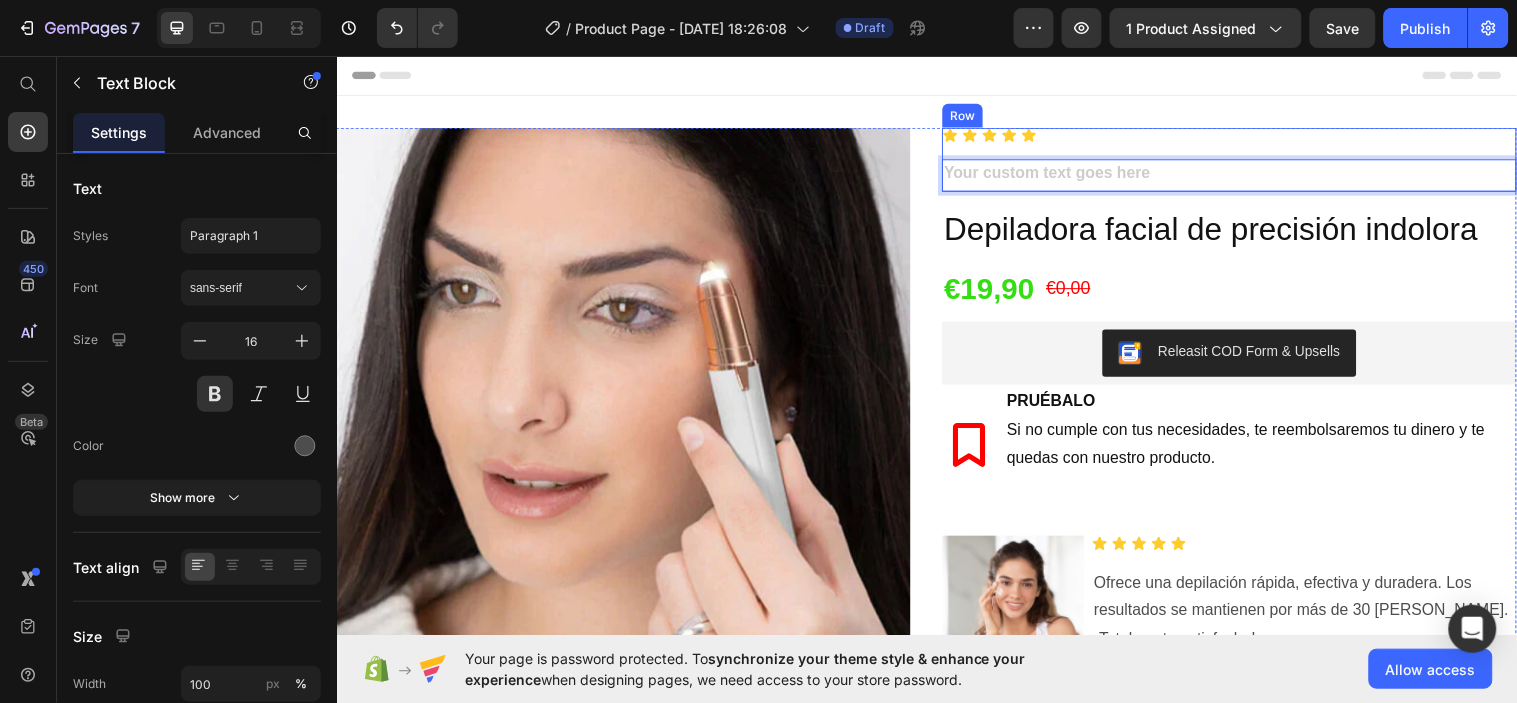 click 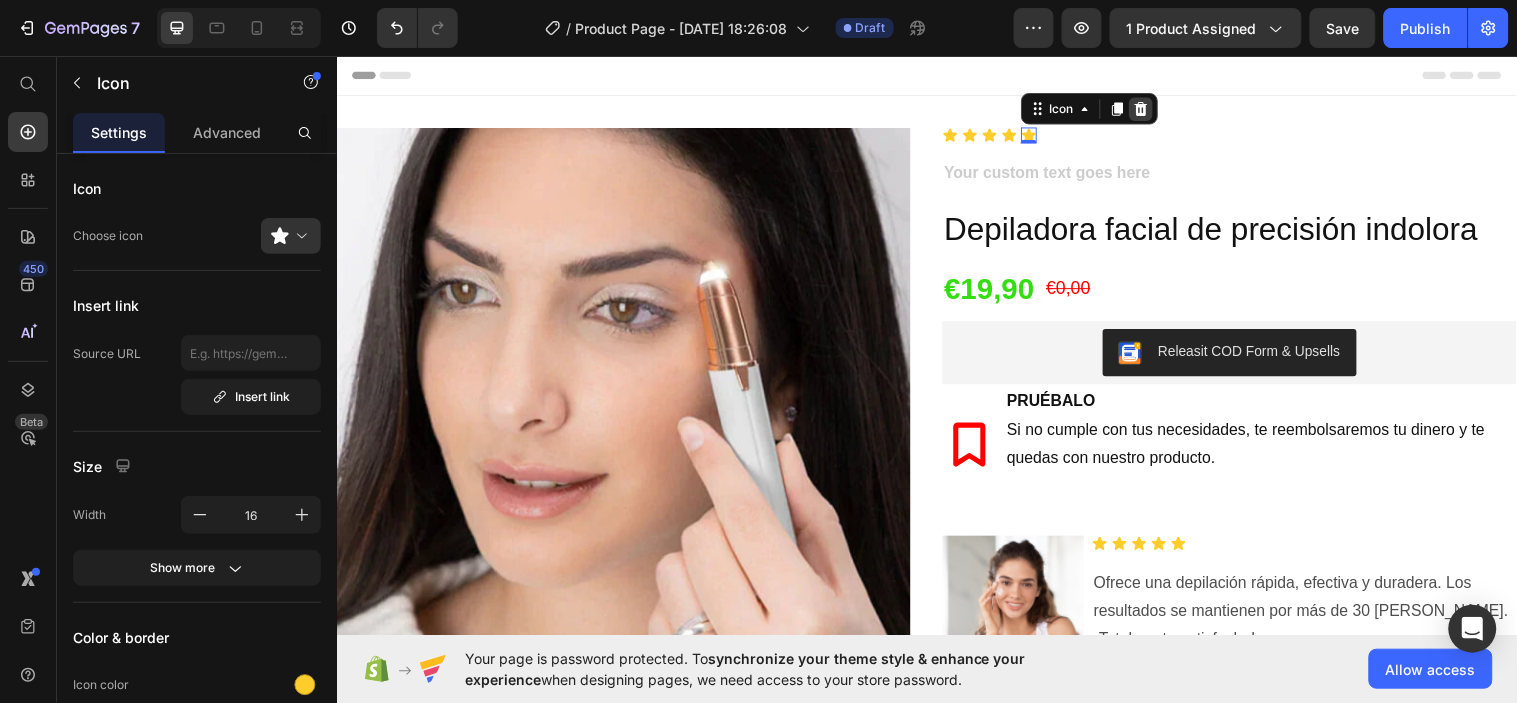 click 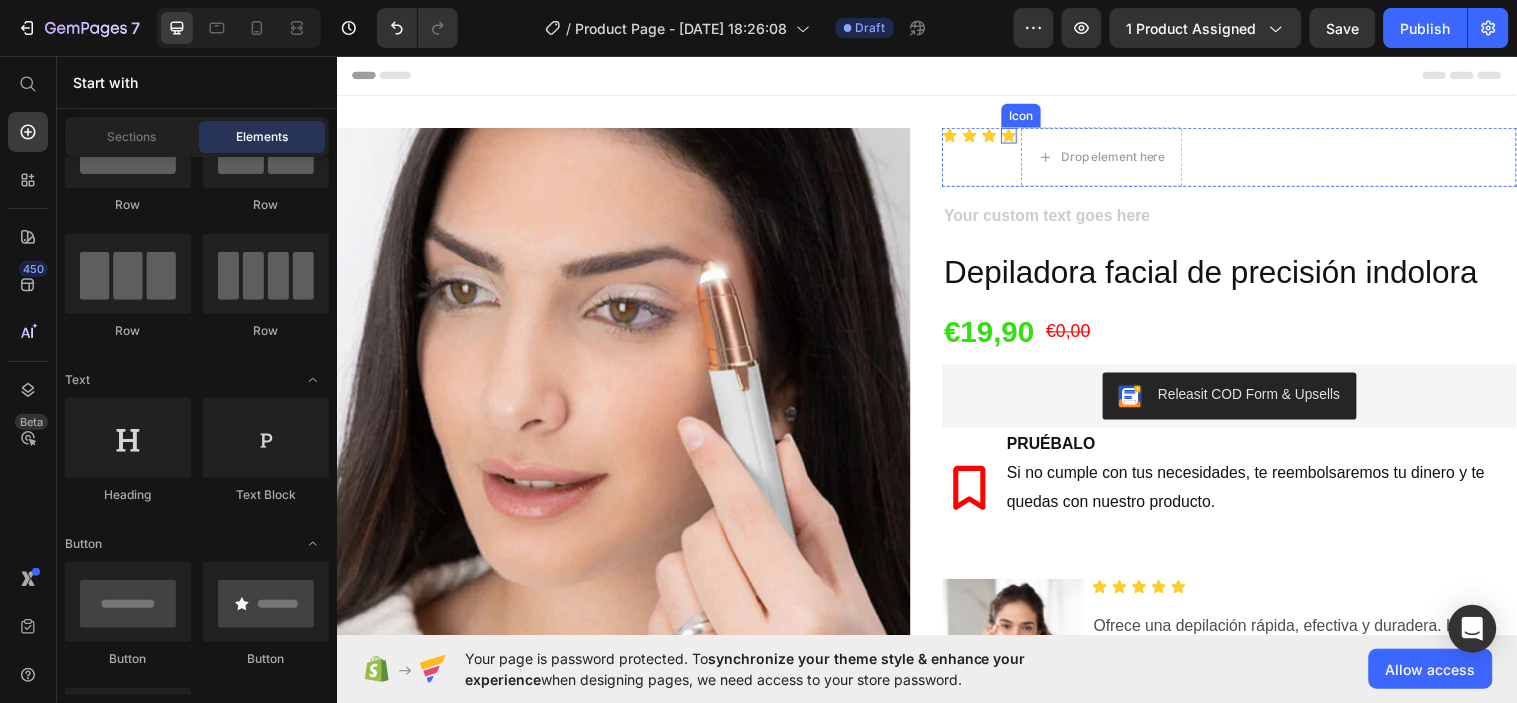 click on "Icon Icon Icon Icon
Drop element here" at bounding box center [1244, 158] 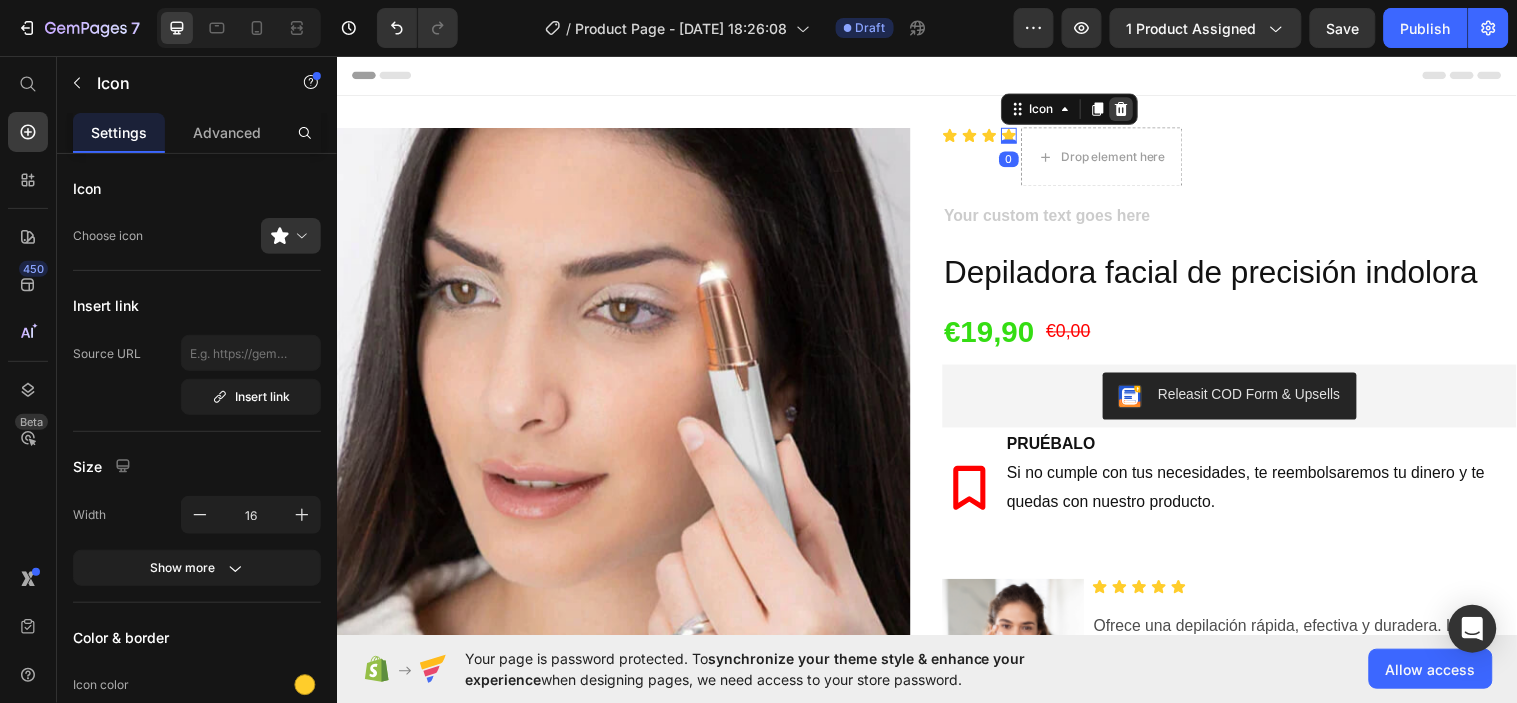 click 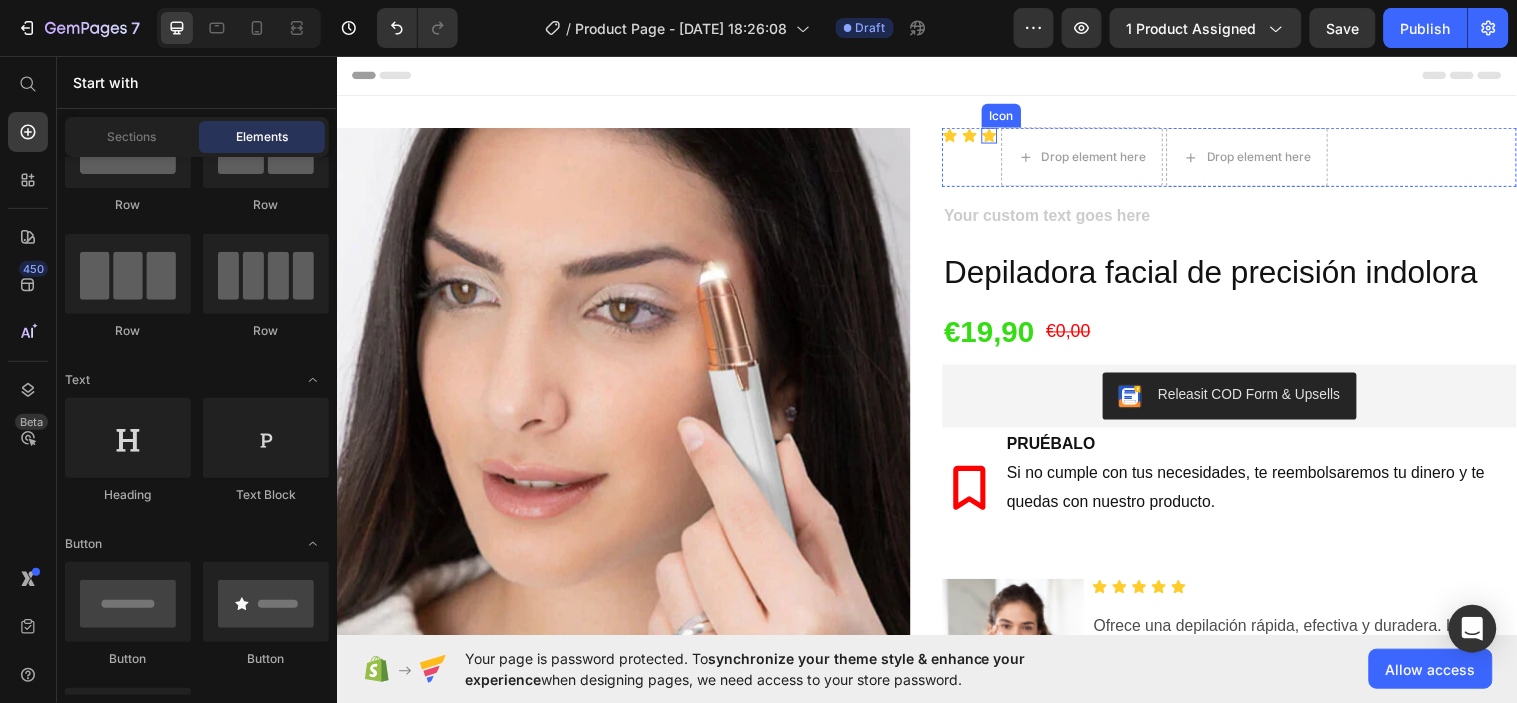 click 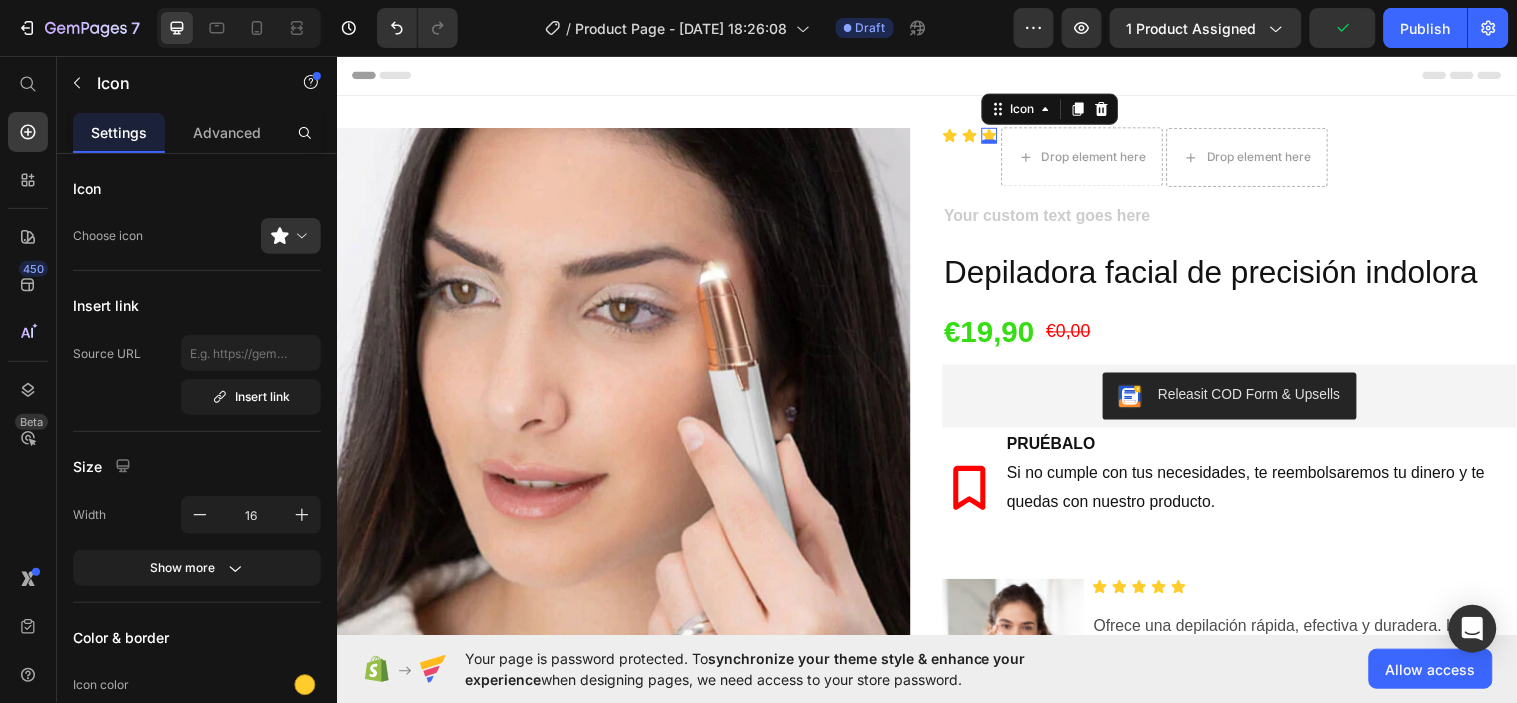 click 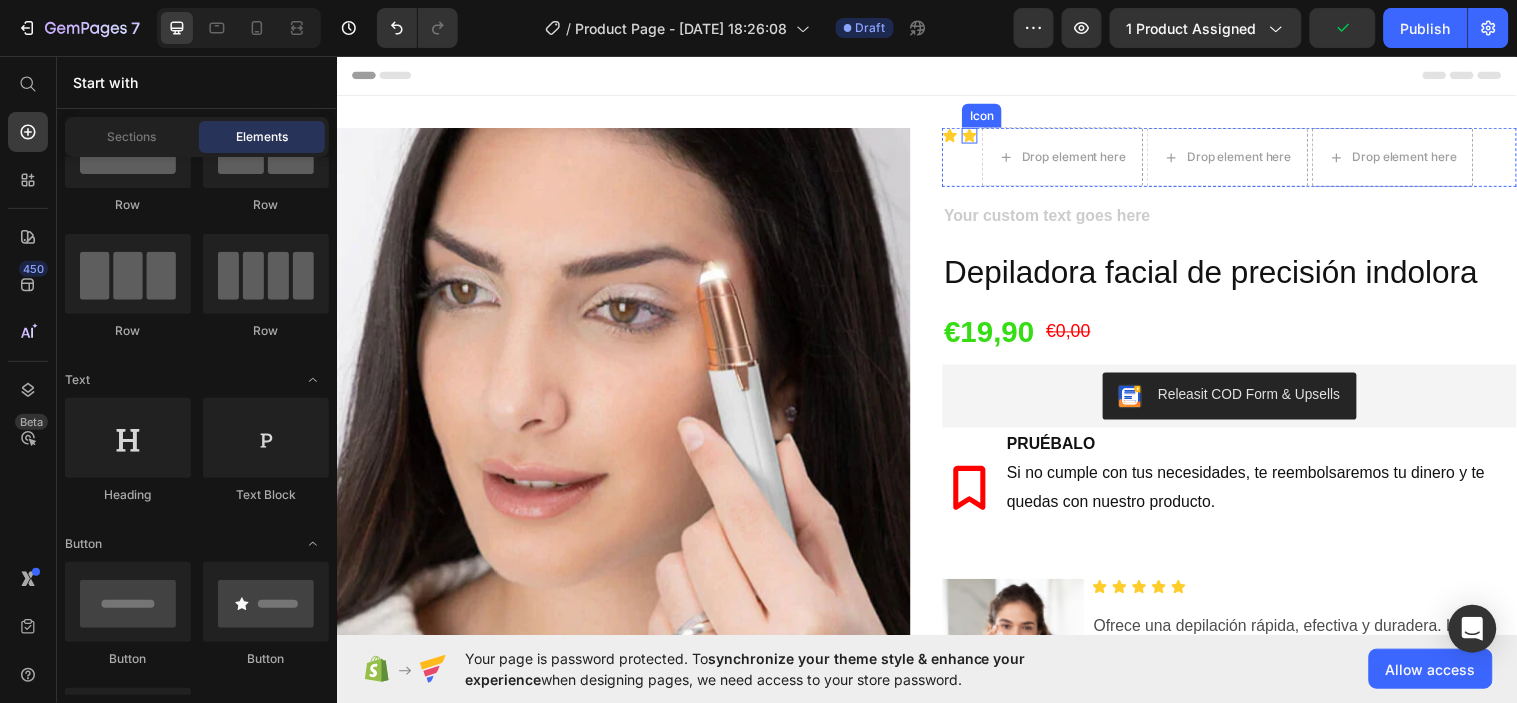 click 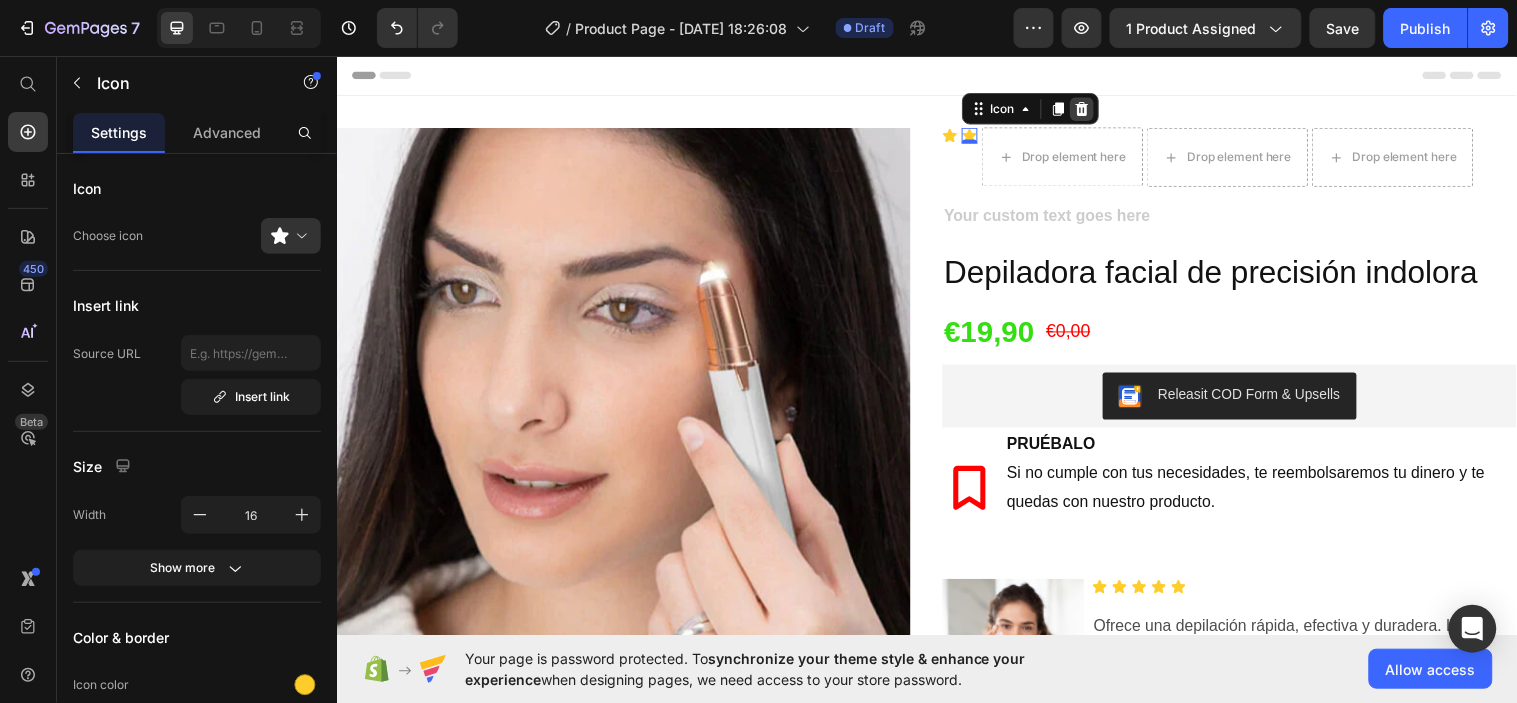 click 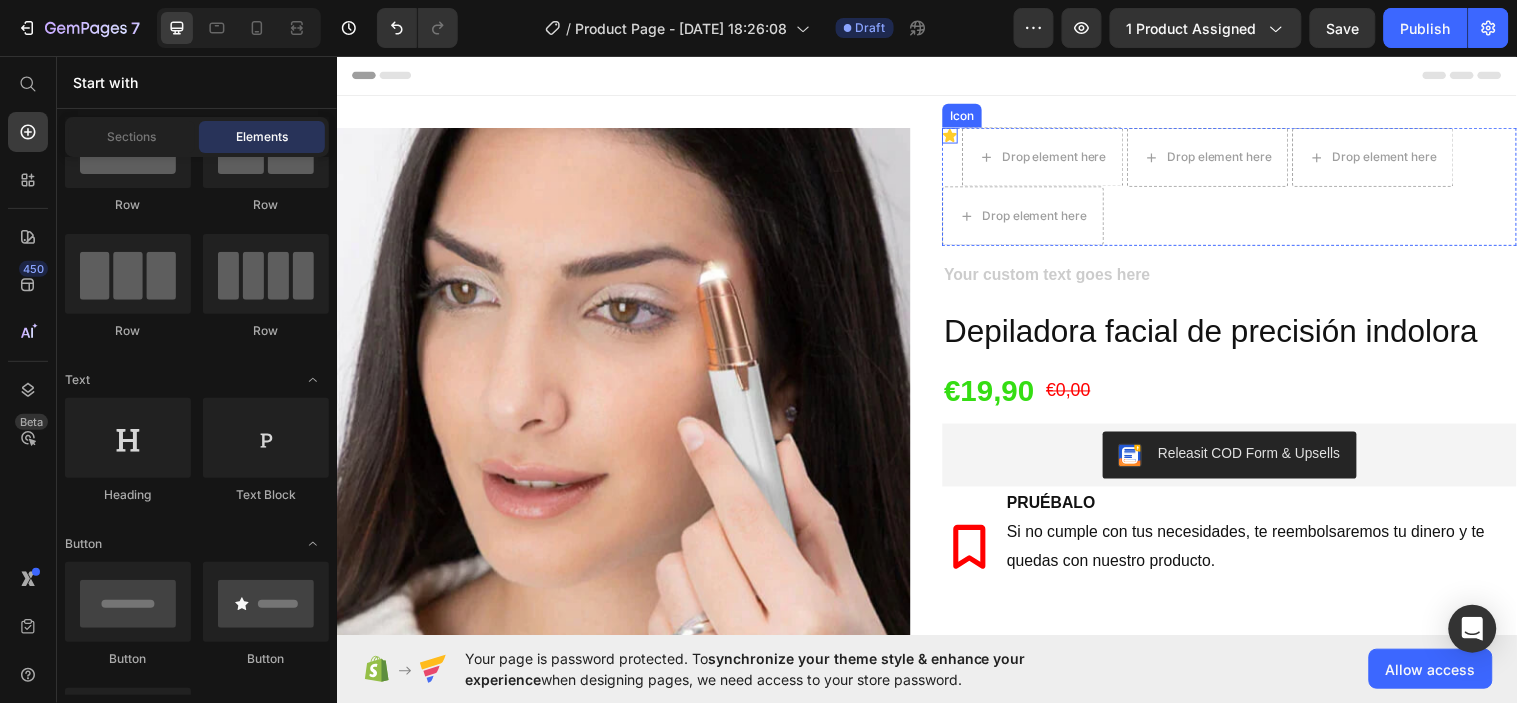 click 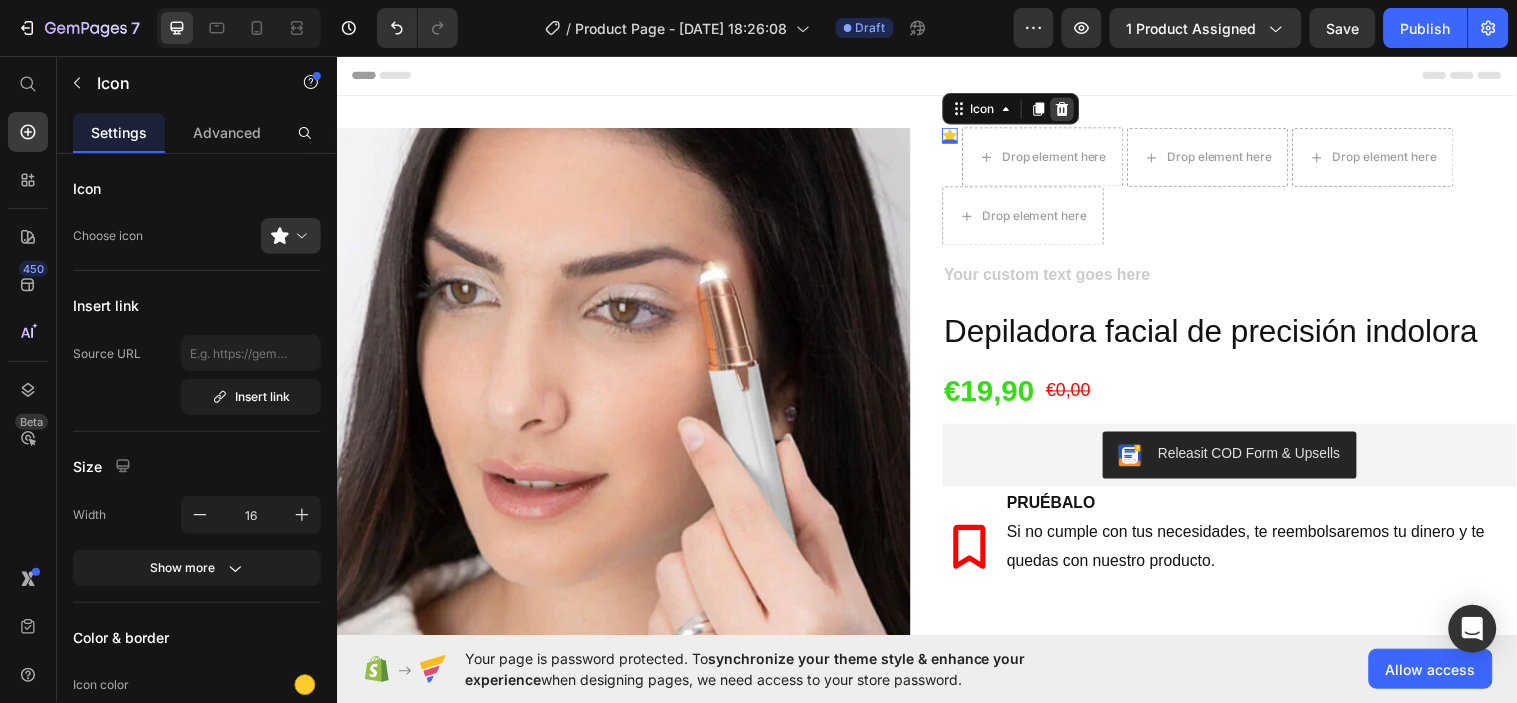 click 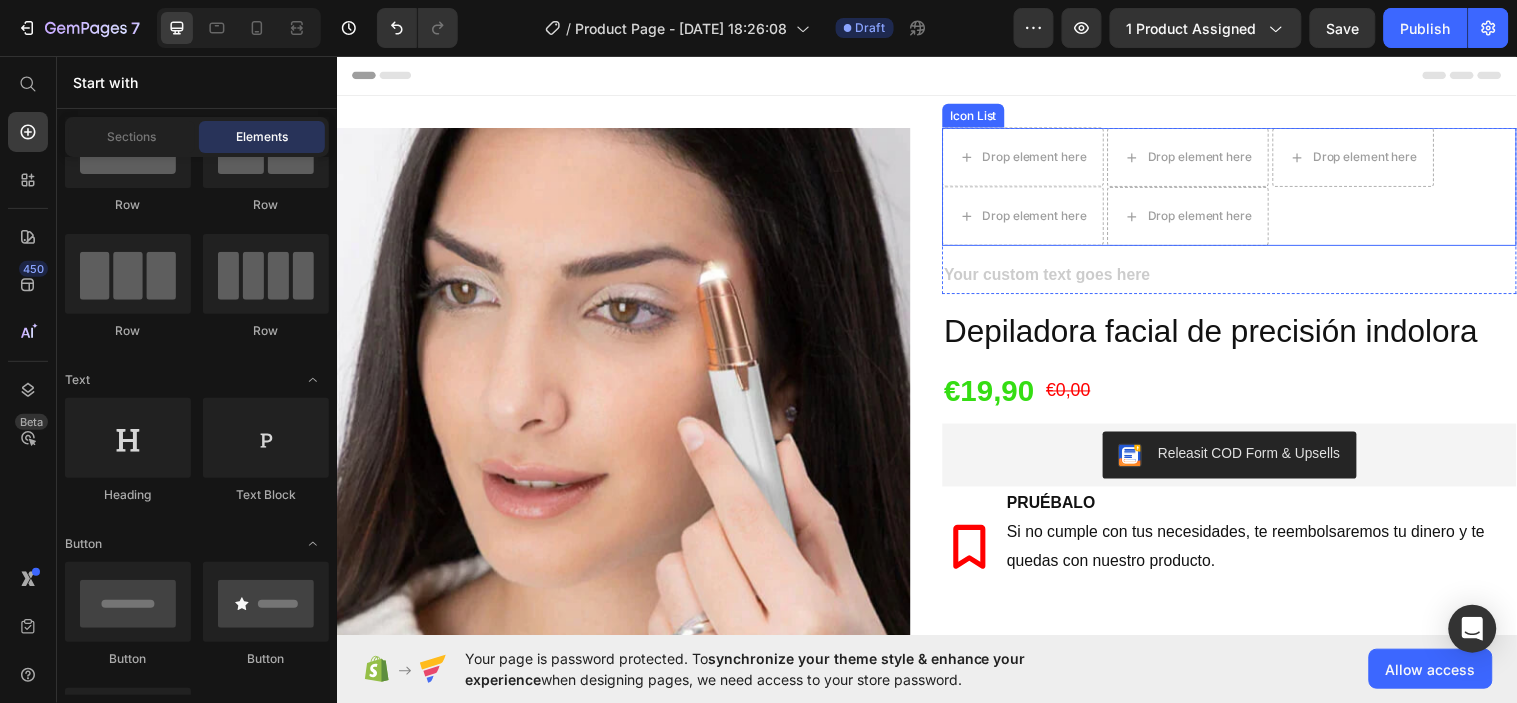 click on "Drop element here
Drop element here
Drop element here
Drop element here
Drop element here" at bounding box center [1244, 188] 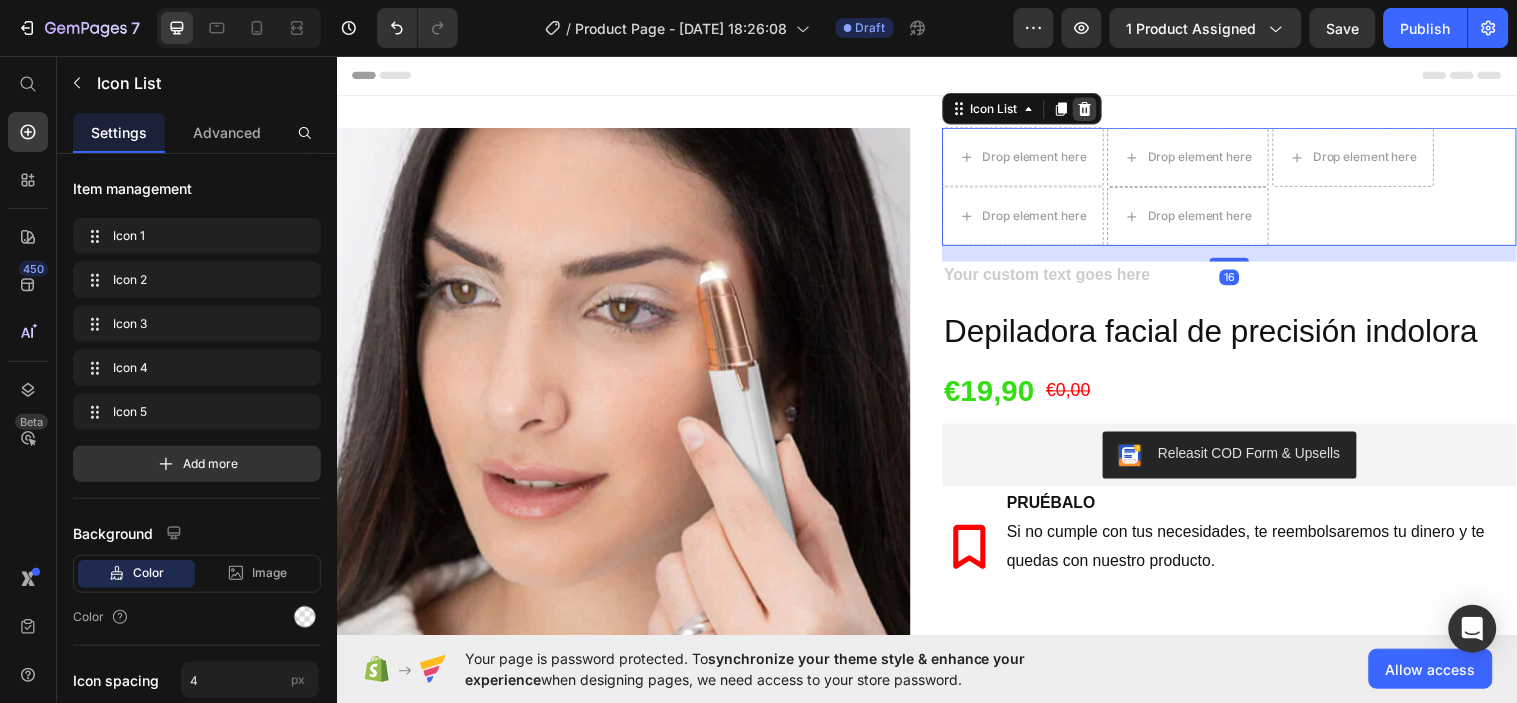click 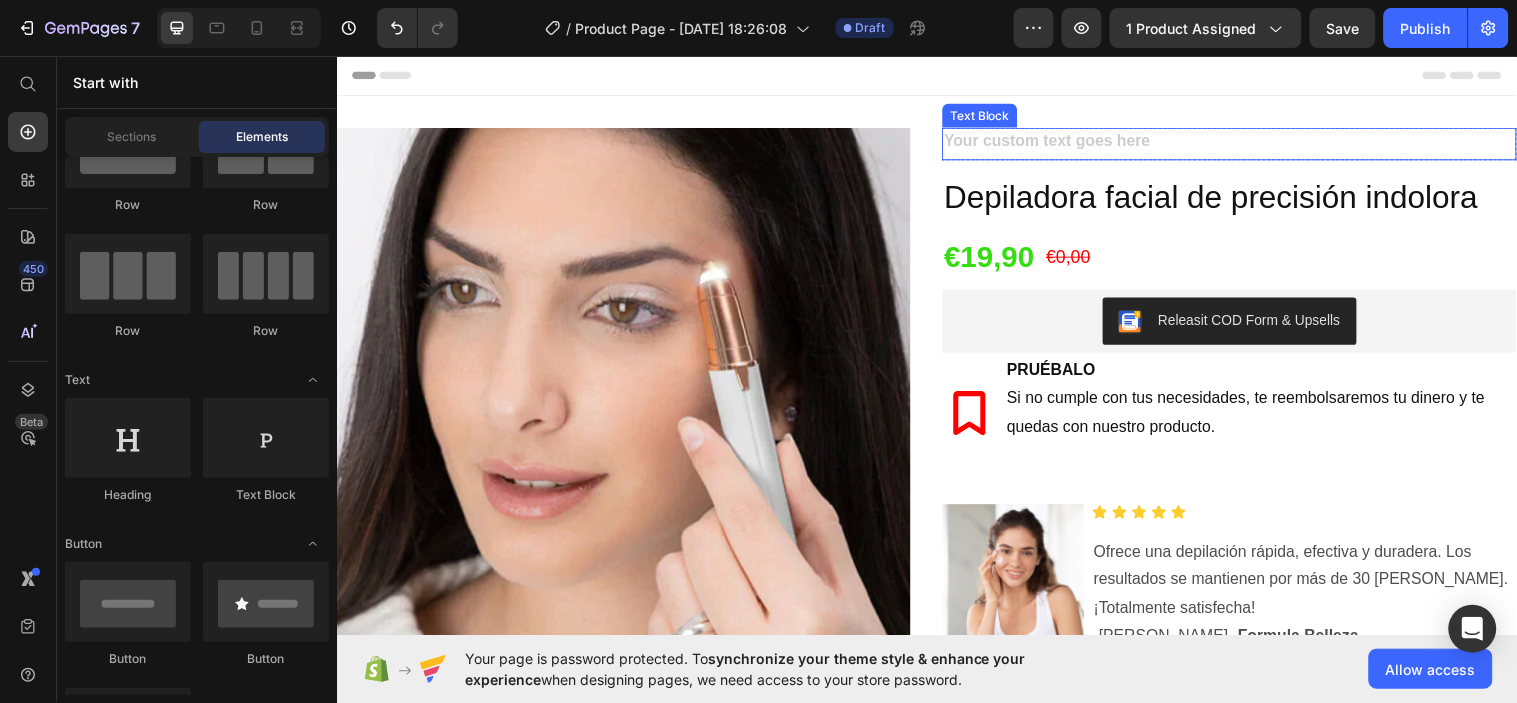 click at bounding box center [1244, 144] 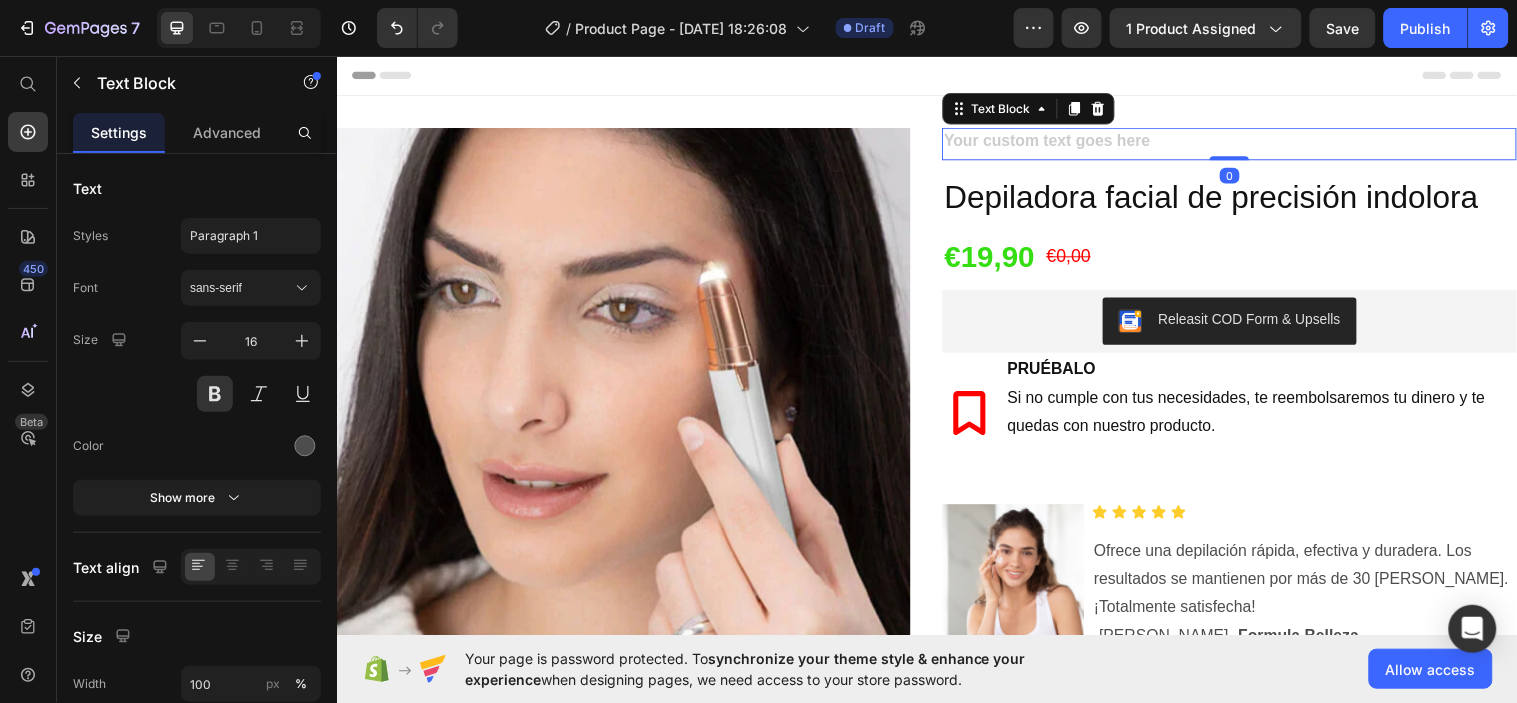 click 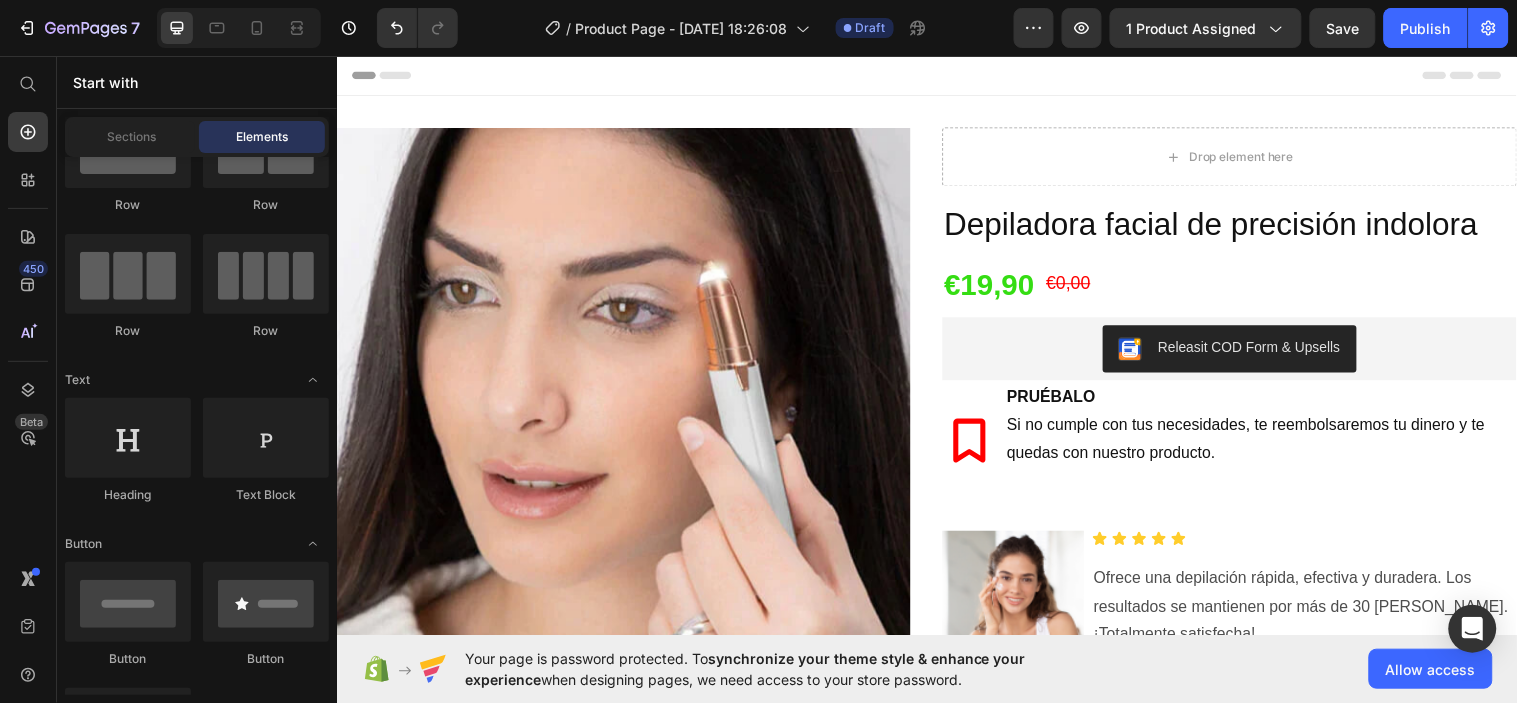 scroll, scrollTop: 0, scrollLeft: 0, axis: both 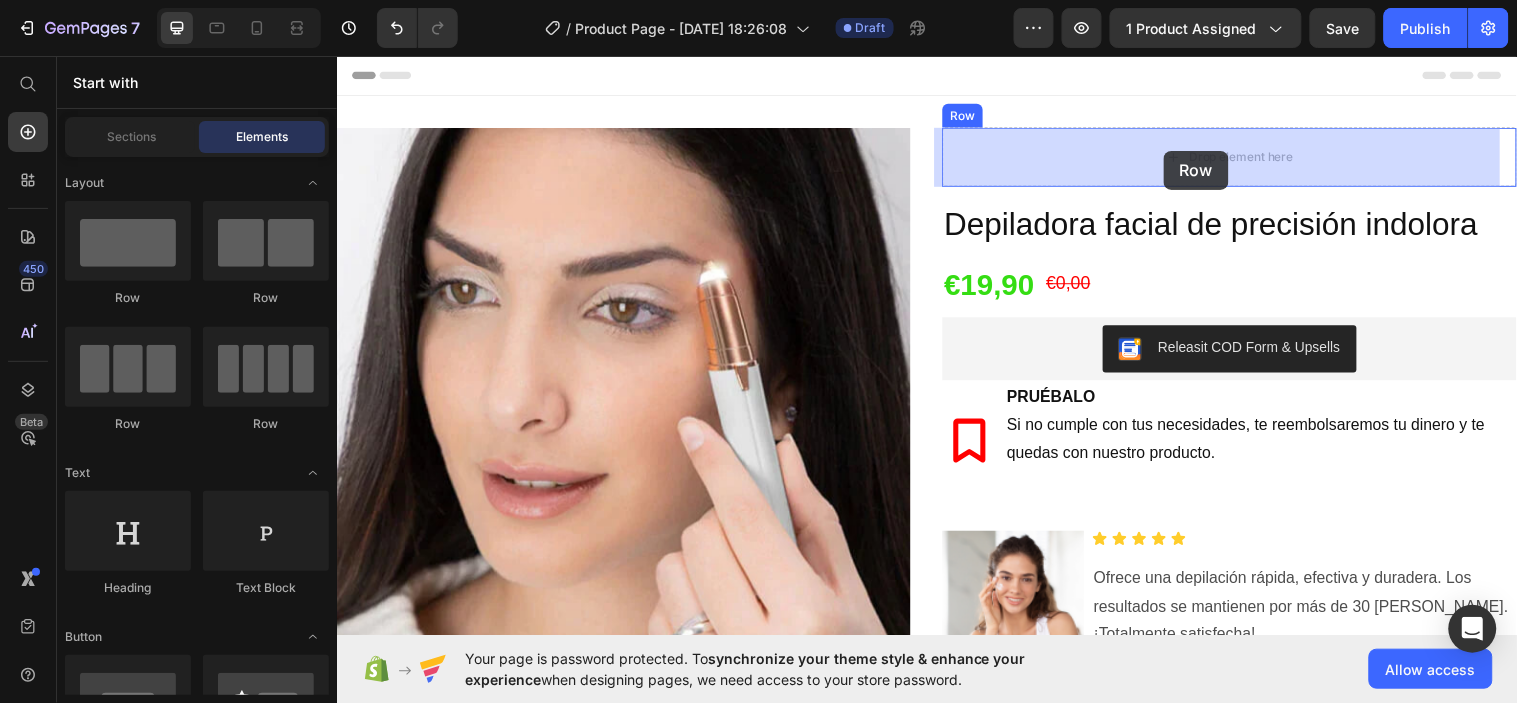 drag, startPoint x: 446, startPoint y: 299, endPoint x: 1176, endPoint y: 152, distance: 744.6536 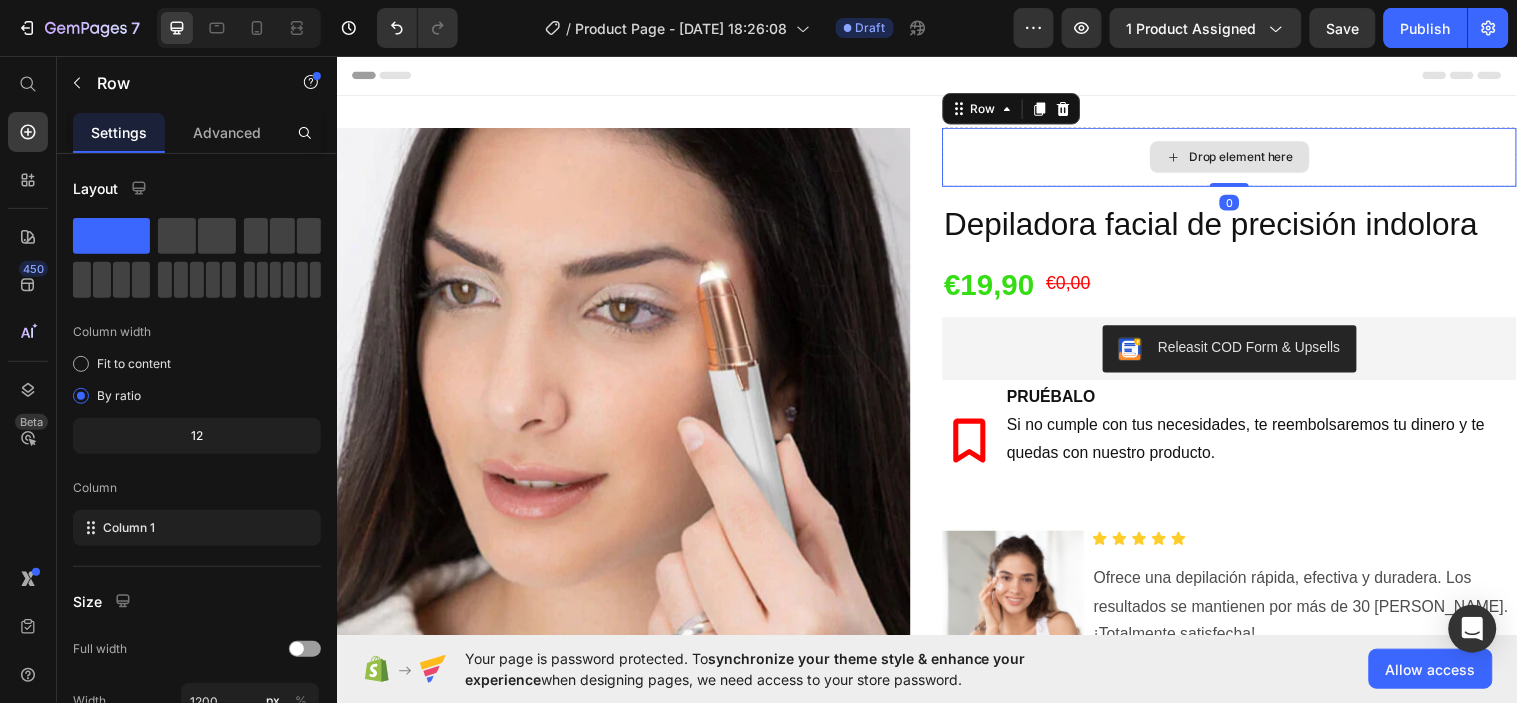 click on "Drop element here" at bounding box center (1256, 158) 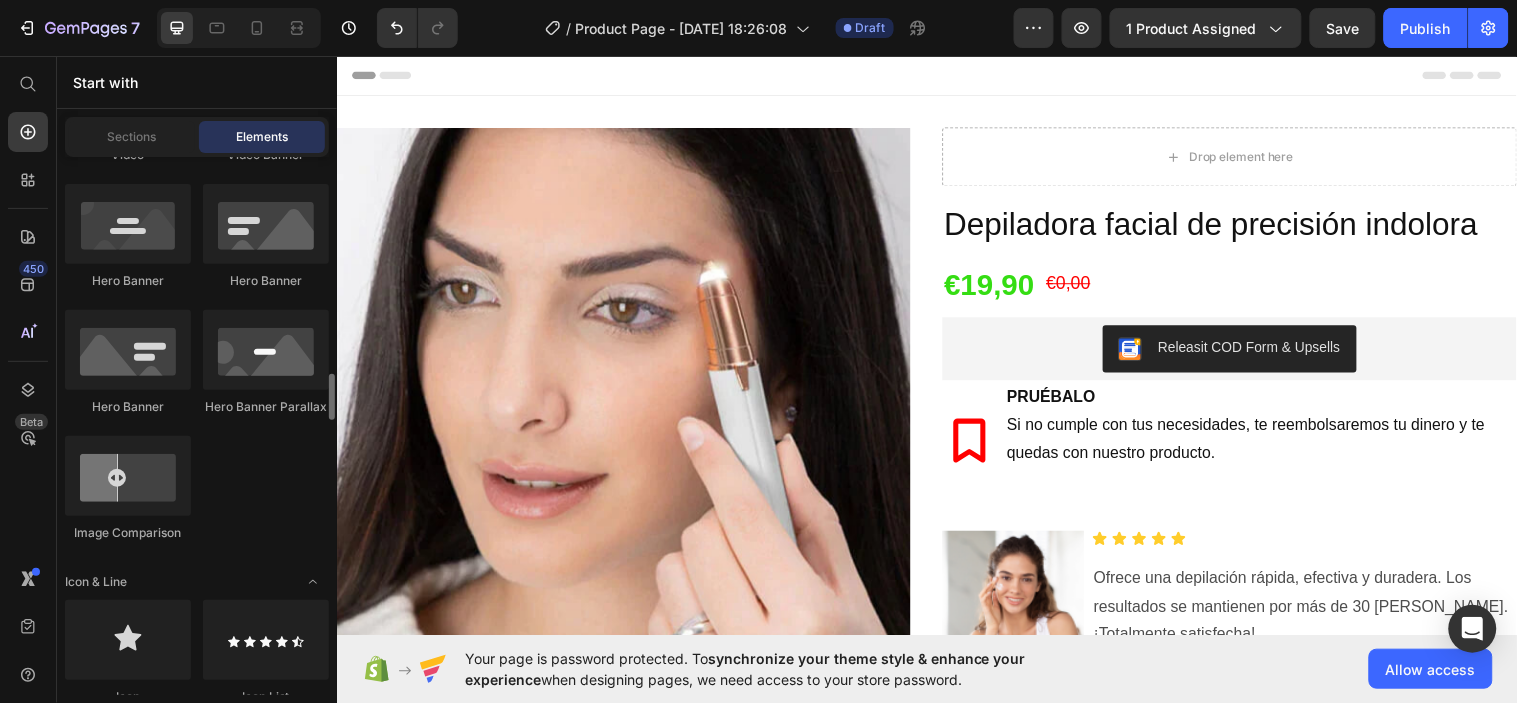 scroll, scrollTop: 1135, scrollLeft: 0, axis: vertical 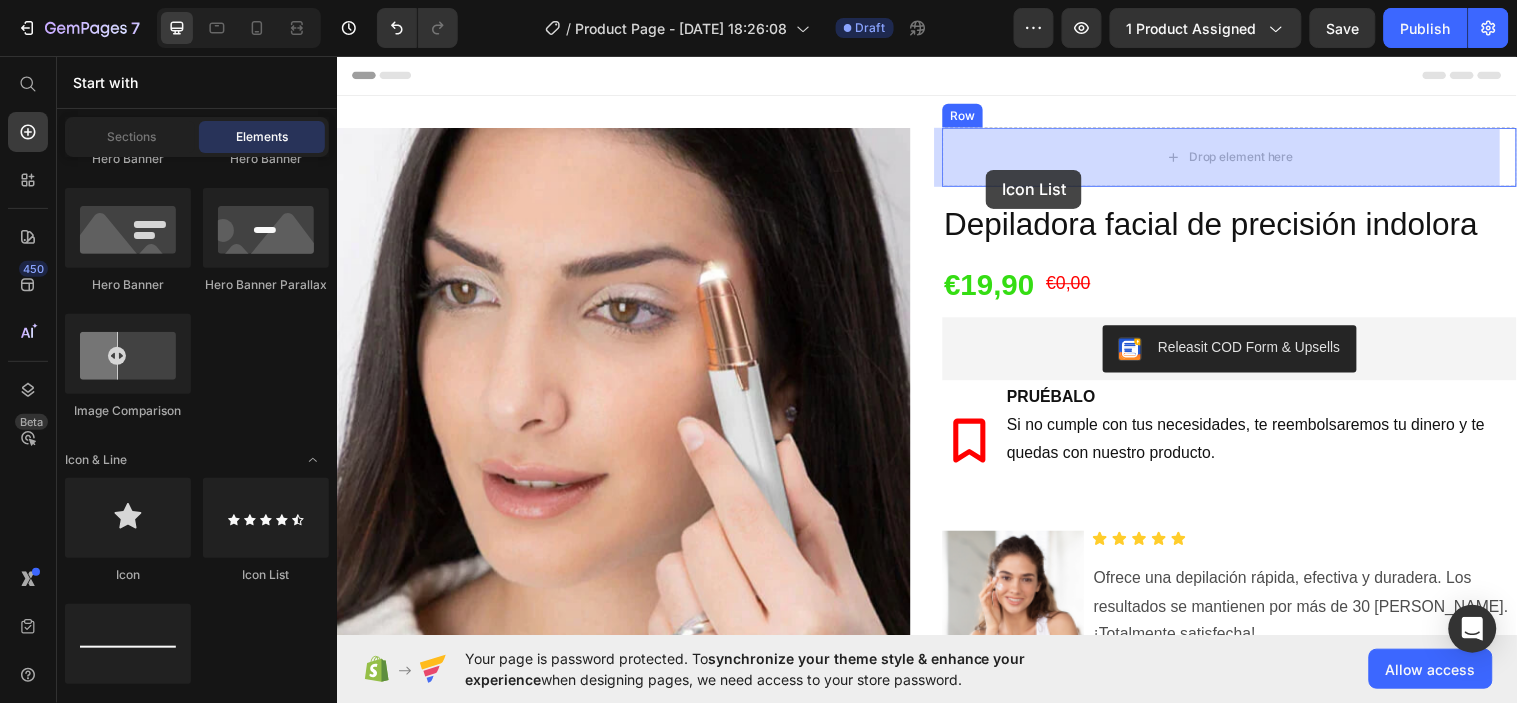drag, startPoint x: 957, startPoint y: 242, endPoint x: 996, endPoint y: 171, distance: 81.00617 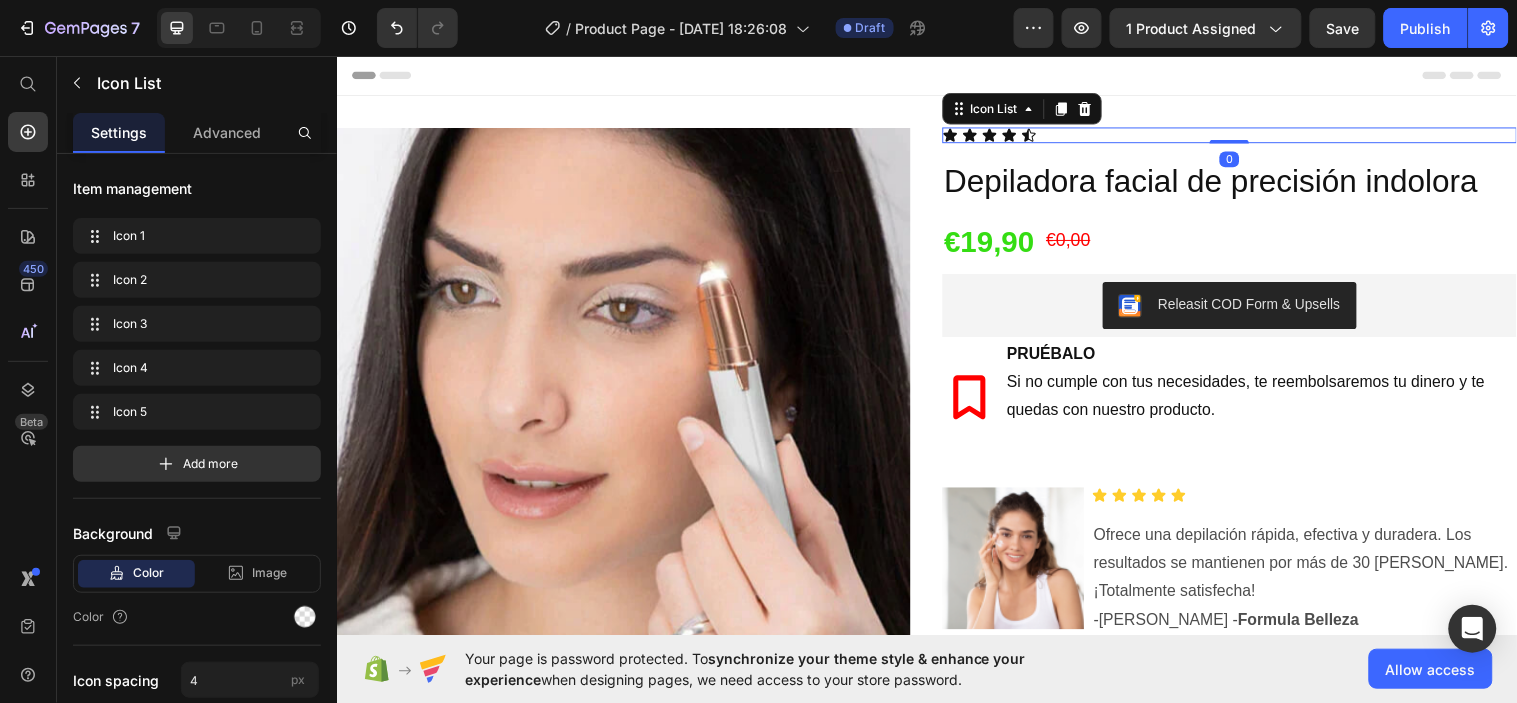 click on "Icon Icon Icon Icon Icon" at bounding box center [1244, 136] 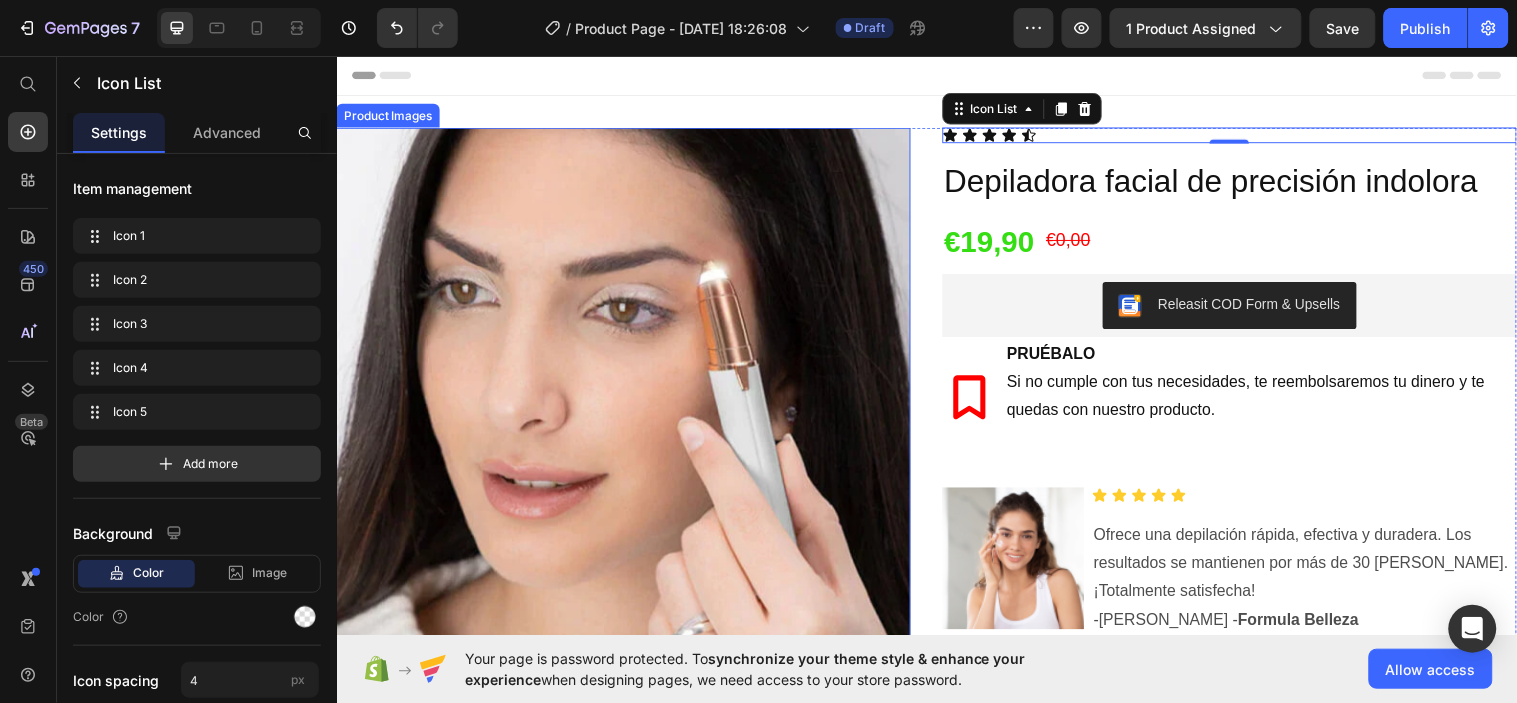click at bounding box center [628, 420] 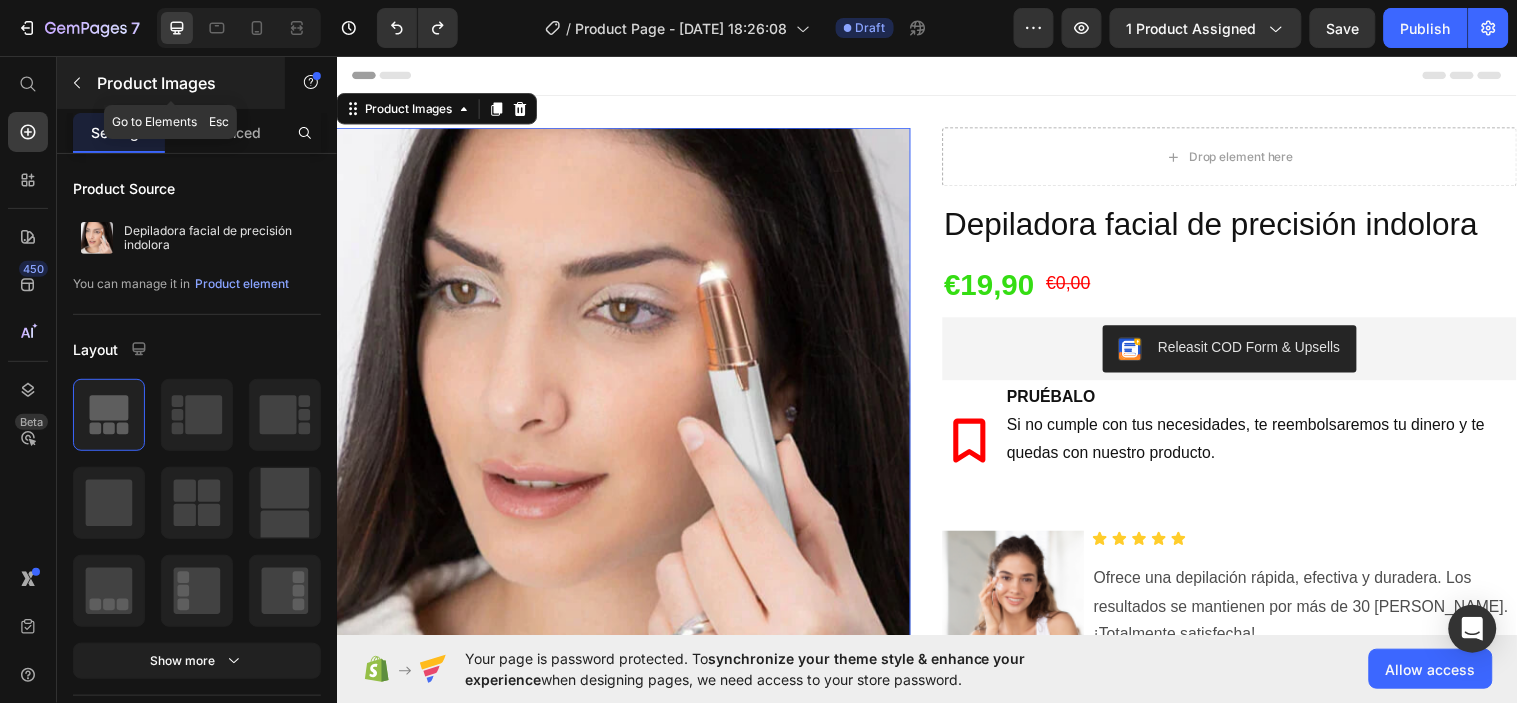 click on "Product Images" at bounding box center (171, 83) 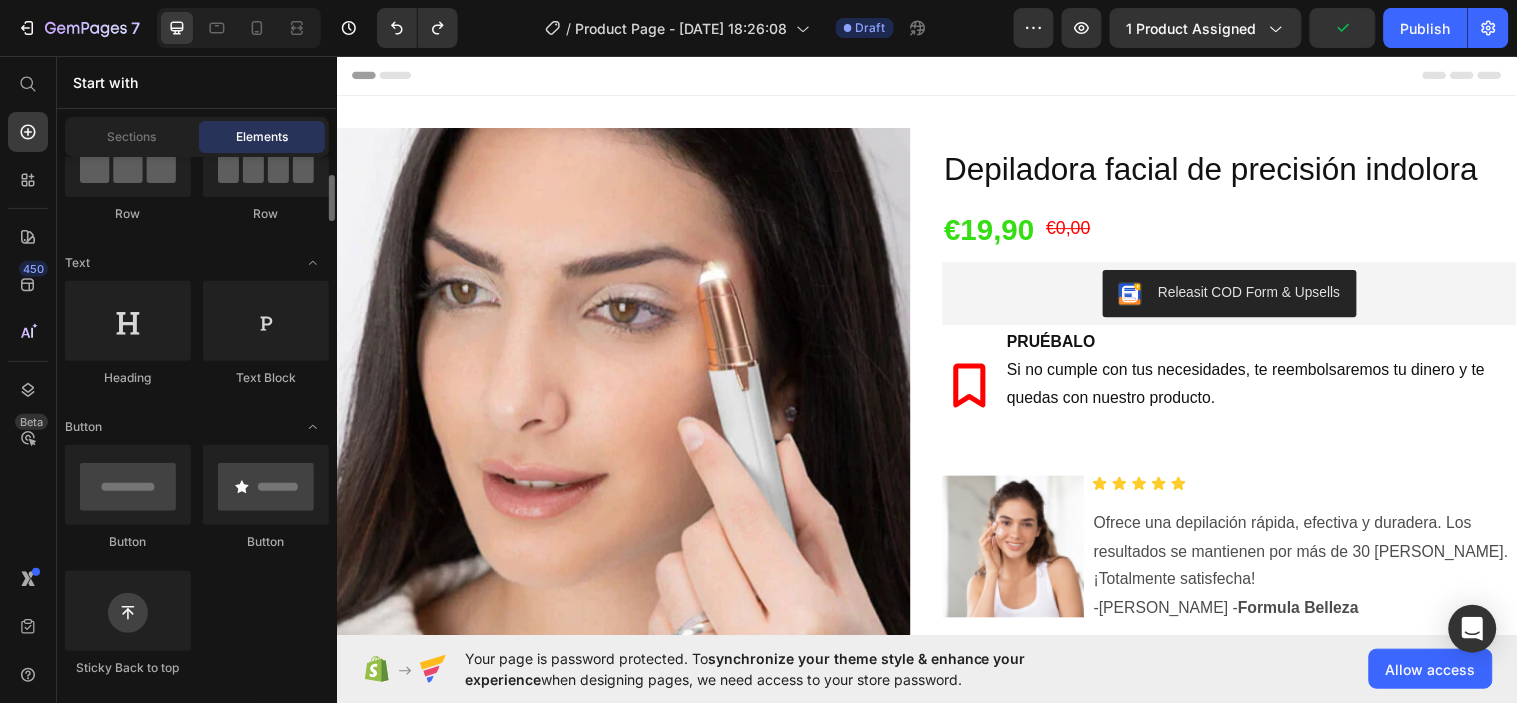 scroll, scrollTop: 0, scrollLeft: 0, axis: both 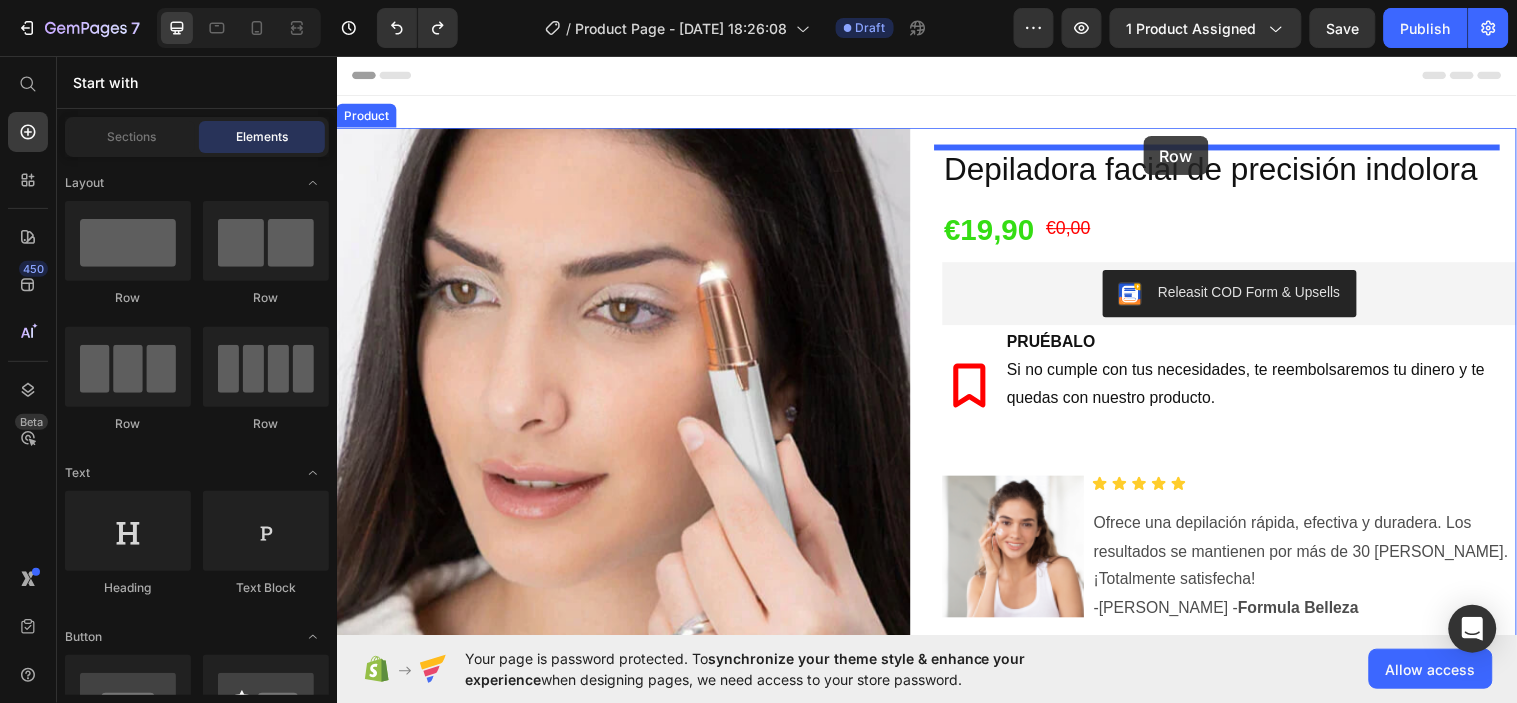 drag, startPoint x: 668, startPoint y: 297, endPoint x: 1156, endPoint y: 137, distance: 513.5601 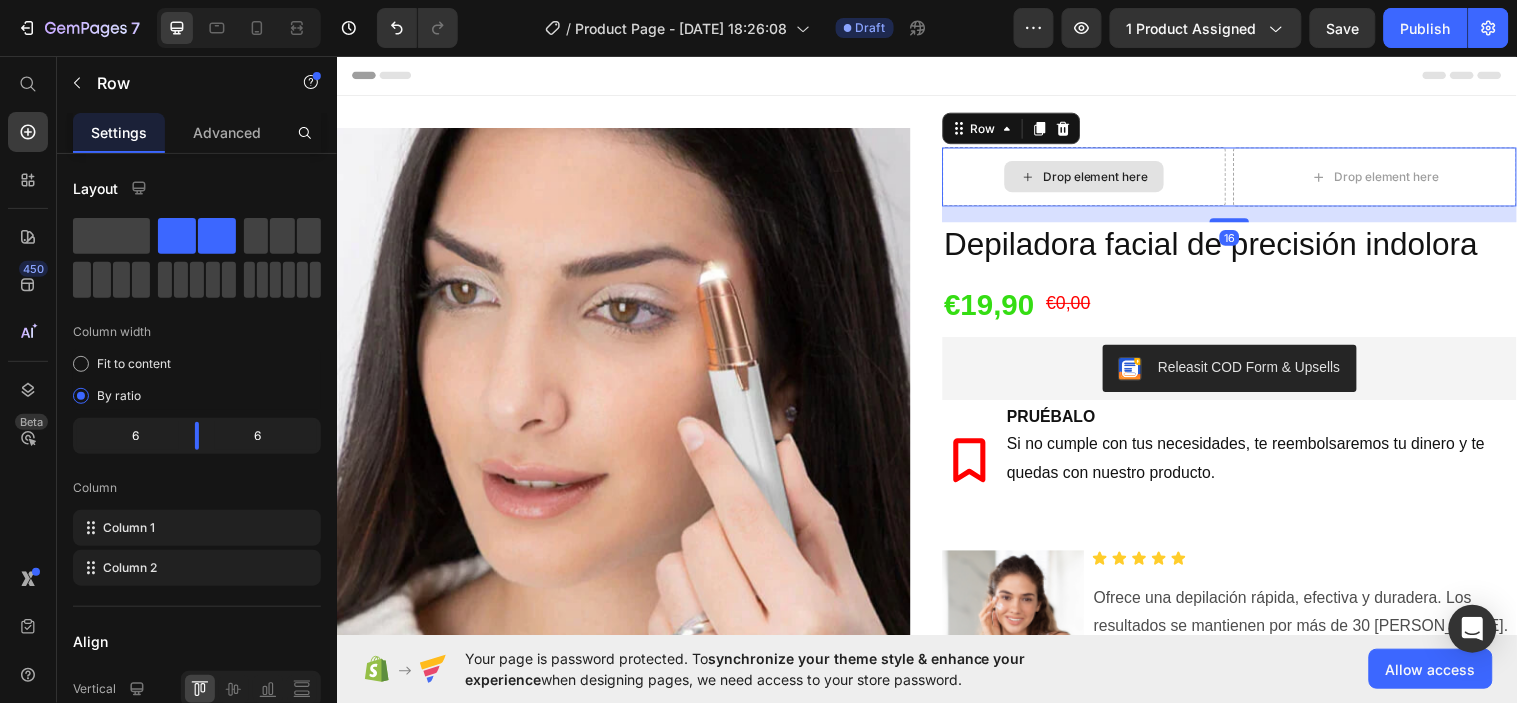 click on "Drop element here" at bounding box center (1096, 178) 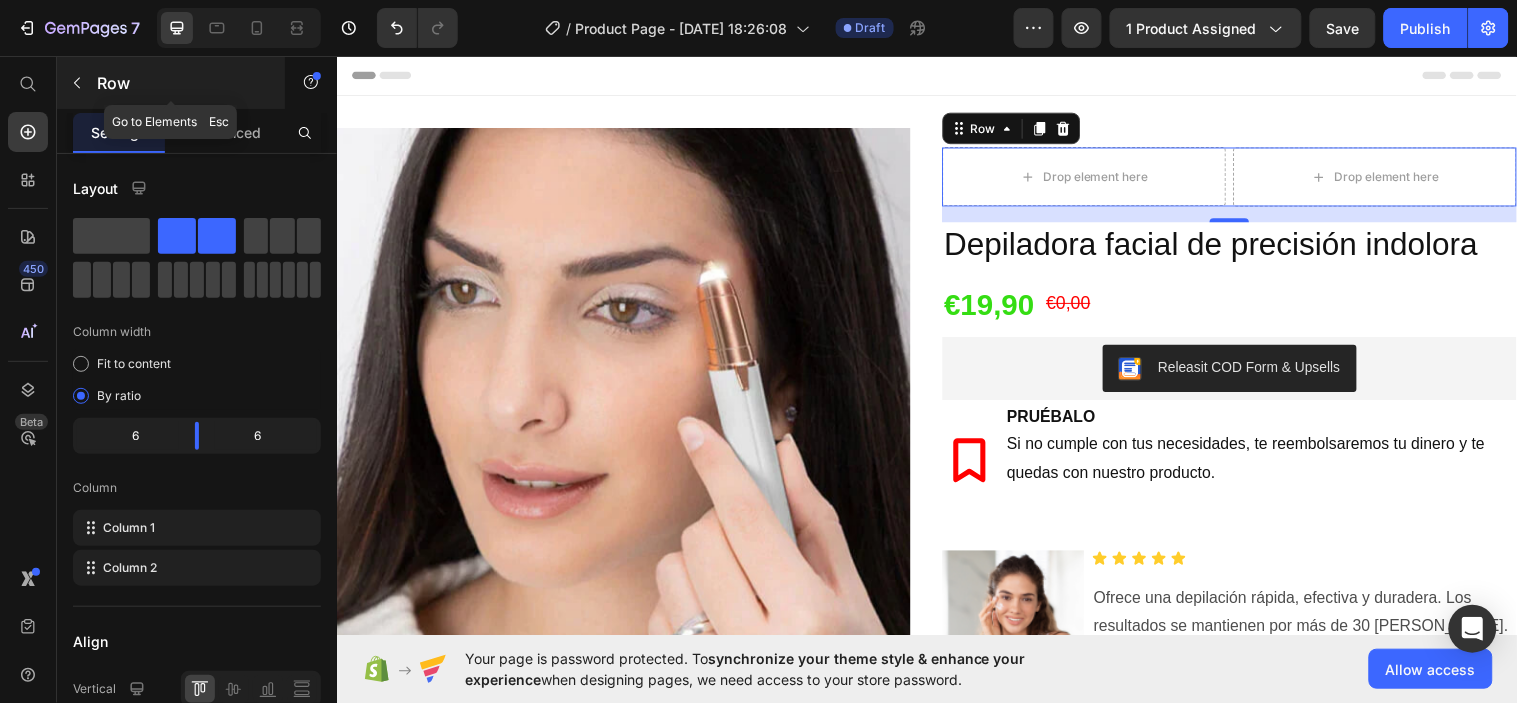 click 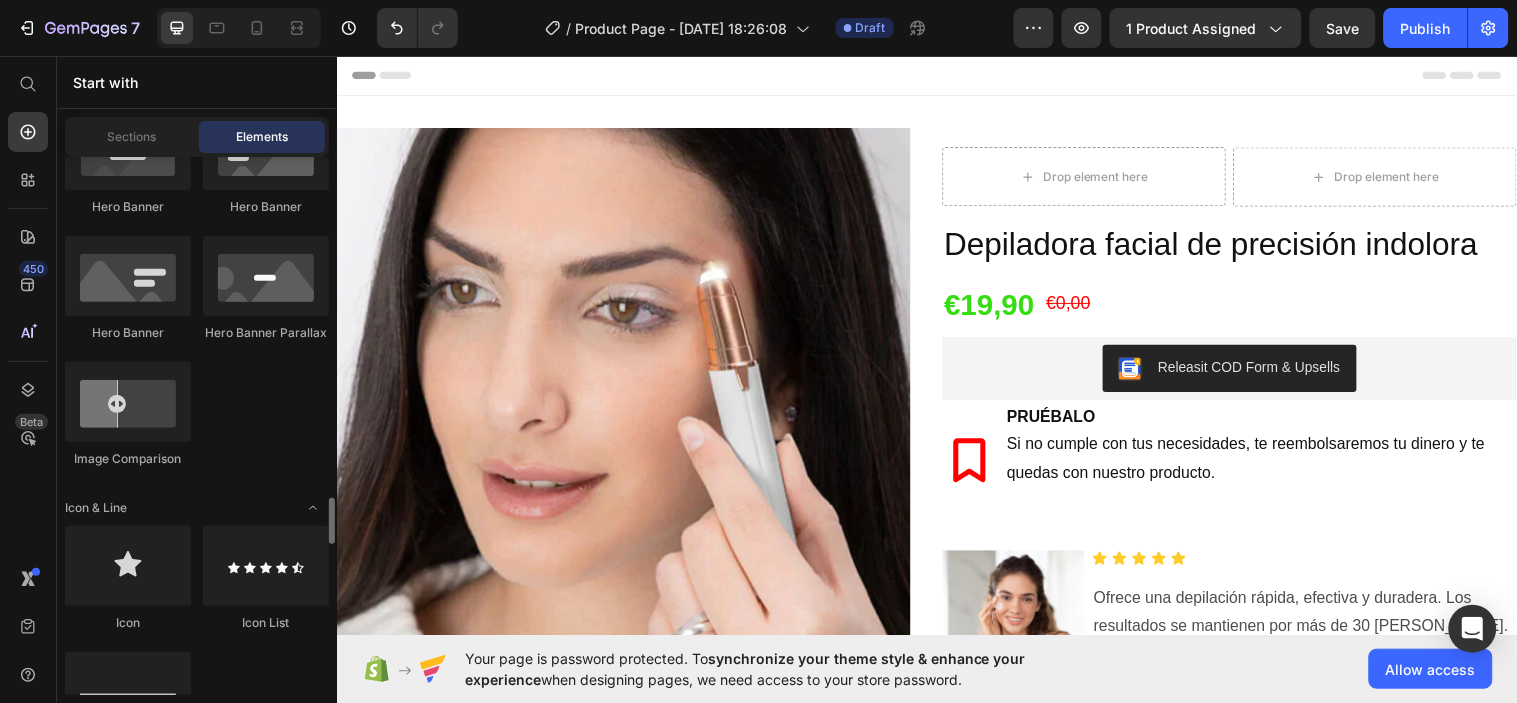 scroll, scrollTop: 1330, scrollLeft: 0, axis: vertical 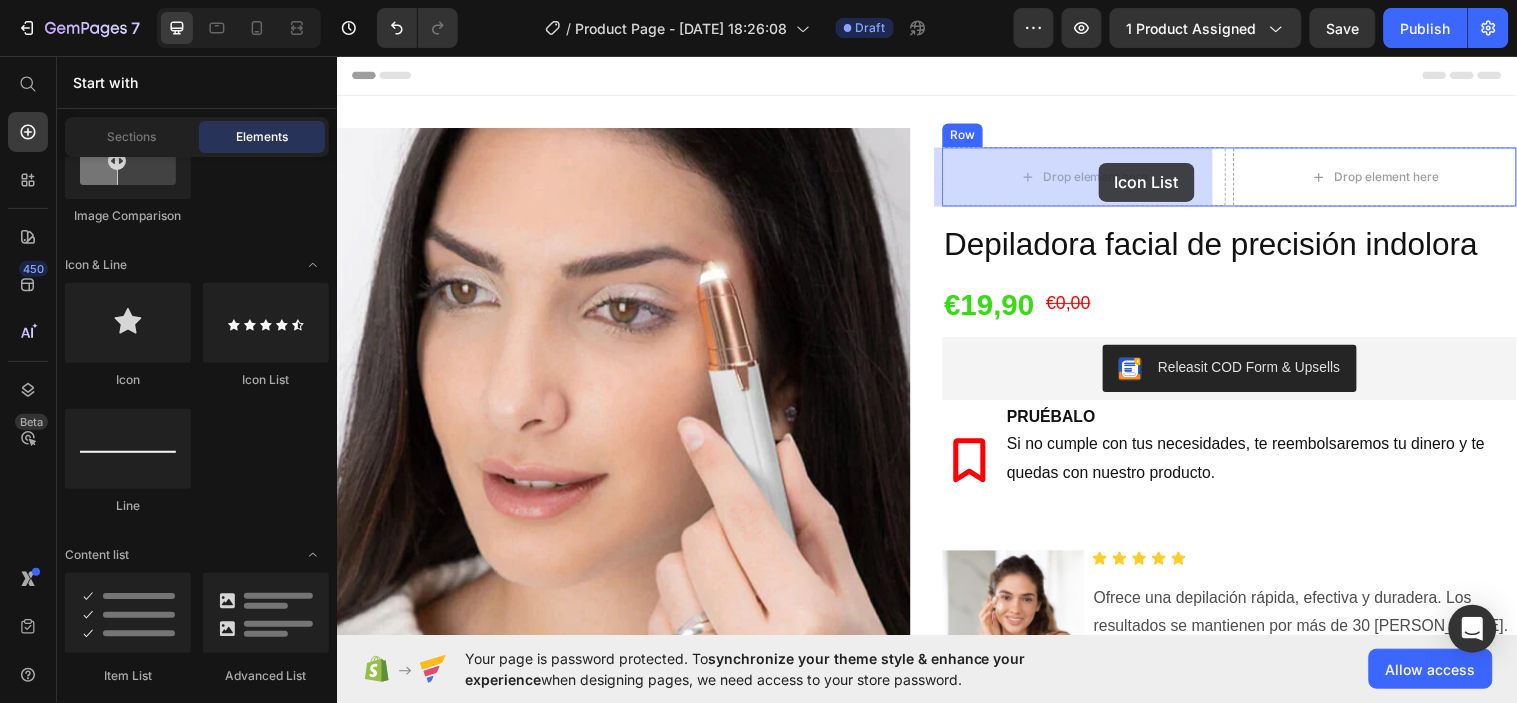 drag, startPoint x: 610, startPoint y: 413, endPoint x: 1108, endPoint y: 165, distance: 556.3344 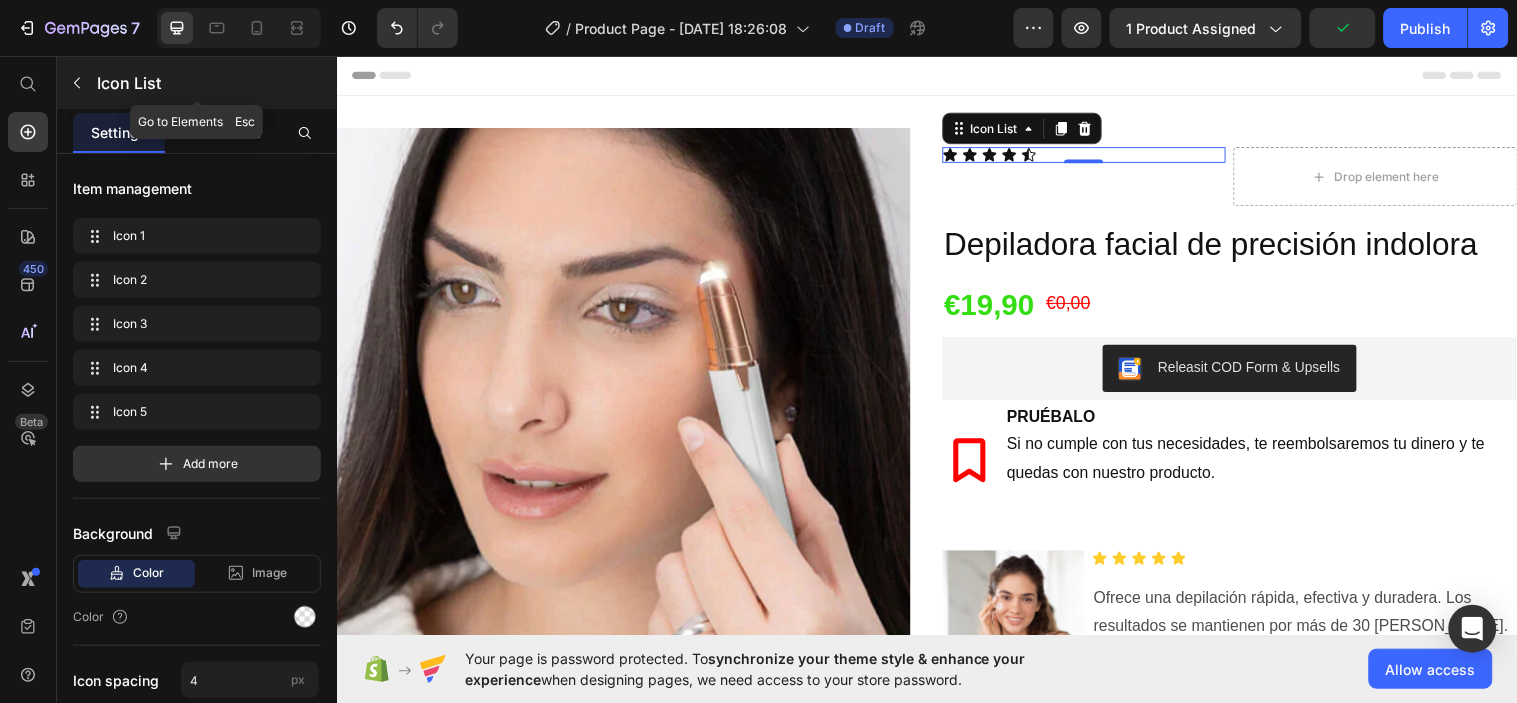 click 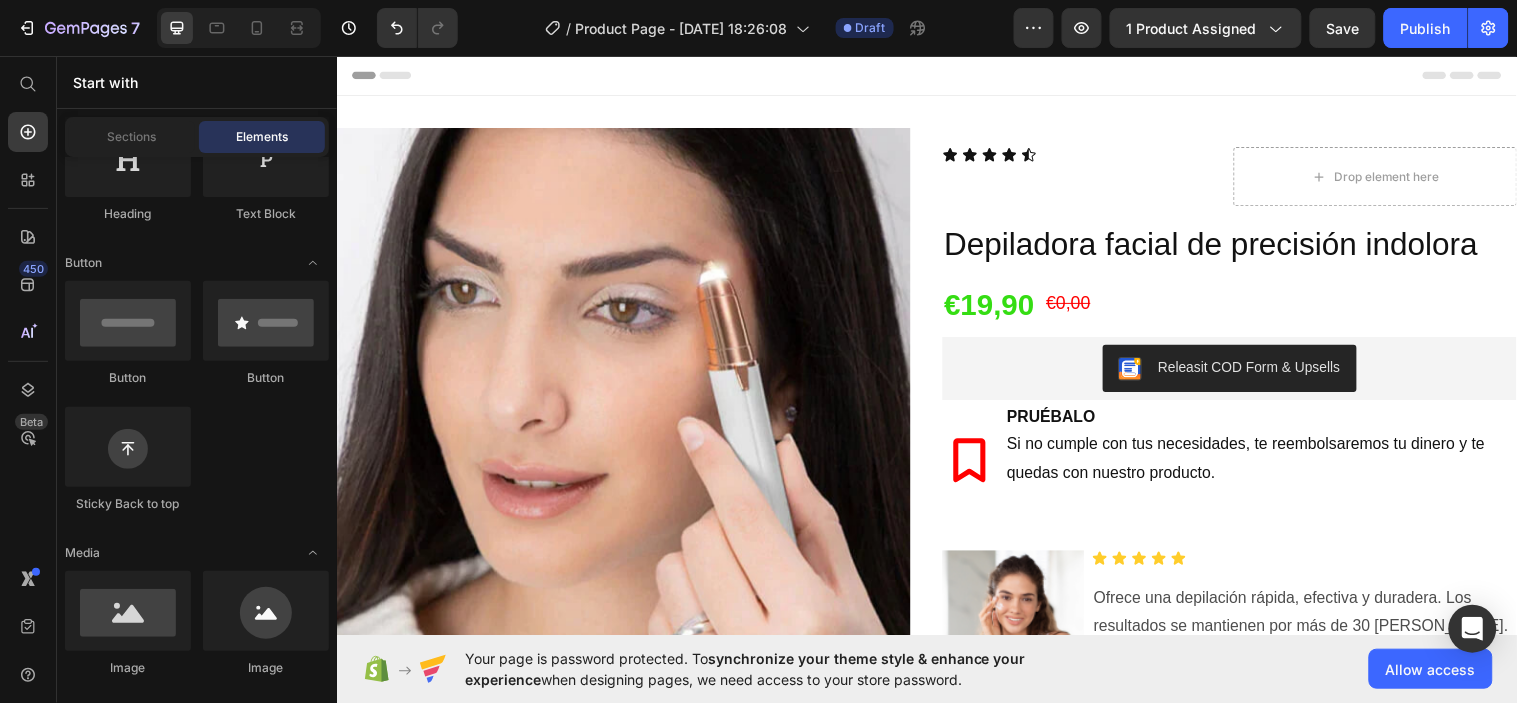scroll, scrollTop: 0, scrollLeft: 0, axis: both 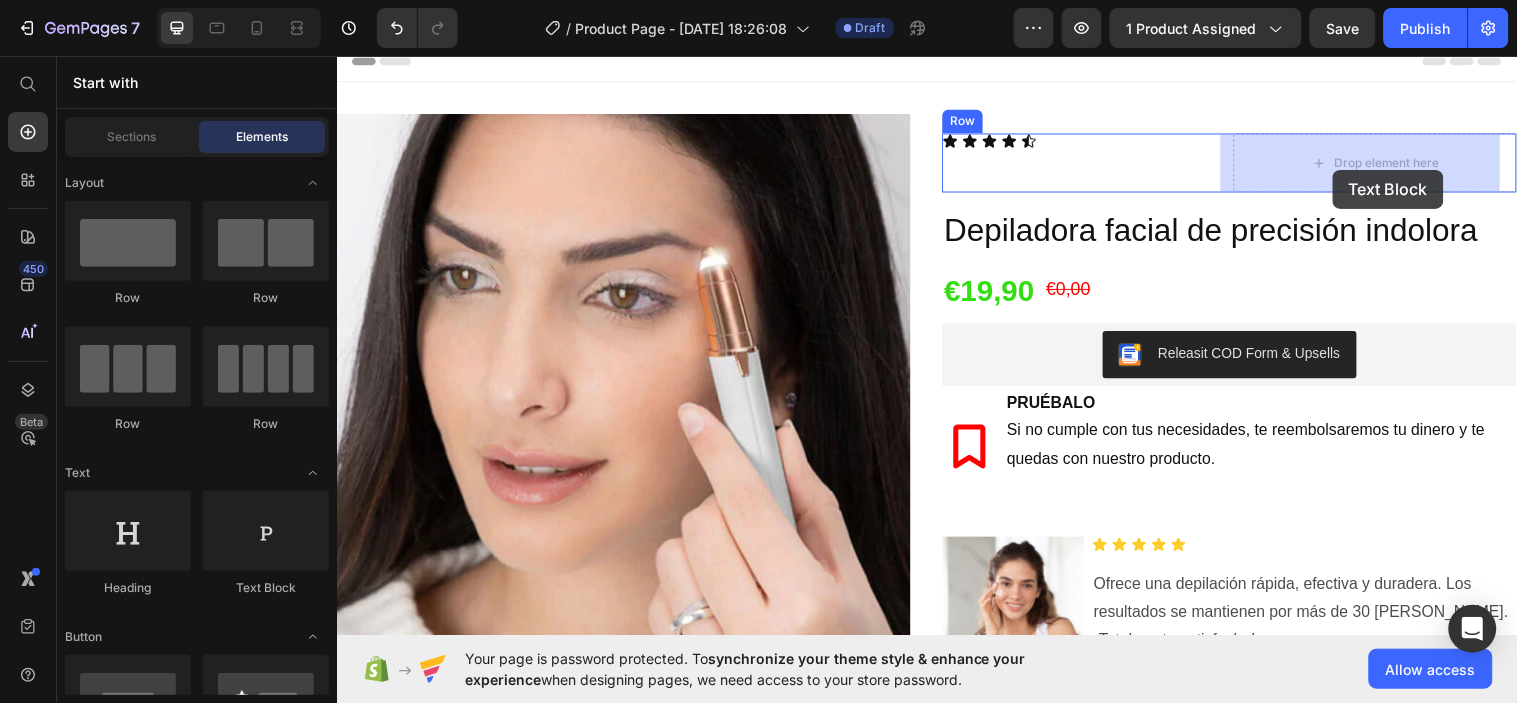 drag, startPoint x: 594, startPoint y: 609, endPoint x: 1348, endPoint y: 171, distance: 871.98627 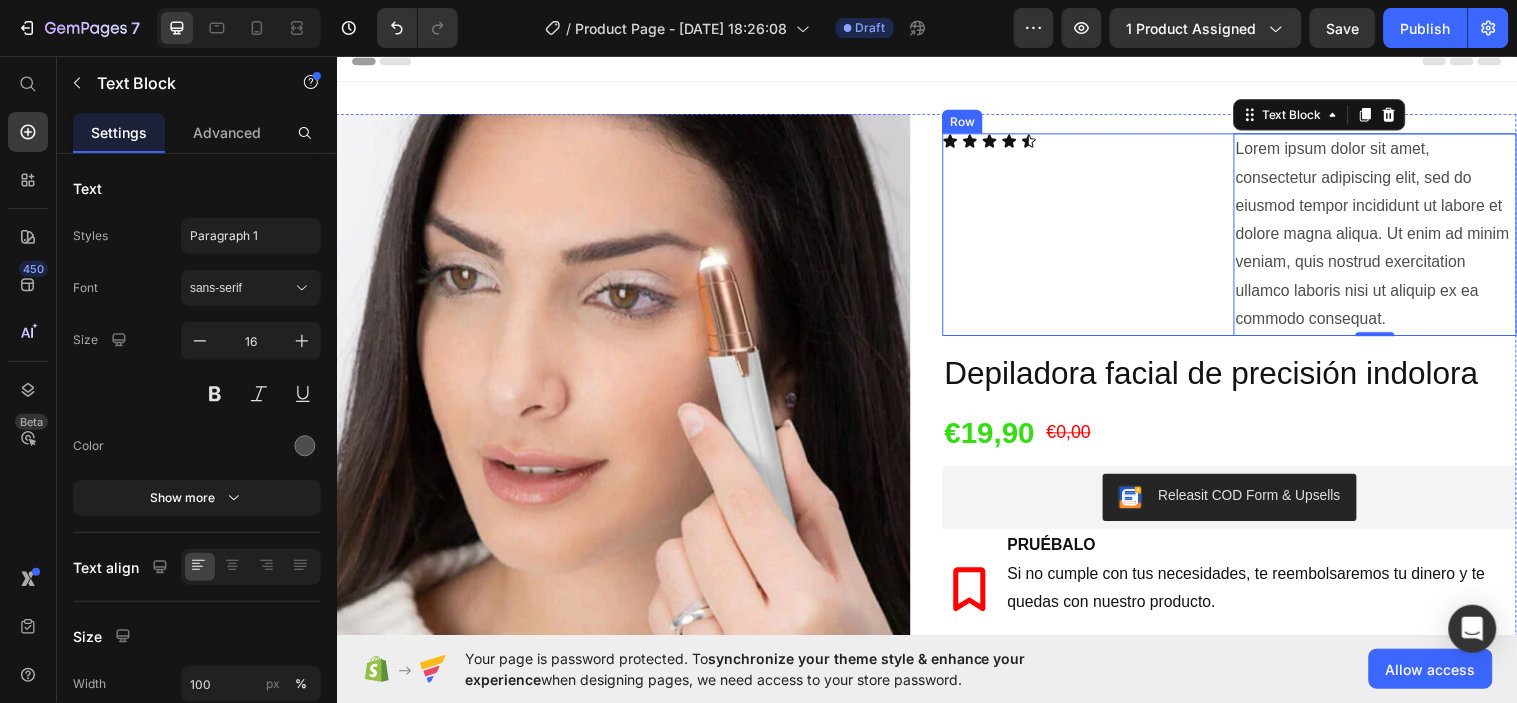 click on "Icon Icon Icon Icon Icon Icon List" at bounding box center (1096, 237) 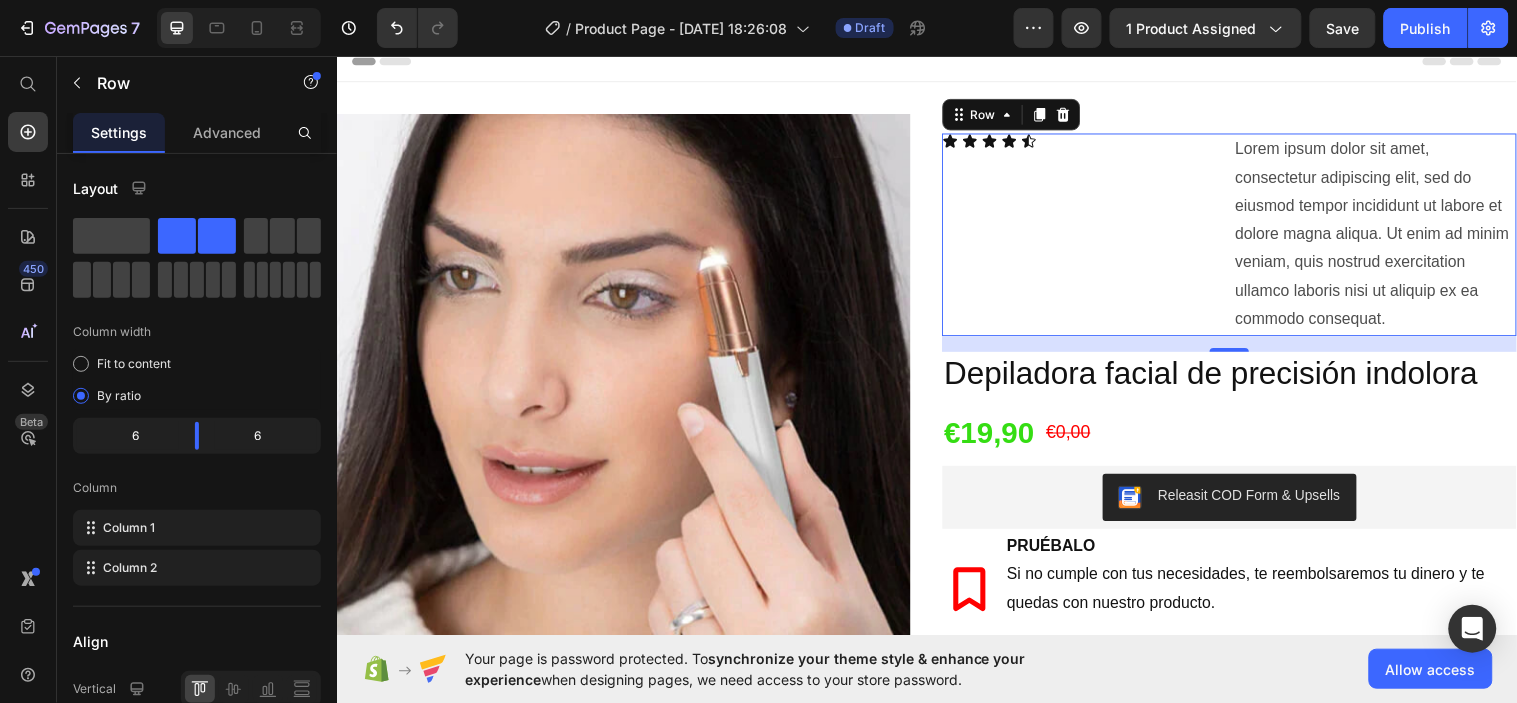 click on "Icon Icon Icon Icon Icon Icon List" at bounding box center [1096, 237] 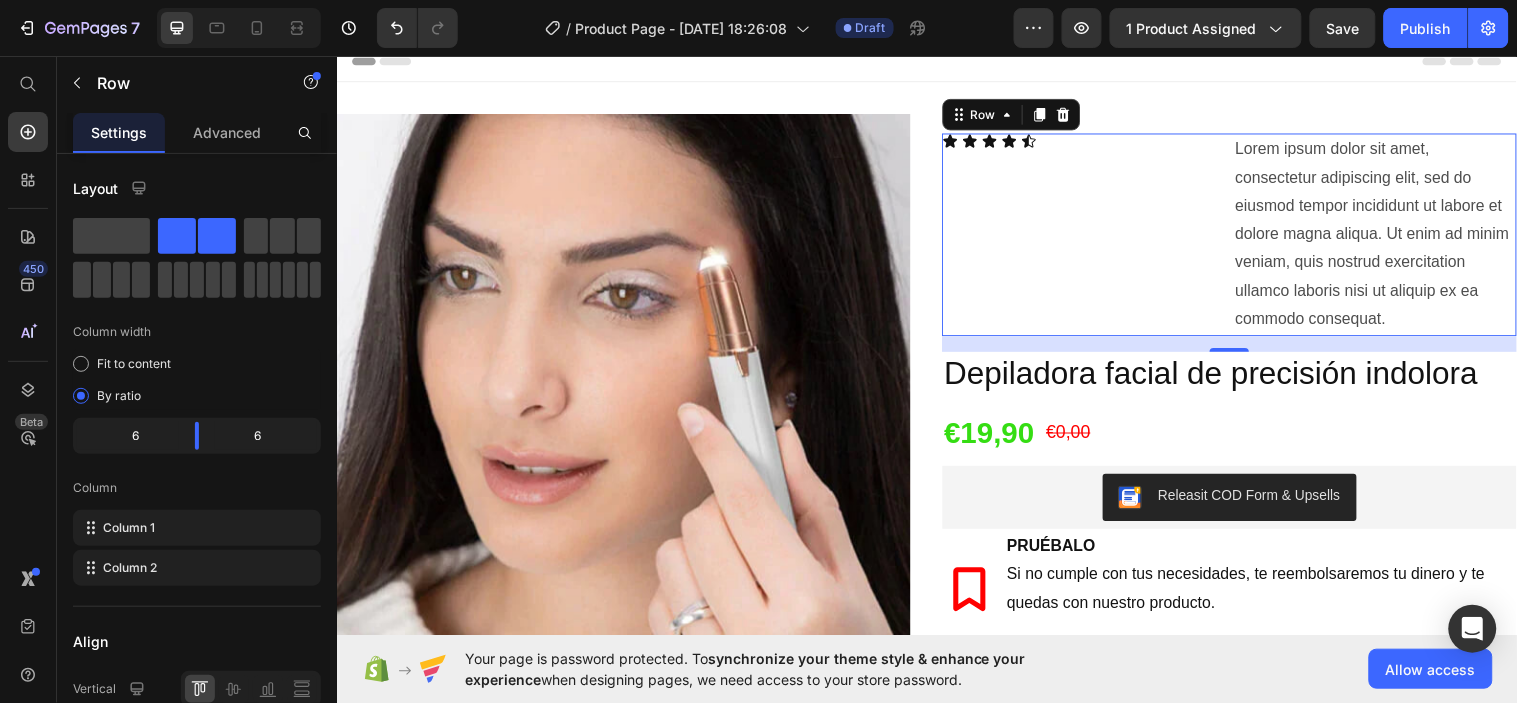 click on "Icon Icon Icon Icon Icon Icon List Lorem ipsum dolor sit amet, consectetur adipiscing elit, sed do eiusmod tempor incididunt ut labore et dolore magna aliqua. Ut enim ad minim veniam, quis nostrud exercitation ullamco laboris nisi ut aliquip ex ea commodo consequat. Text Block Row   16" at bounding box center [1244, 237] 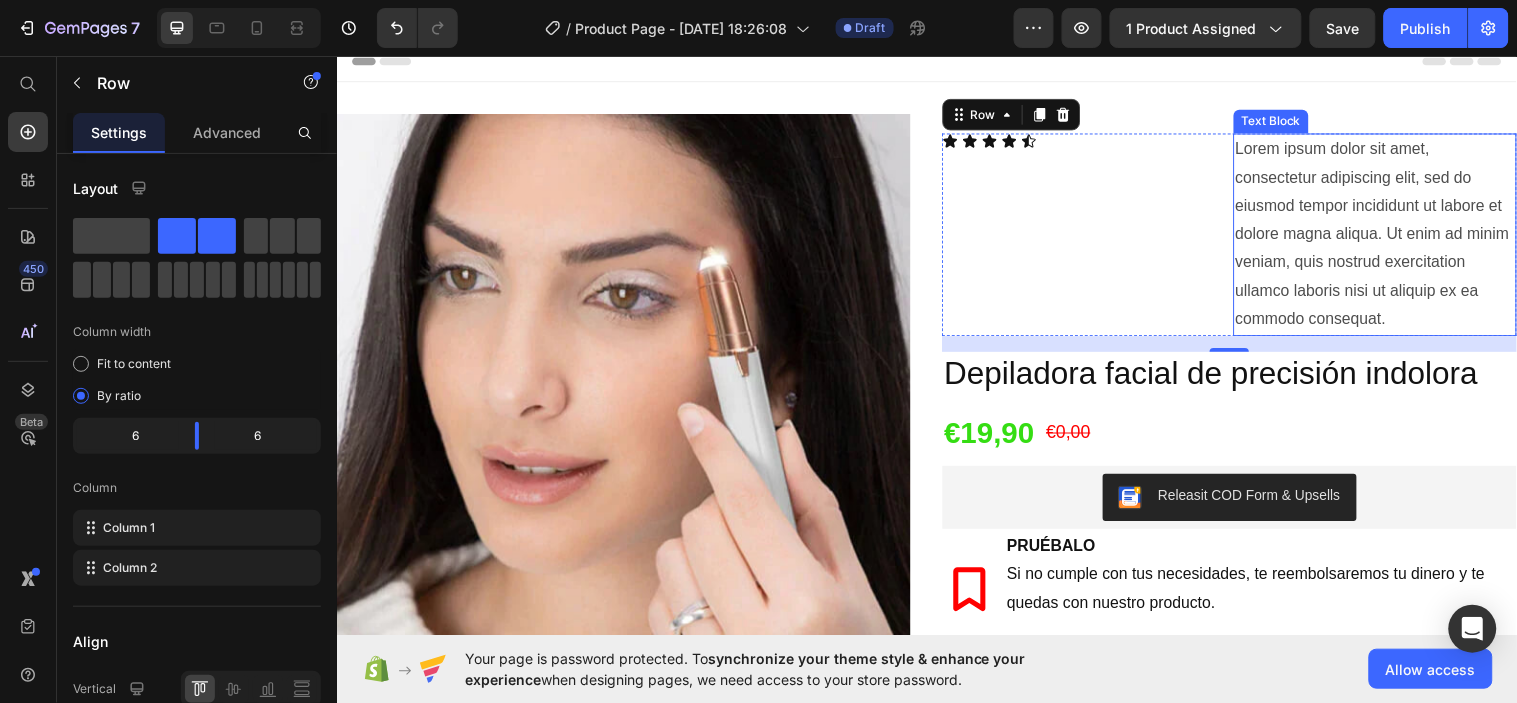 click on "Lorem ipsum dolor sit amet, consectetur adipiscing elit, sed do eiusmod tempor incididunt ut labore et dolore magna aliqua. Ut enim ad minim veniam, quis nostrud exercitation ullamco laboris nisi ut aliquip ex ea commodo consequat." at bounding box center [1392, 237] 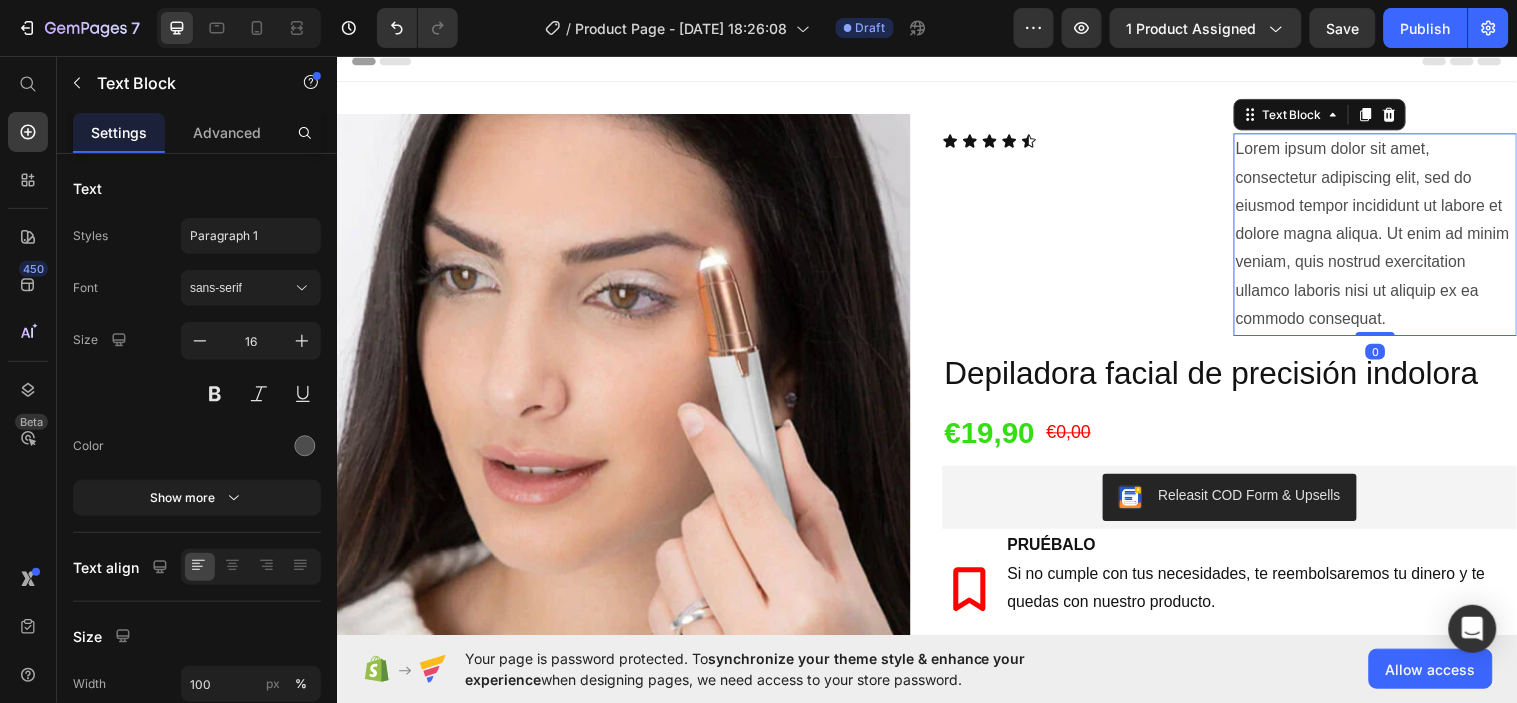 drag, startPoint x: 1386, startPoint y: 335, endPoint x: 1390, endPoint y: 171, distance: 164.04877 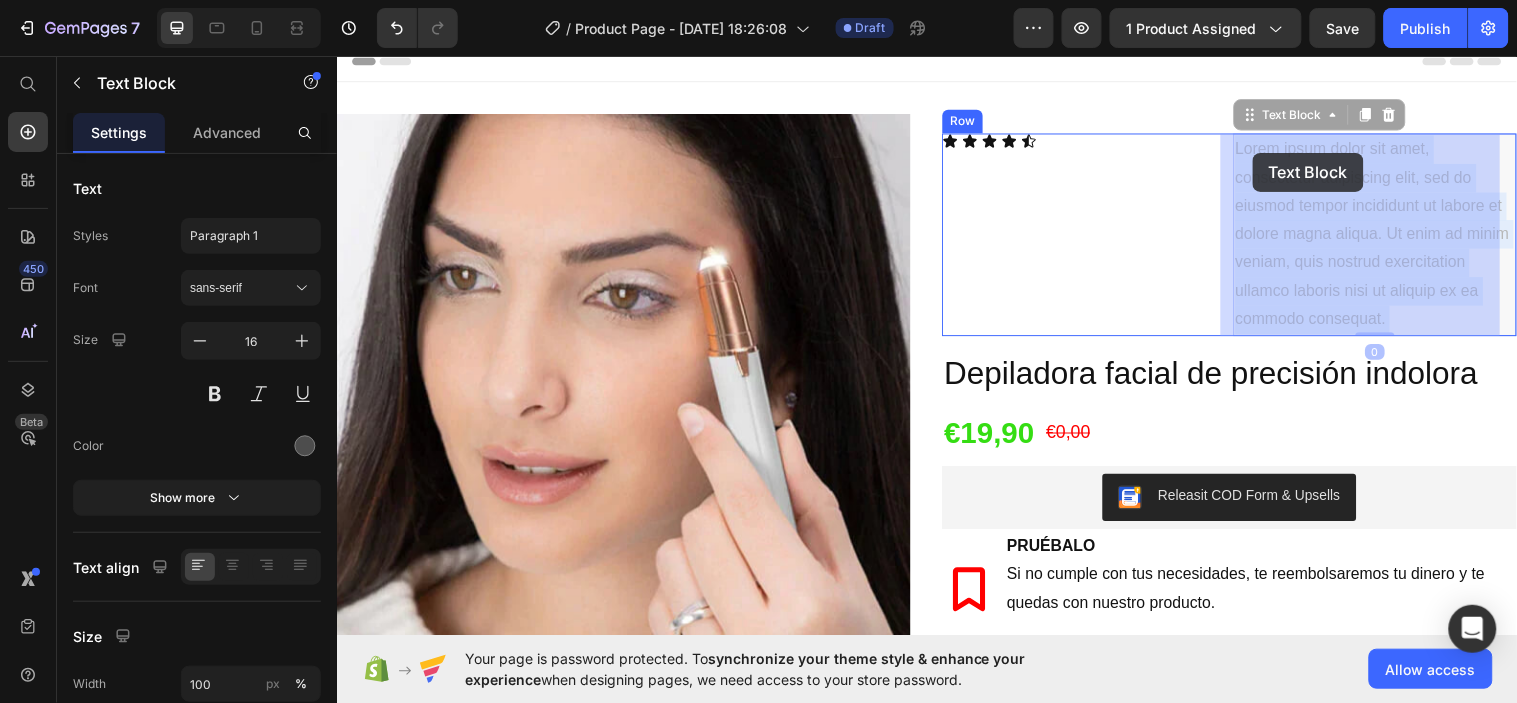 drag, startPoint x: 1478, startPoint y: 175, endPoint x: 1267, endPoint y: 154, distance: 212.04245 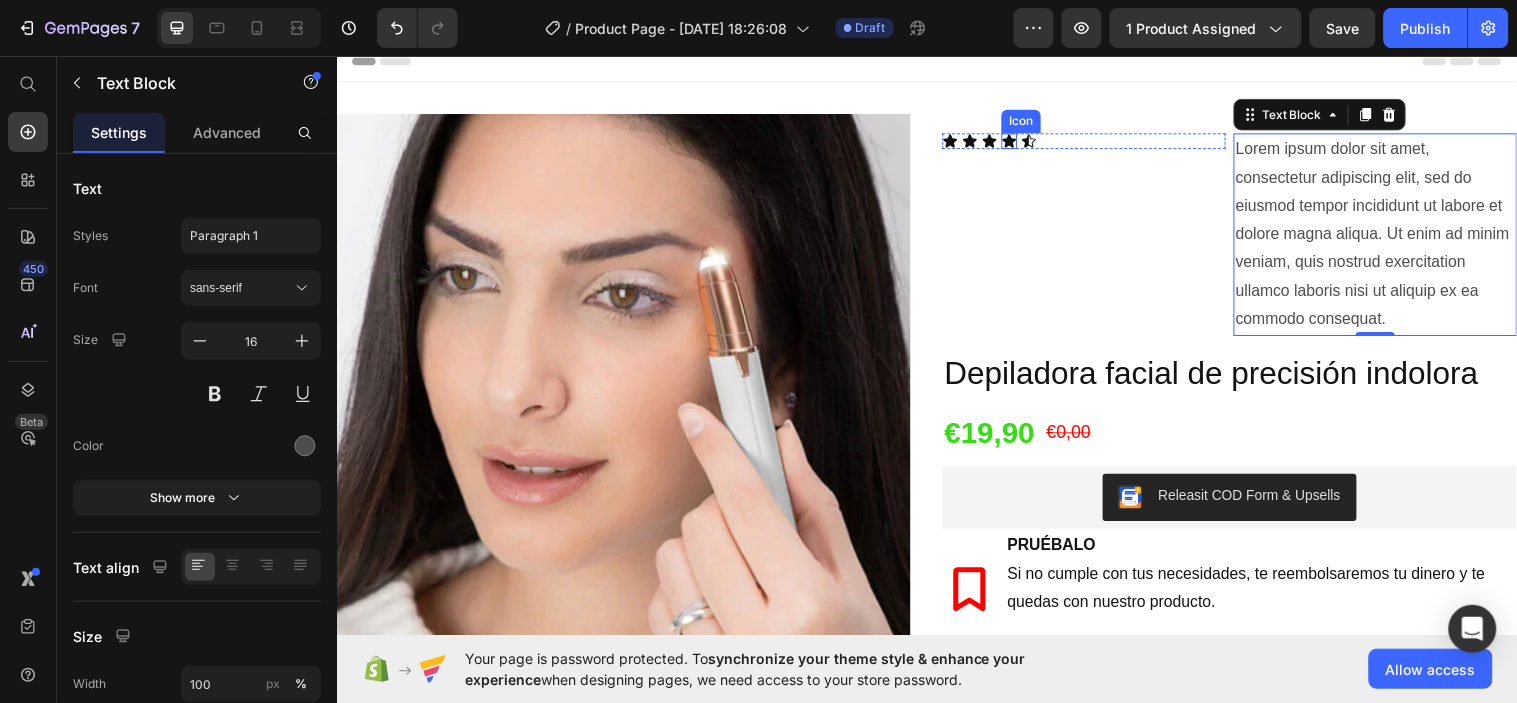 click 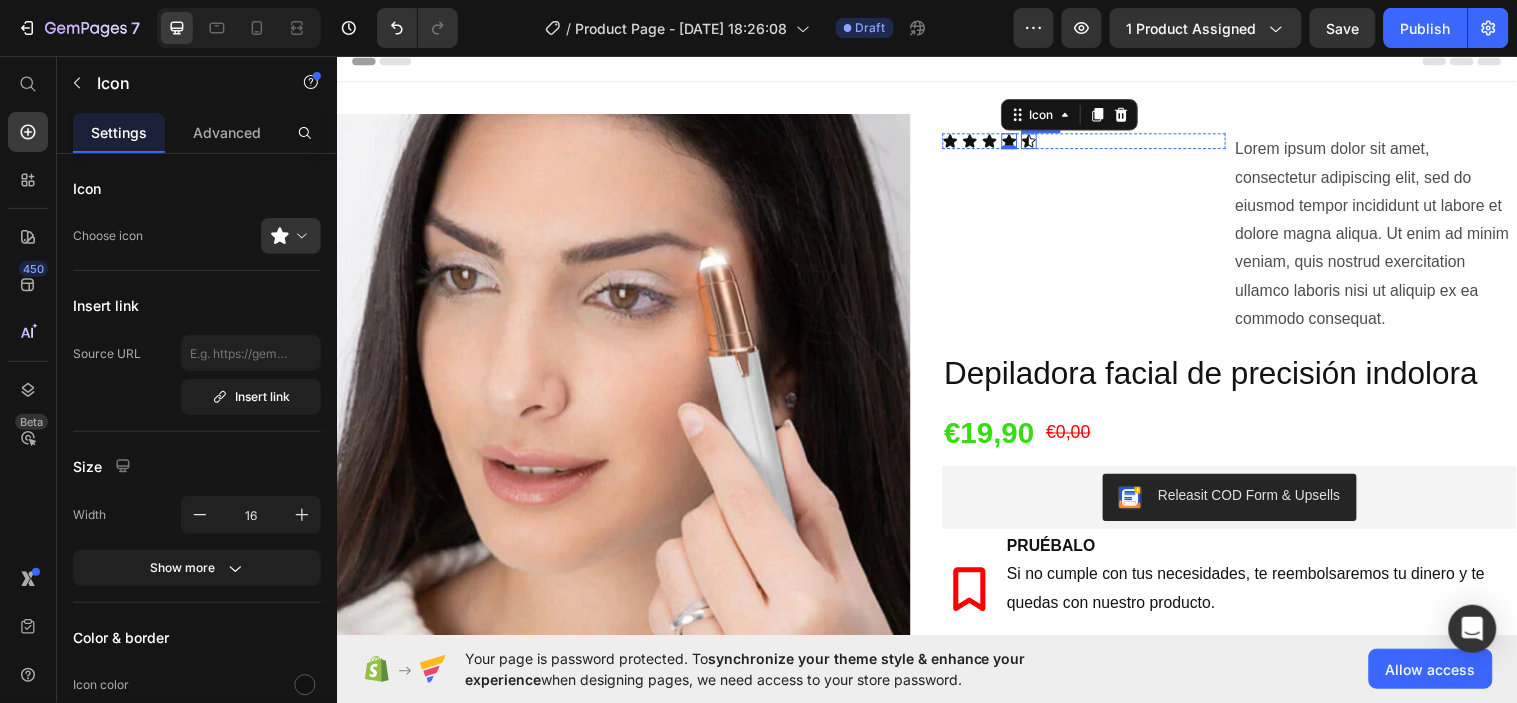 click on "Icon Icon Icon Icon   0 Icon" at bounding box center [1096, 142] 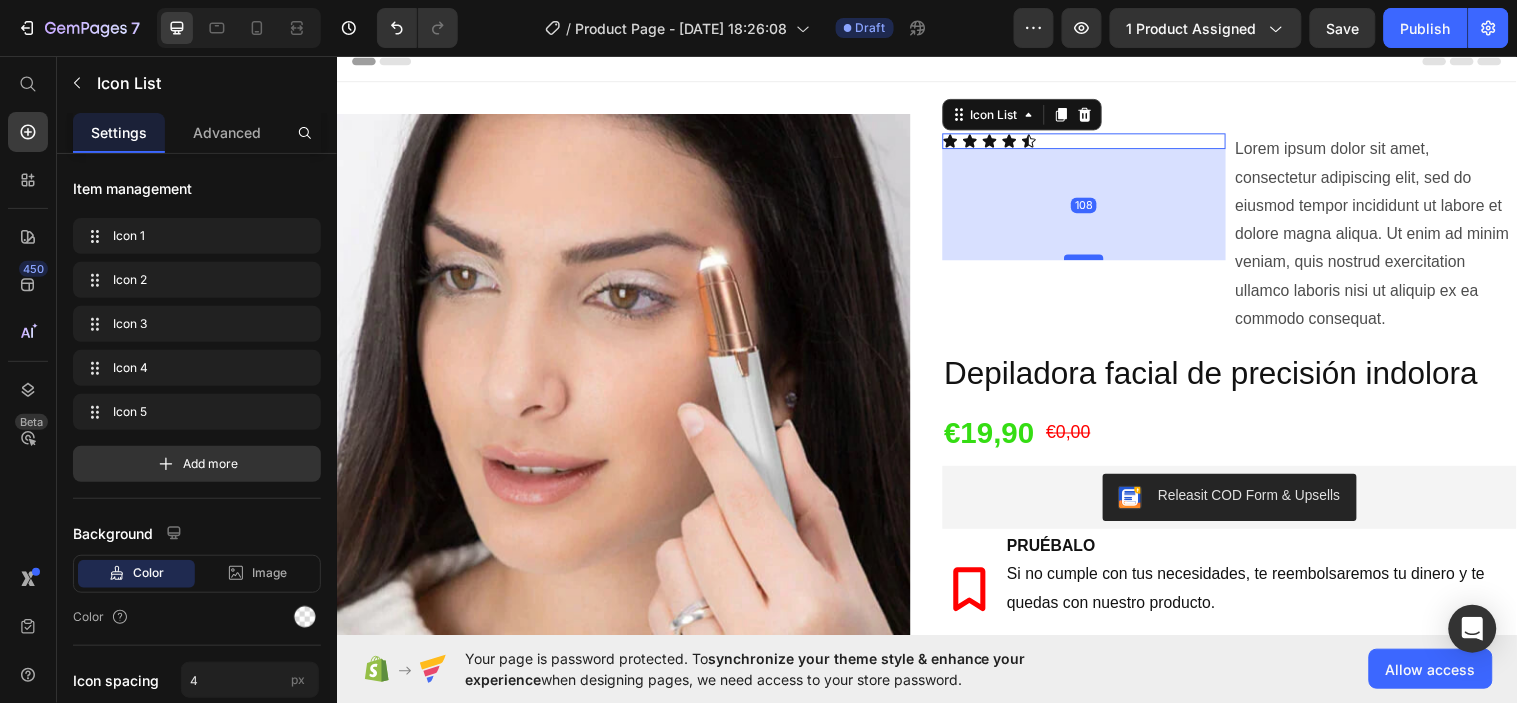 drag, startPoint x: 1096, startPoint y: 146, endPoint x: 1100, endPoint y: 262, distance: 116.06895 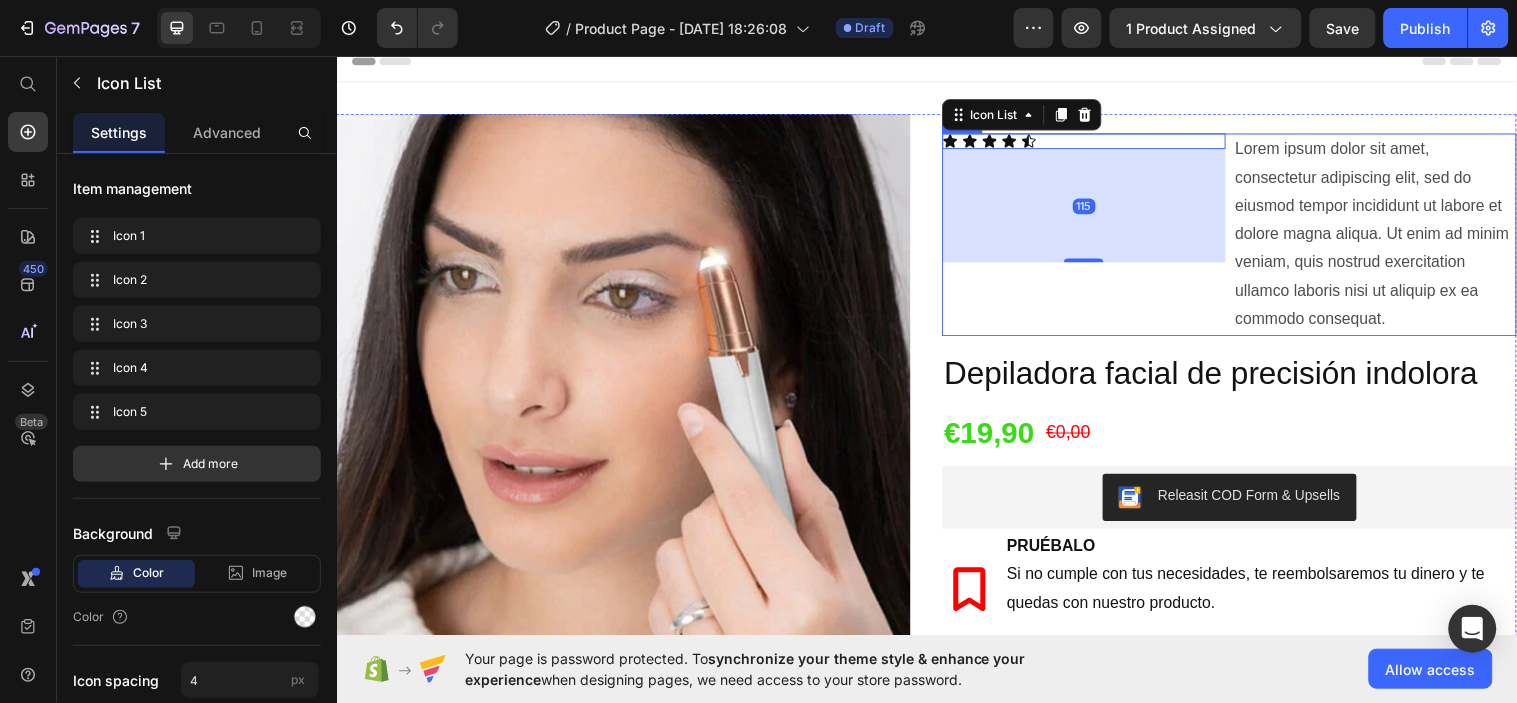click on "Icon Icon Icon Icon Icon Icon List   115" at bounding box center [1096, 237] 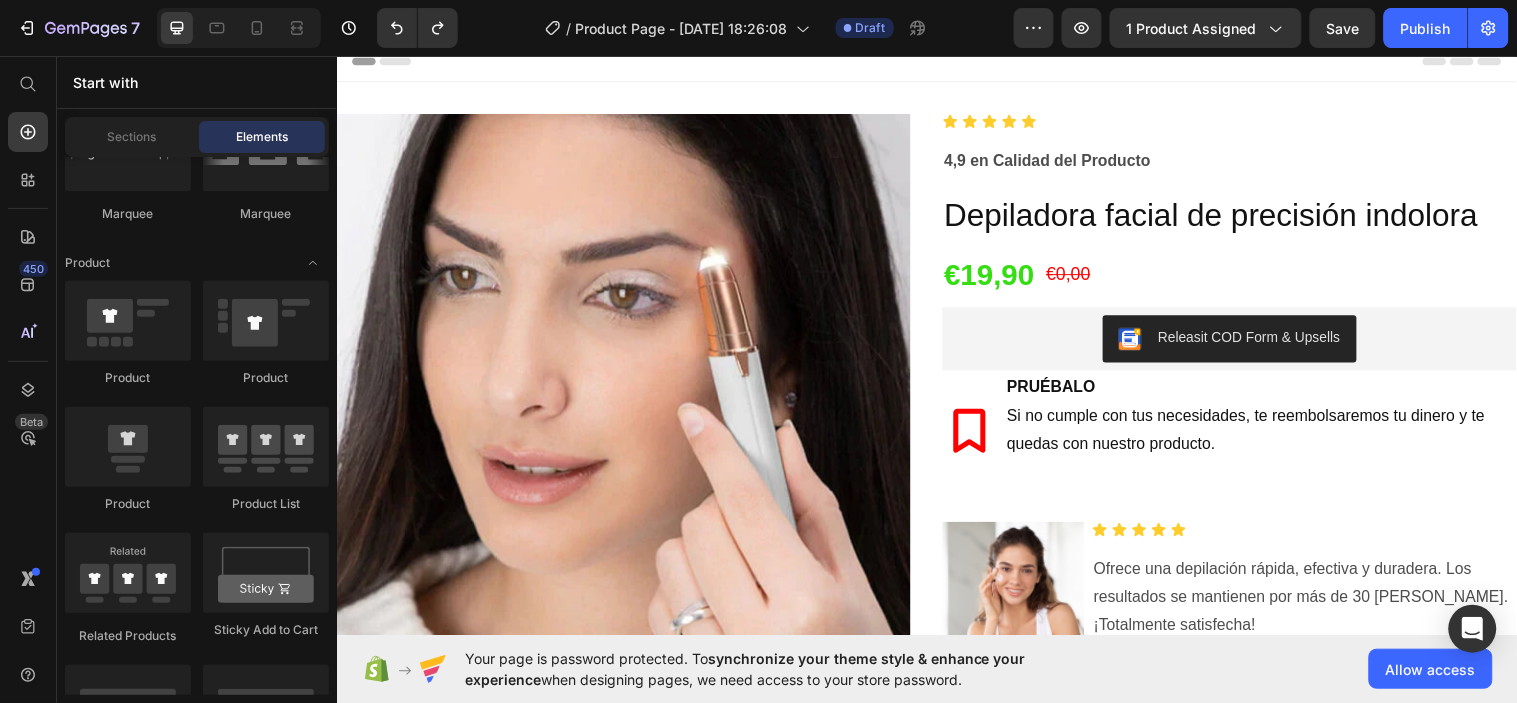 scroll, scrollTop: 2917, scrollLeft: 0, axis: vertical 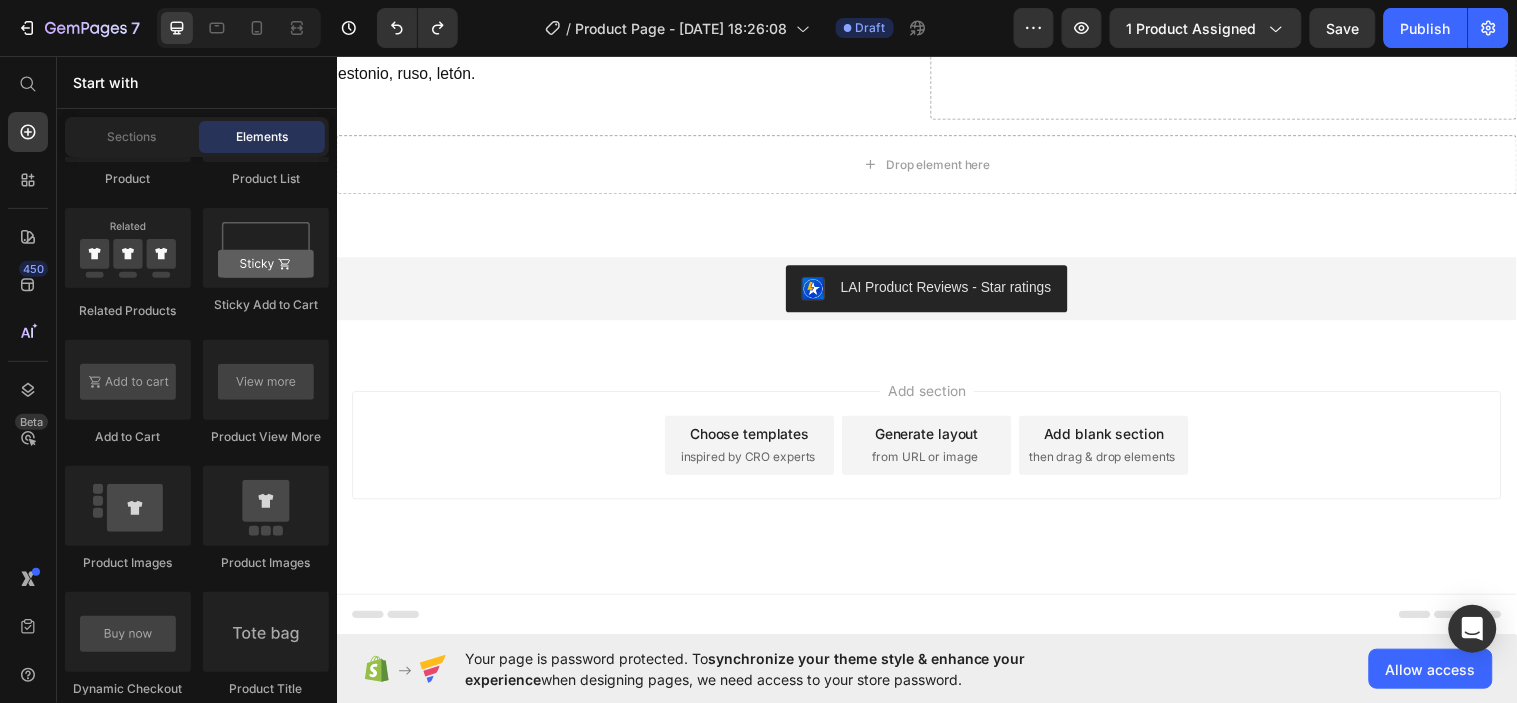click on "Drop element here" at bounding box center [1238, -75] 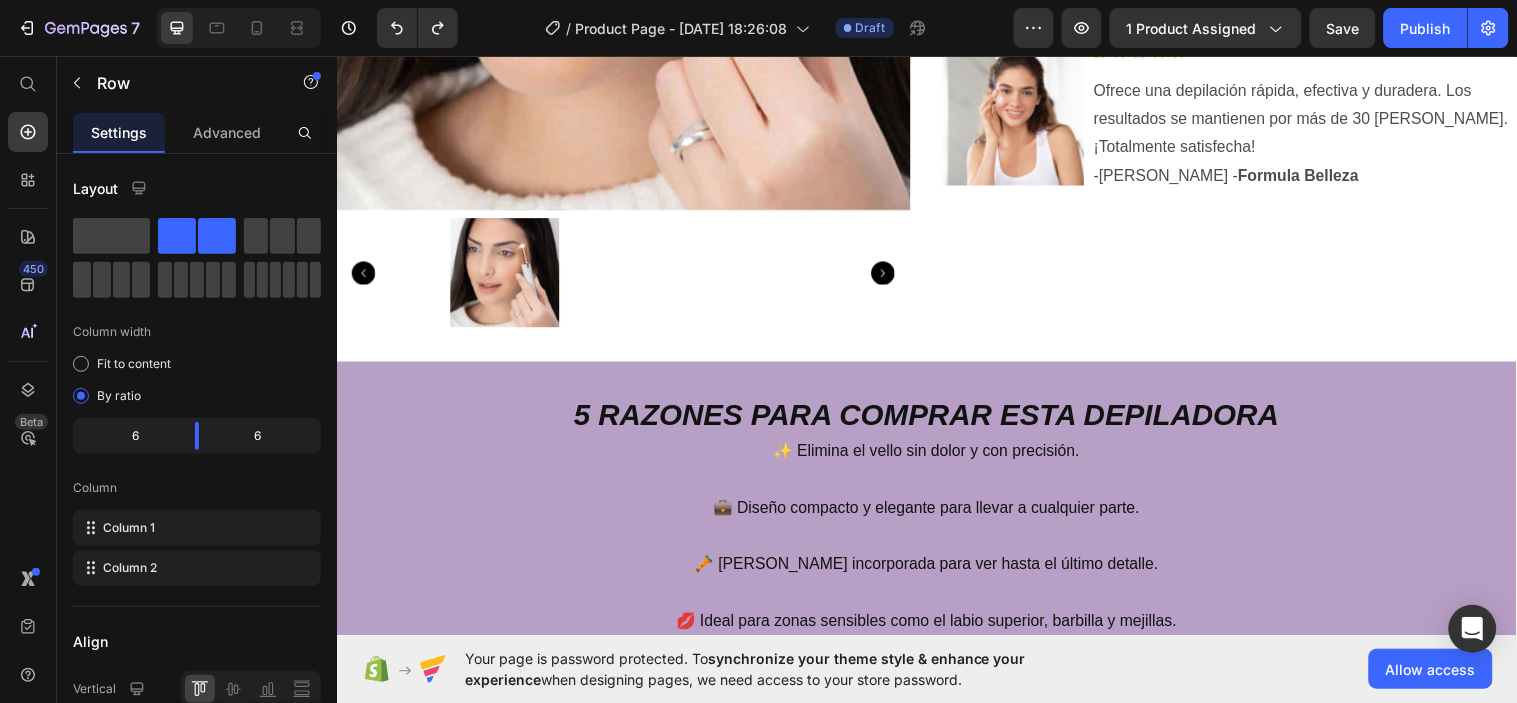 scroll, scrollTop: 501, scrollLeft: 0, axis: vertical 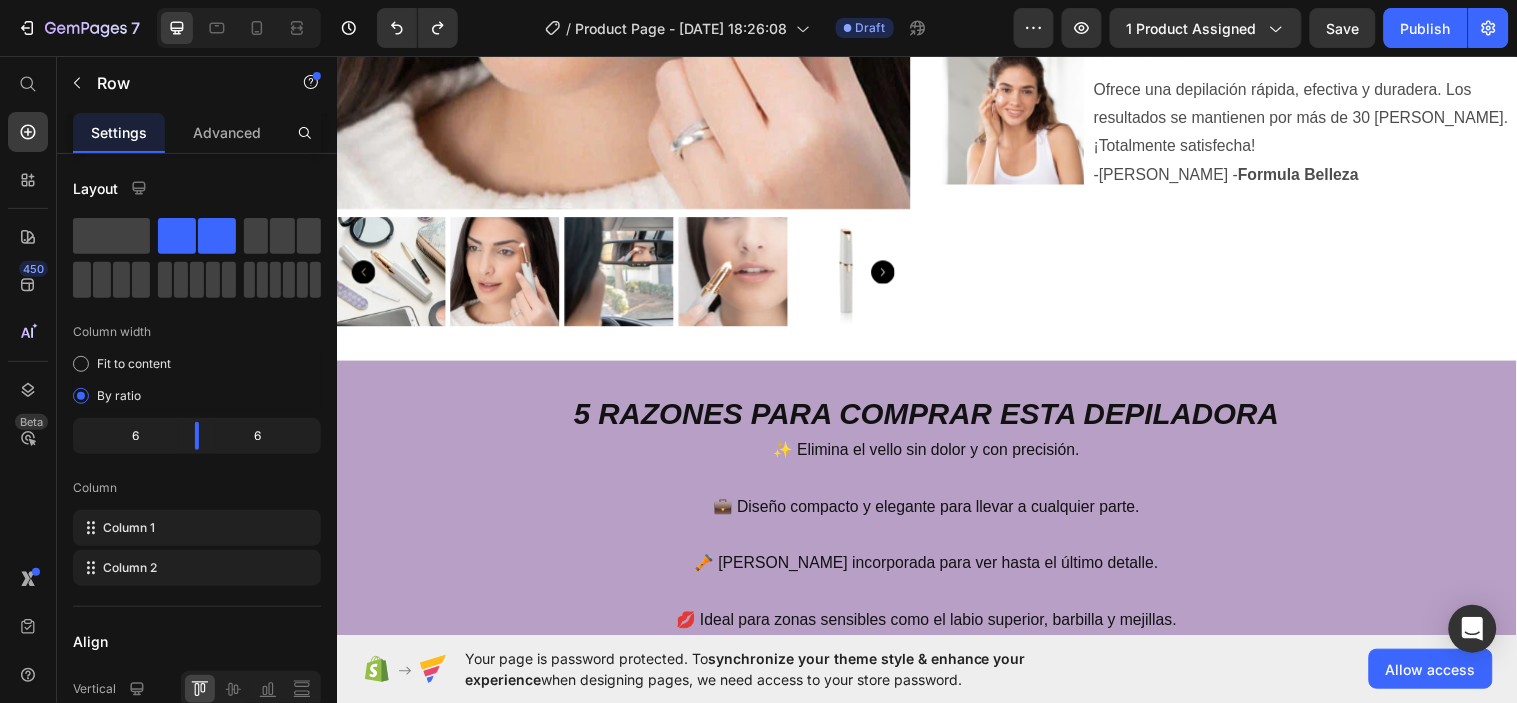 click on "💼 Diseño compacto y elegante para llevar a cualquier parte." at bounding box center [936, 500] 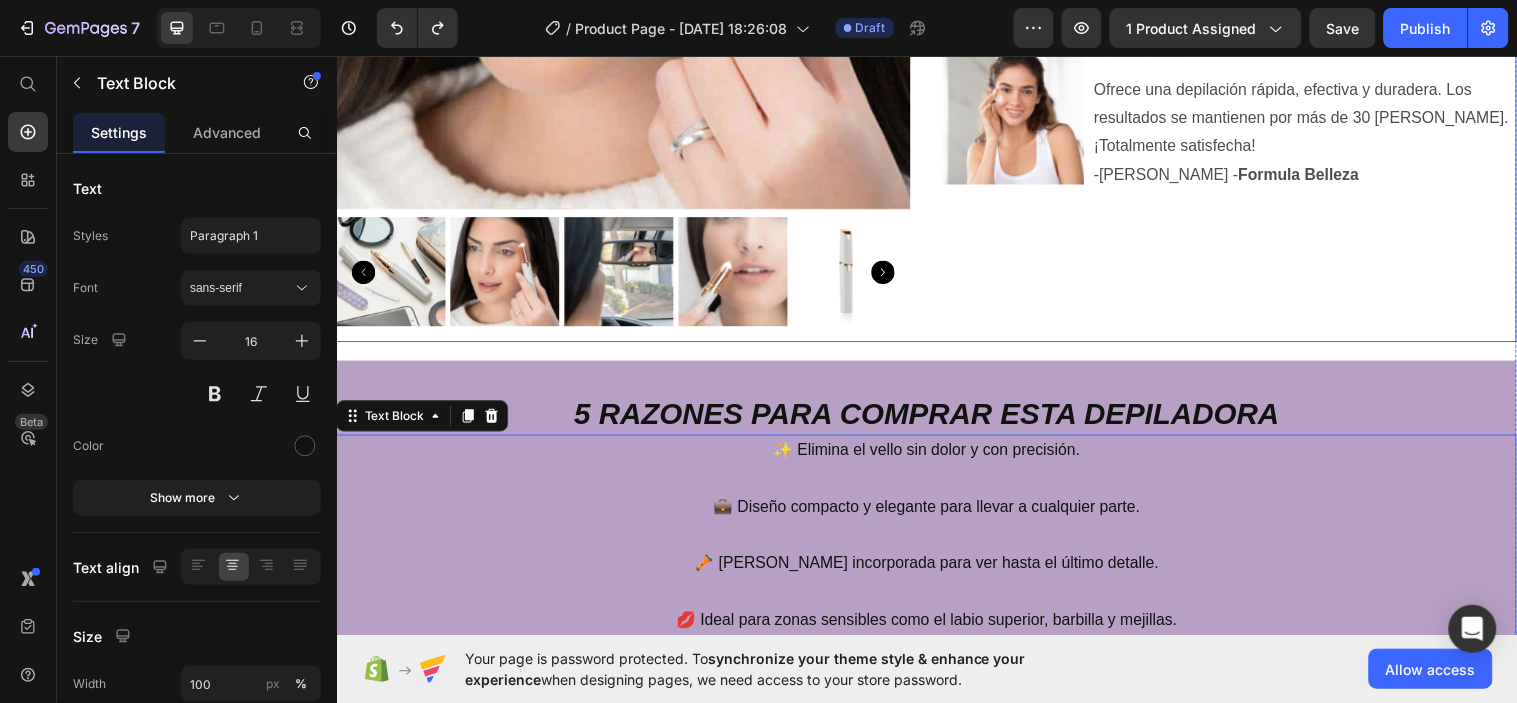 click on "Icon Icon Icon Icon Icon Icon List 4,9 en Calidad del Producto Text Block Row Depiladora facial de precisión indolora Product Title €19,90 Product Price €0,00 Product Price Row Releasit COD Form & Upsells Releasit COD Form & Upsells
PRUÉBALO Si no cumple con tus necesidades, te reembolsaremos tu dinero y te quedas con nuestro producto.   Item List Image Icon Icon Icon Icon Icon Icon List Ofrece una depilación rápida, efectiva y duradera. Los resultados se mantienen por más de 30 [PERSON_NAME]. ¡Totalmente satisfecha! -[PERSON_NAME] - Formula Belleza Text Block Row" at bounding box center [1244, -14] 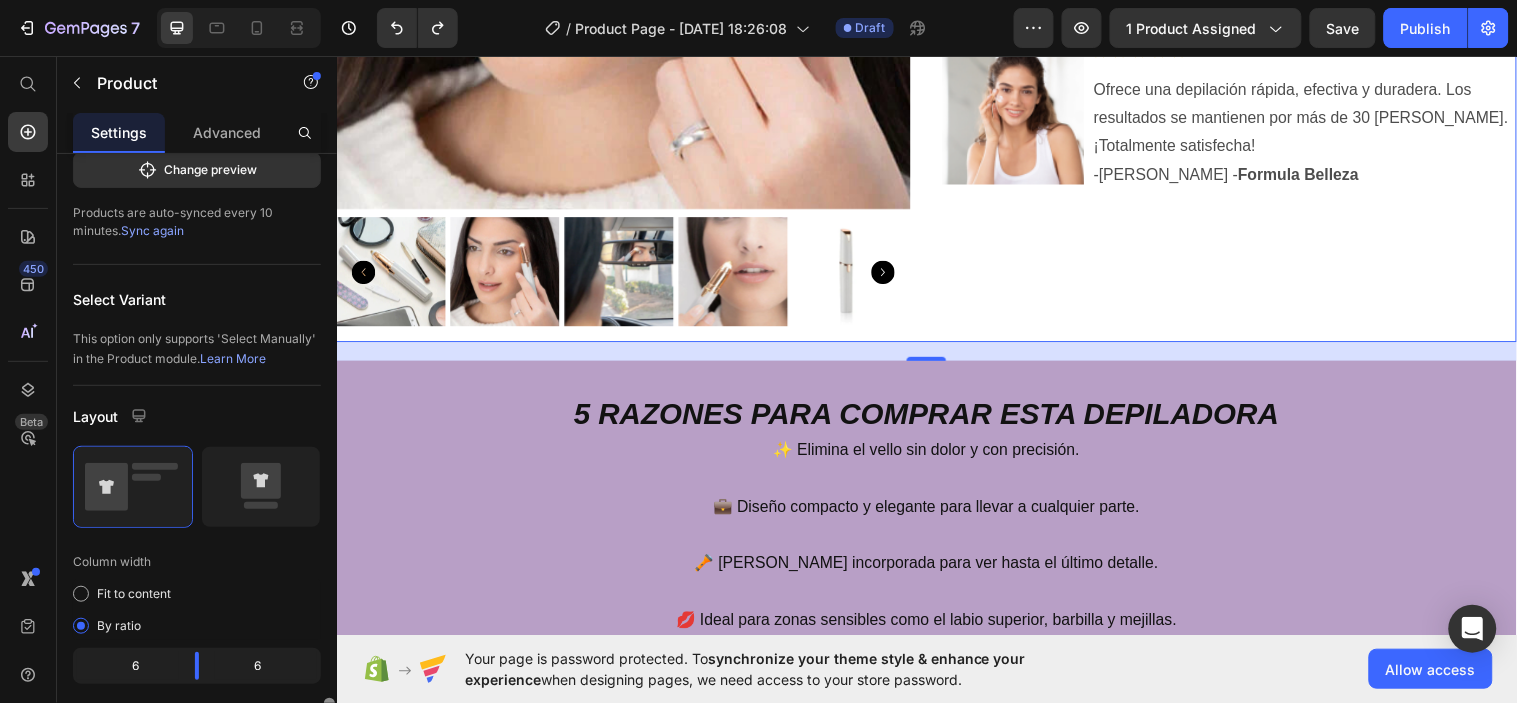 scroll, scrollTop: 0, scrollLeft: 0, axis: both 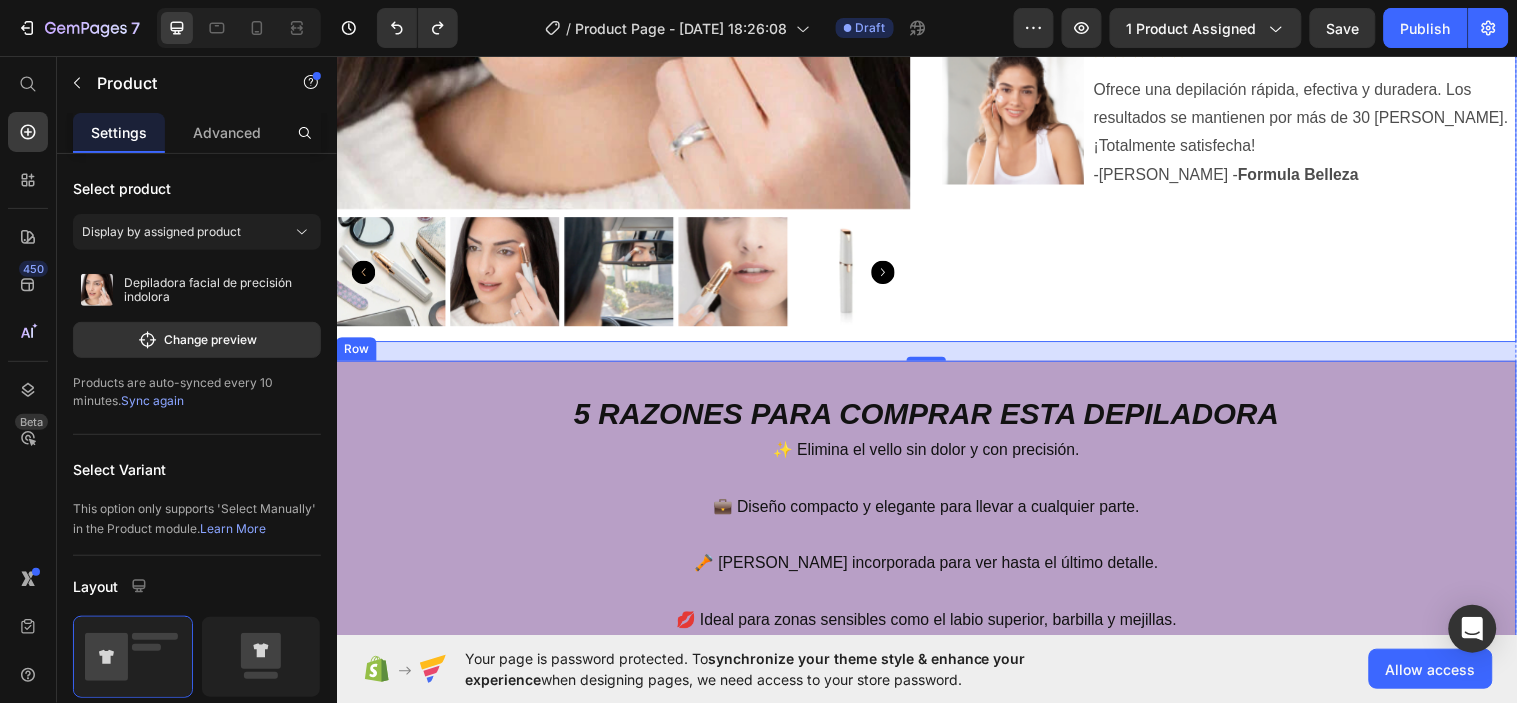 click on "5 RAZONES PARA COMPRAR ESTA DEPILADORA Heading ✨ Elimina el vello sin dolor y con precisión. 💼 Diseño compacto y elegante para llevar a cualquier parte. 🔦 [PERSON_NAME] incorporada para ver hasta el último detalle. 💋 Ideal para zonas sensibles como el labio superior, barbilla y mejillas. 💰 Ahorra tiempo y dinero en productos de depilación.   Text Block" at bounding box center (936, 548) 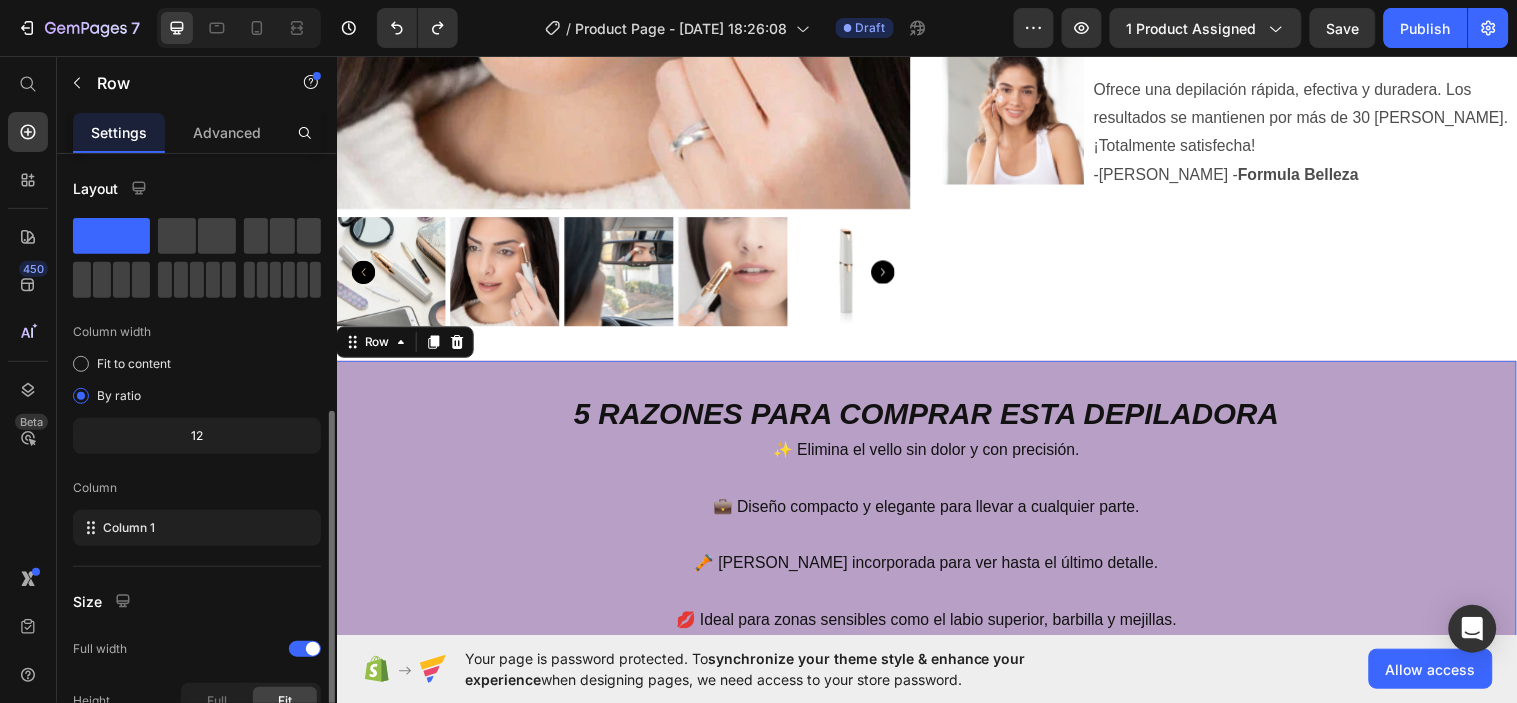 scroll, scrollTop: 252, scrollLeft: 0, axis: vertical 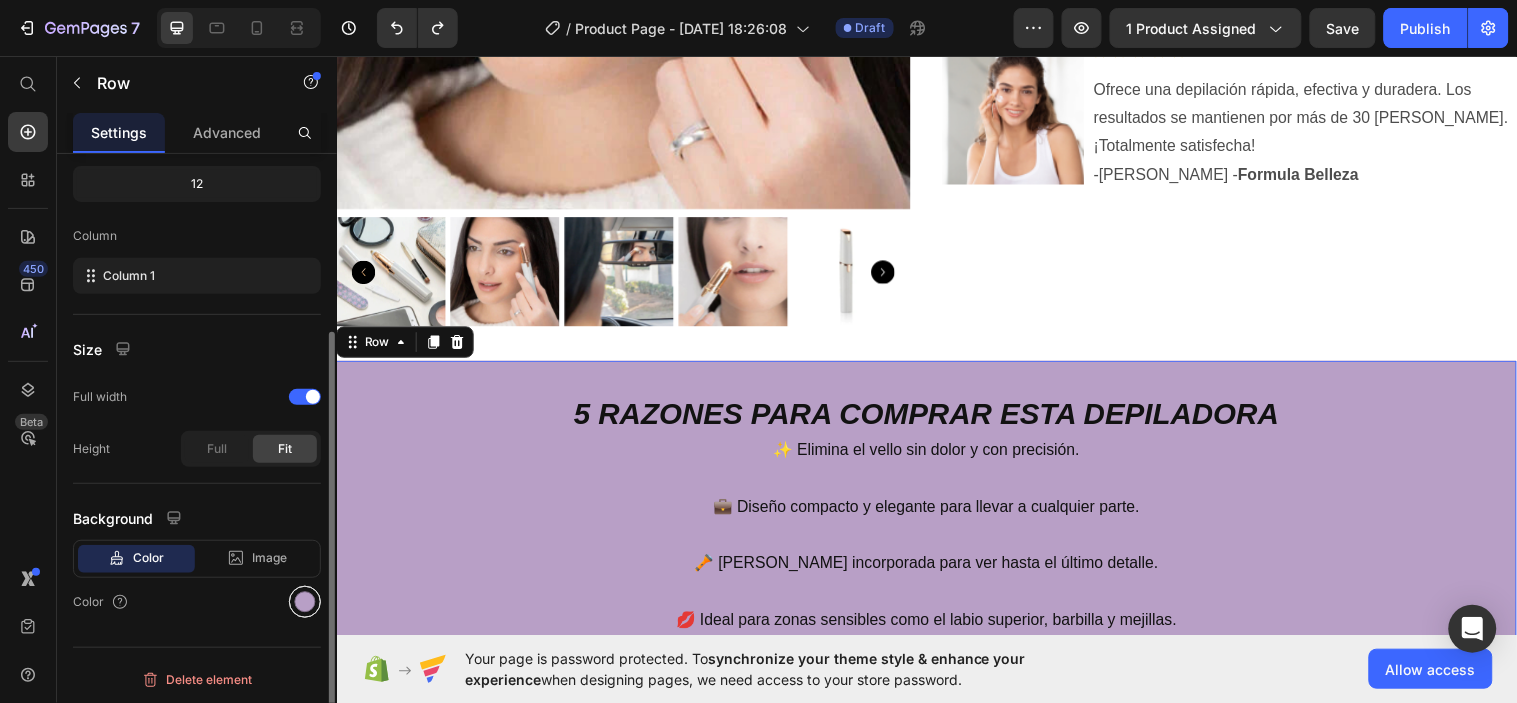 click at bounding box center [305, 602] 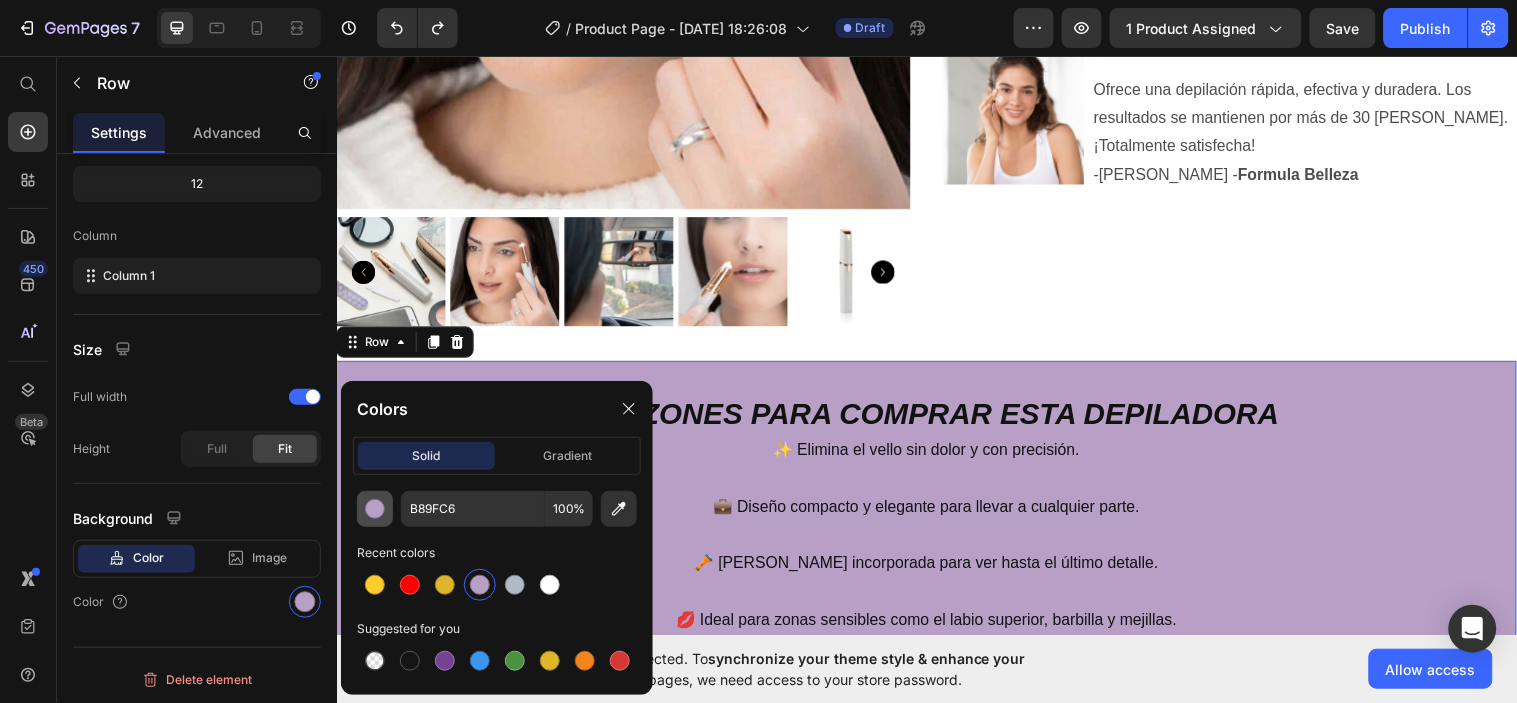 click at bounding box center (375, 509) 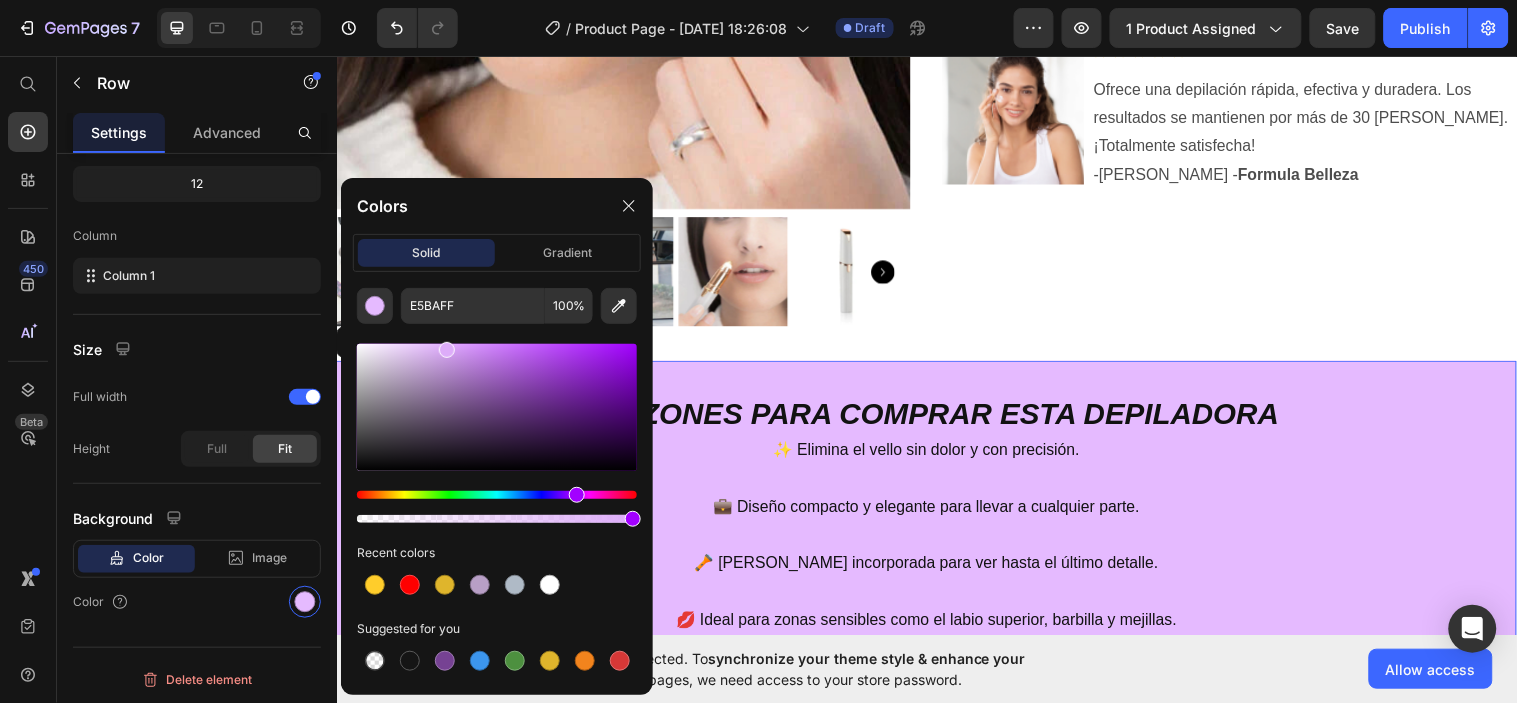 type on "DDACF9" 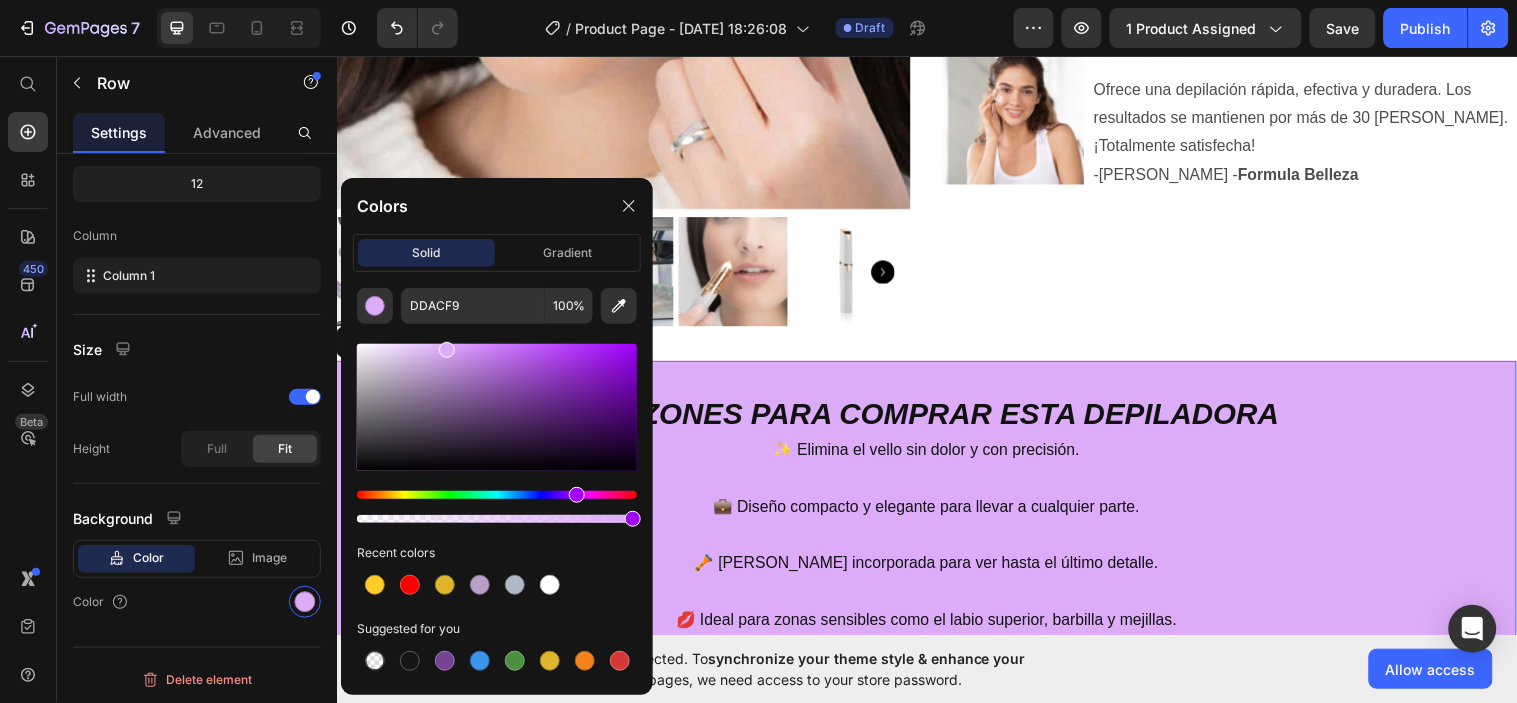 drag, startPoint x: 412, startPoint y: 381, endPoint x: 444, endPoint y: 346, distance: 47.423622 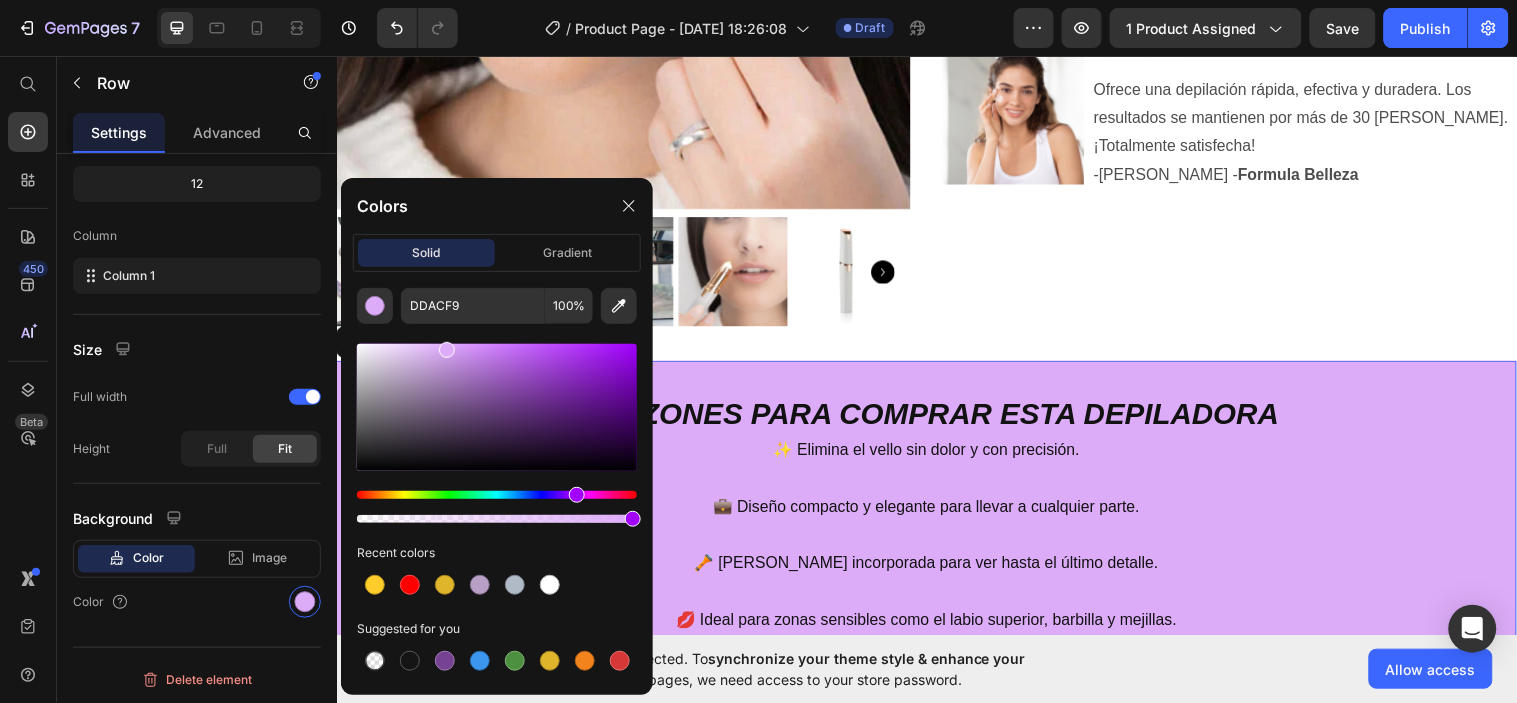 click at bounding box center (447, 350) 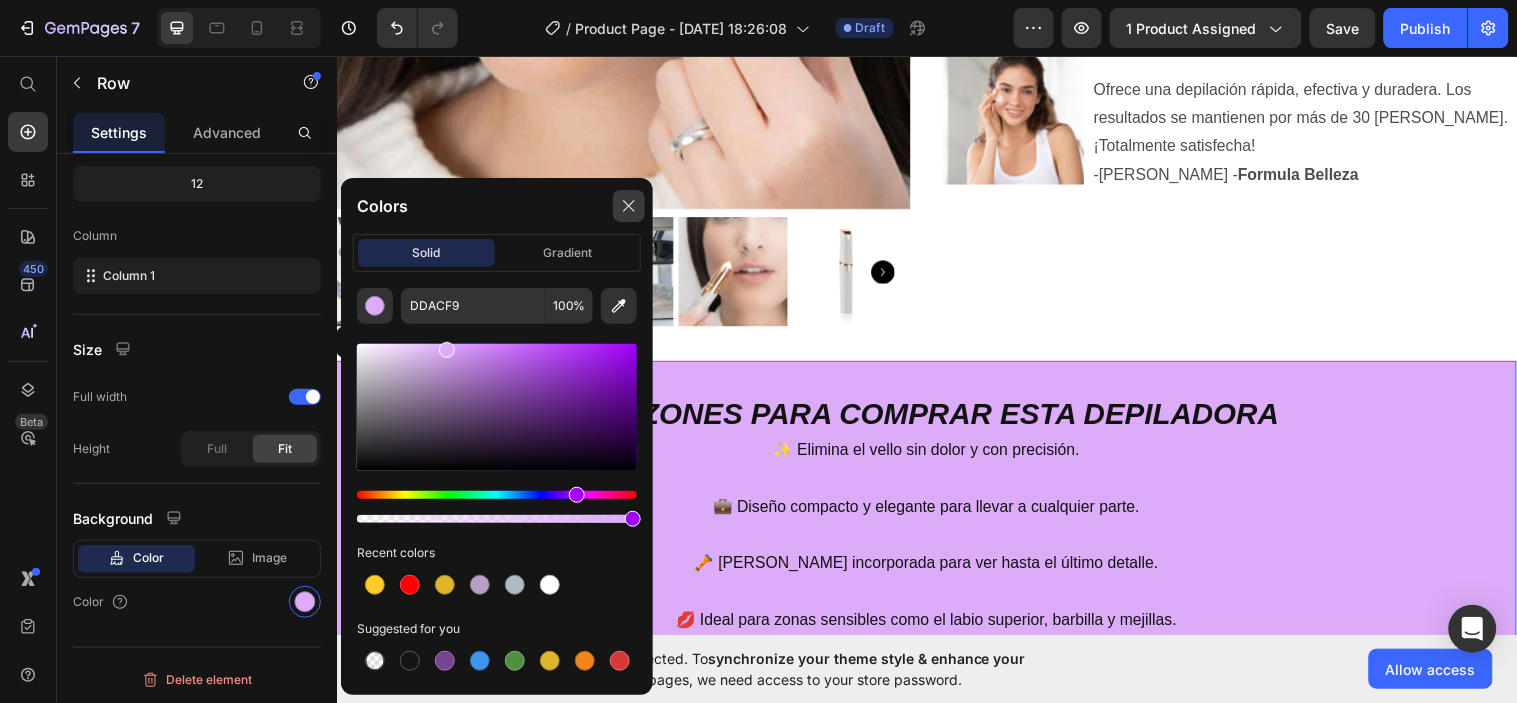 click at bounding box center [629, 206] 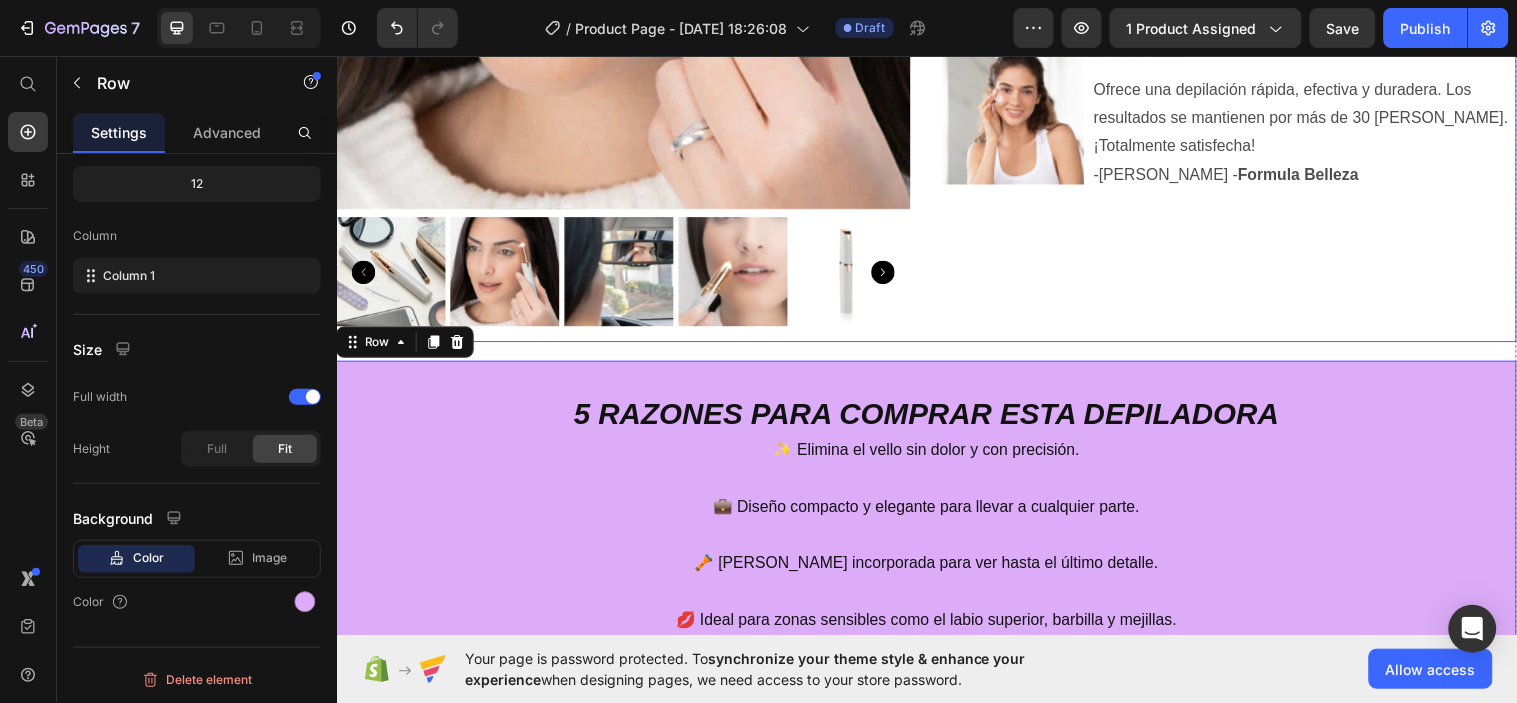 click on "Icon Icon Icon Icon Icon Icon List 4,9 en Calidad del Producto Text Block Row Depiladora facial de precisión indolora Product Title €19,90 Product Price €0,00 Product Price Row Releasit COD Form & Upsells Releasit COD Form & Upsells
PRUÉBALO Si no cumple con tus necesidades, te reembolsaremos tu dinero y te quedas con nuestro producto.   Item List Image Icon Icon Icon Icon Icon Icon List Ofrece una depilación rápida, efectiva y duradera. Los resultados se mantienen por más de 30 [PERSON_NAME]. ¡Totalmente satisfecha! -[PERSON_NAME] - Formula Belleza Text Block Row" at bounding box center (1244, -14) 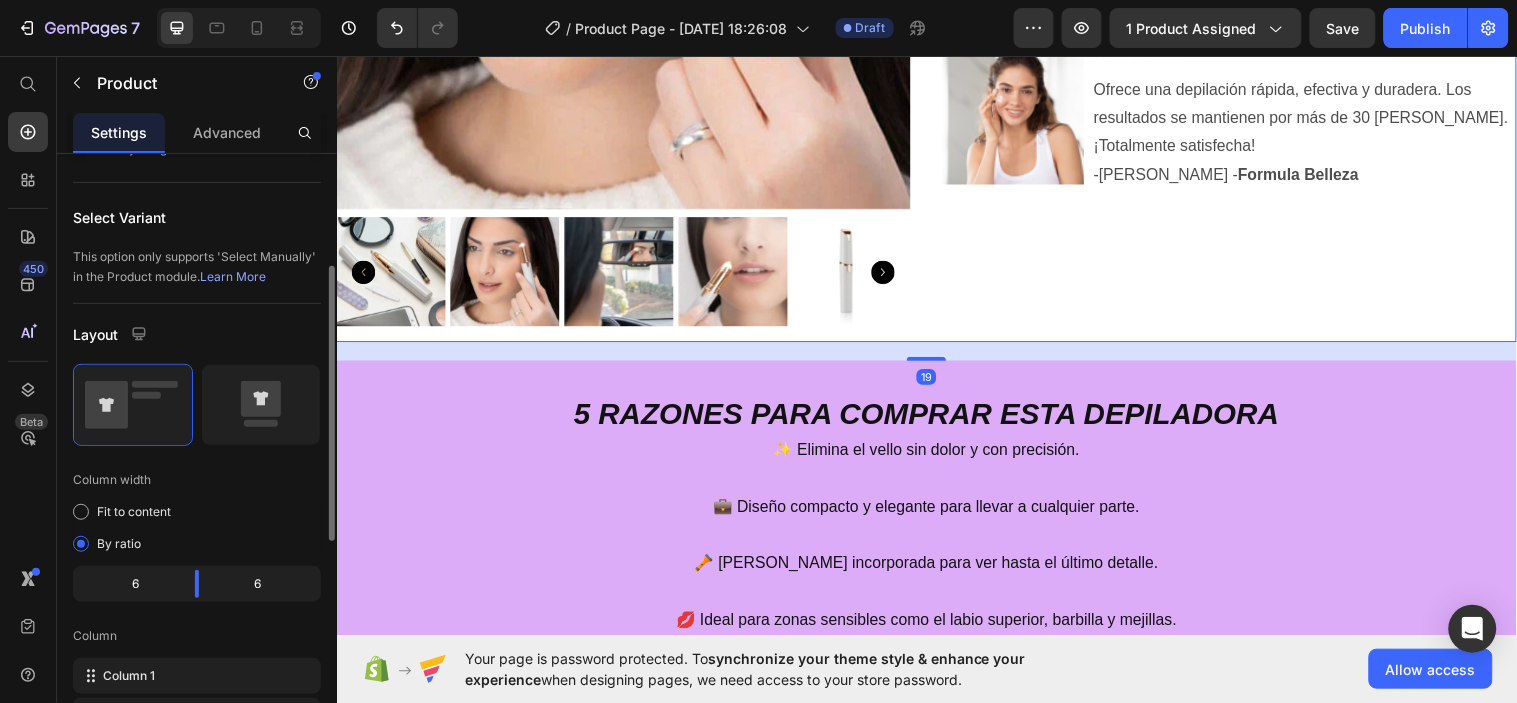 scroll, scrollTop: 0, scrollLeft: 0, axis: both 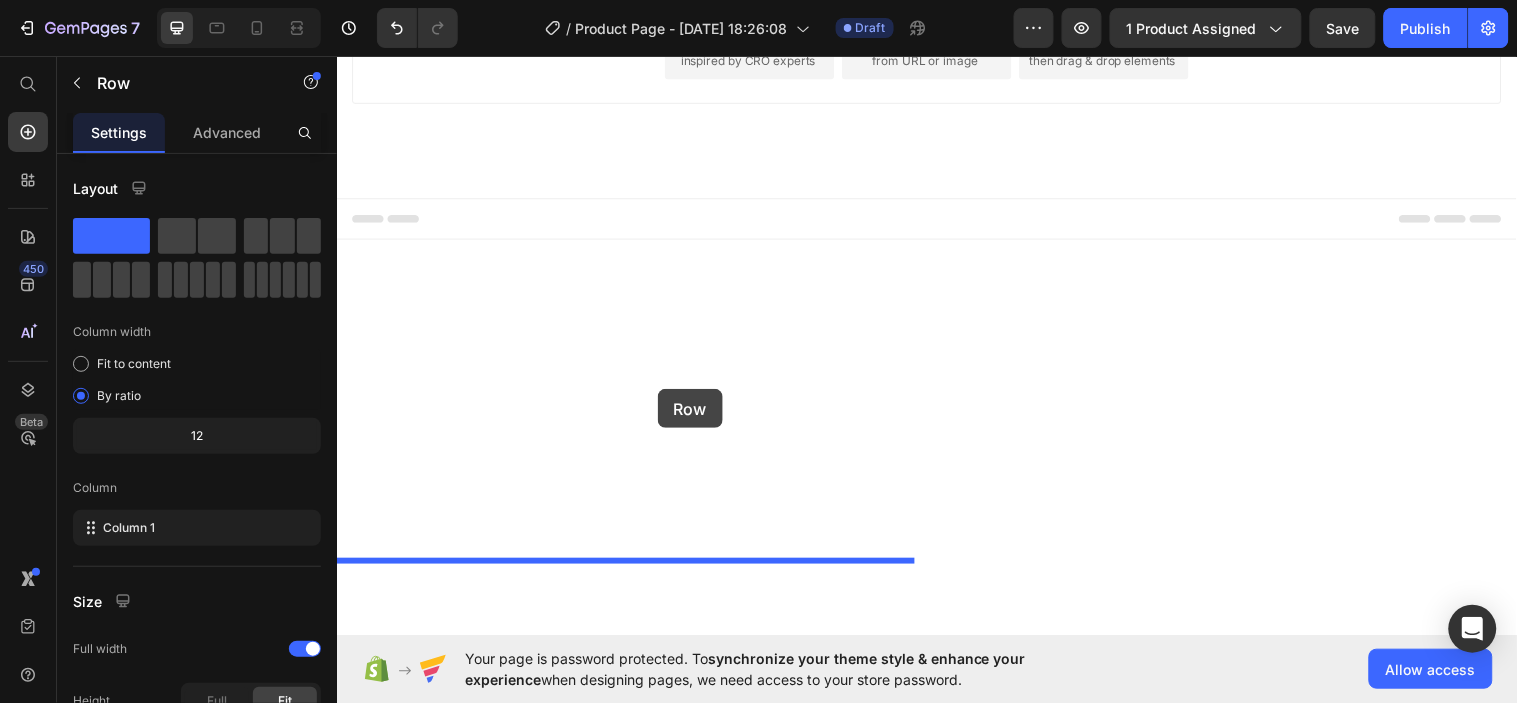 drag, startPoint x: 781, startPoint y: 441, endPoint x: 662, endPoint y: 394, distance: 127.9453 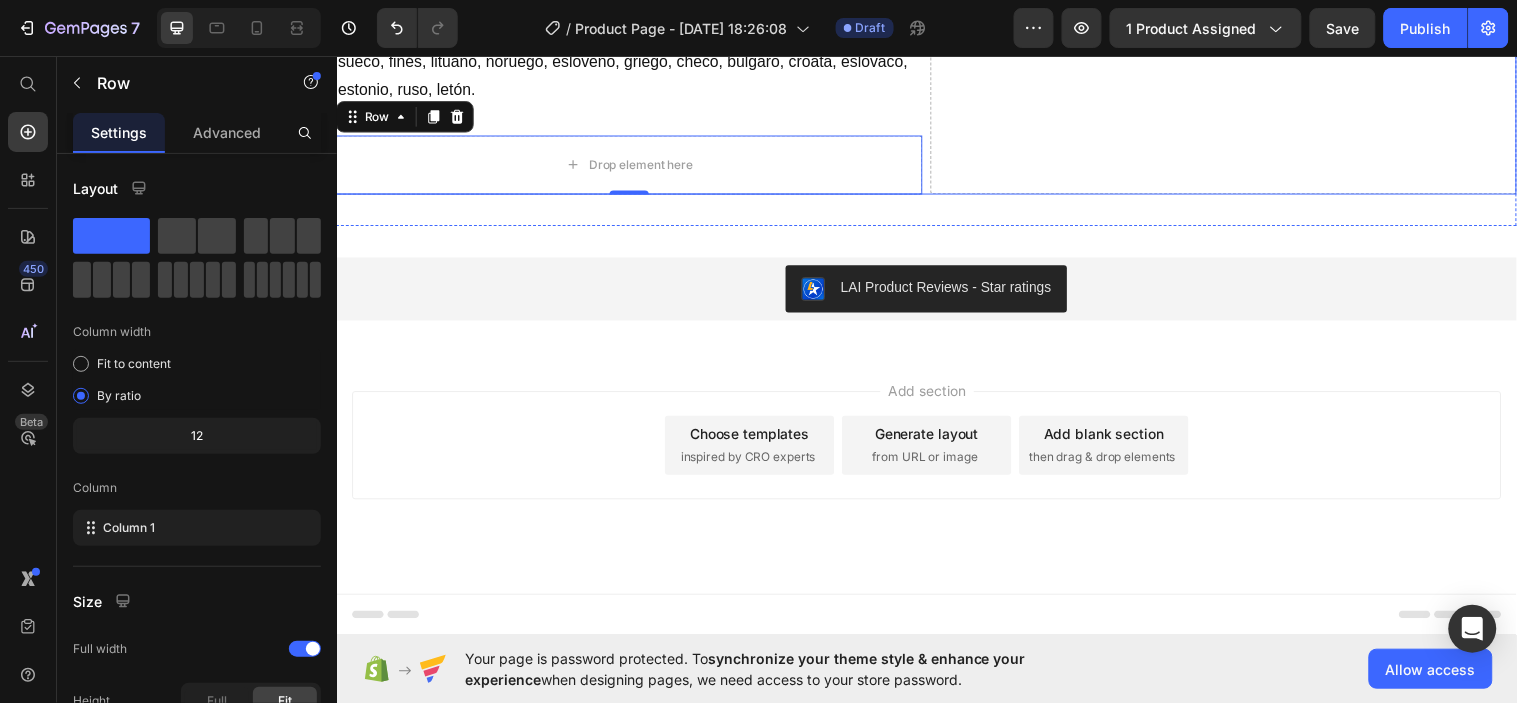 click on "Drop element here" at bounding box center (1238, -29) 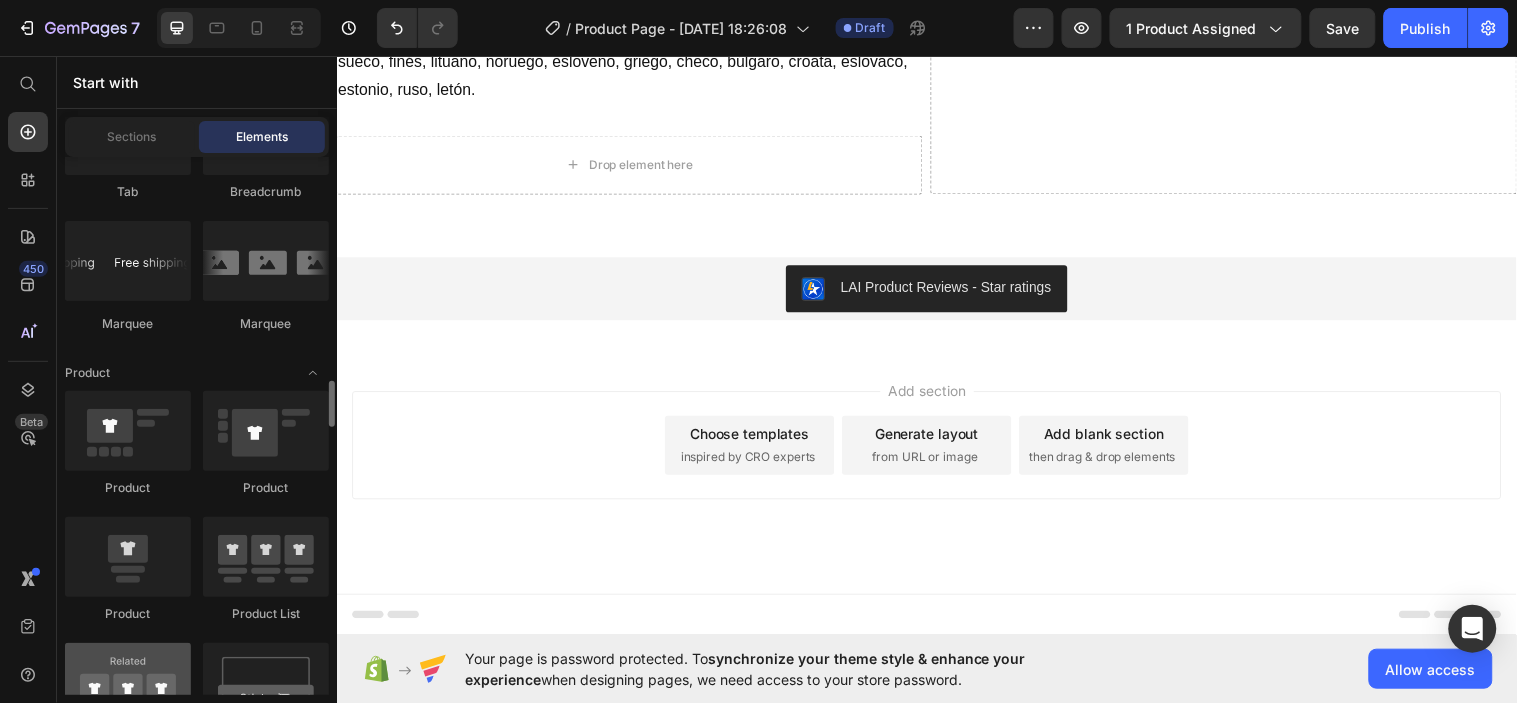 scroll, scrollTop: 2493, scrollLeft: 0, axis: vertical 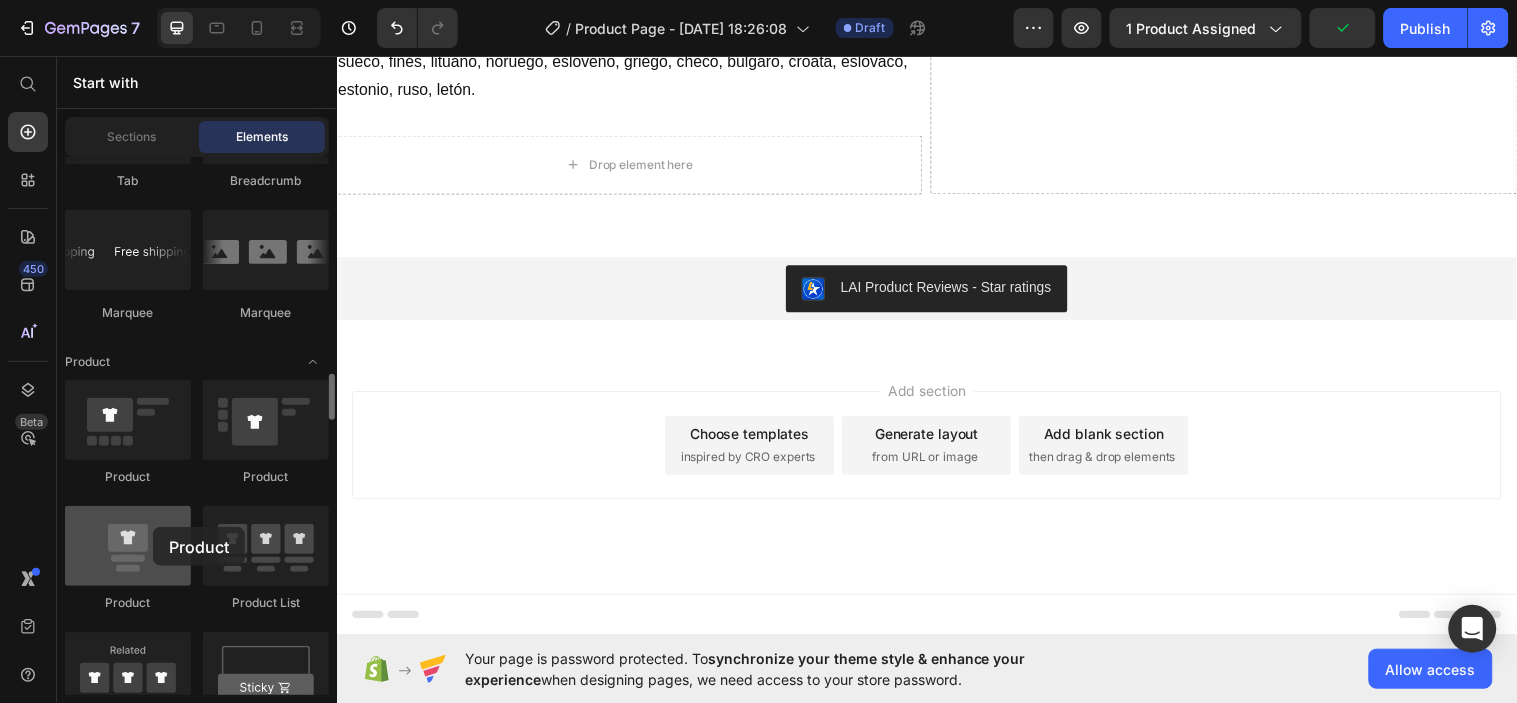 click at bounding box center (128, 546) 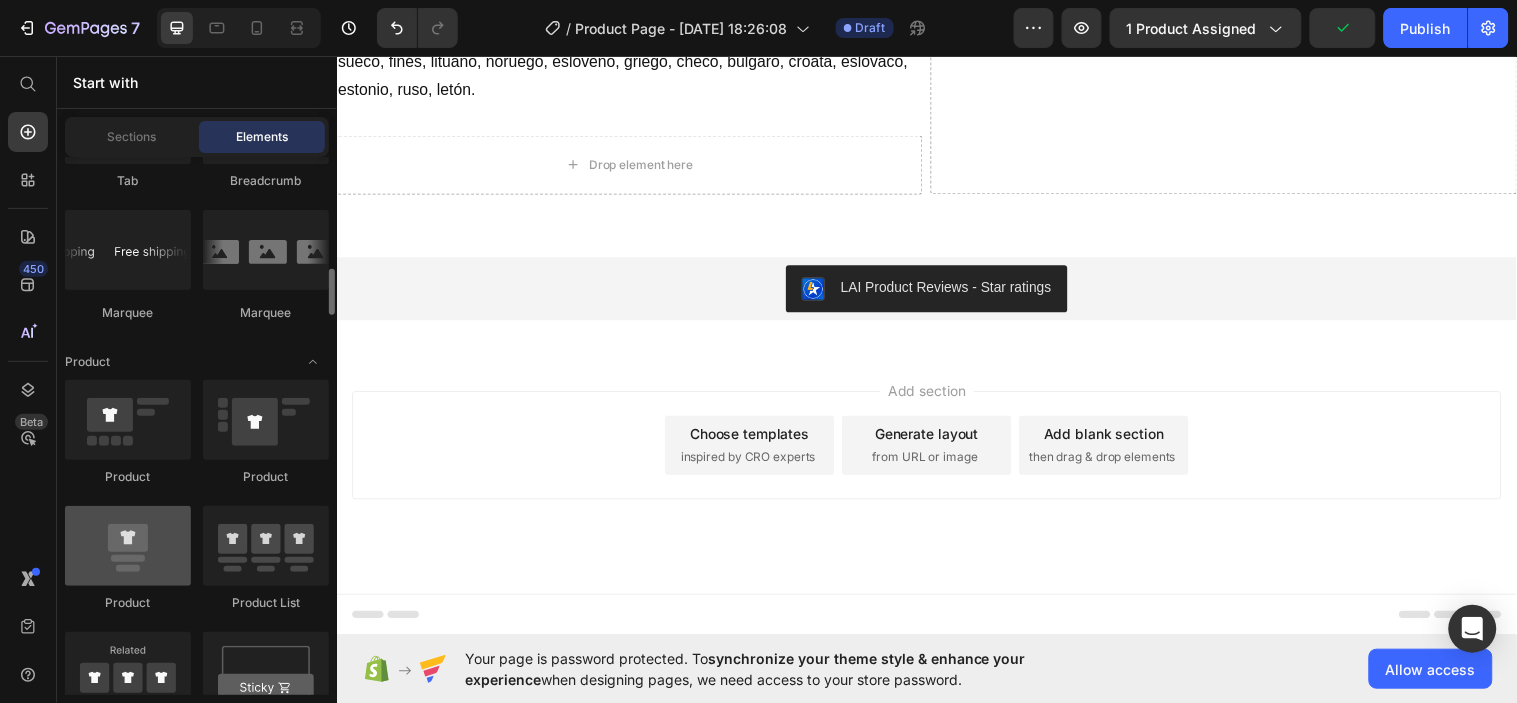 scroll, scrollTop: 2397, scrollLeft: 0, axis: vertical 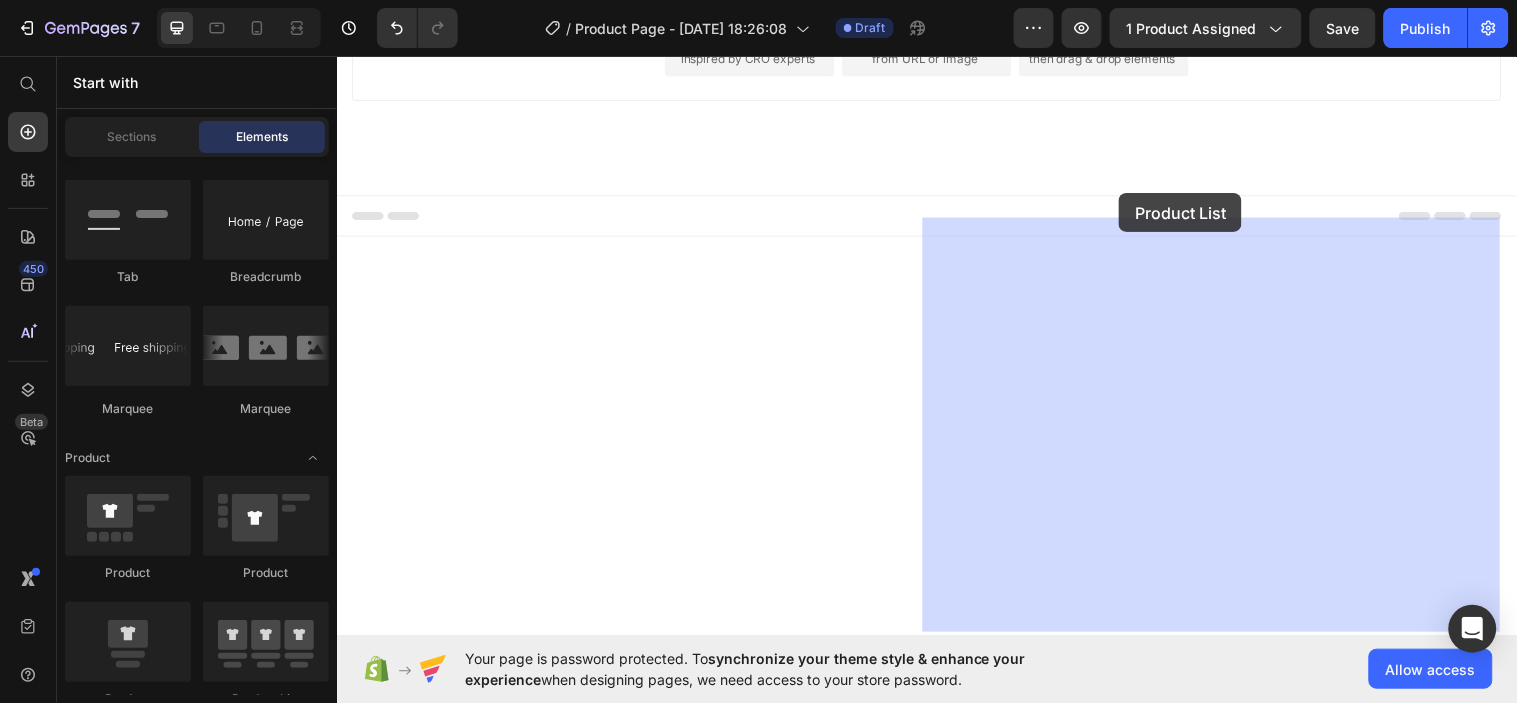 drag, startPoint x: 659, startPoint y: 679, endPoint x: 1131, endPoint y: 195, distance: 676.04736 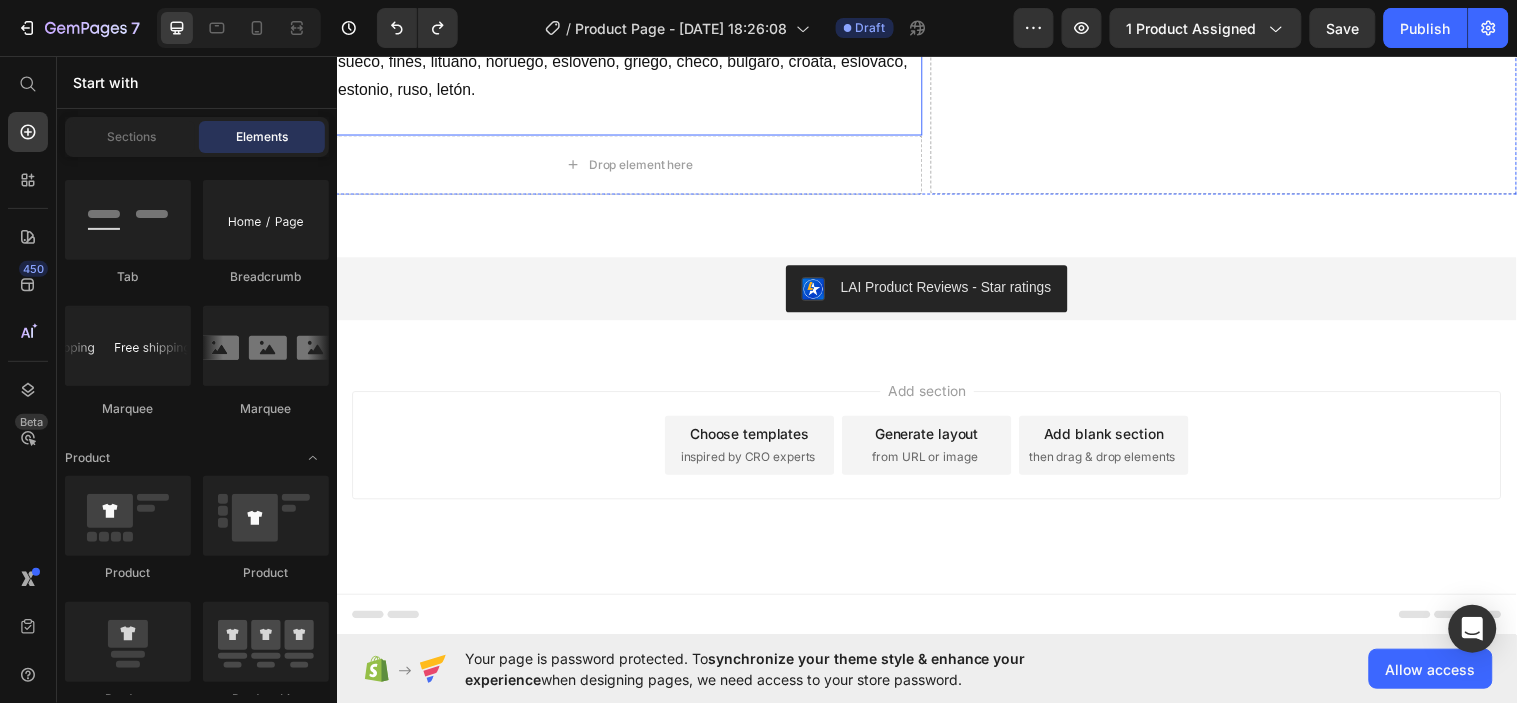 scroll, scrollTop: 2306, scrollLeft: 0, axis: vertical 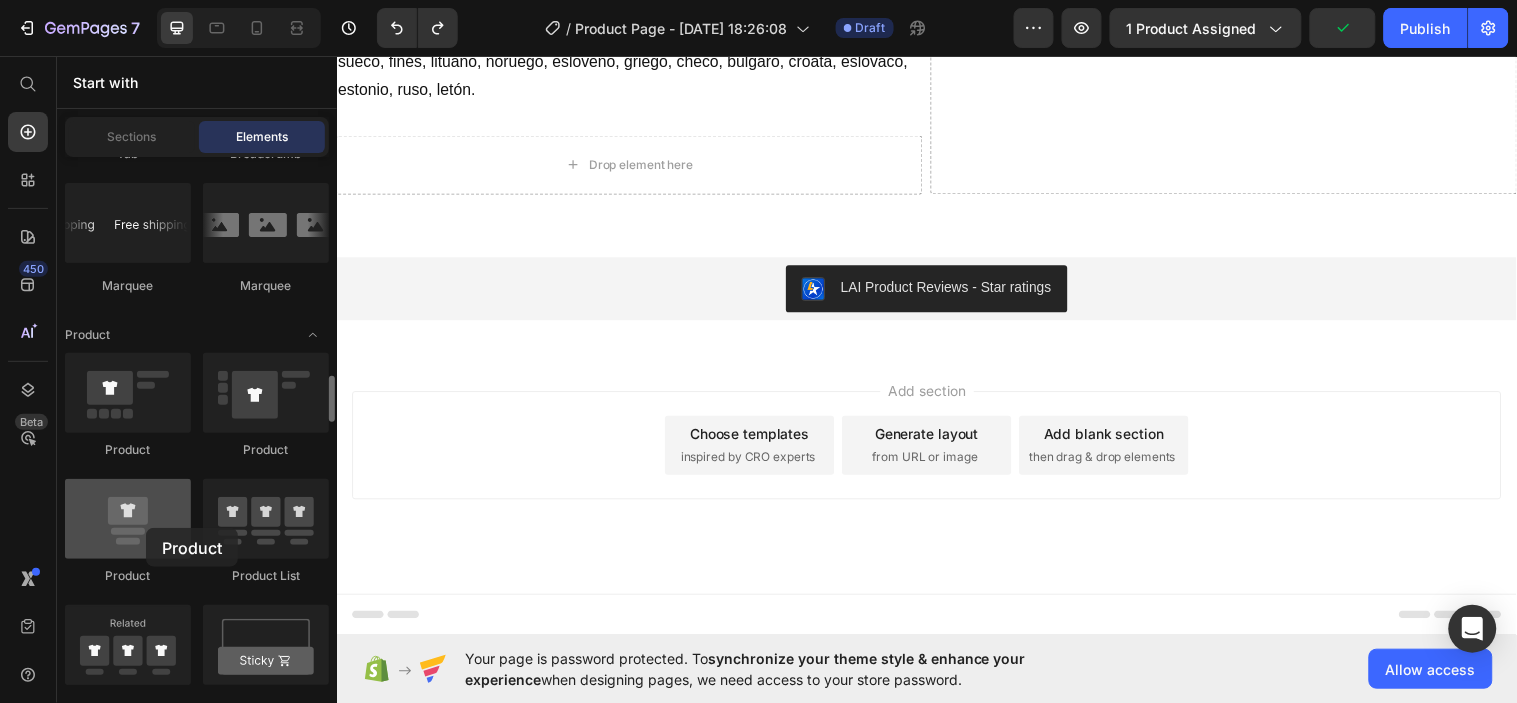 click at bounding box center (128, 519) 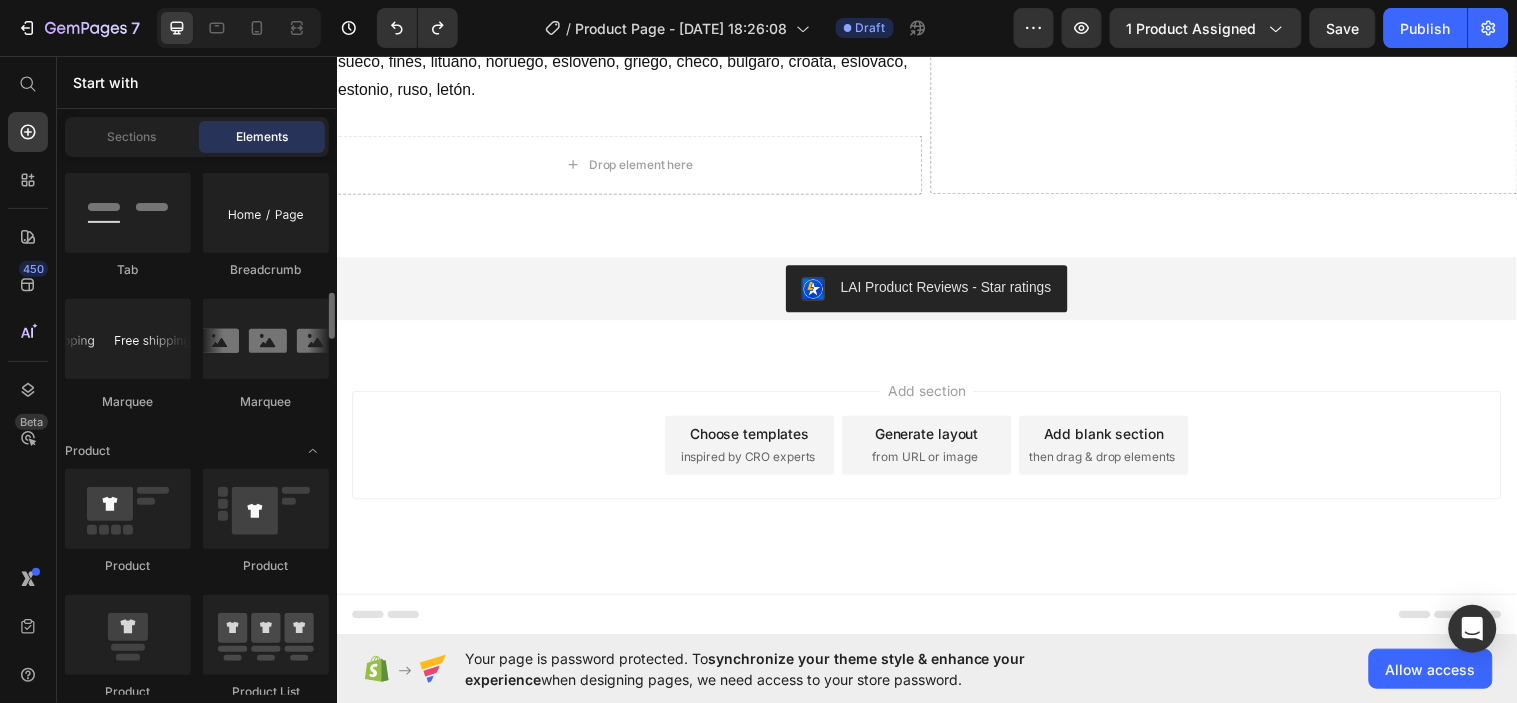 scroll, scrollTop: 2337, scrollLeft: 0, axis: vertical 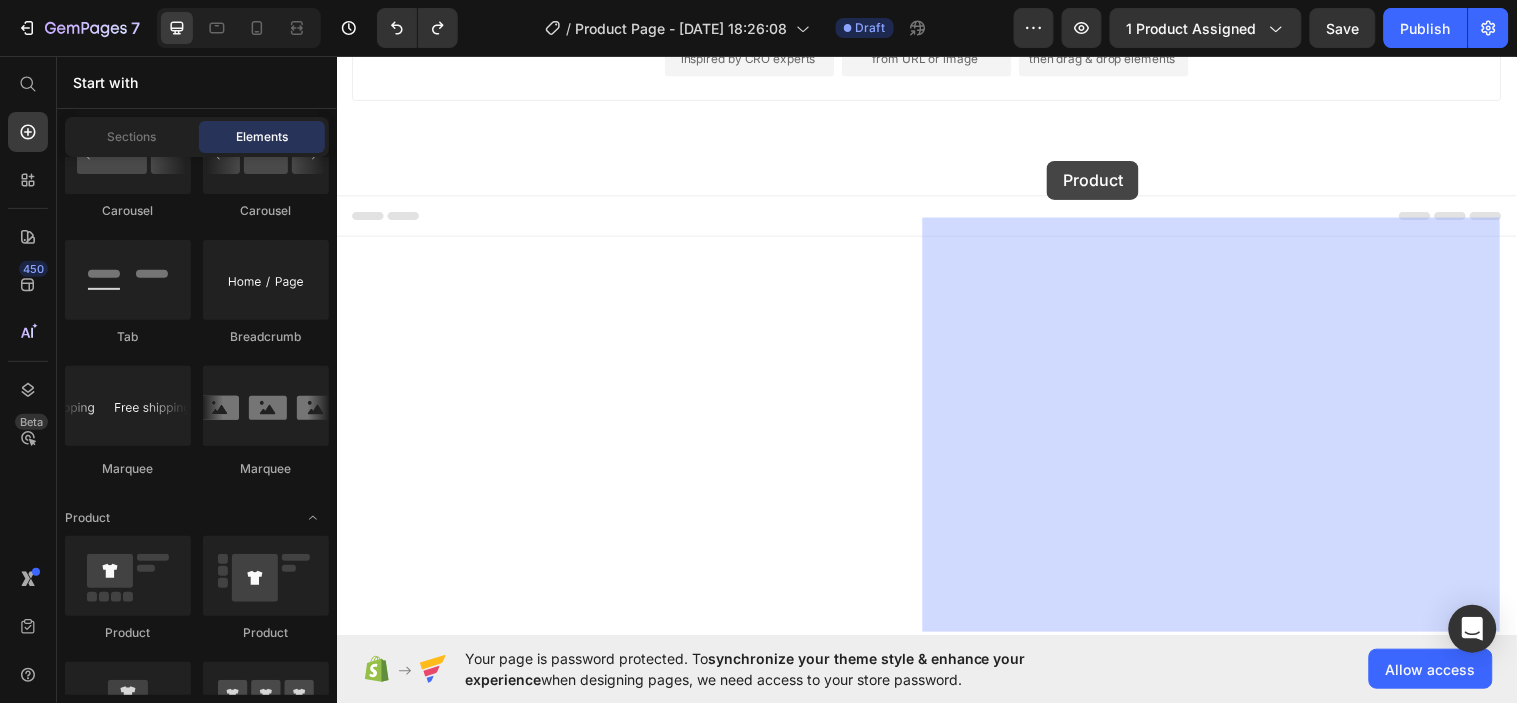 drag, startPoint x: 566, startPoint y: 618, endPoint x: 1059, endPoint y: 161, distance: 672.2336 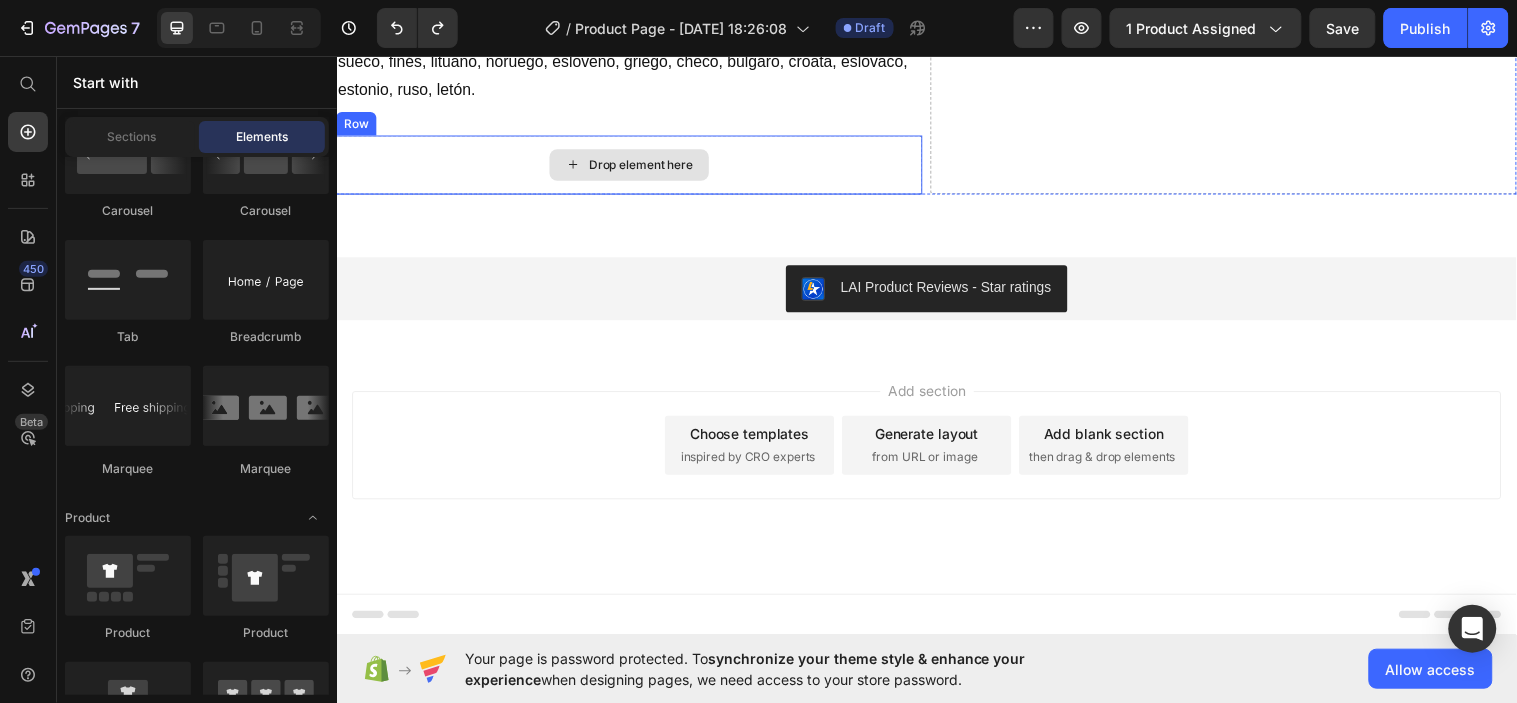 scroll, scrollTop: 2414, scrollLeft: 0, axis: vertical 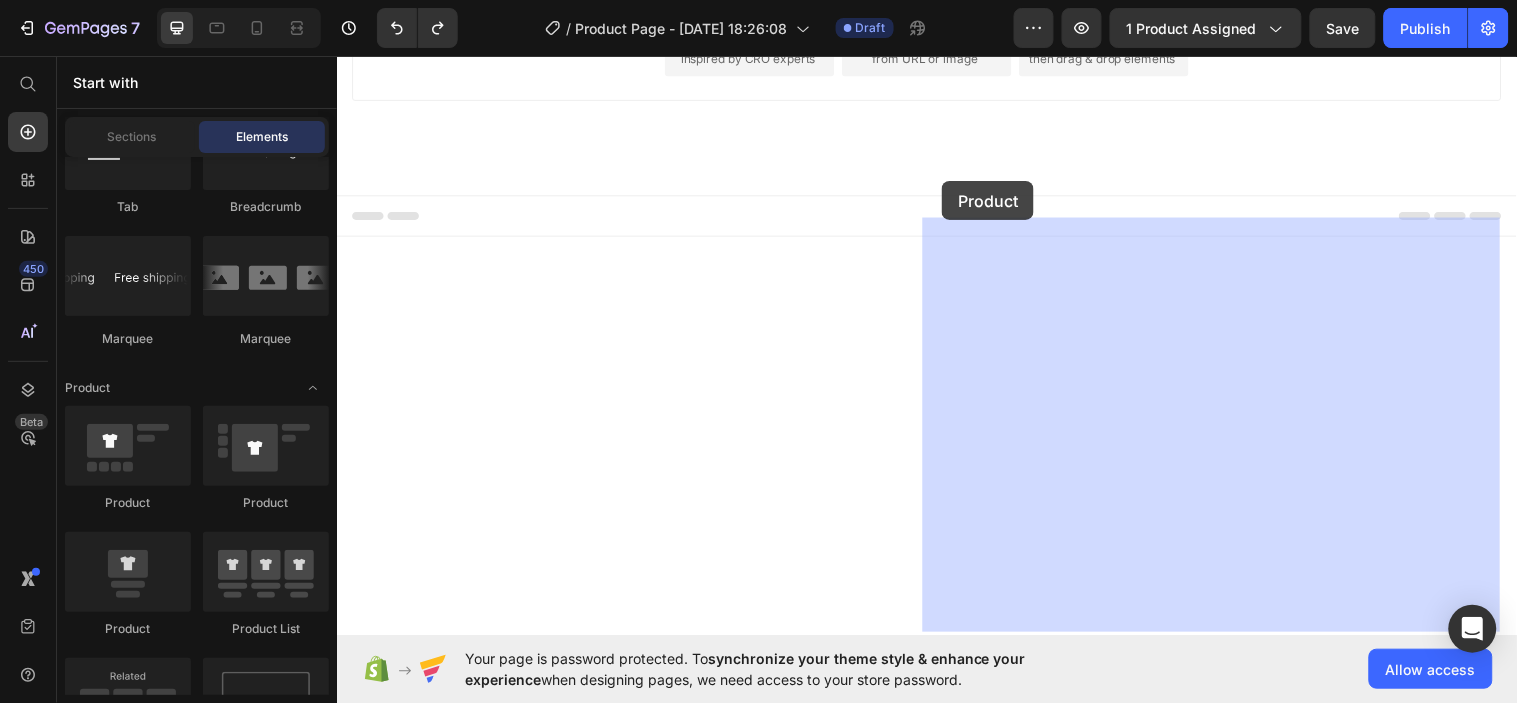 drag, startPoint x: 486, startPoint y: 646, endPoint x: 978, endPoint y: 180, distance: 677.6577 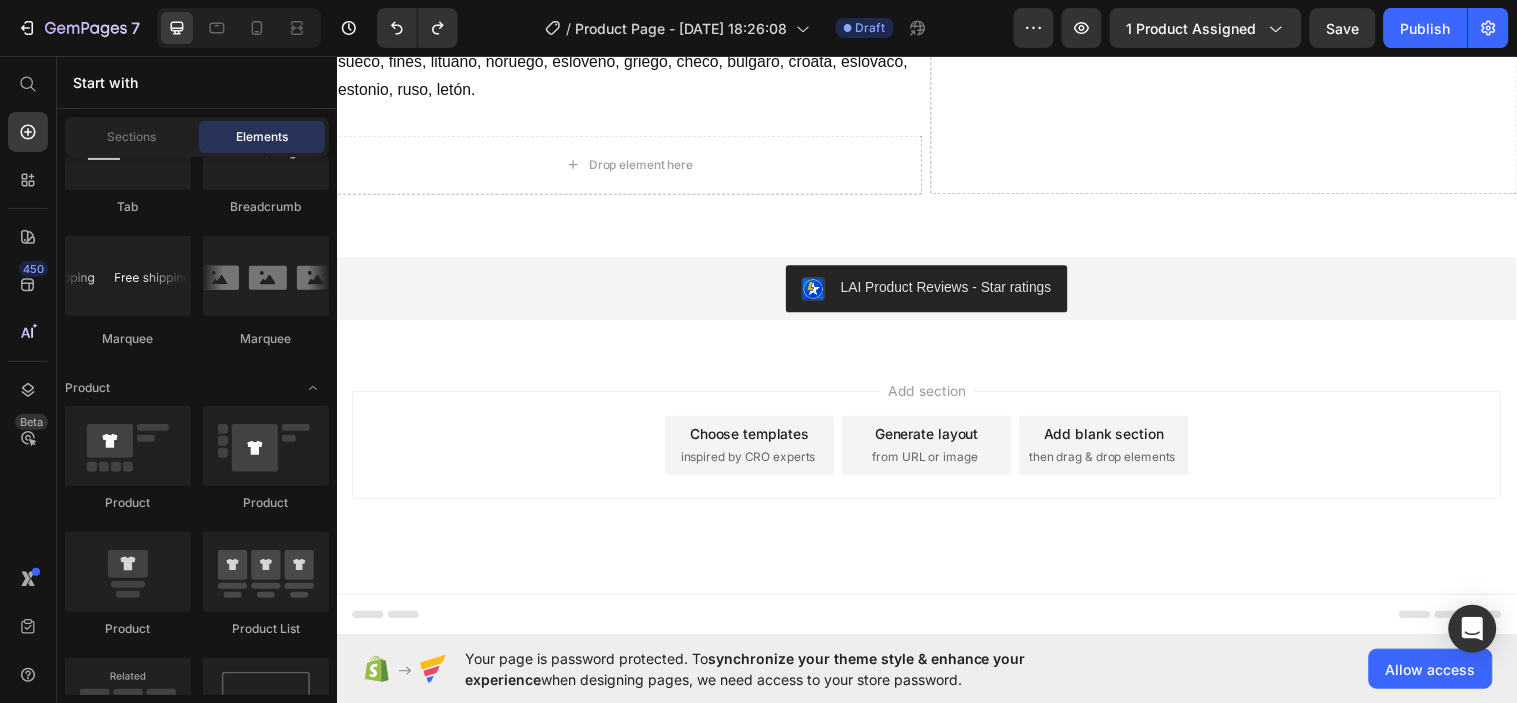 scroll, scrollTop: 2194, scrollLeft: 0, axis: vertical 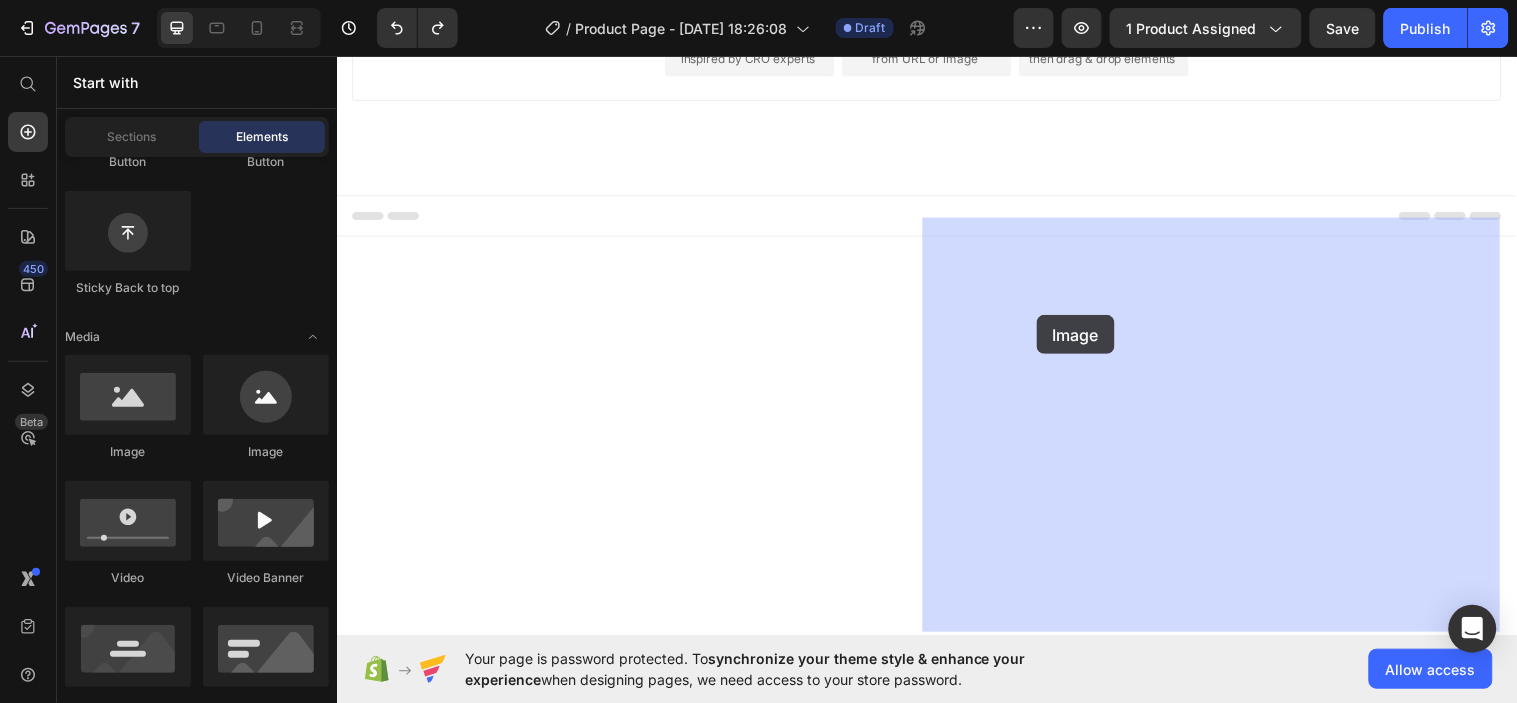 drag, startPoint x: 707, startPoint y: 390, endPoint x: 1056, endPoint y: 317, distance: 356.55295 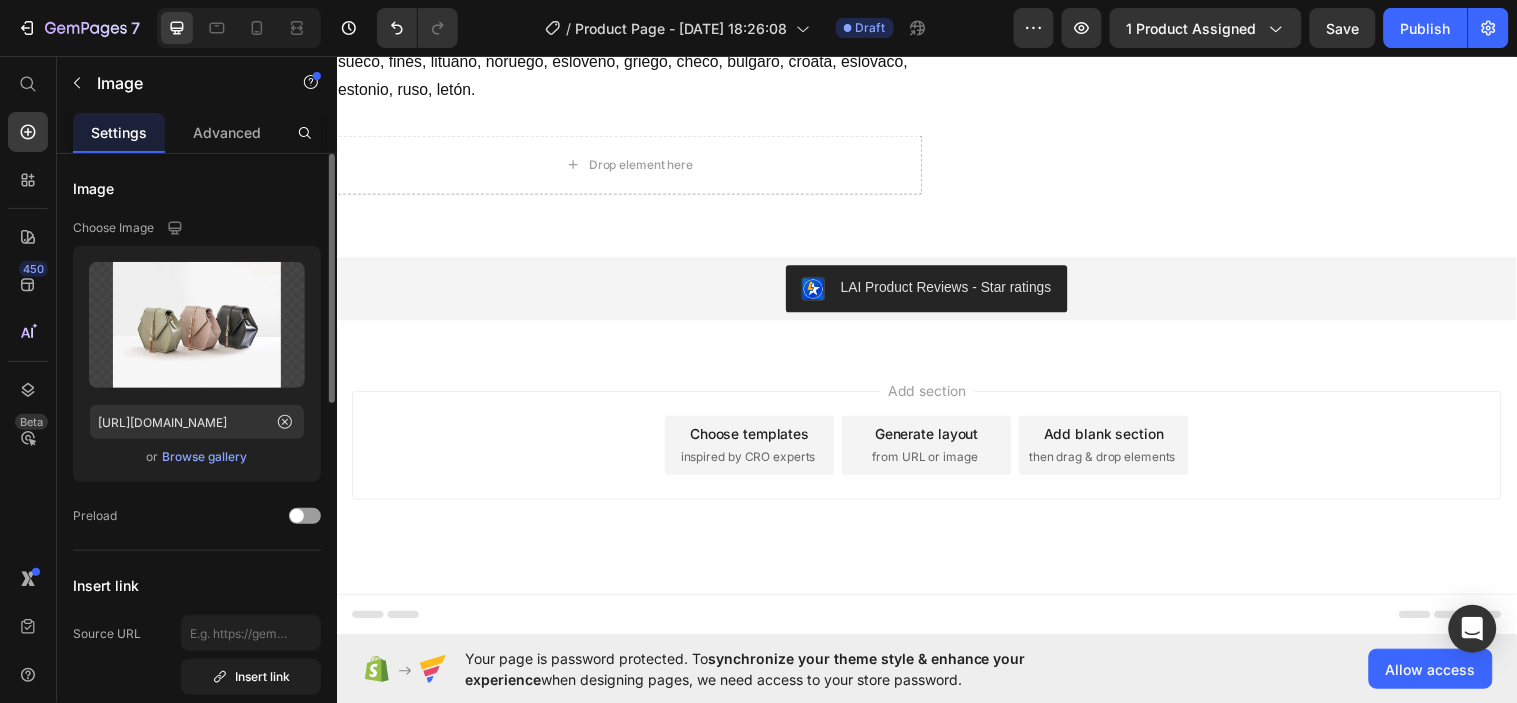 click on "Browse gallery" at bounding box center [205, 457] 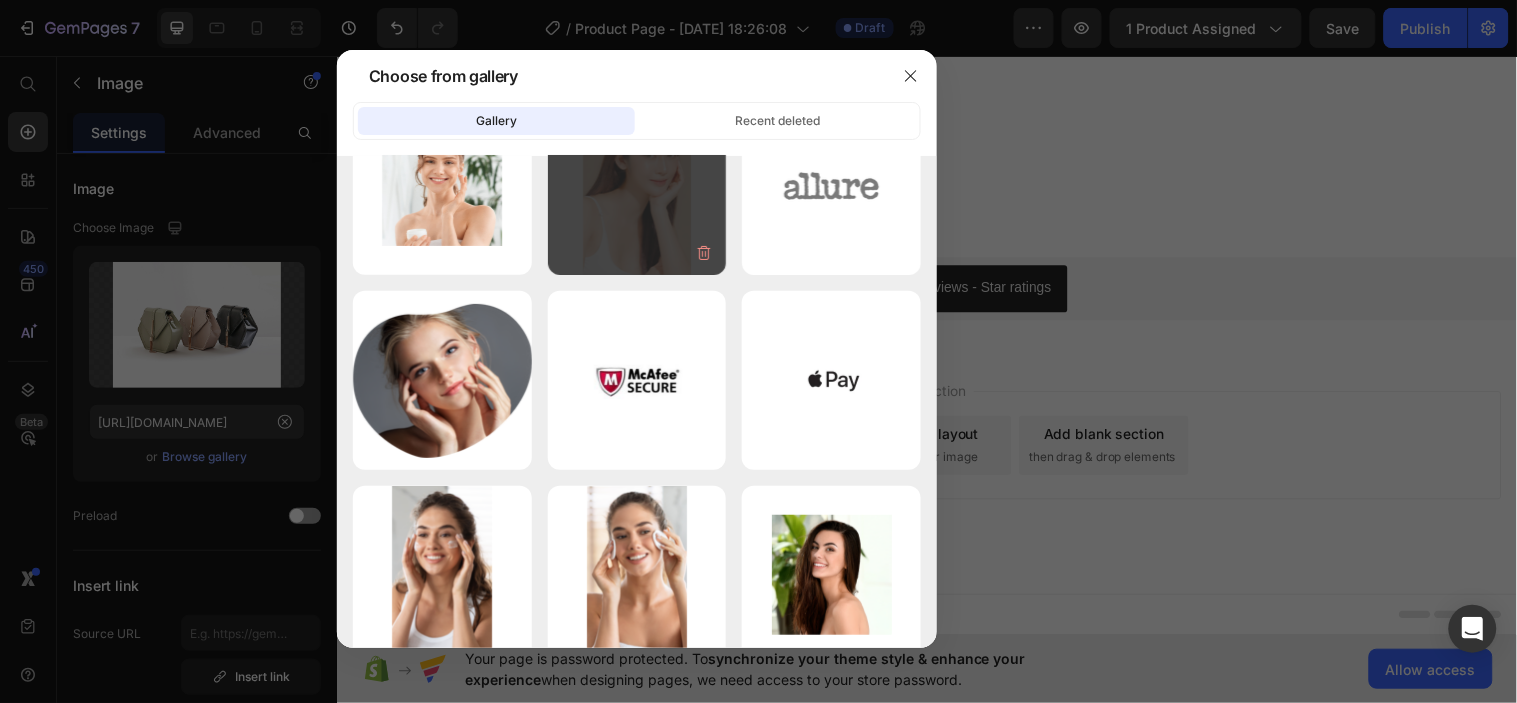 scroll, scrollTop: 0, scrollLeft: 0, axis: both 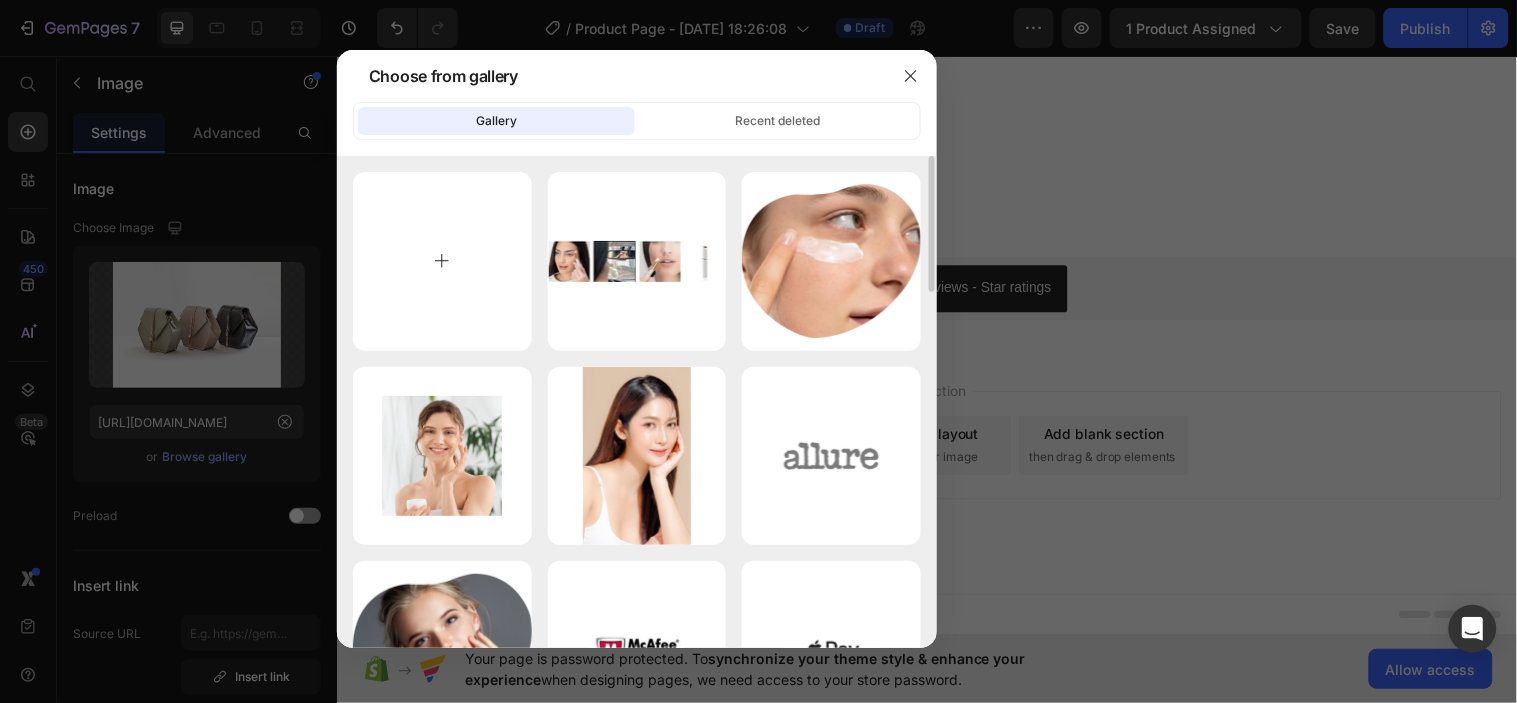 click at bounding box center (442, 261) 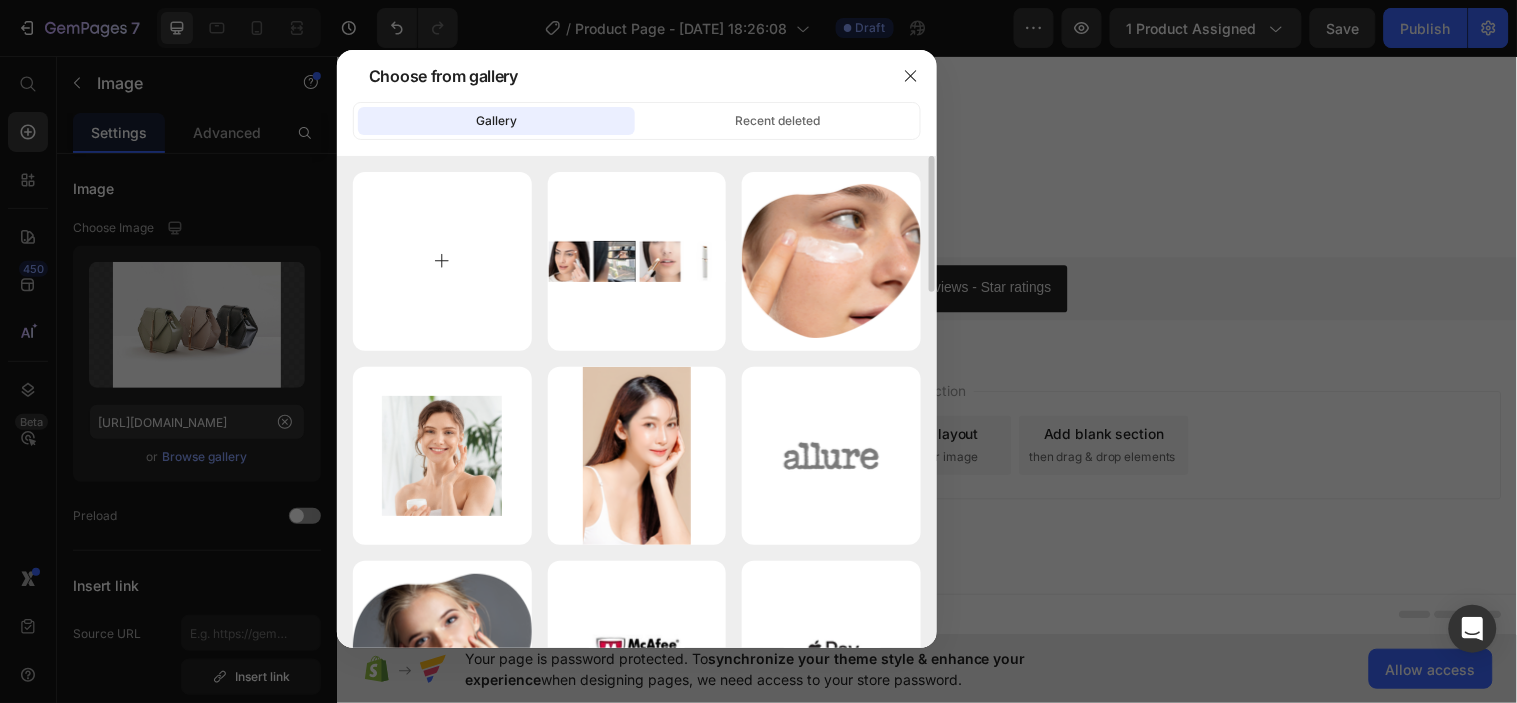 type on "C:\fakepath\6c5f2496-12d2-4540-a7a1-4d5ee3b693fb.jpg" 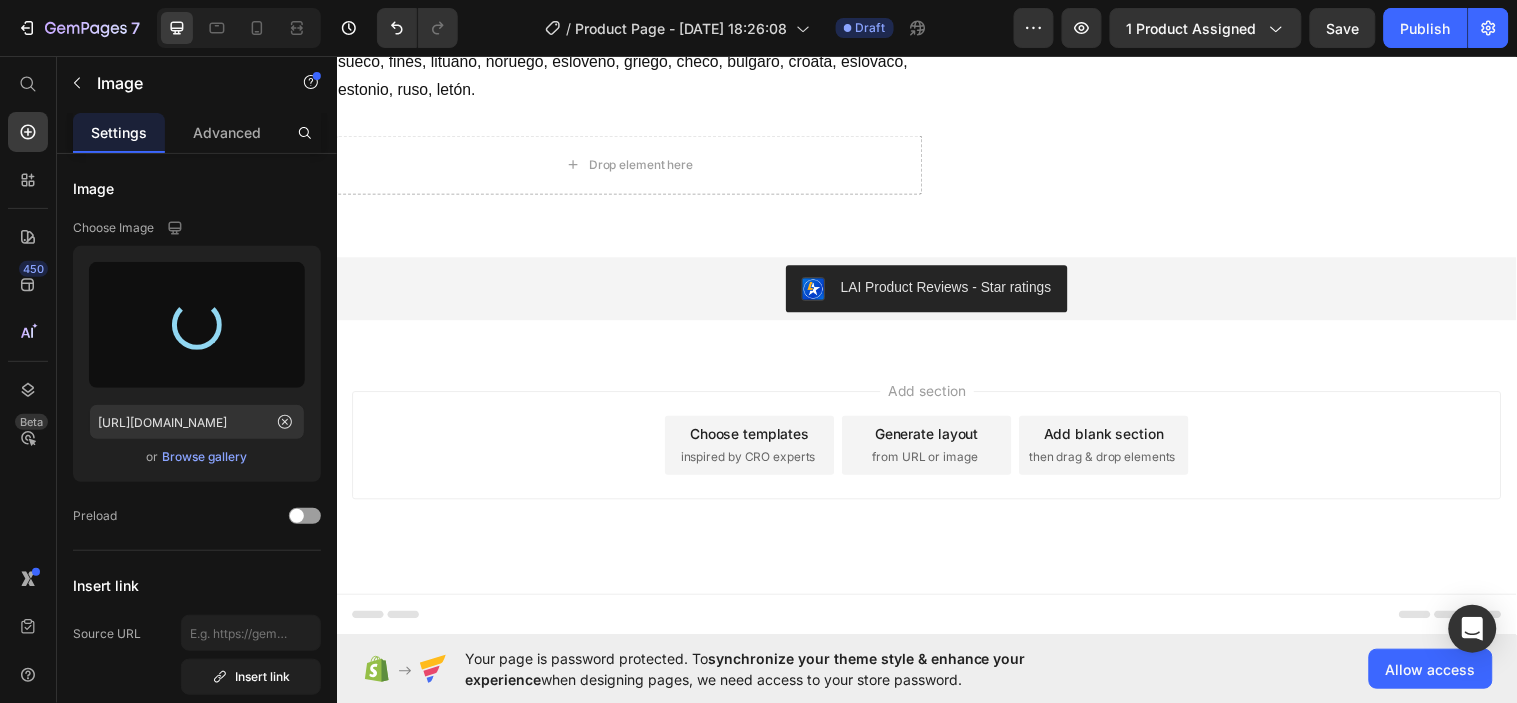 type on "[URL][DOMAIN_NAME]" 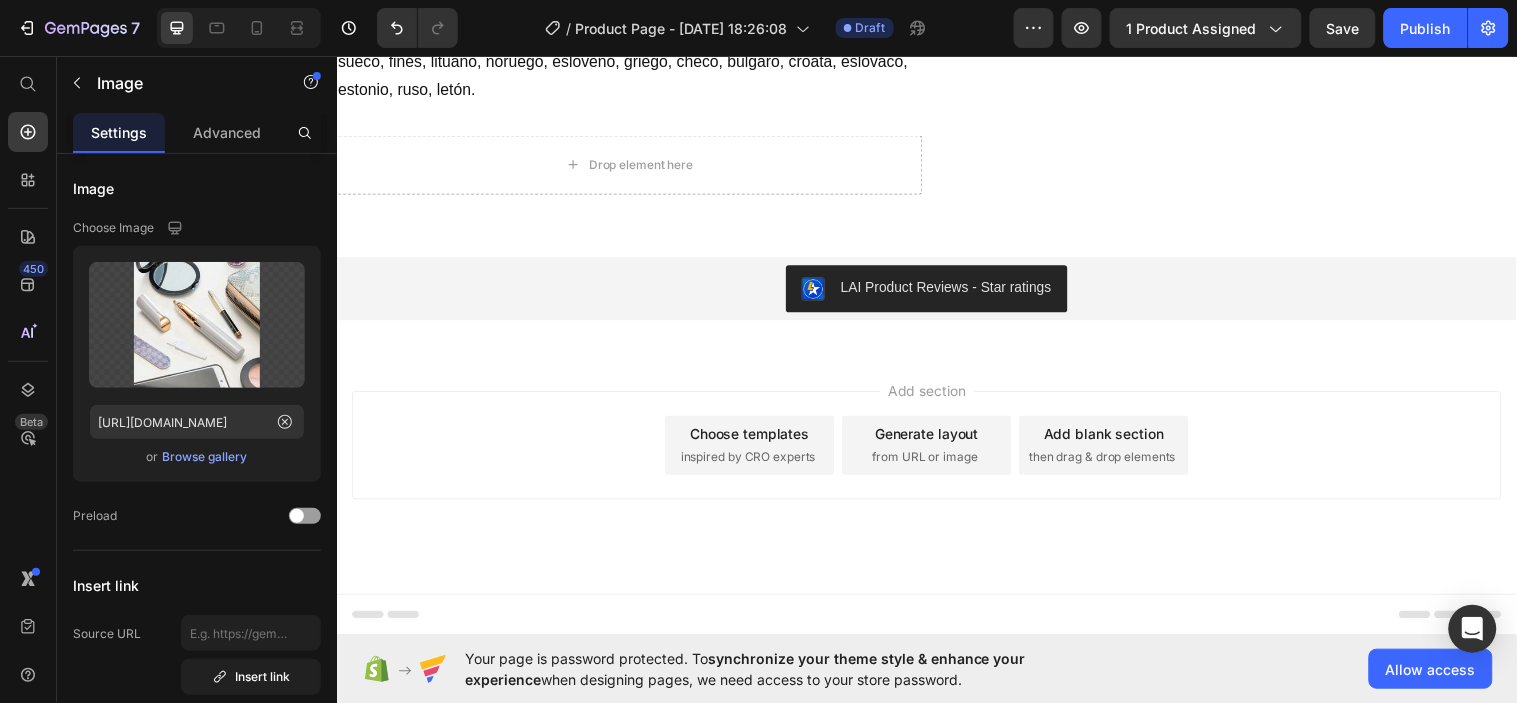 scroll, scrollTop: 1935, scrollLeft: 0, axis: vertical 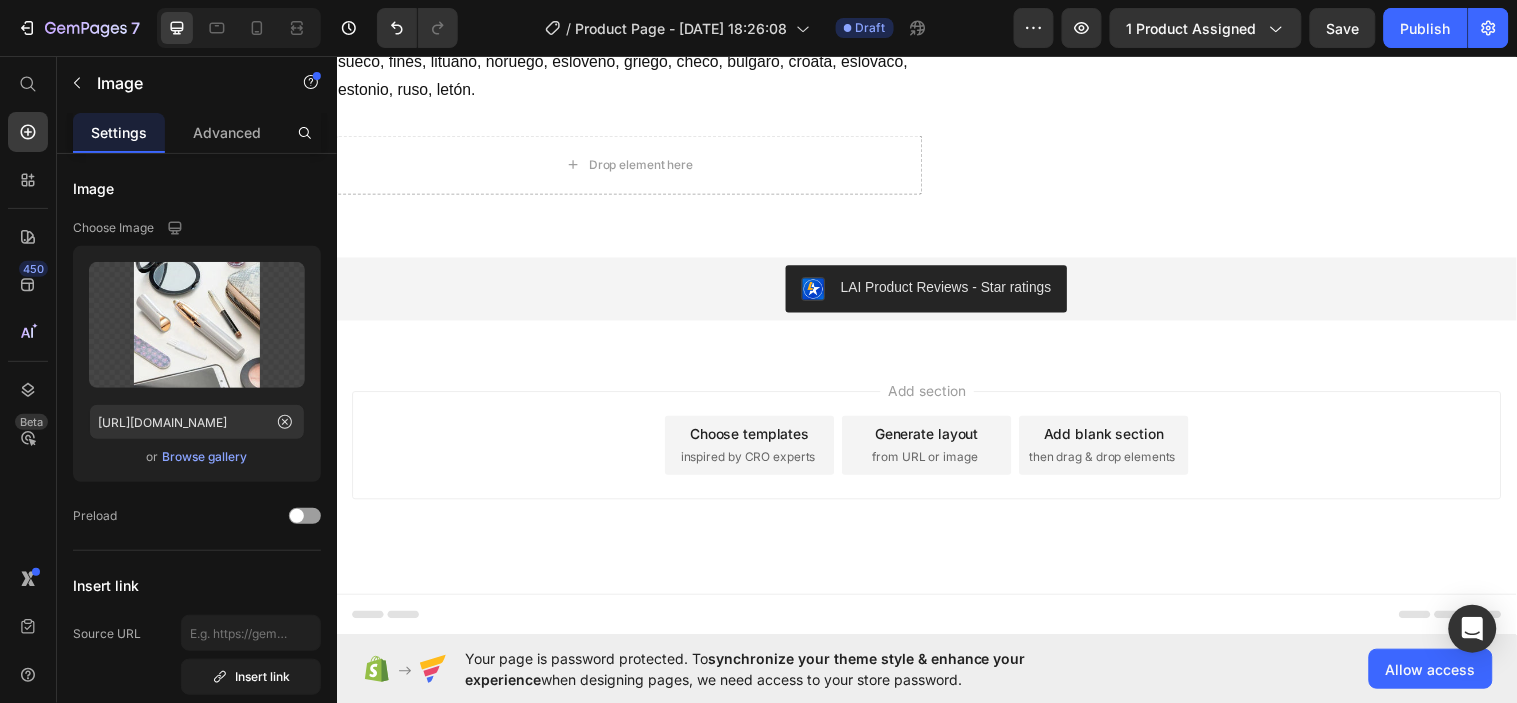 click on "Product Images Icon Icon Icon Icon Icon Icon List 4,9 en Calidad del Producto Text Block Row Depiladora facial de precisión indolora Product Title €19,90 Product Price €0,00 Product Price Row Releasit COD Form & Upsells Releasit COD Form & Upsells
PRUÉBALO Si no cumple con tus necesidades, te reembolsaremos tu dinero y te quedas con nuestro producto.   Item List Image Icon Icon Icon Icon Icon Icon List Ofrece una depilación rápida, efectiva y duradera. Los resultados se mantienen por más de 30 [PERSON_NAME]. ¡Totalmente satisfecha! -[PERSON_NAME] - Formula Belleza Text Block Row Product 5 RAZONES PARA COMPRAR ESTA DEPILADORA Heading ✨ Elimina el vello sin dolor y con precisión. 💼 Diseño compacto y elegante para llevar a cualquier parte. 🔦 [PERSON_NAME] incorporada para ver hasta el último detalle. 💋 Ideal para zonas sensibles como el labio superior, barbilla y mejillas. 💰 Ahorra tiempo y dinero en productos de depilación.   Text Block Row
Row Image" at bounding box center [936, -927] 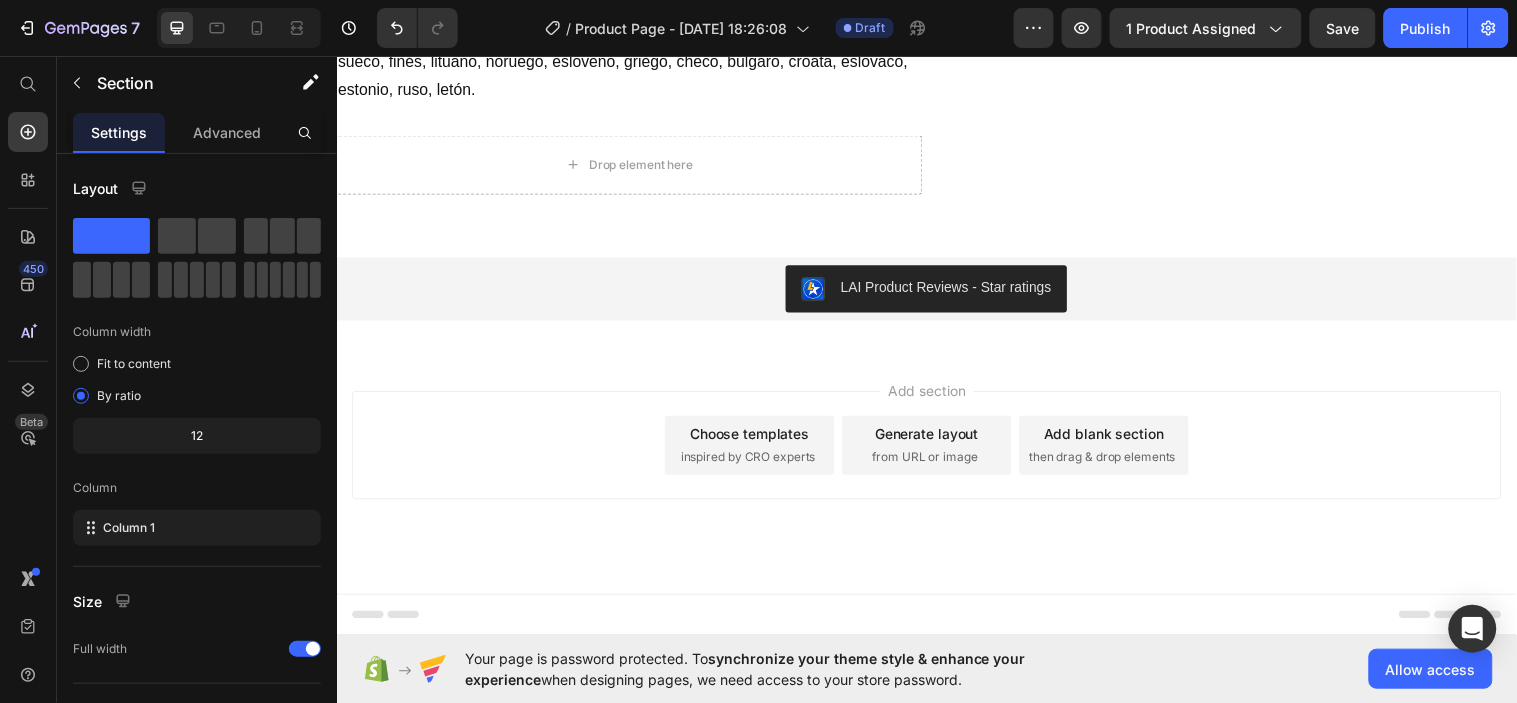 scroll, scrollTop: 2560, scrollLeft: 0, axis: vertical 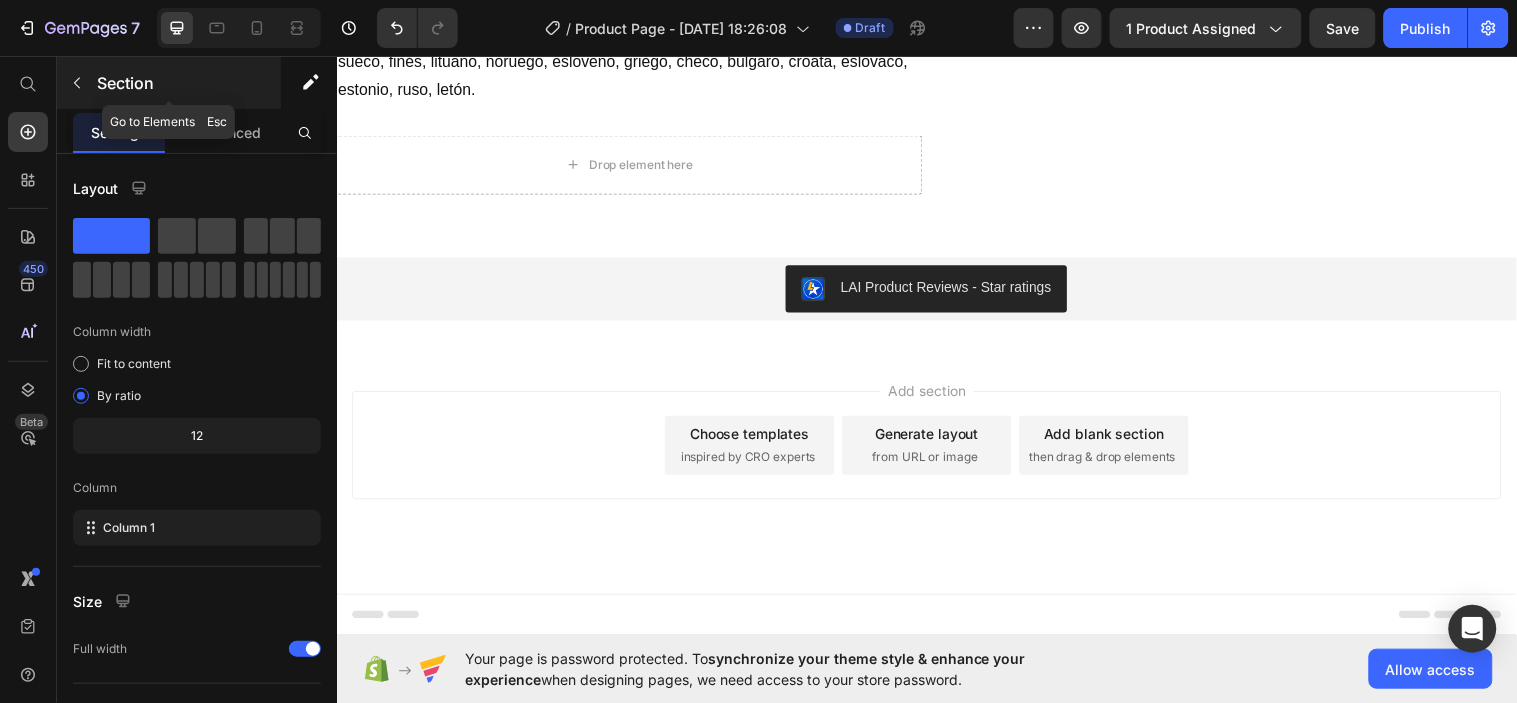 click at bounding box center (77, 83) 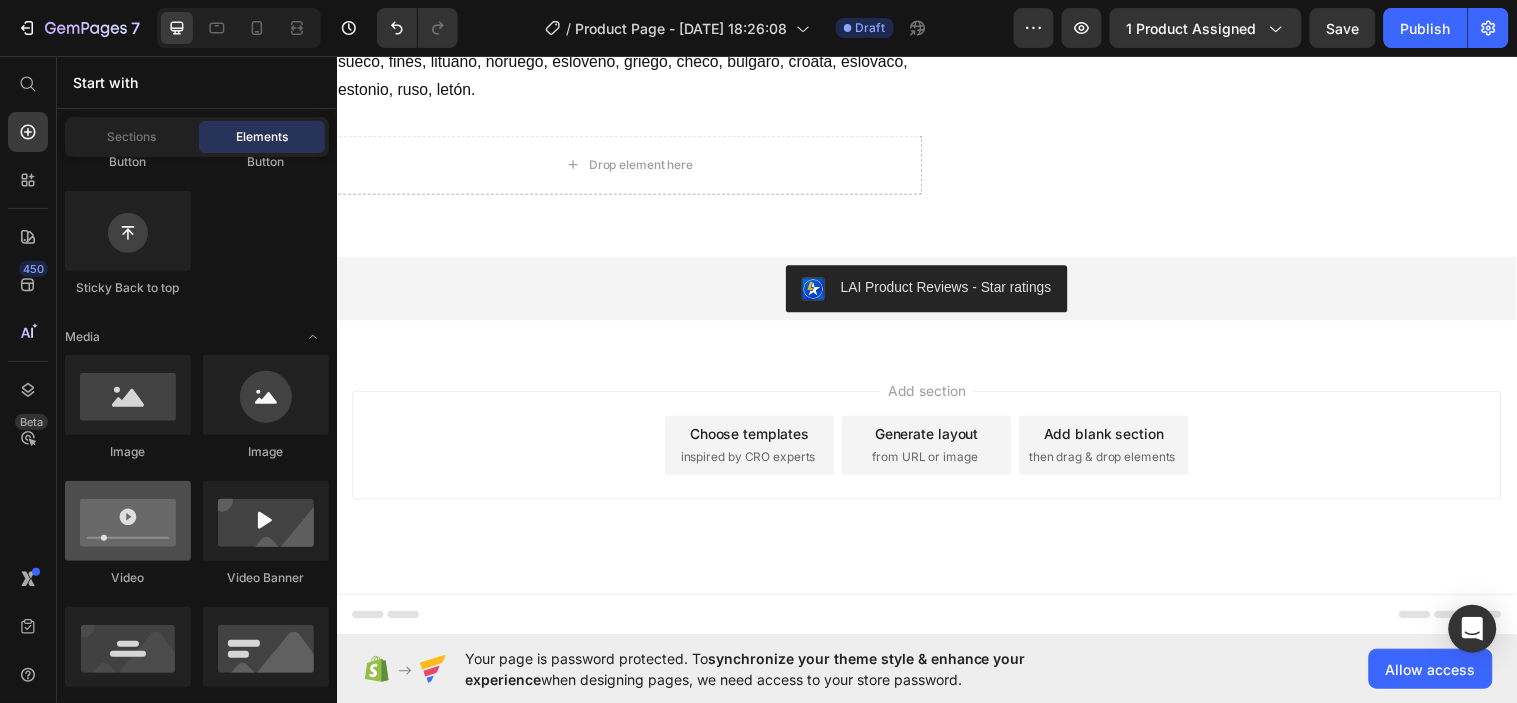 scroll, scrollTop: 0, scrollLeft: 0, axis: both 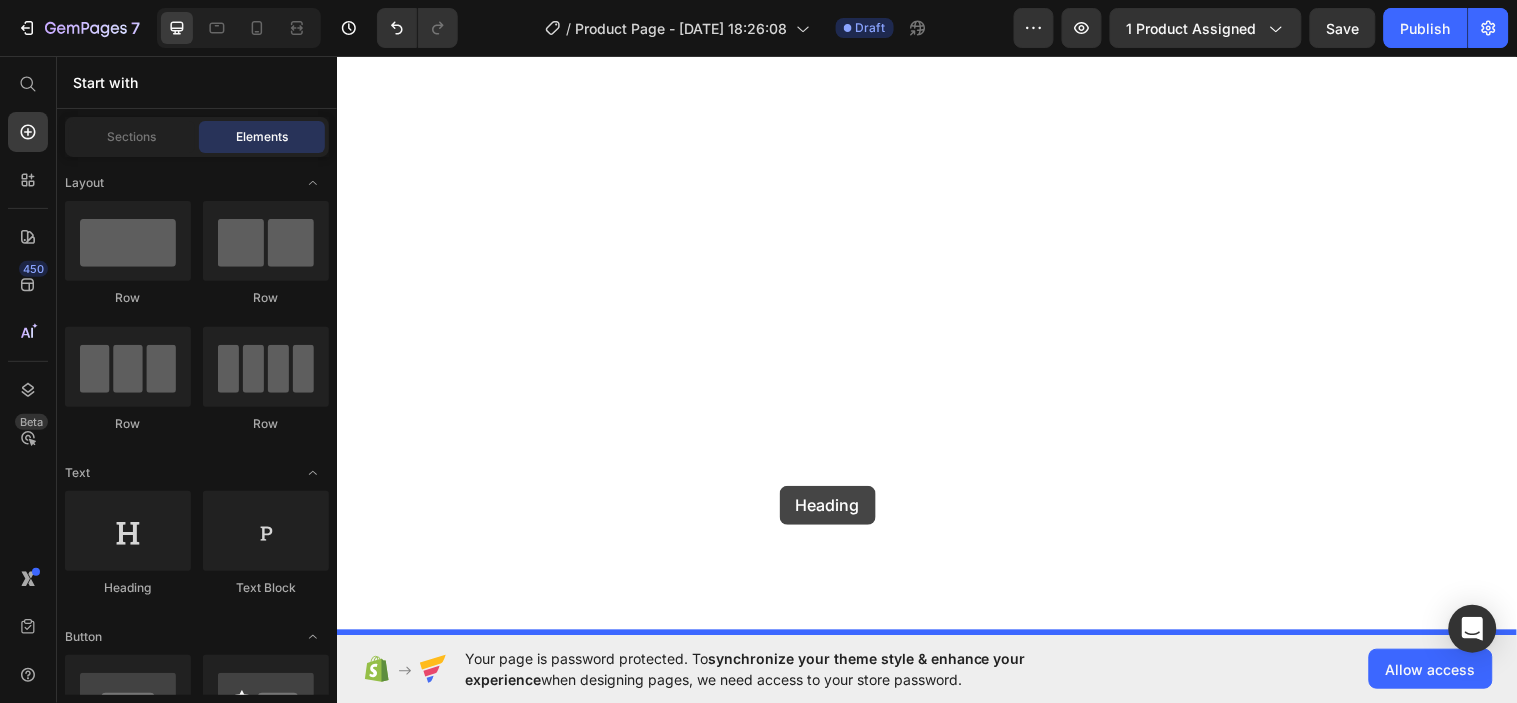 drag, startPoint x: 512, startPoint y: 589, endPoint x: 786, endPoint y: 492, distance: 290.66302 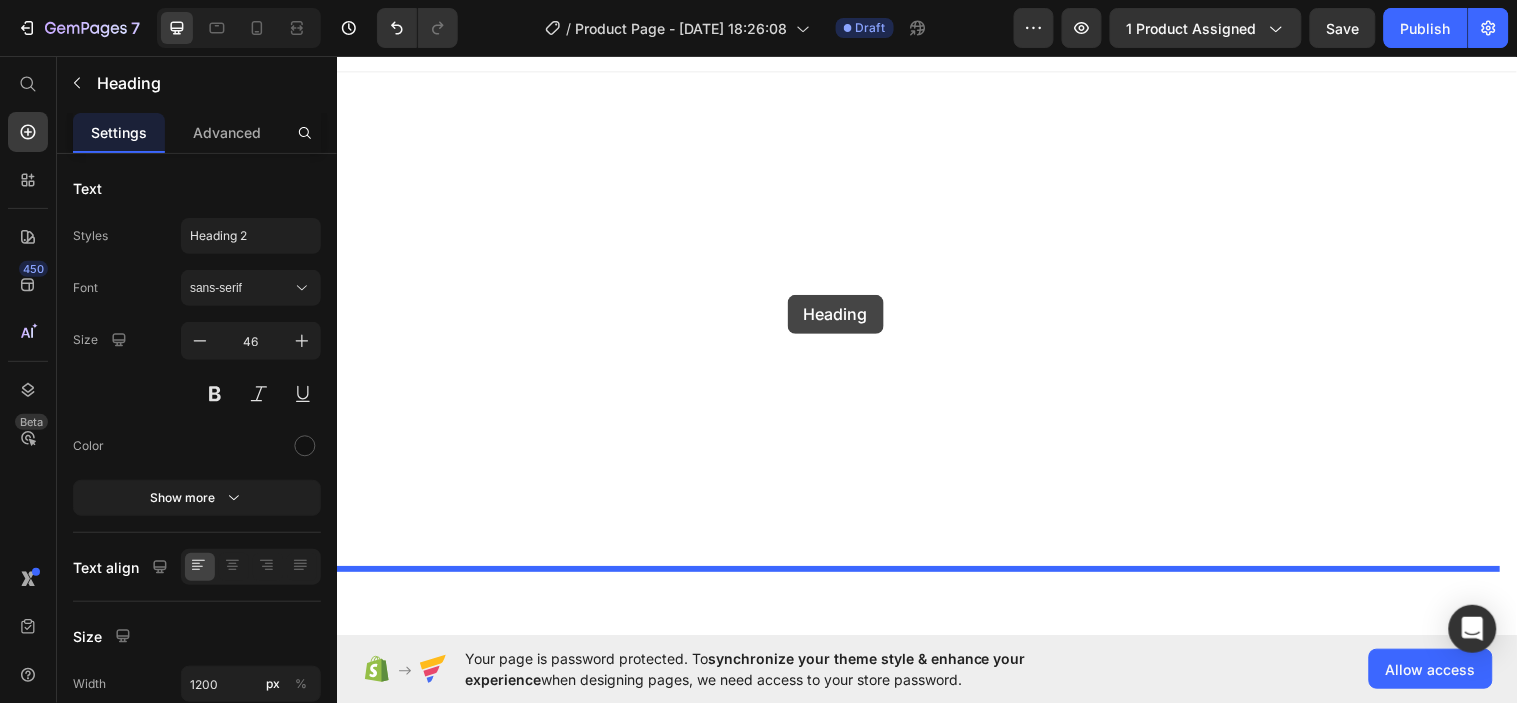 drag, startPoint x: 875, startPoint y: 444, endPoint x: 793, endPoint y: 298, distance: 167.45149 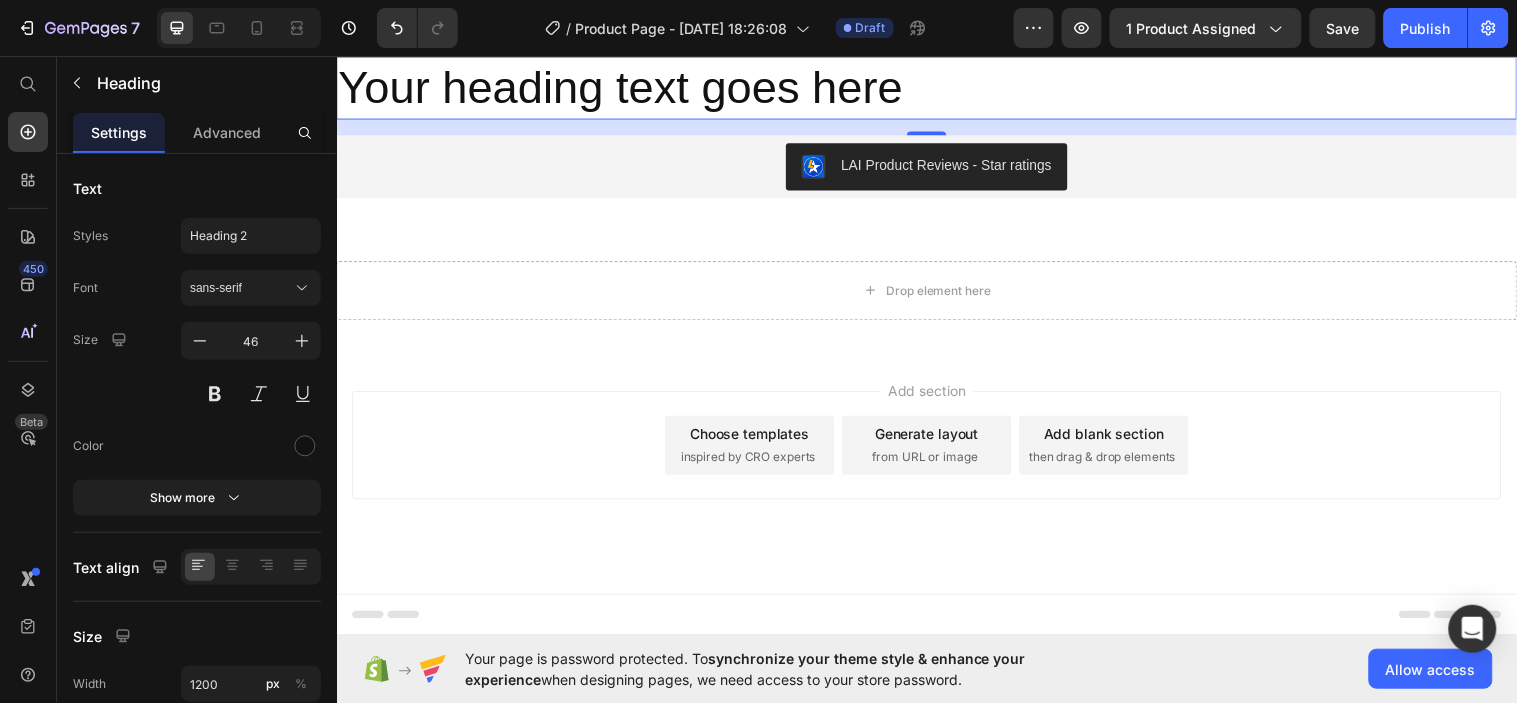 click on "Your heading text goes here" at bounding box center [936, 88] 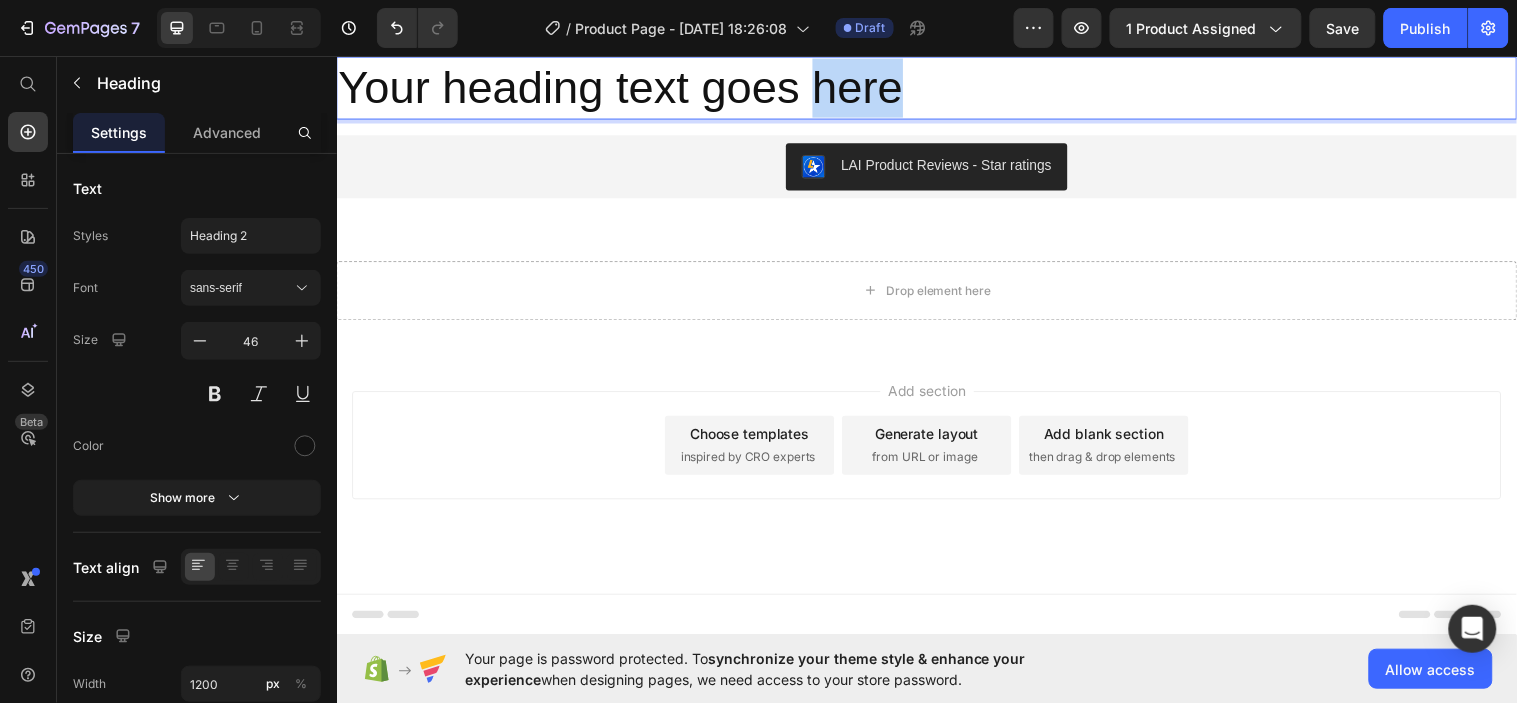 click on "Your heading text goes here" at bounding box center (936, 88) 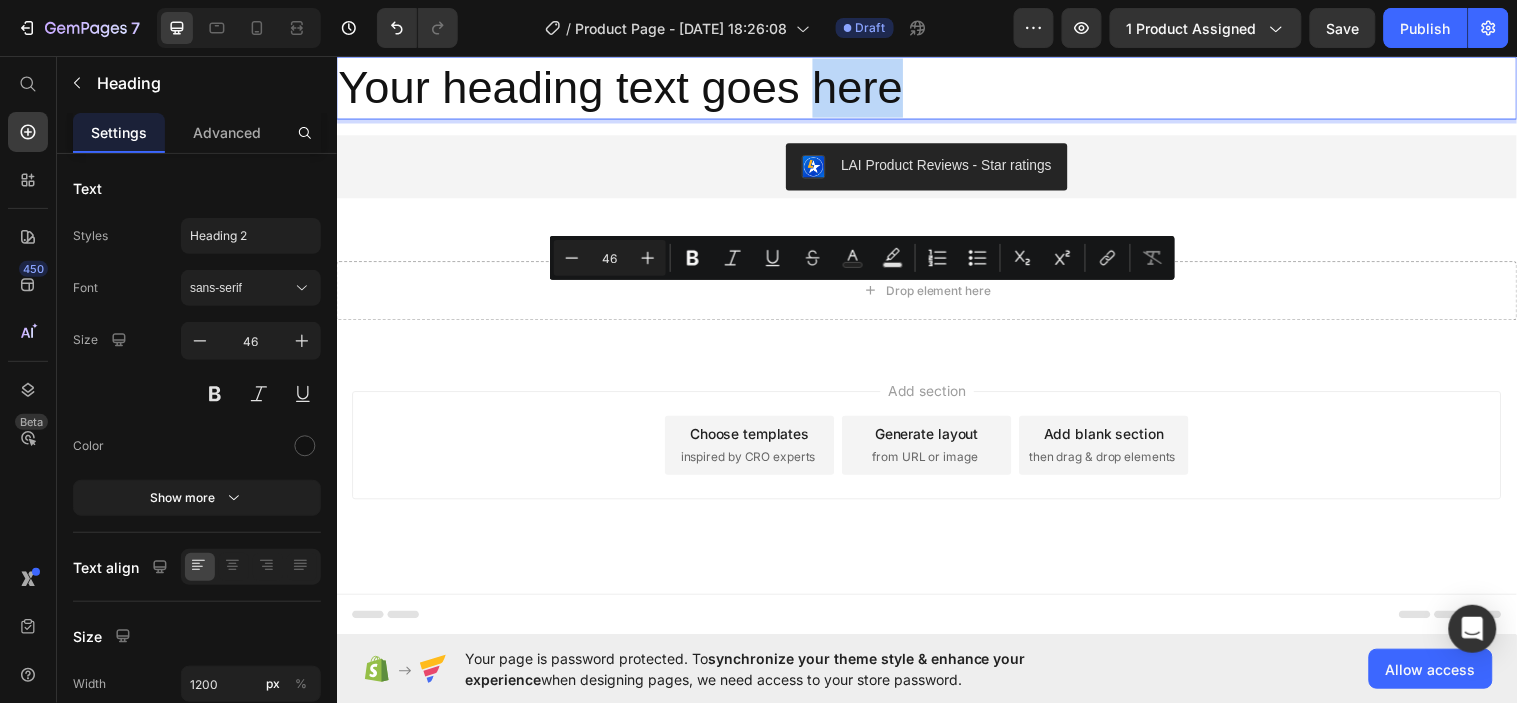 click on "Your heading text goes here" at bounding box center [936, 88] 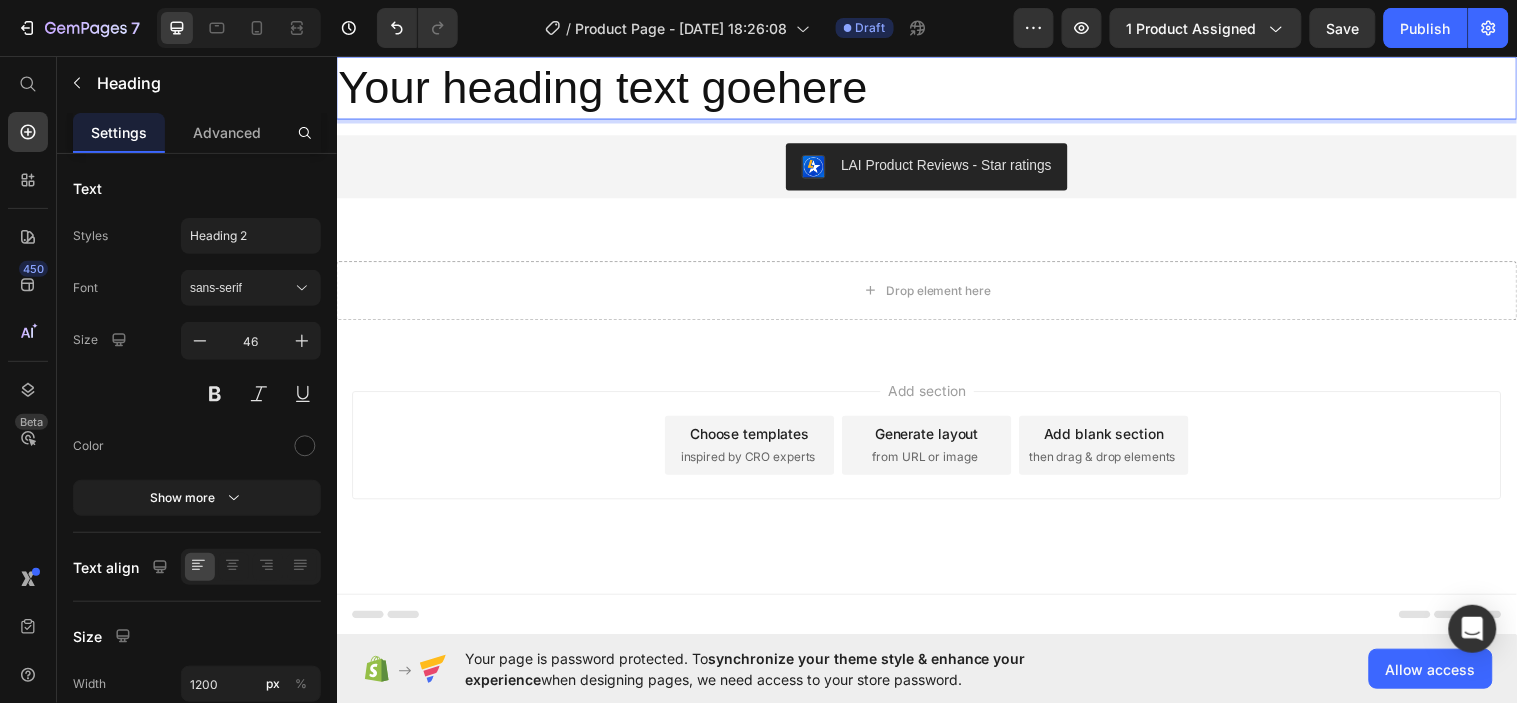 click on "Your heading text goehere" at bounding box center (936, 88) 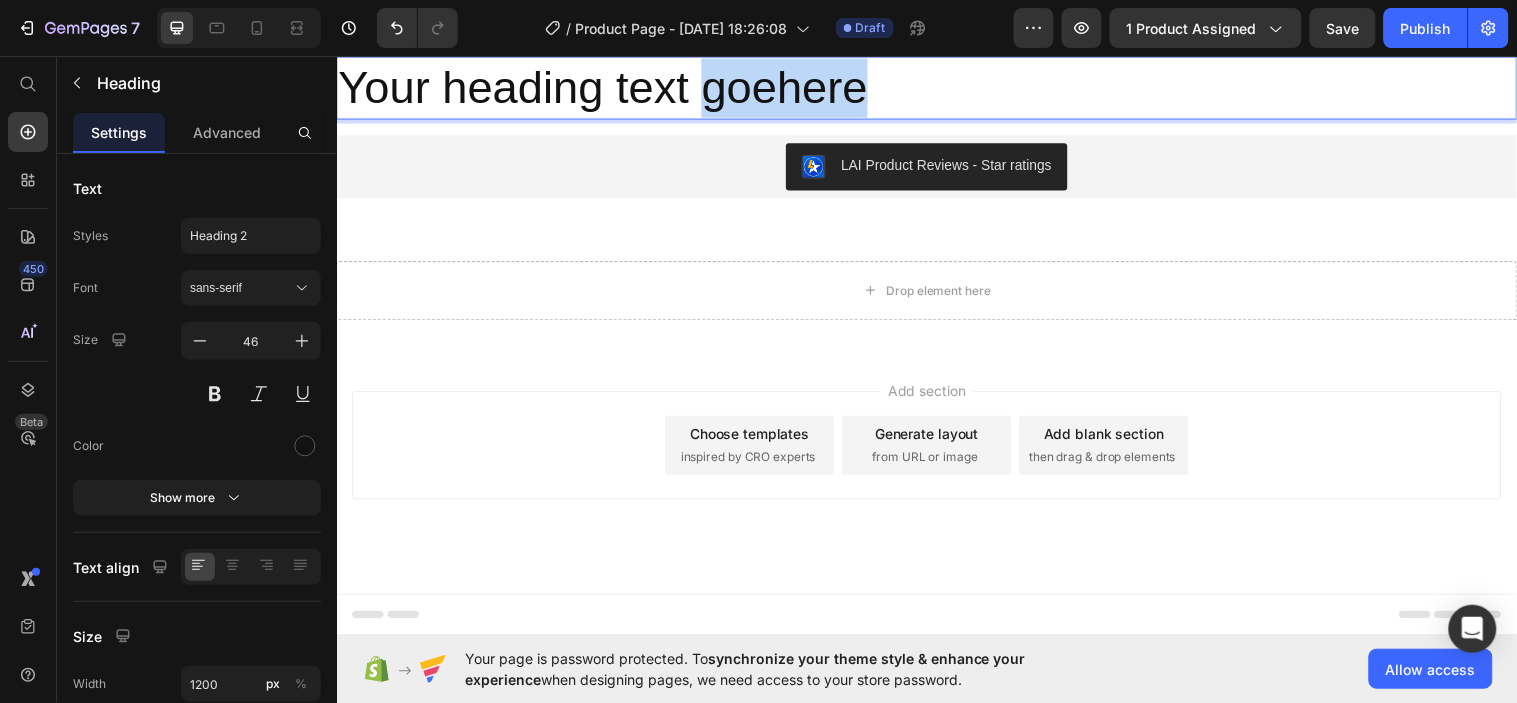 click on "Your heading text goehere" at bounding box center [936, 88] 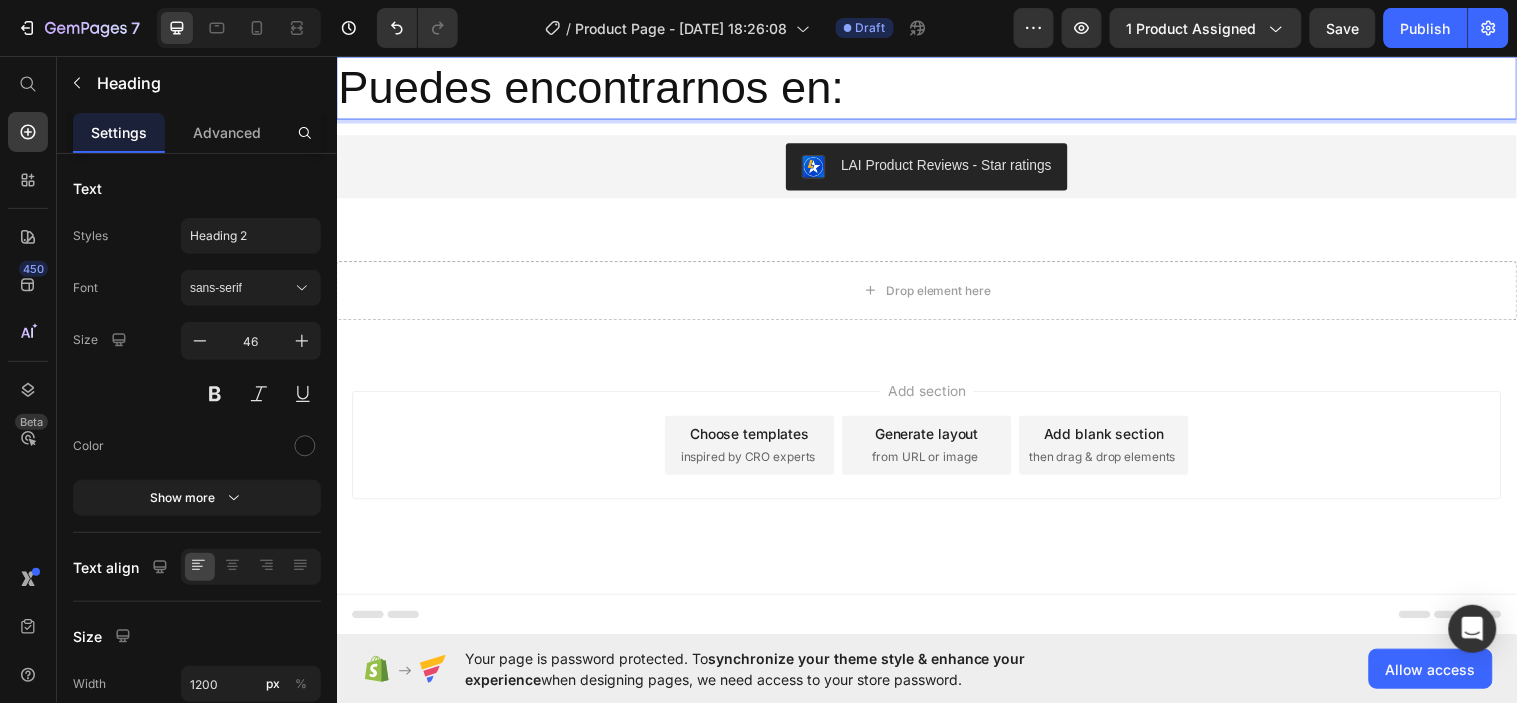 click on "Puedes encontrarnos en:" at bounding box center [936, 88] 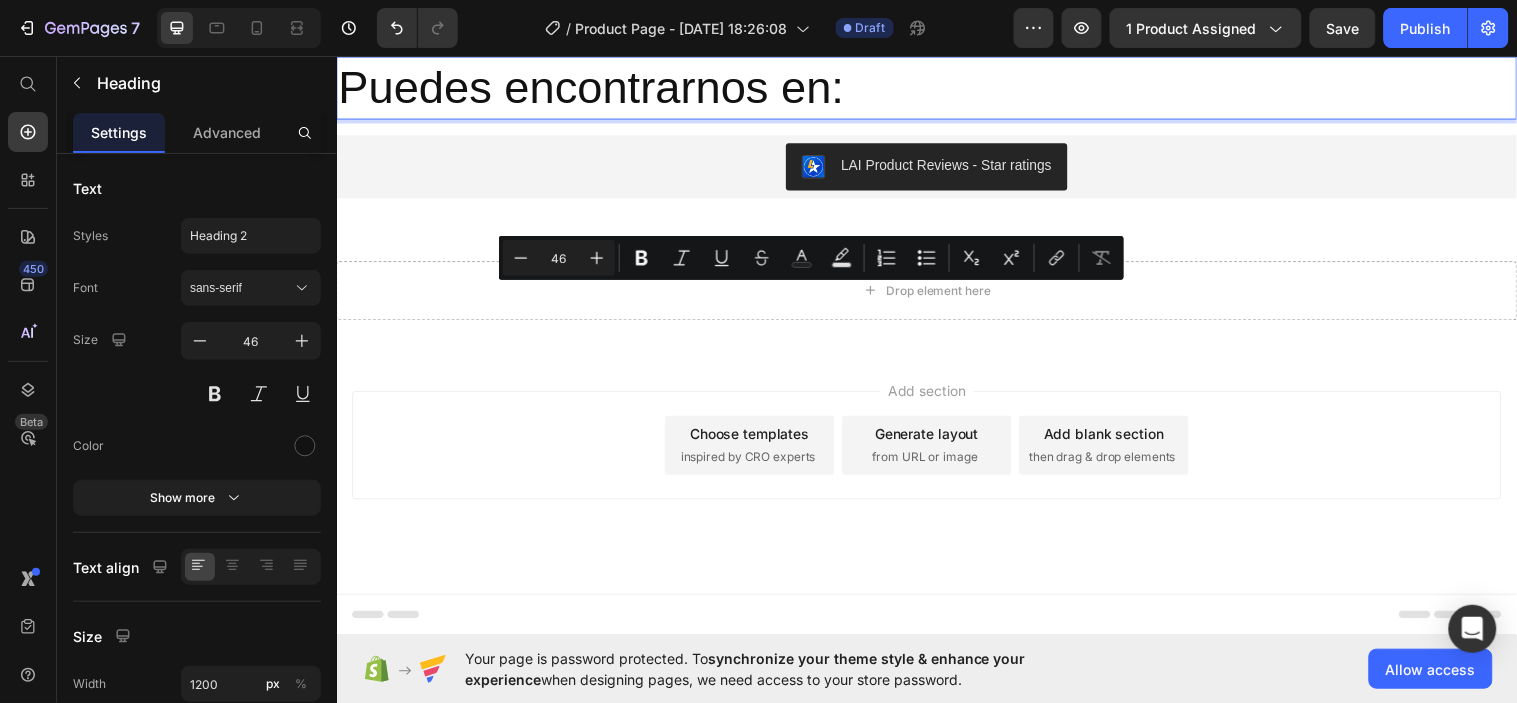 click on "Puedes encontrarnos en:" at bounding box center (936, 88) 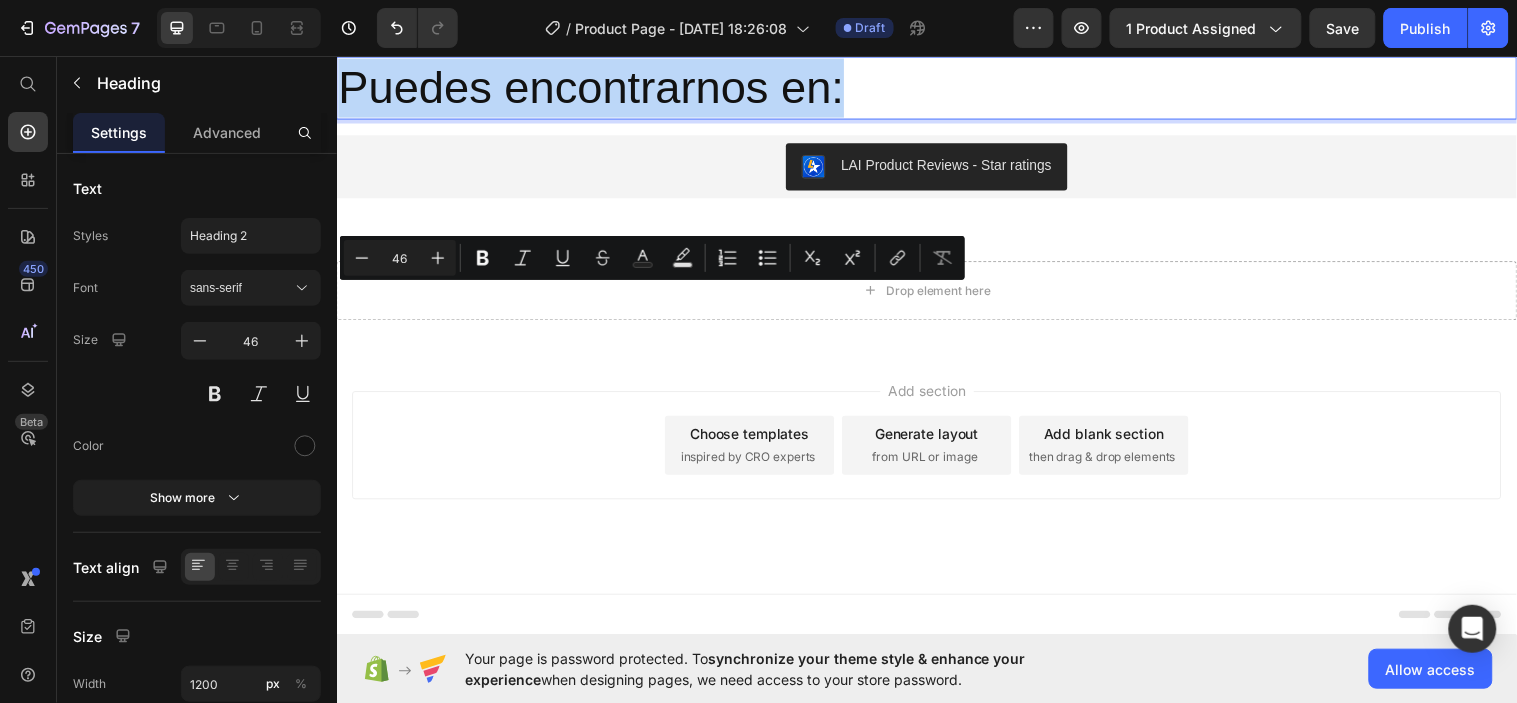drag, startPoint x: 864, startPoint y: 324, endPoint x: 348, endPoint y: 296, distance: 516.75916 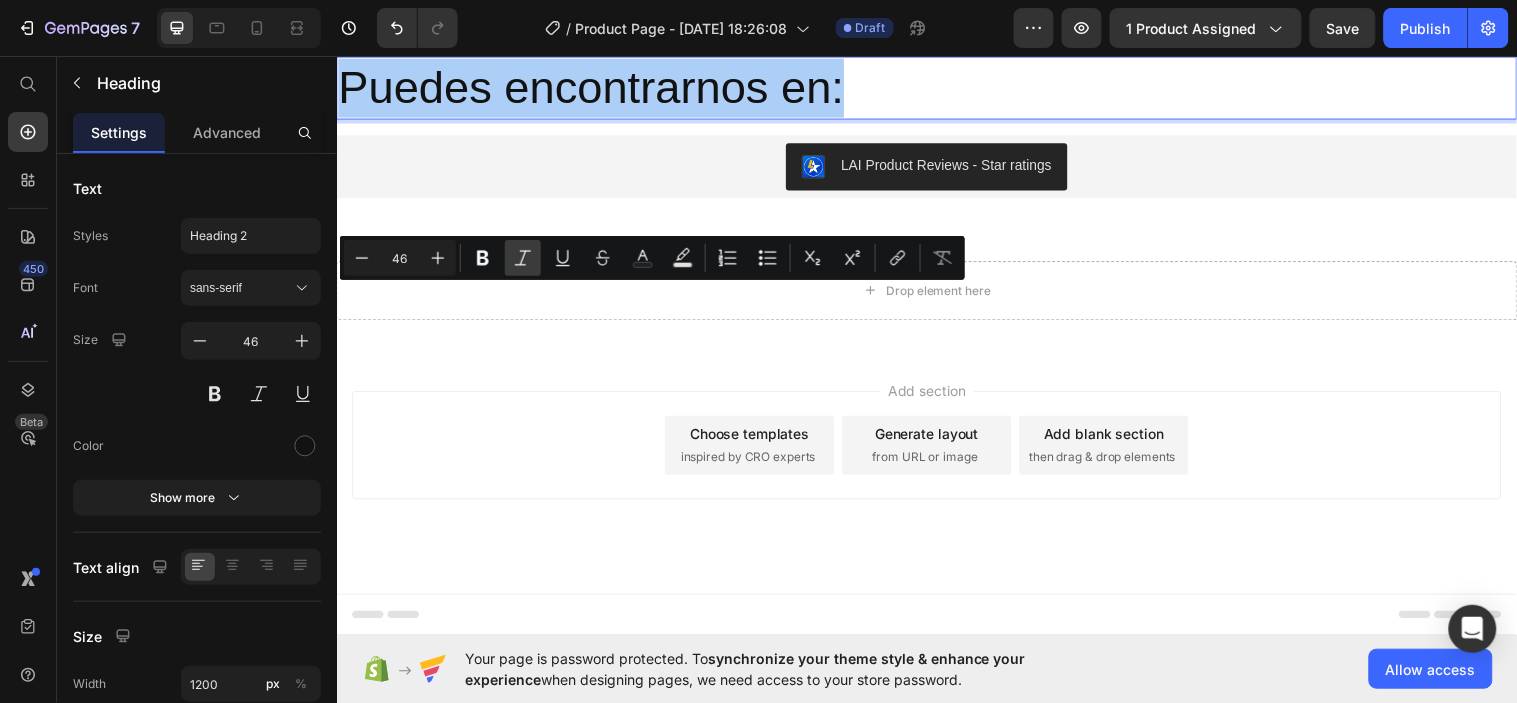 click 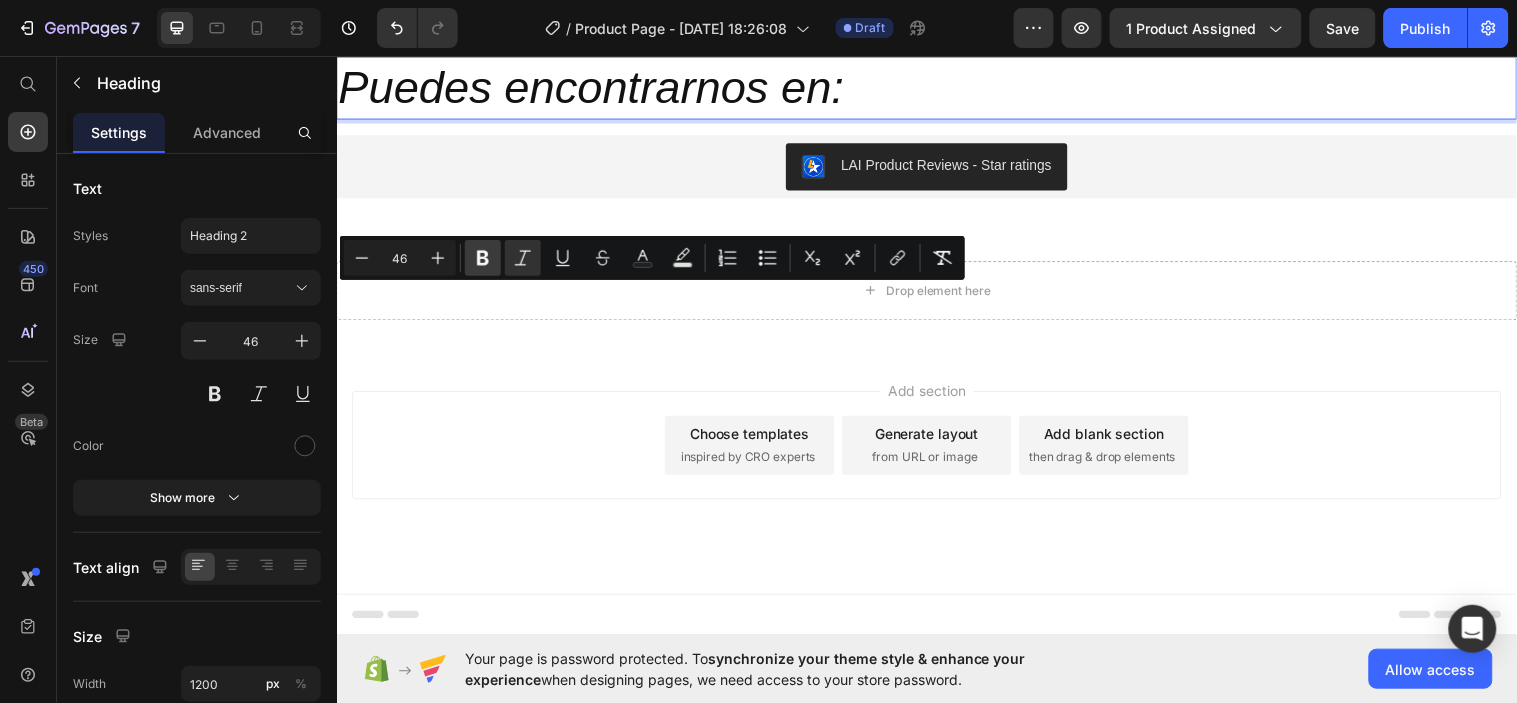 click 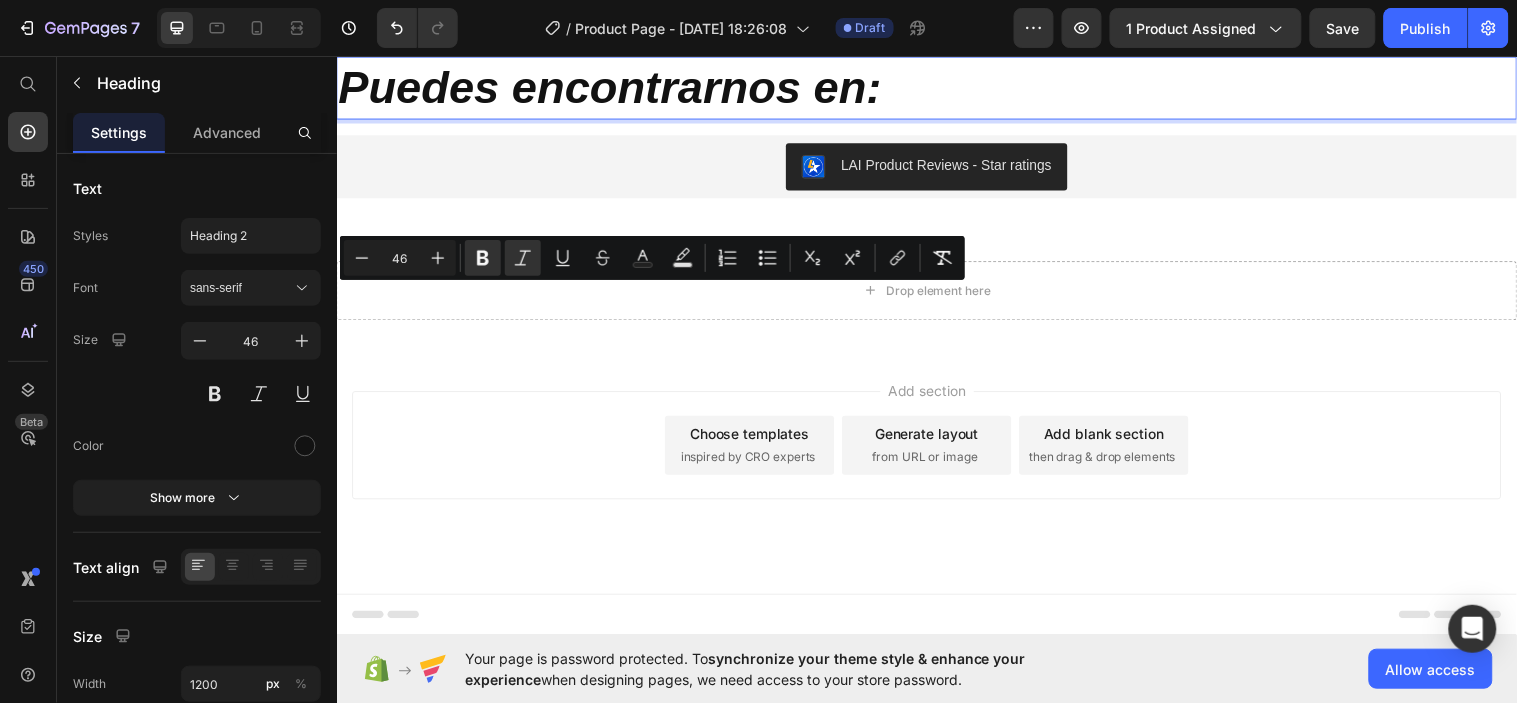click on "Puedes encontrarnos en:" at bounding box center [936, 88] 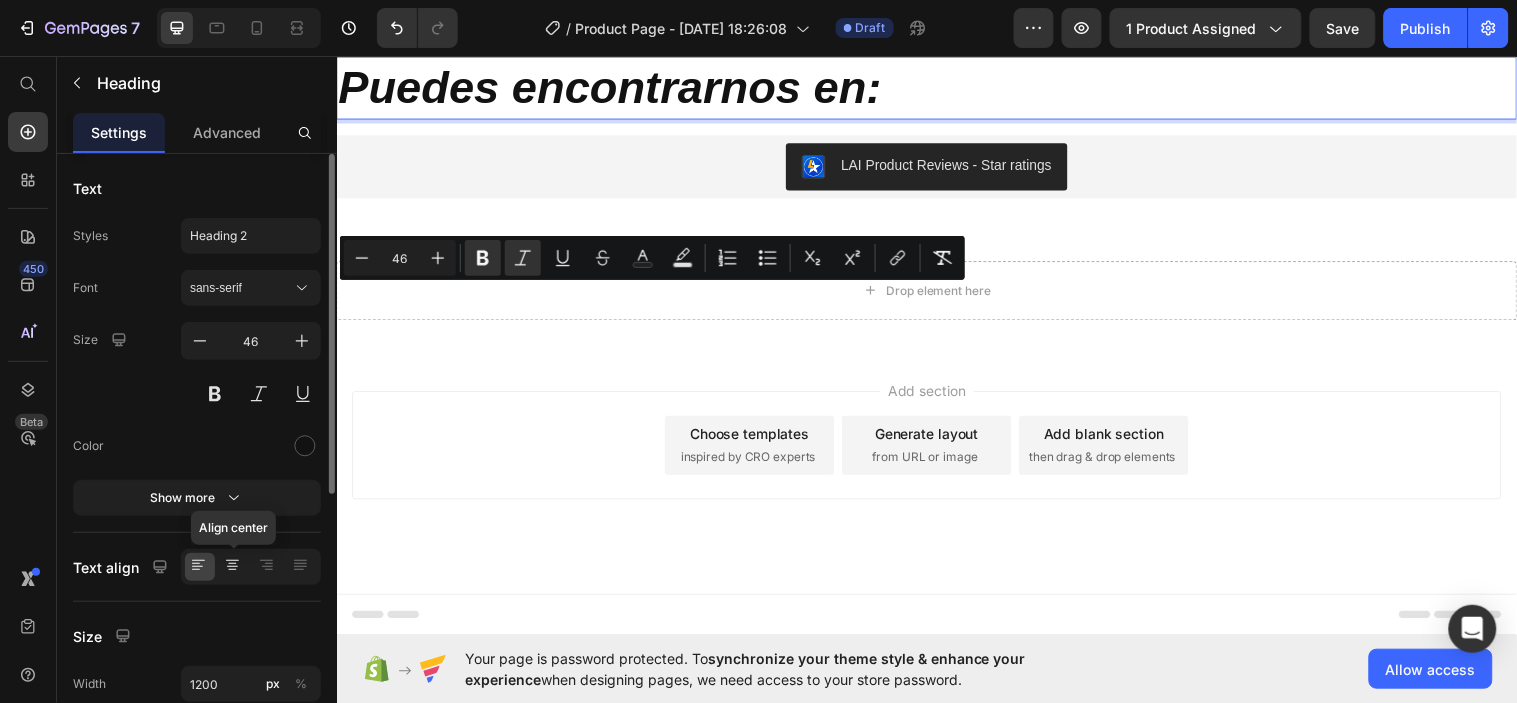 click 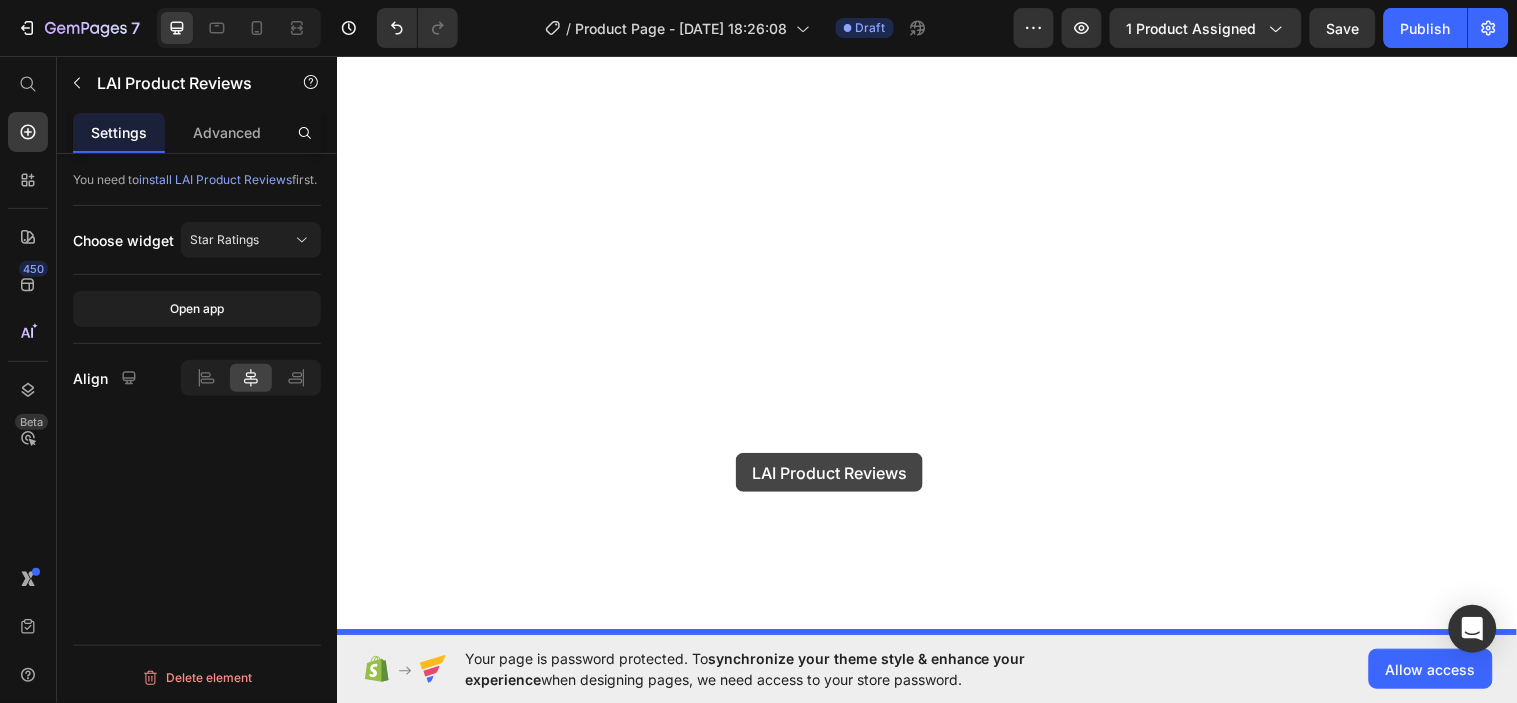 drag, startPoint x: 750, startPoint y: 400, endPoint x: 742, endPoint y: 459, distance: 59.5399 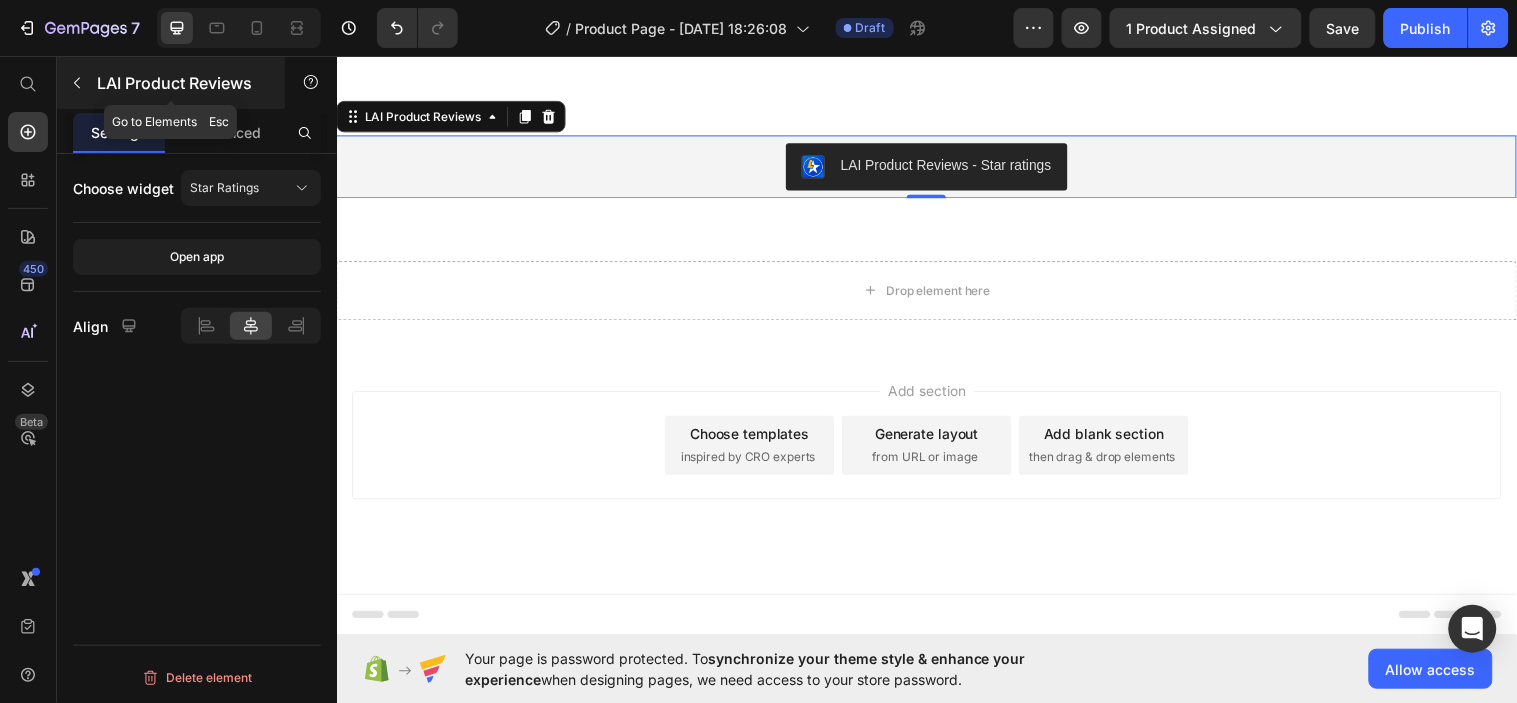 click 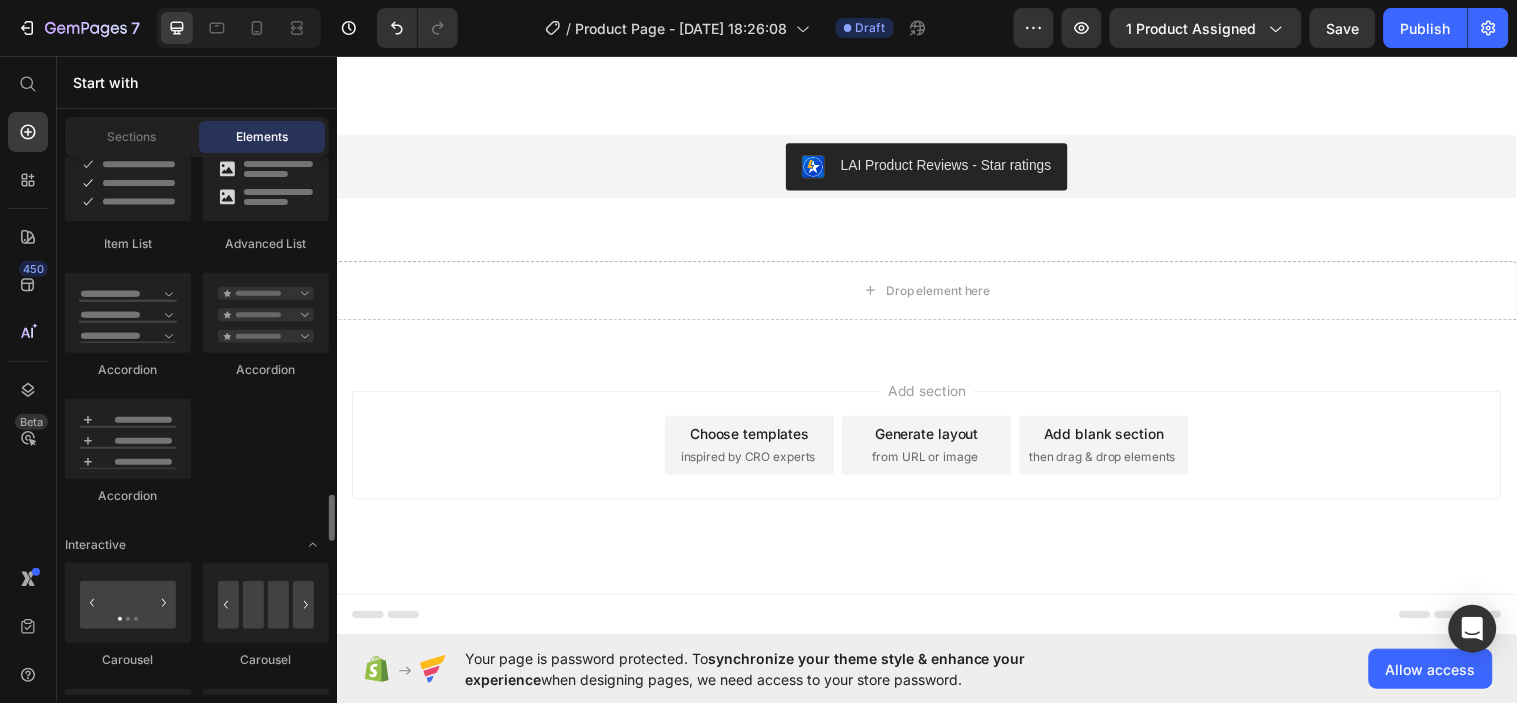 scroll, scrollTop: 1932, scrollLeft: 0, axis: vertical 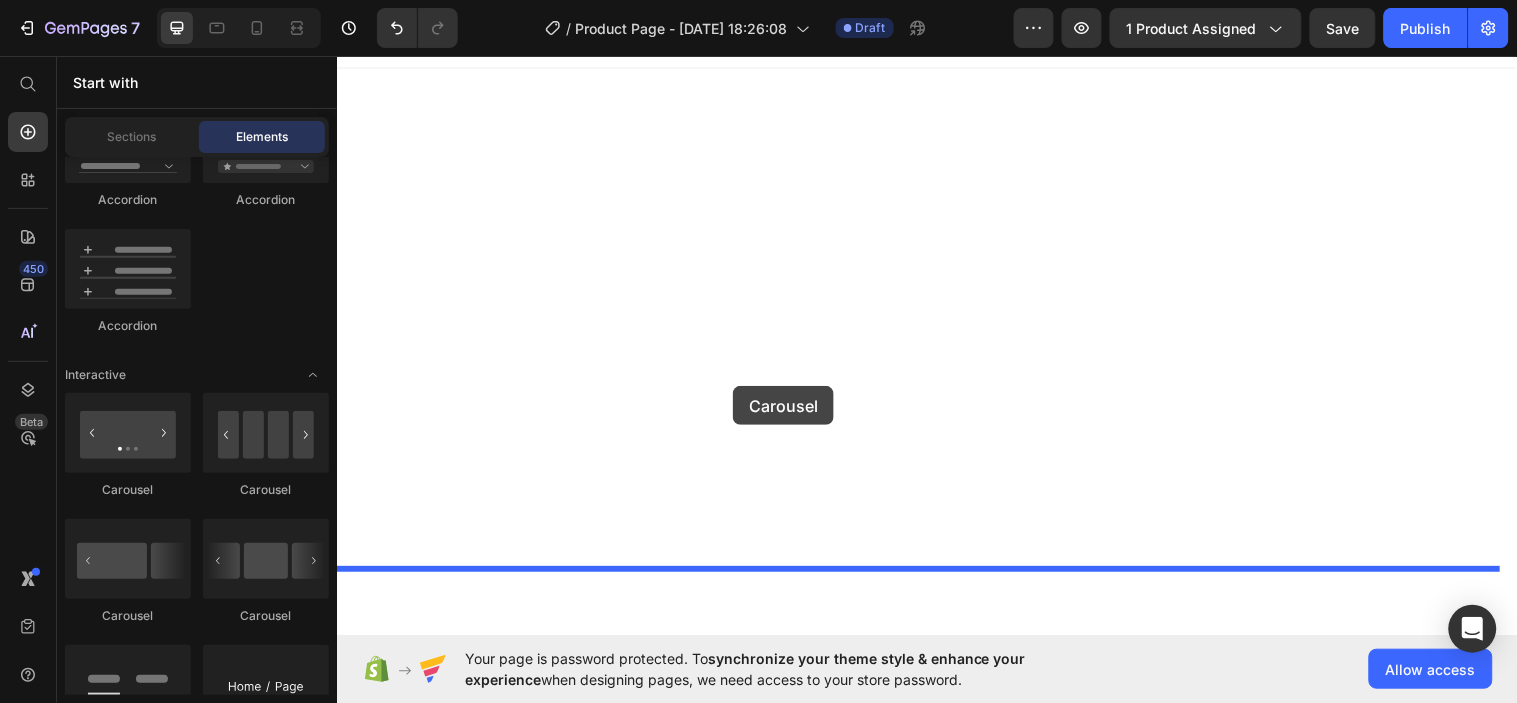drag, startPoint x: 447, startPoint y: 603, endPoint x: 739, endPoint y: 391, distance: 360.84344 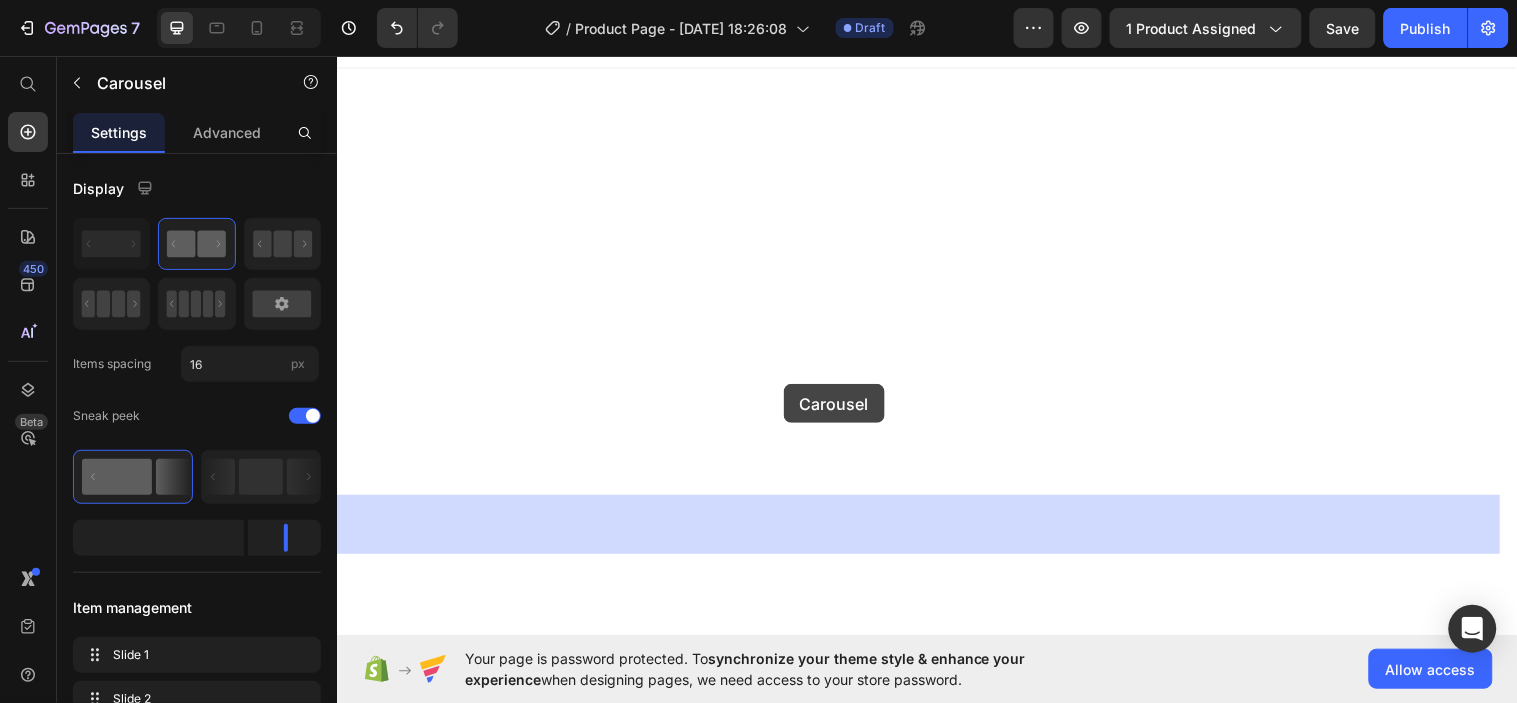 drag, startPoint x: 816, startPoint y: 426, endPoint x: 790, endPoint y: 389, distance: 45.221676 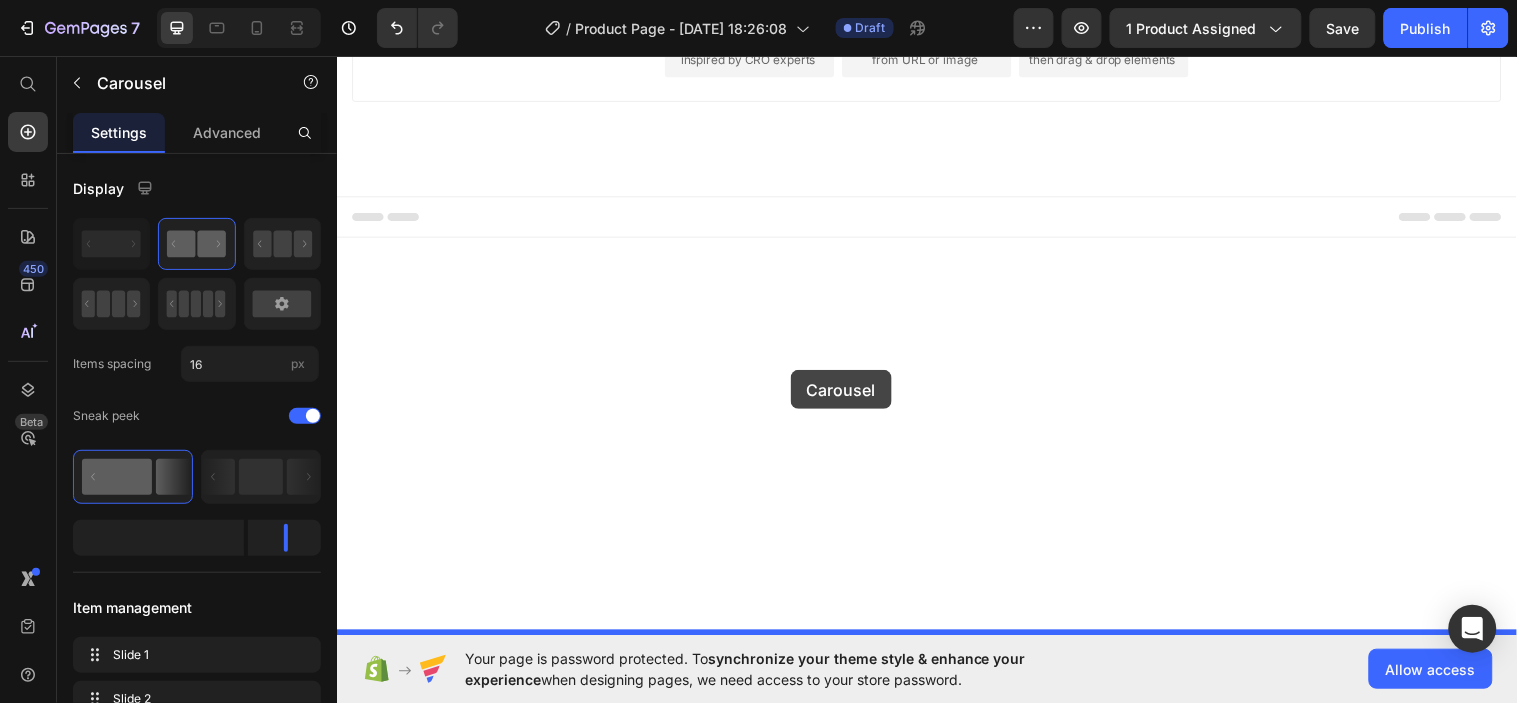 drag, startPoint x: 805, startPoint y: 420, endPoint x: 797, endPoint y: 375, distance: 45.705578 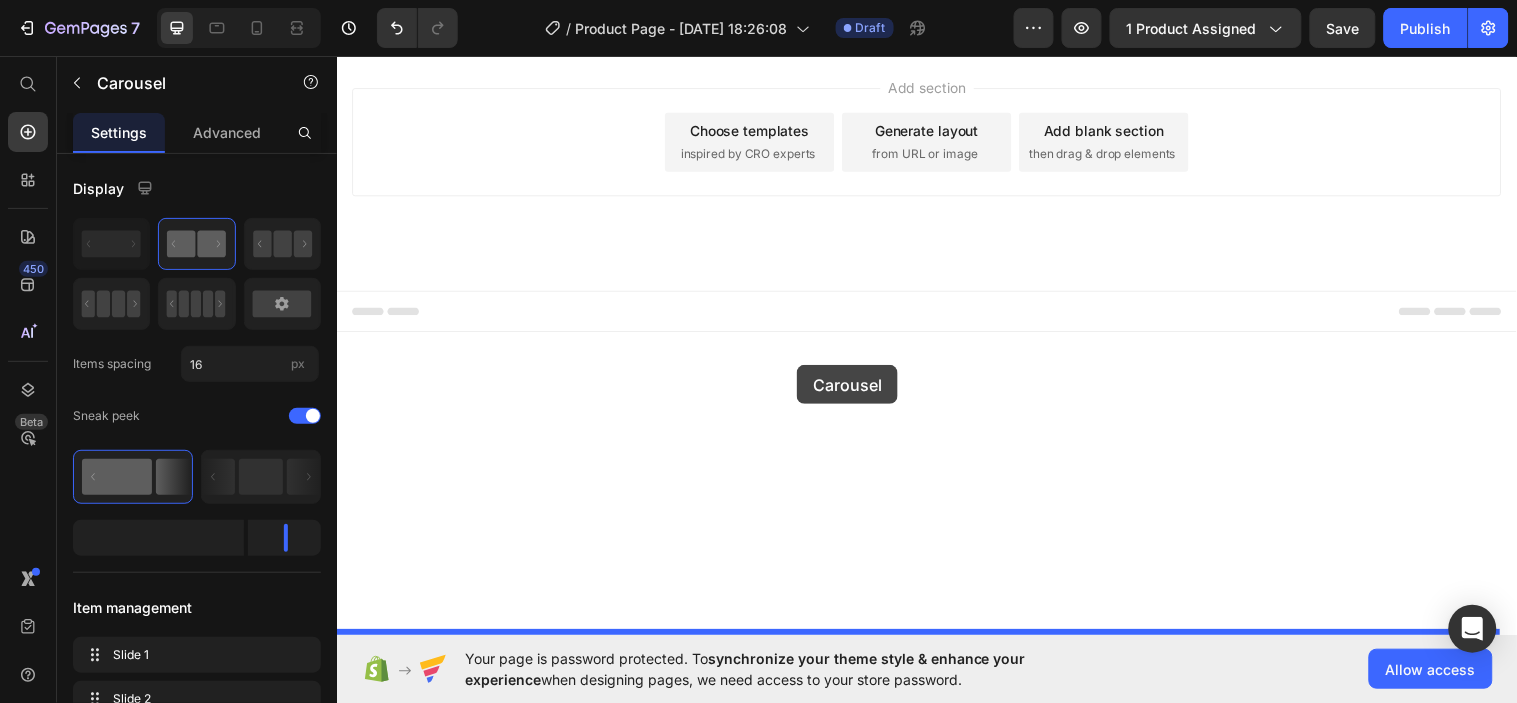 drag, startPoint x: 820, startPoint y: 429, endPoint x: 804, endPoint y: 370, distance: 61.13101 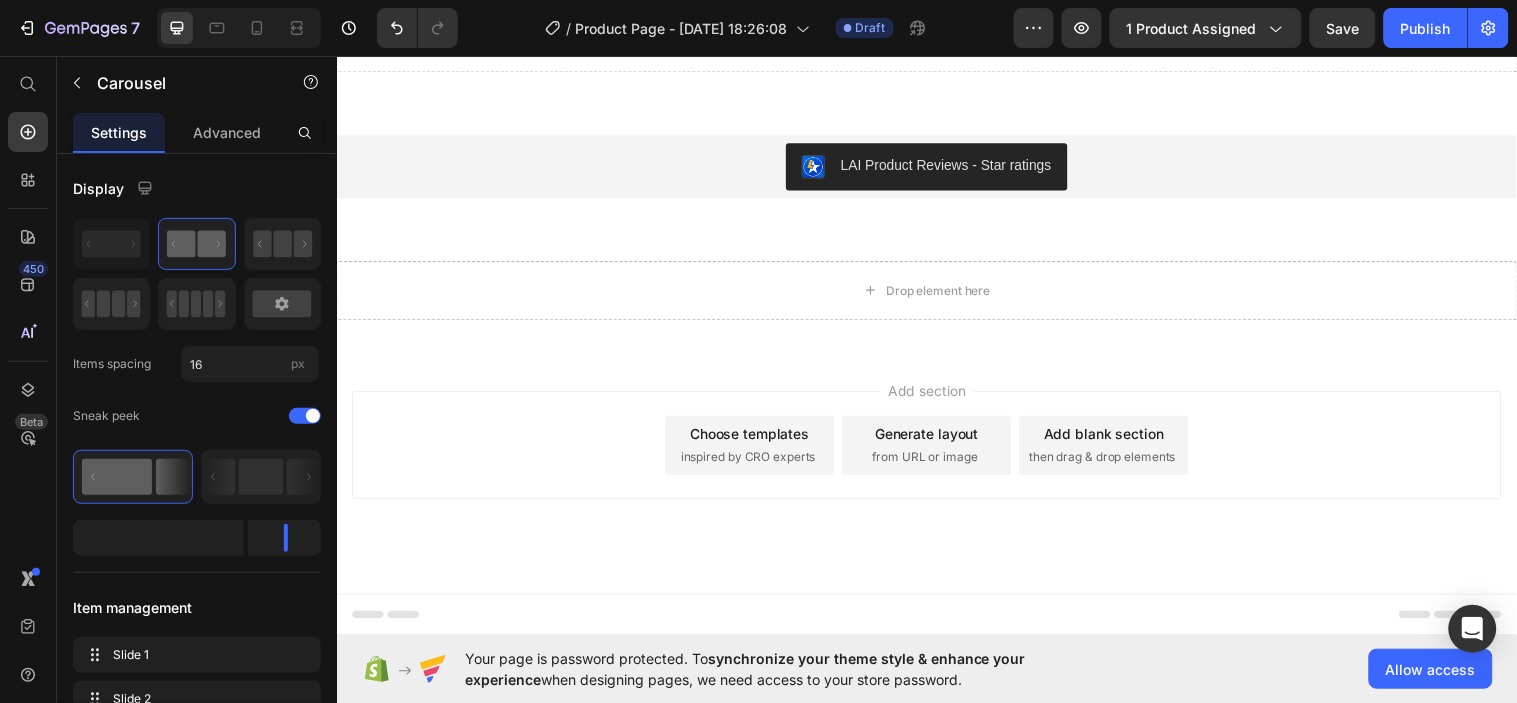 click on "DESCRIPCIÓN DE LA DEPILADORA+ BENEFICIOS Heading ¿Cuál es la descripción de este producto? Una depiladora facial eléctrica muy cómoda y práctica para eliminar el vello de las [PERSON_NAME] y el [PERSON_NAME] fácilmente y sin causar ningún dolor. Además, por su reducido tamaño y su diseño innovador, apenas ocupa espacio y puede llevarse discretamente en el bolso. ¿En cuántos idiomas tengo el producto? Packaging y manual en 24 idiomas: [PERSON_NAME], español, [PERSON_NAME], italiano, portugués, holandés, polaco, húngaro, rumano, danés, sueco, finés, lituano, noruego, esloveno, griego, checo, búlgaro, croata, eslovaco, estonio, ruso, letón.   Text Block
Drop element here Row Image Row Section 2" at bounding box center (936, -465) 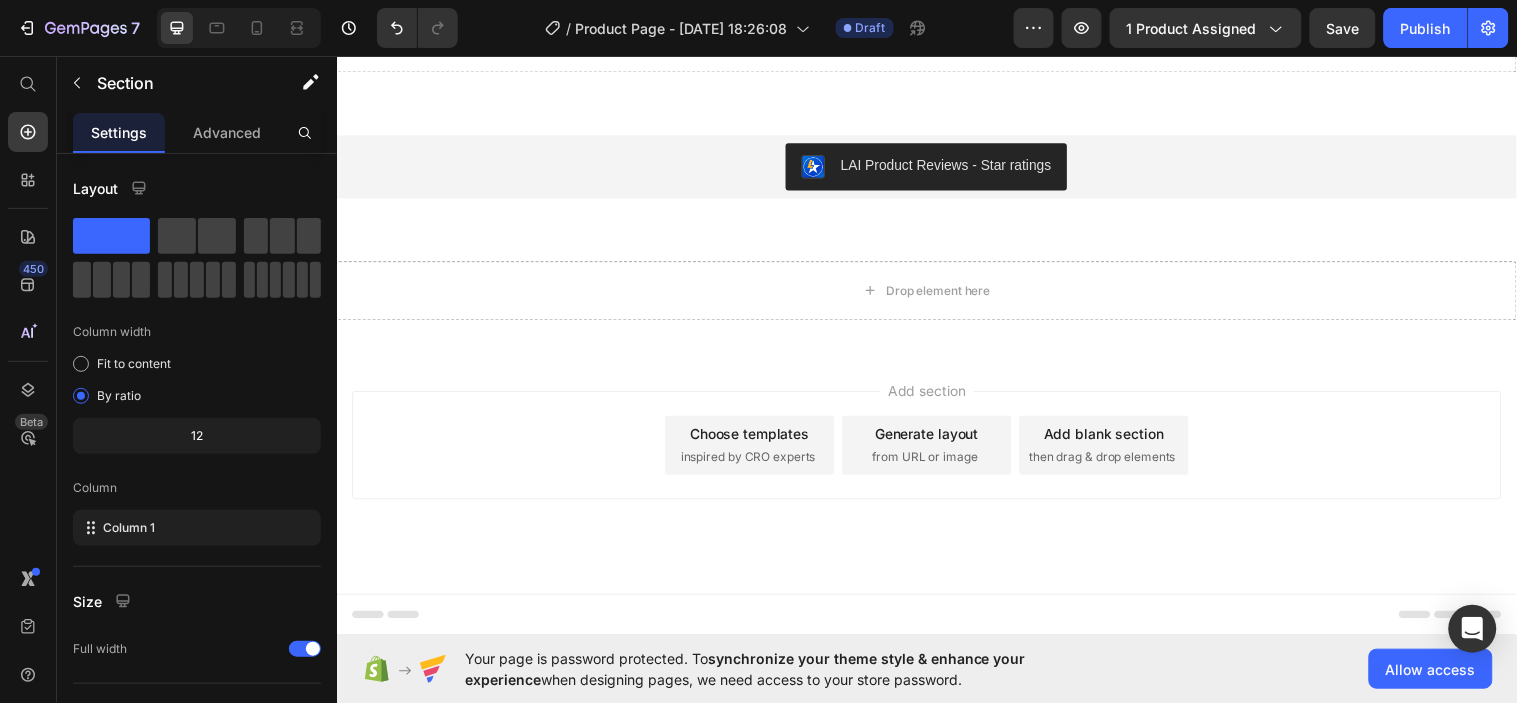 click 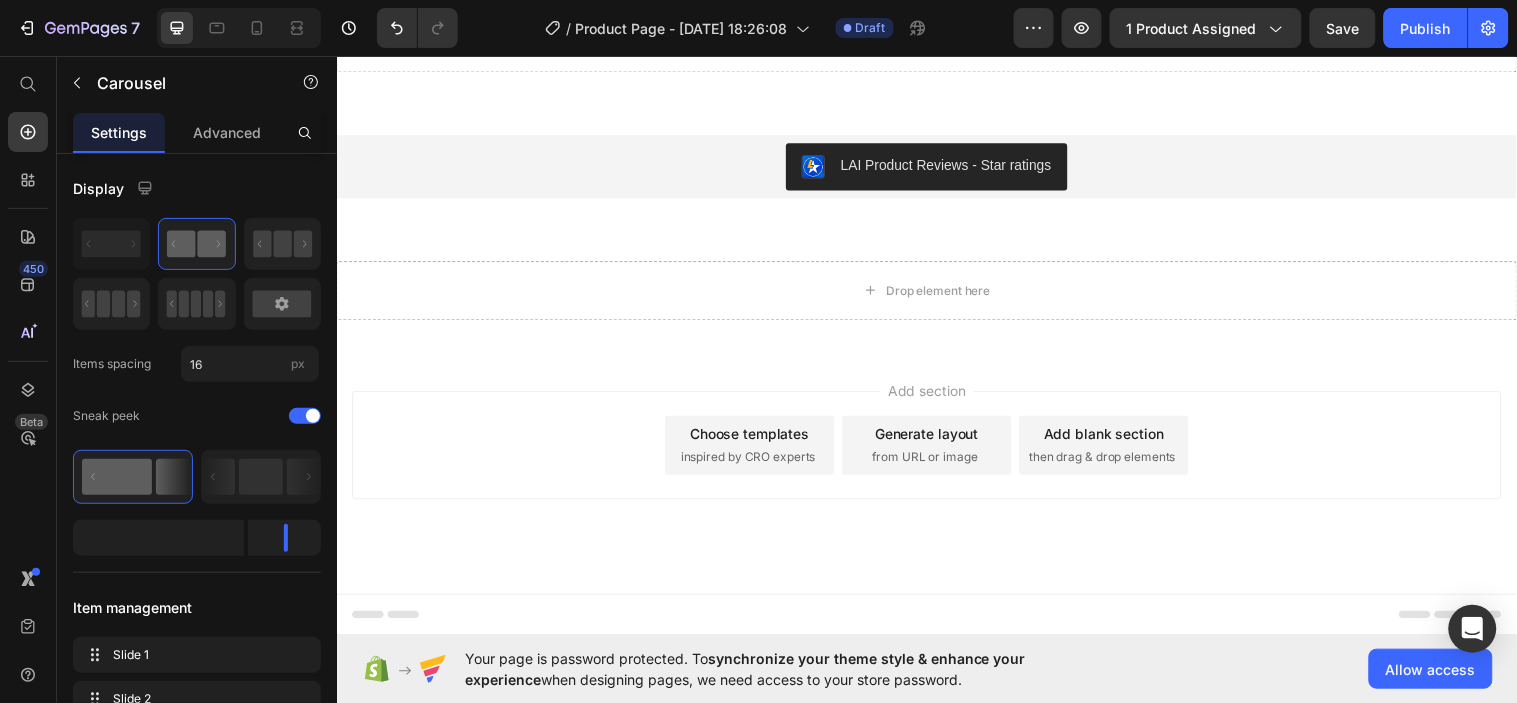 click 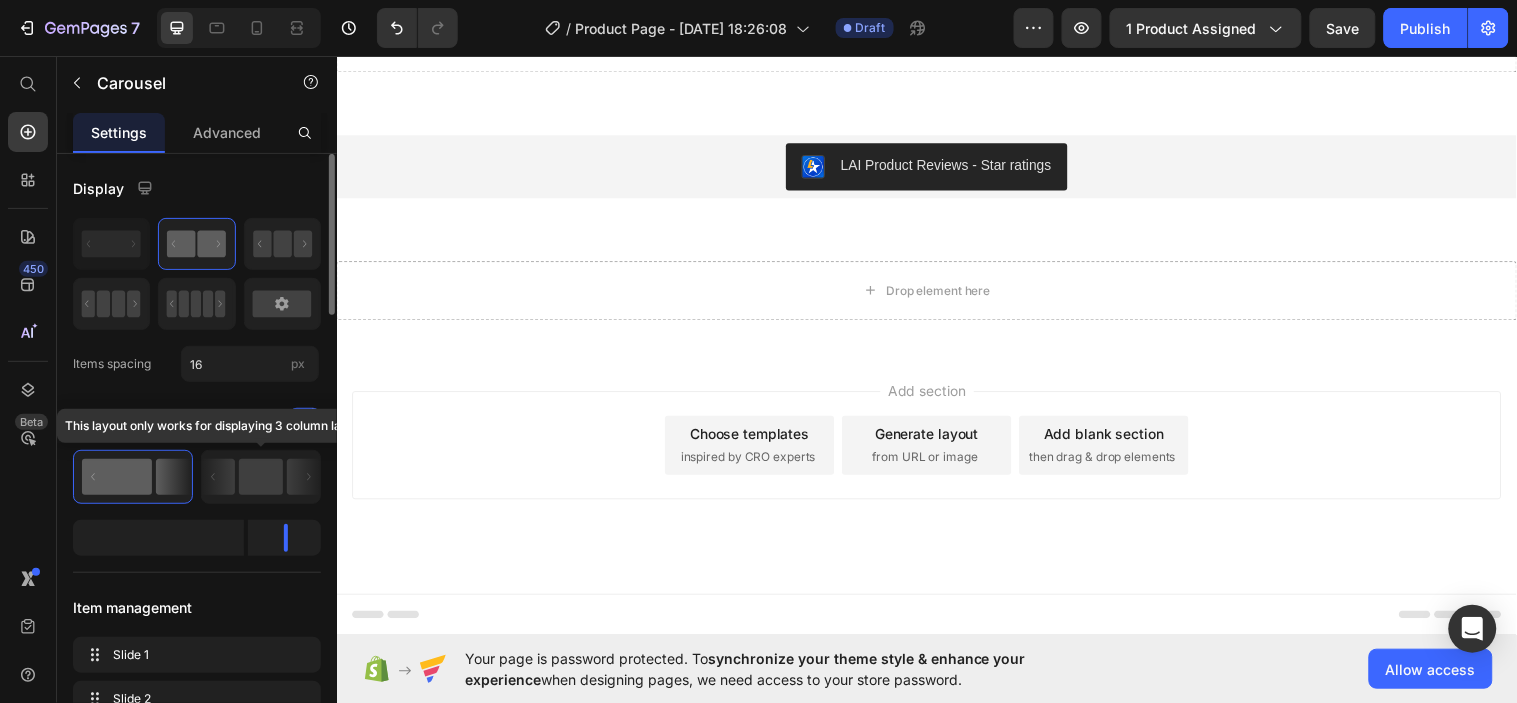 click 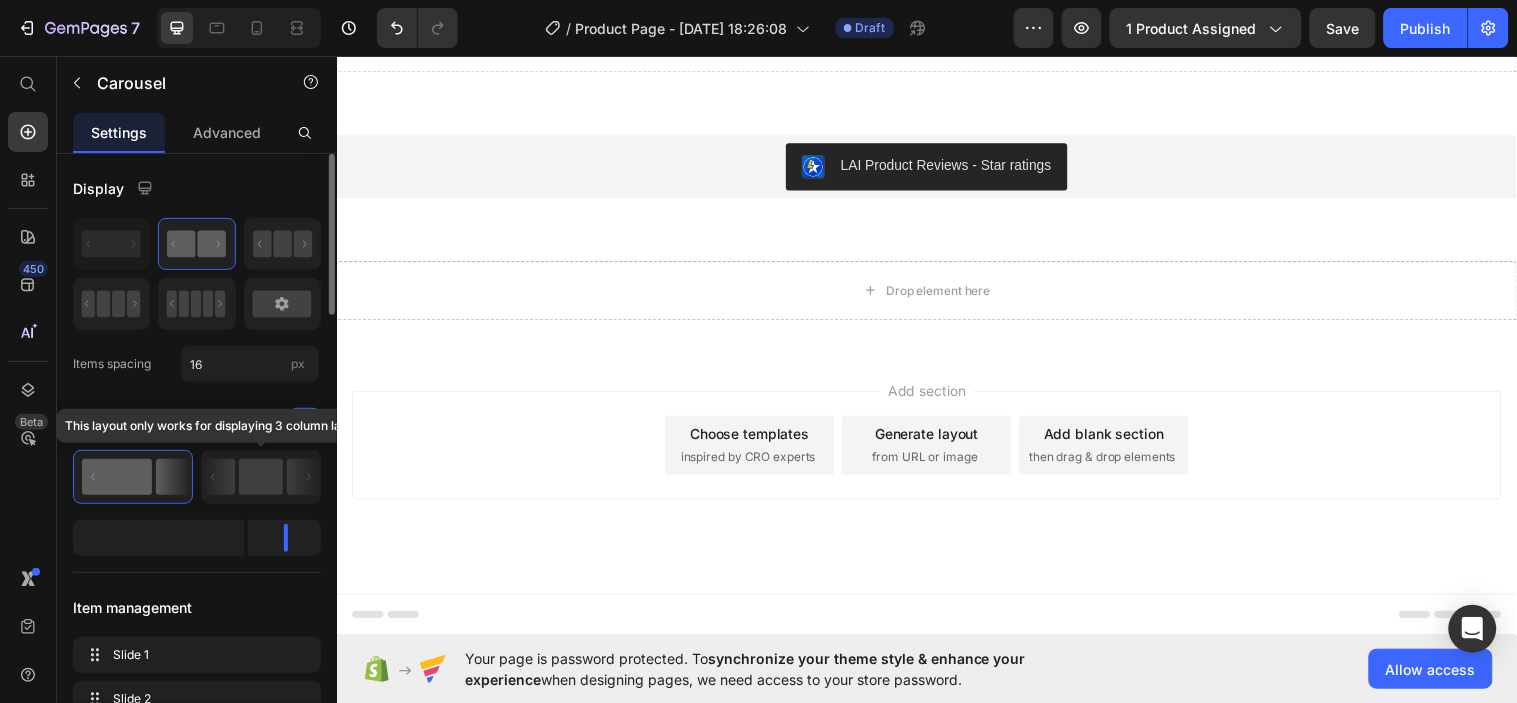 scroll, scrollTop: 0, scrollLeft: 0, axis: both 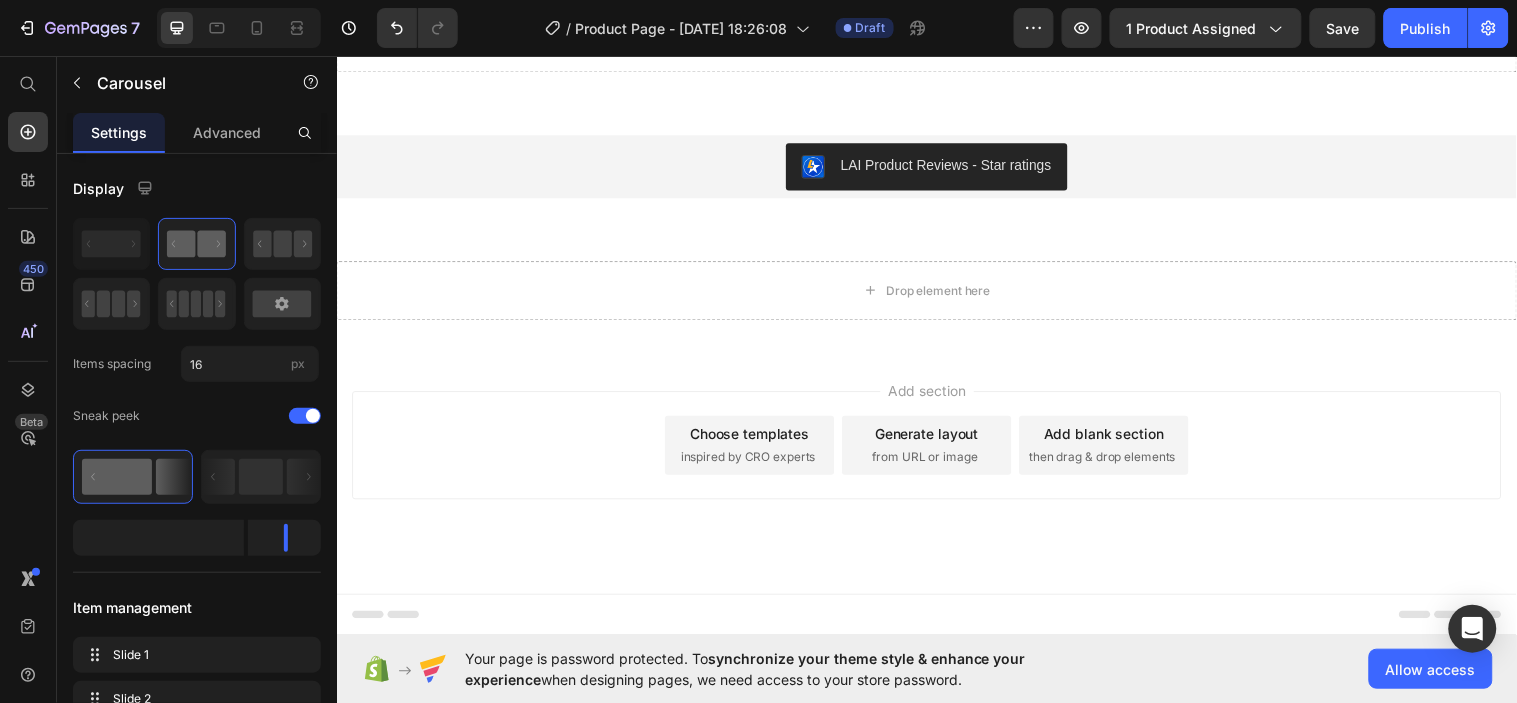 click 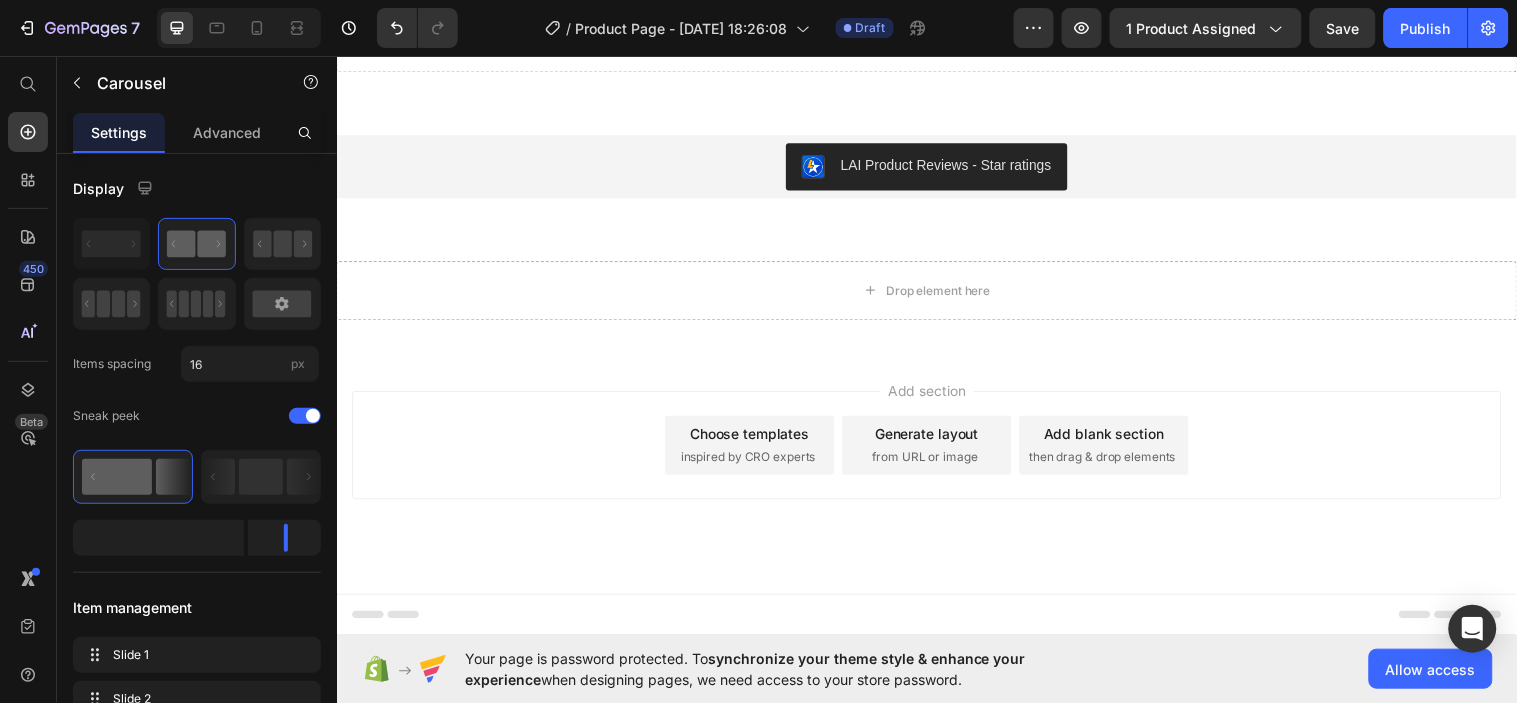 click on "Drop element here" at bounding box center [1128, -82] 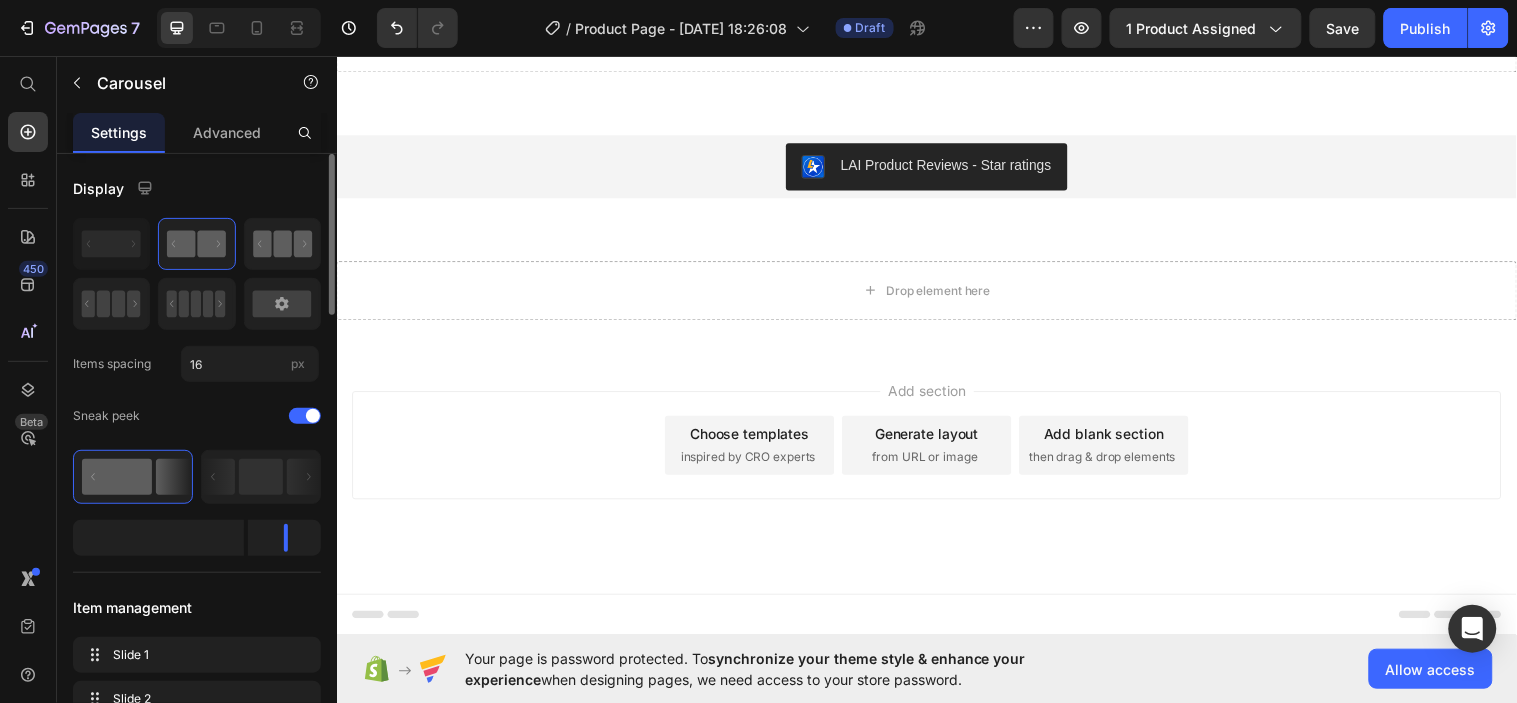 click 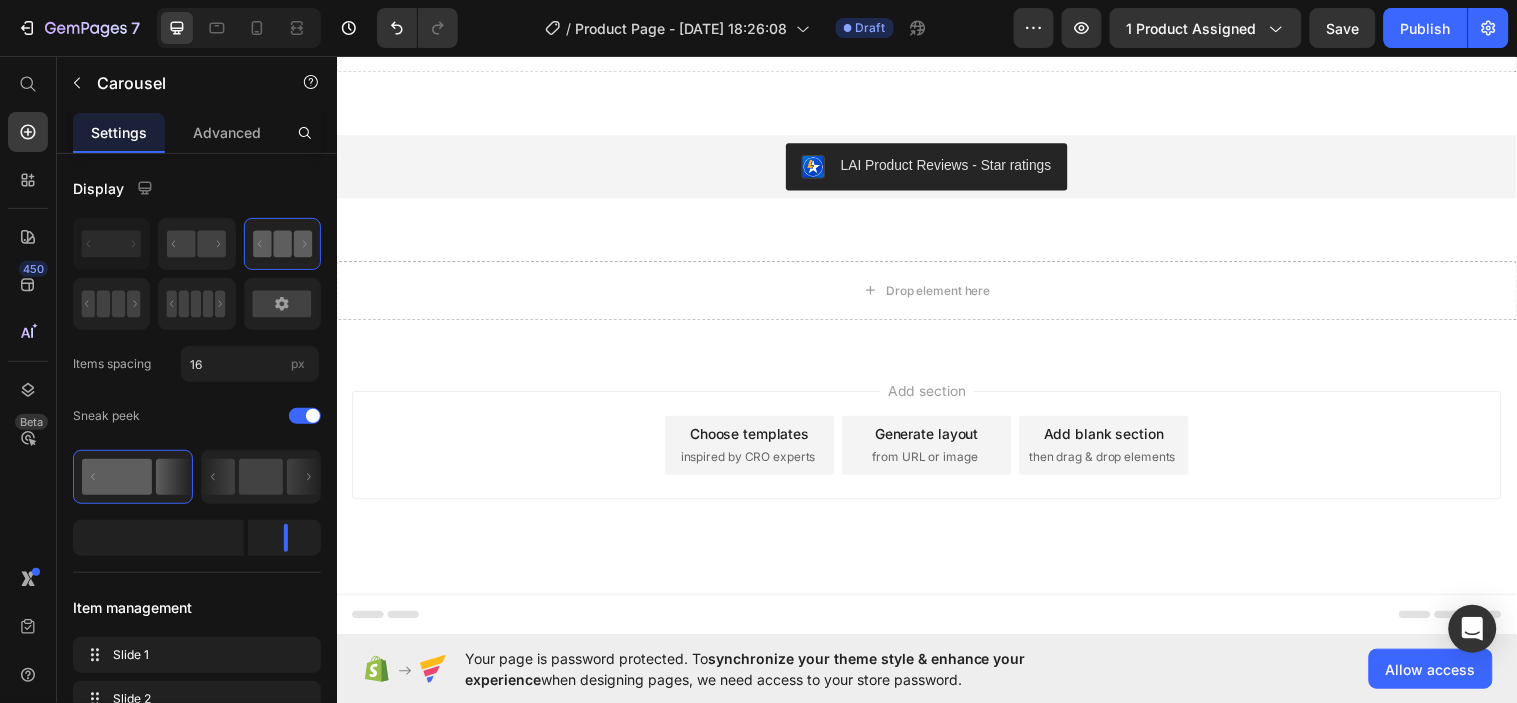 click at bounding box center (936, -74) 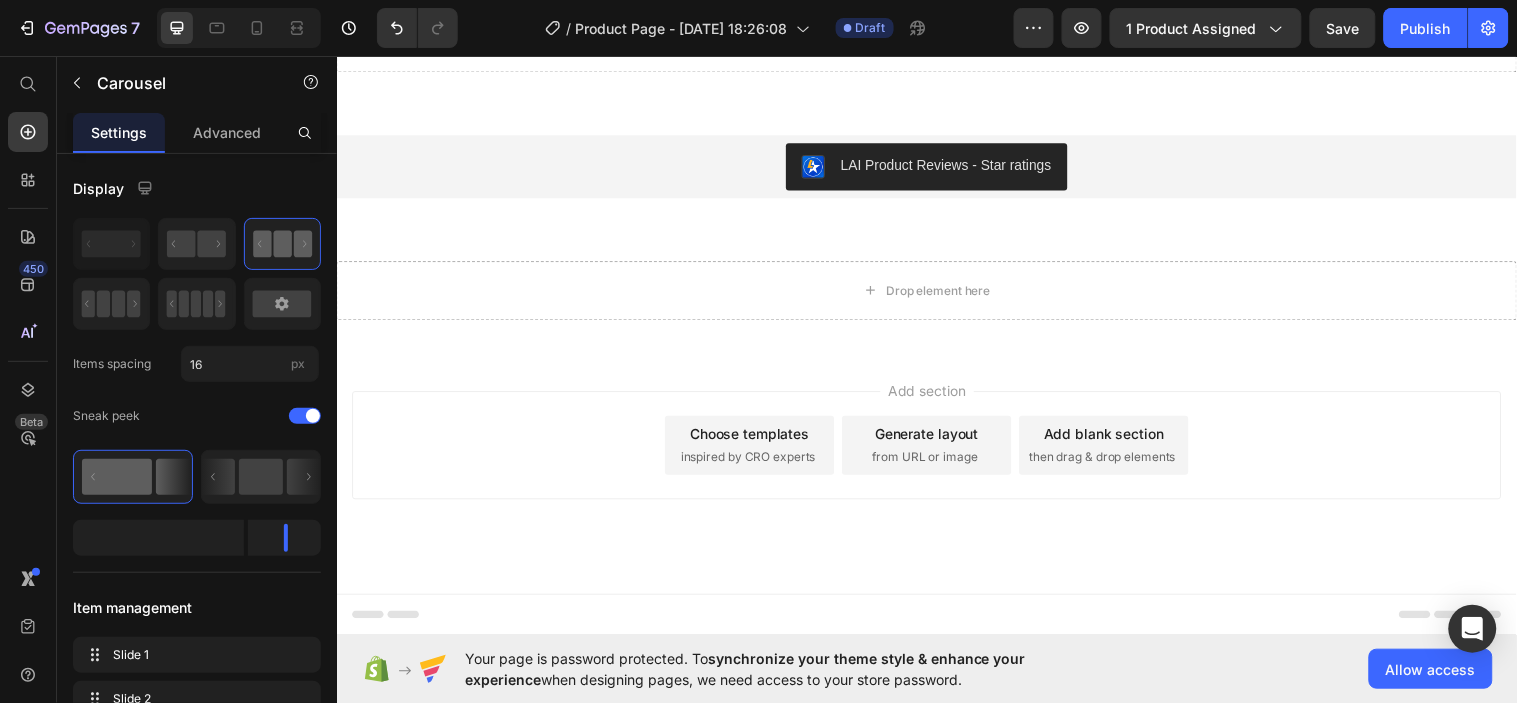 click at bounding box center [936, -74] 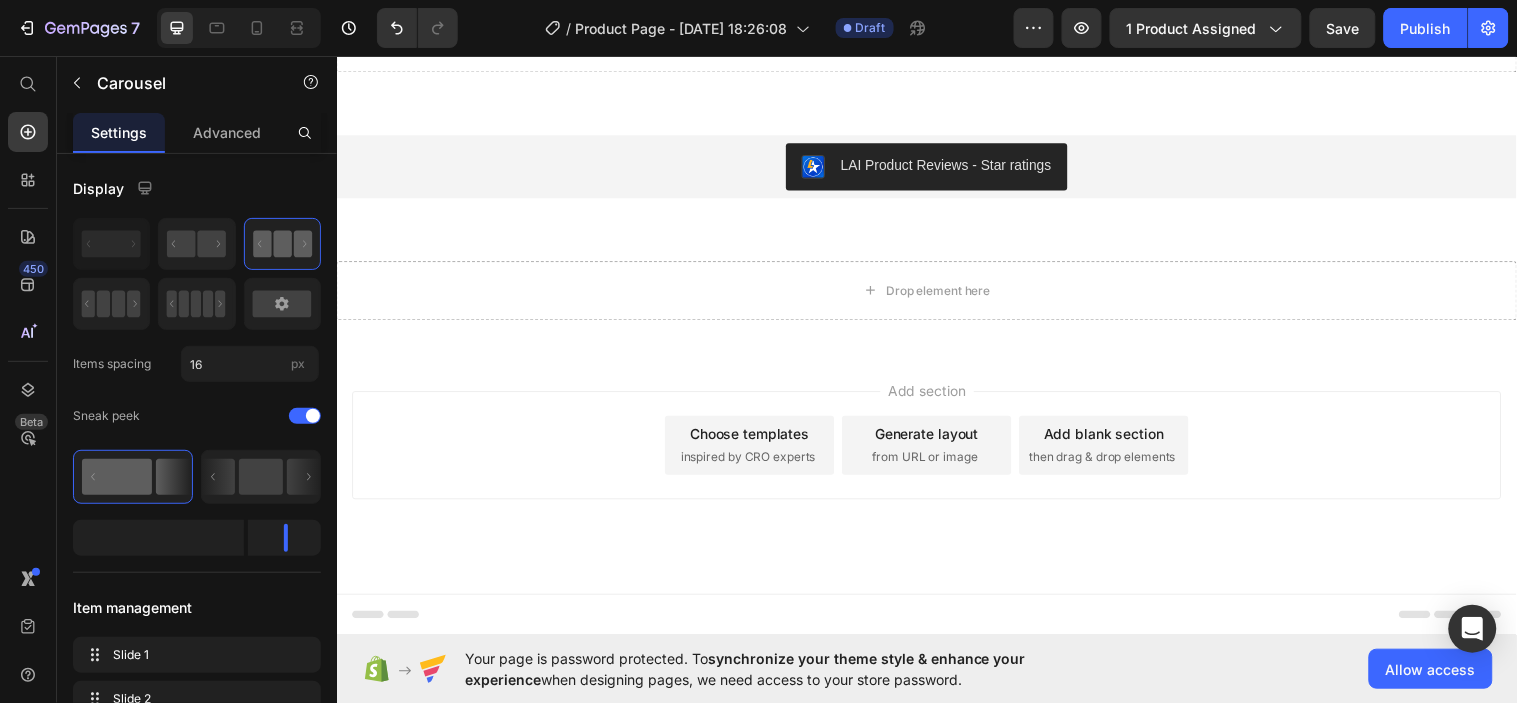 click on "Drop element here" at bounding box center (808, -82) 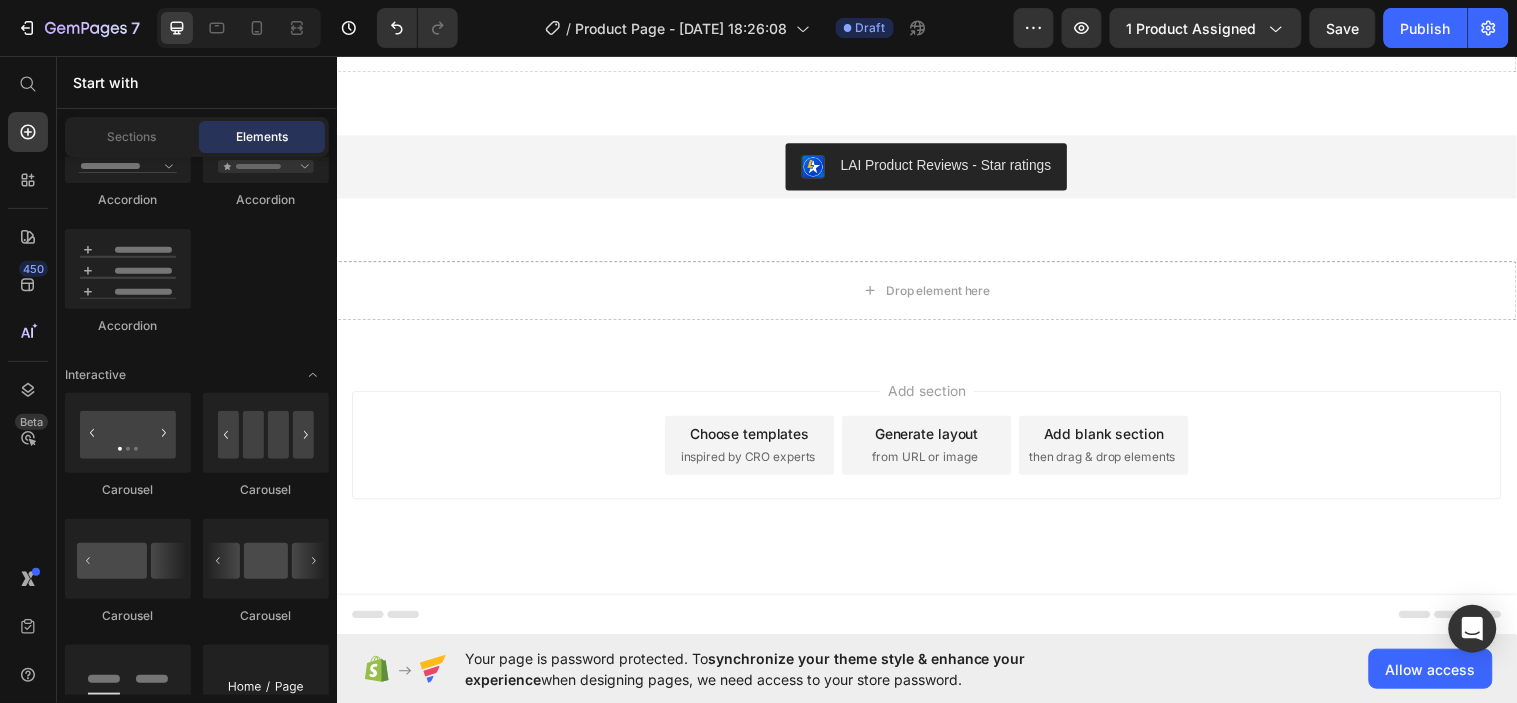 click 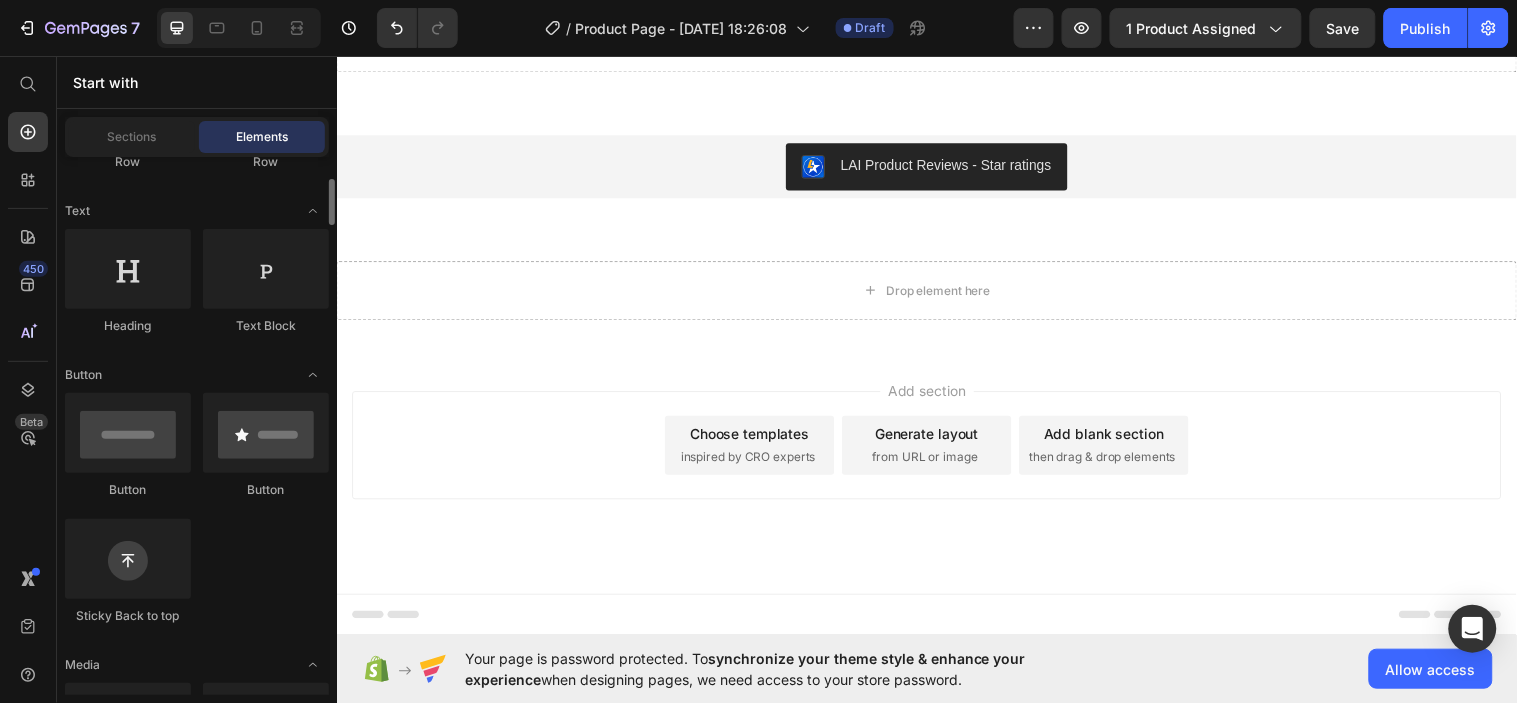 scroll, scrollTop: 428, scrollLeft: 0, axis: vertical 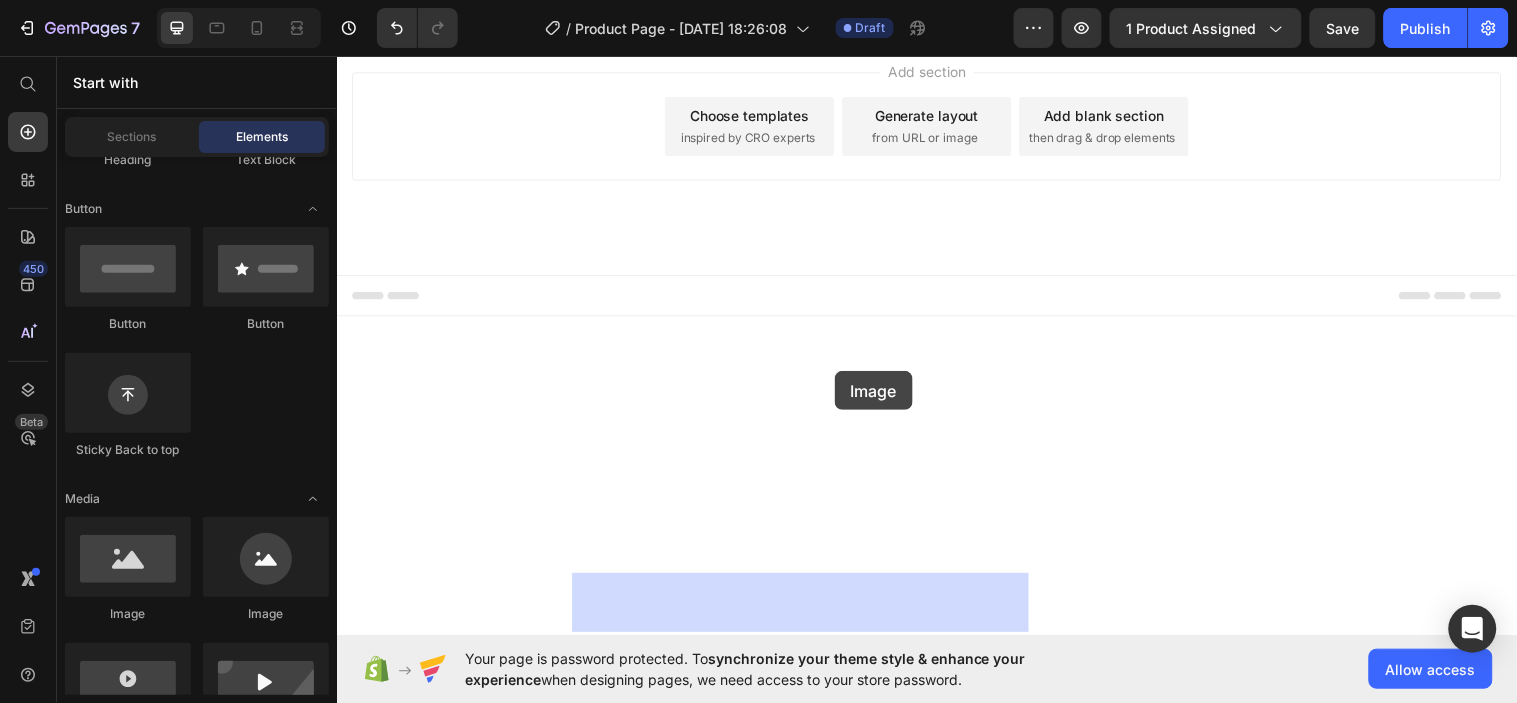 drag, startPoint x: 482, startPoint y: 602, endPoint x: 842, endPoint y: 376, distance: 425.06 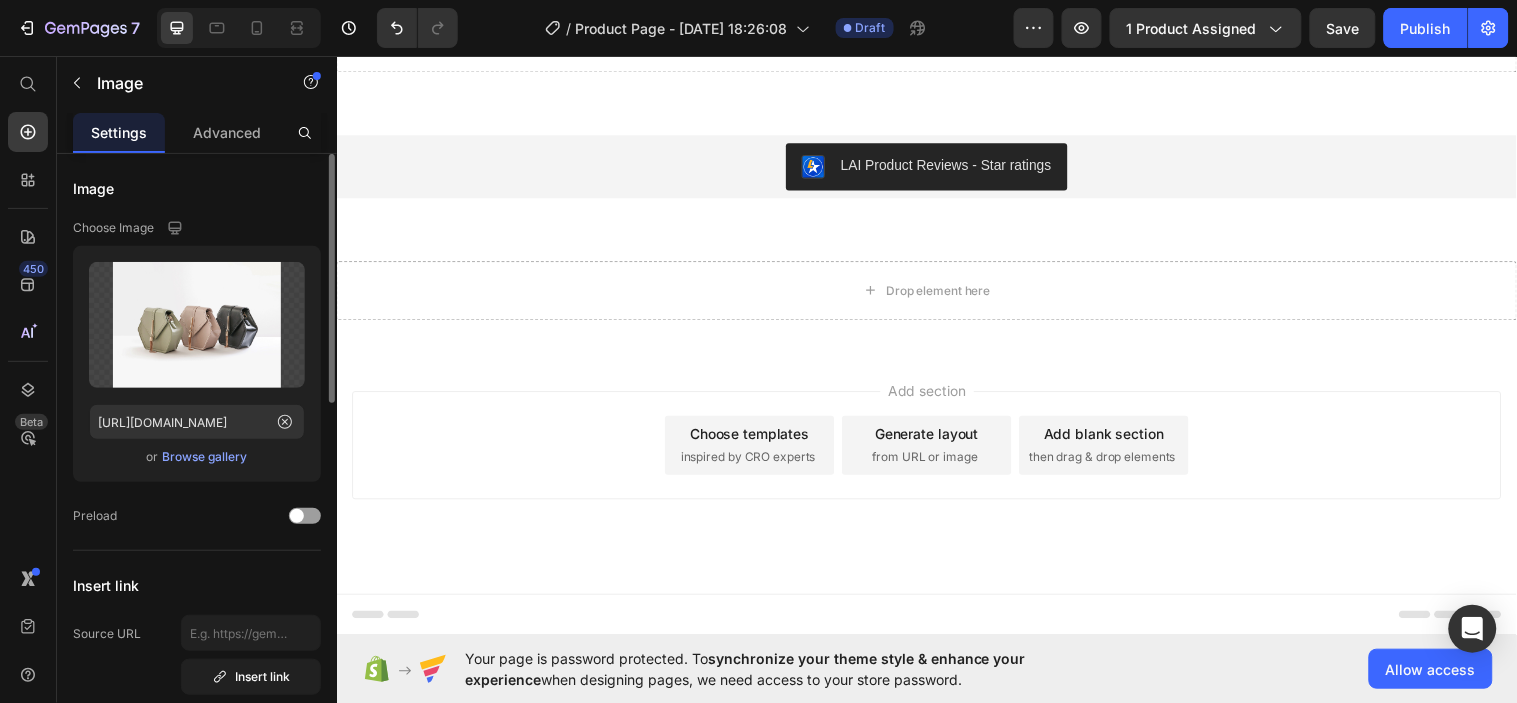 click on "Browse gallery" at bounding box center [205, 457] 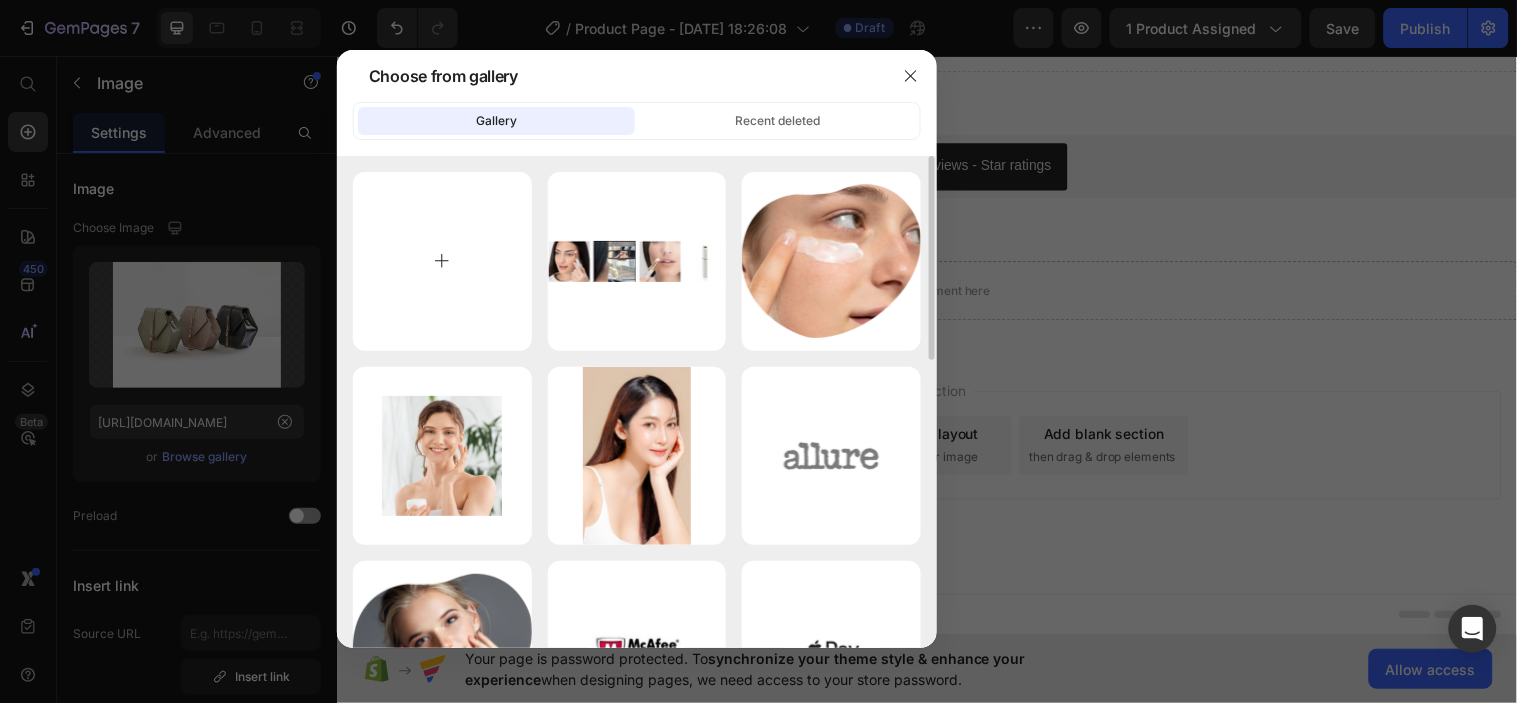 click at bounding box center (442, 261) 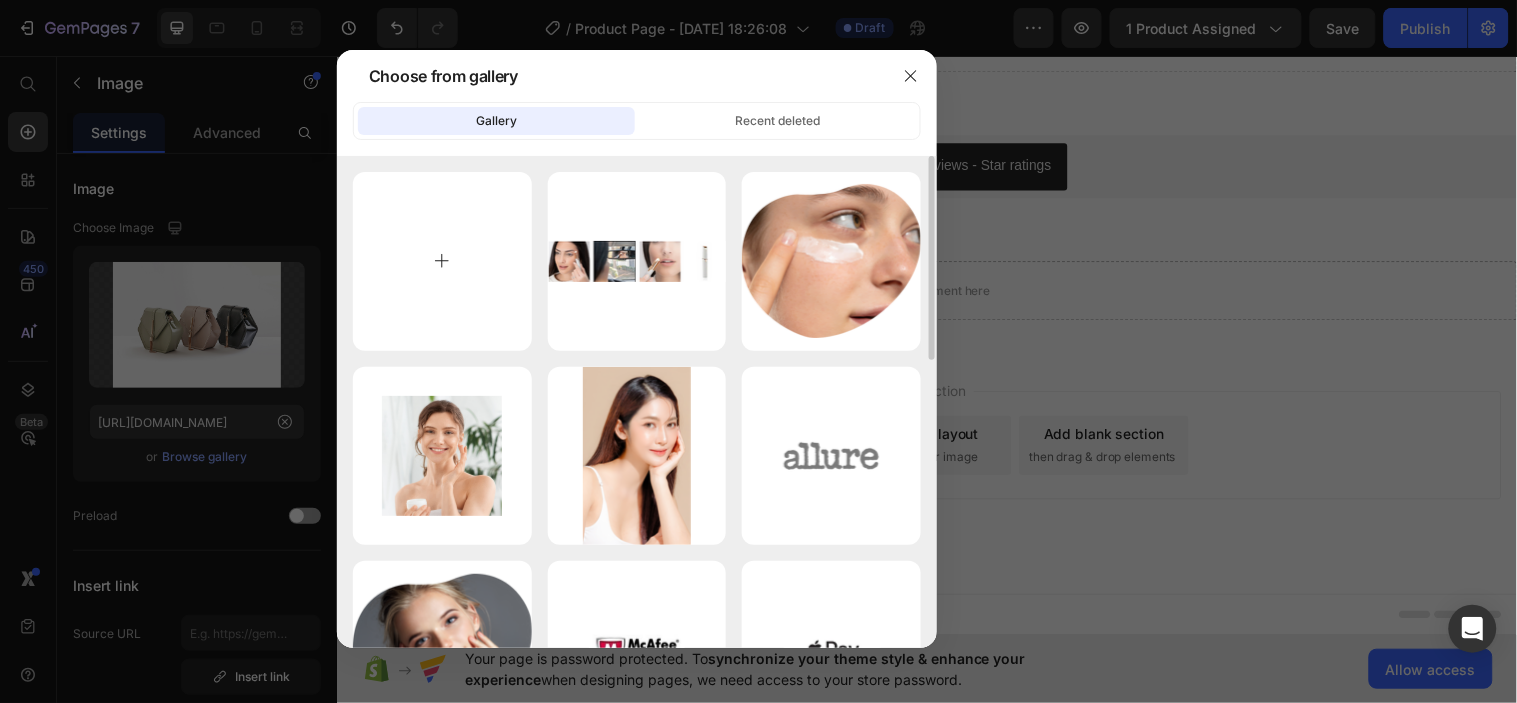 type on "C:\fakepath\cosmopolitan-logo-png_seeklogo-510904.png" 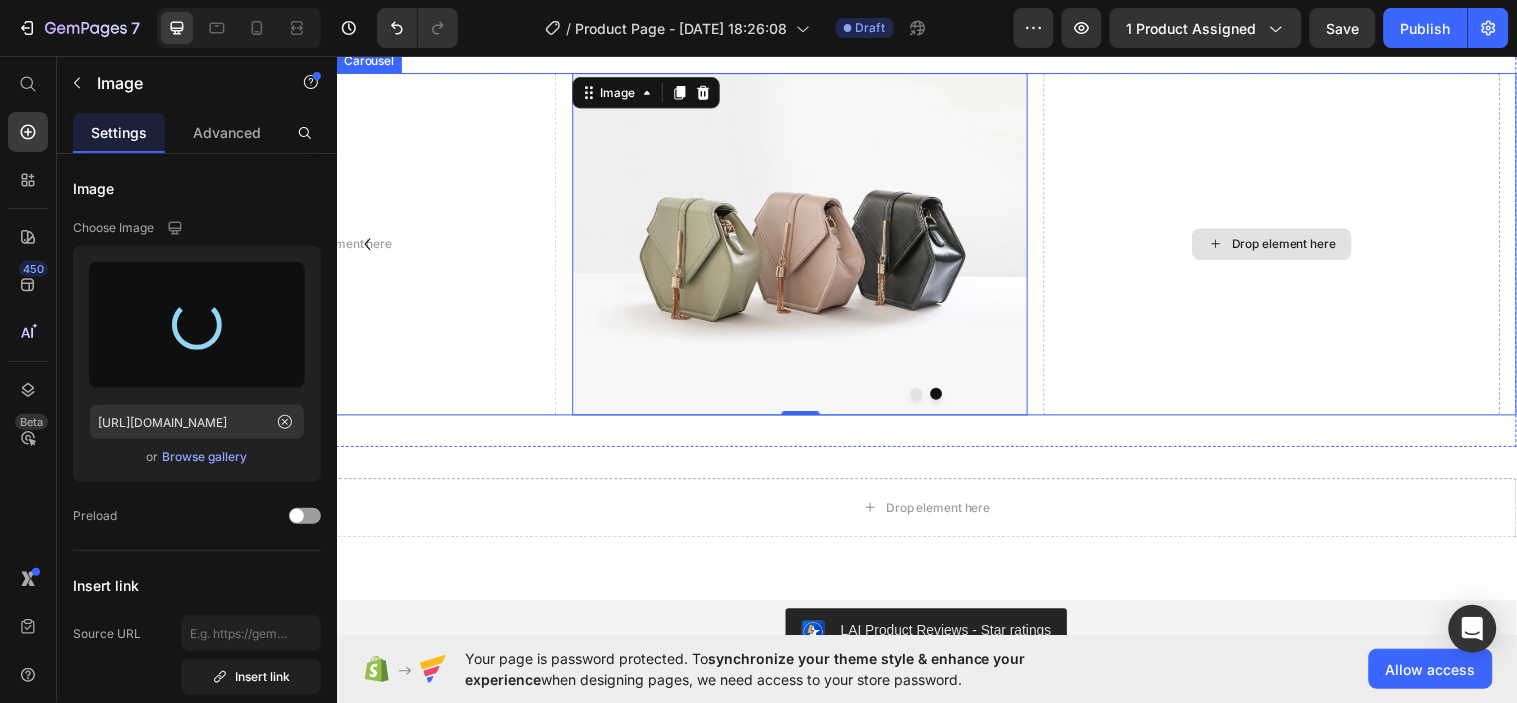 scroll, scrollTop: 2854, scrollLeft: 0, axis: vertical 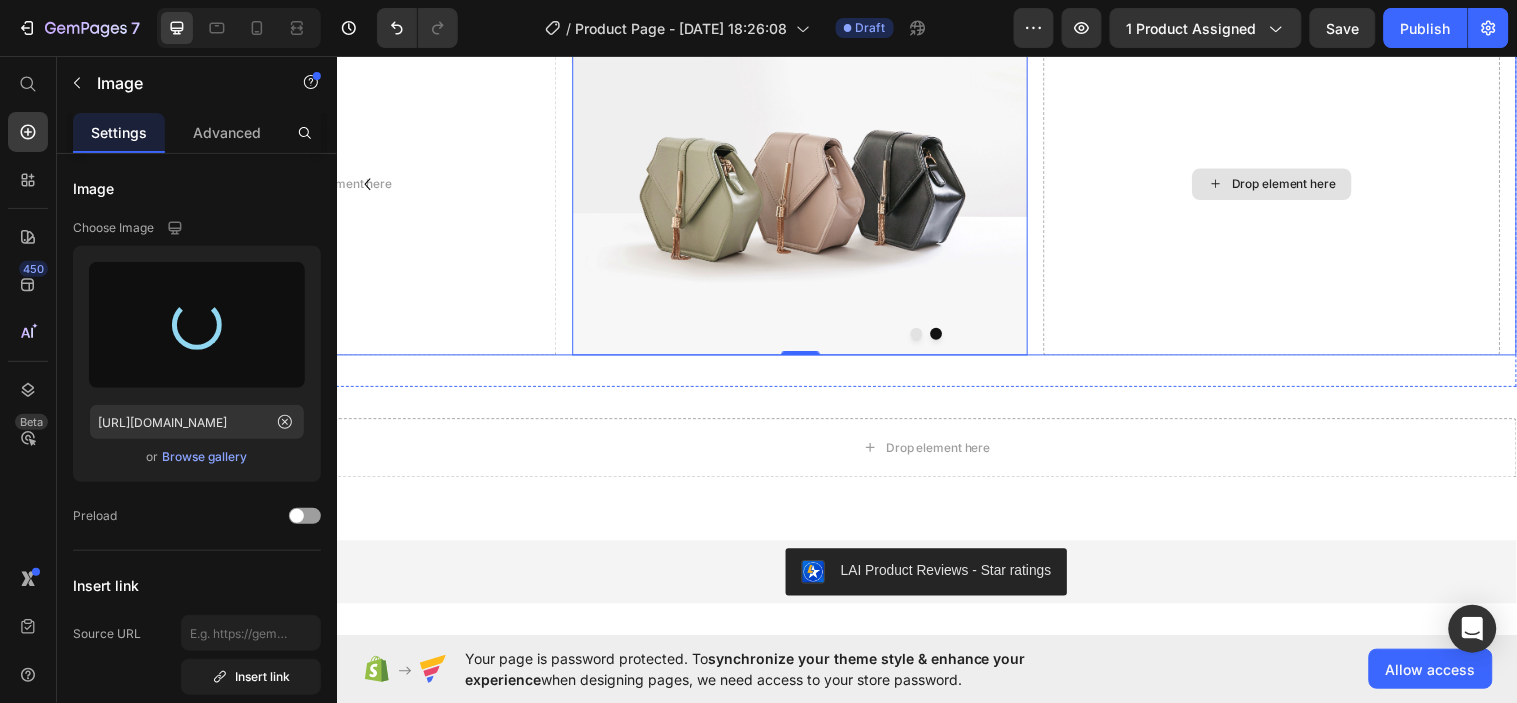 type on "[URL][DOMAIN_NAME]" 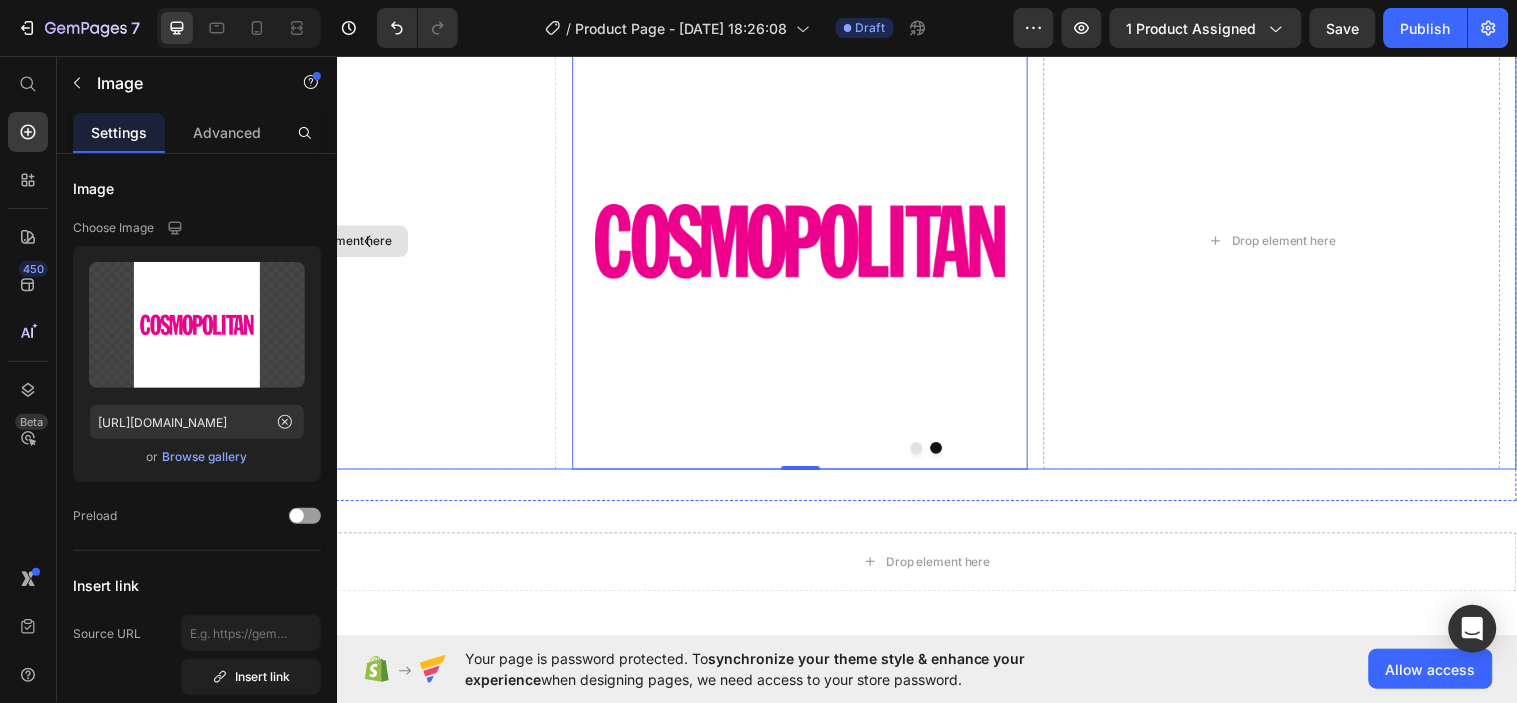 click on "Drop element here" at bounding box center (328, 244) 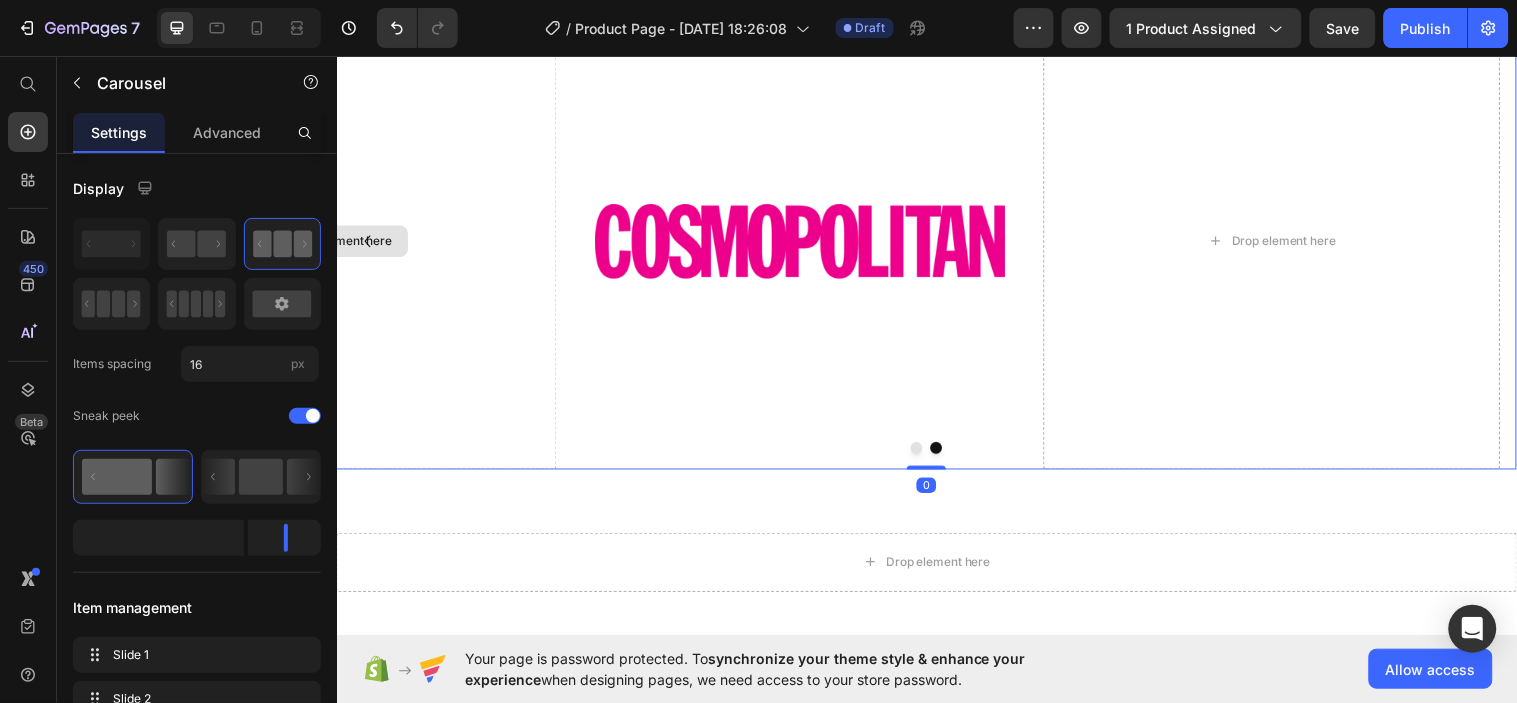 click on "Drop element here" at bounding box center [328, 244] 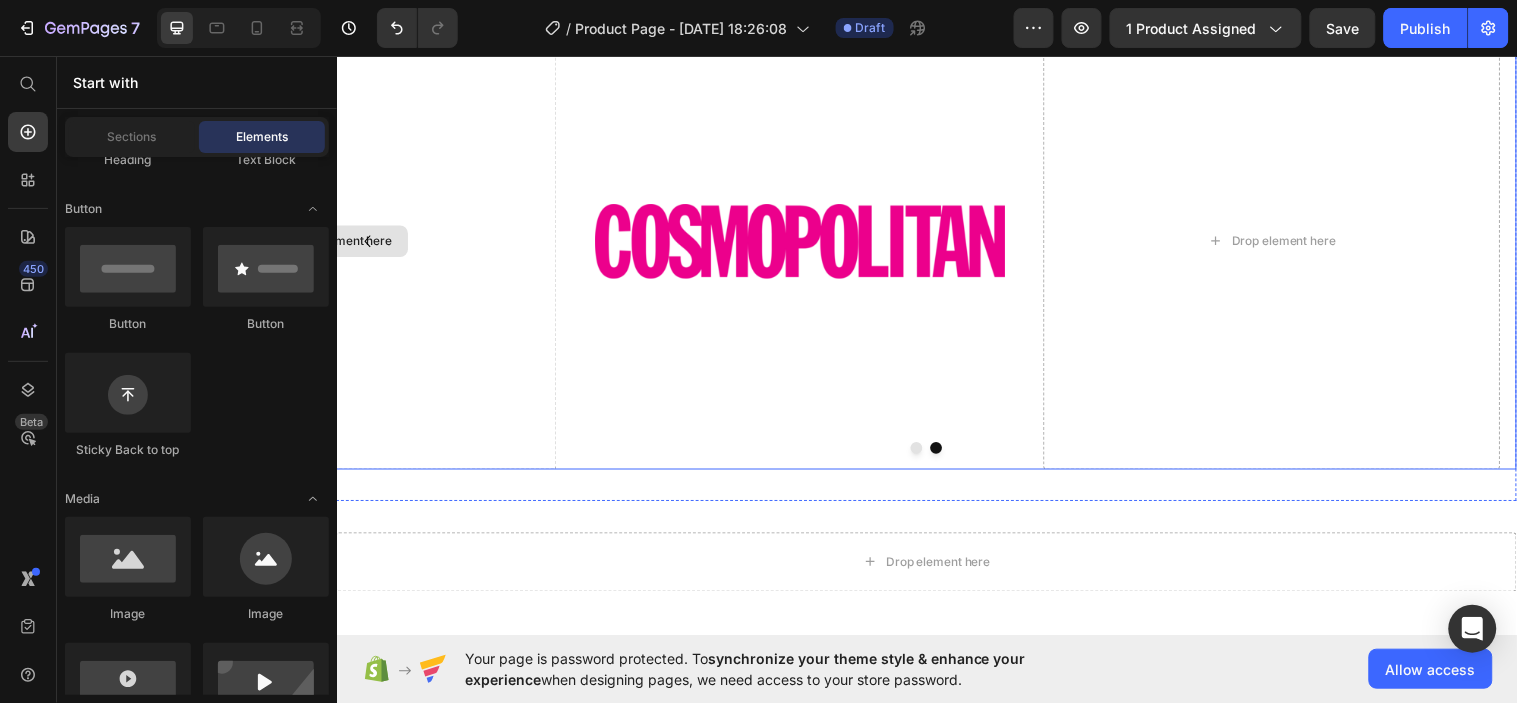 click on "Drop element here" at bounding box center [328, 244] 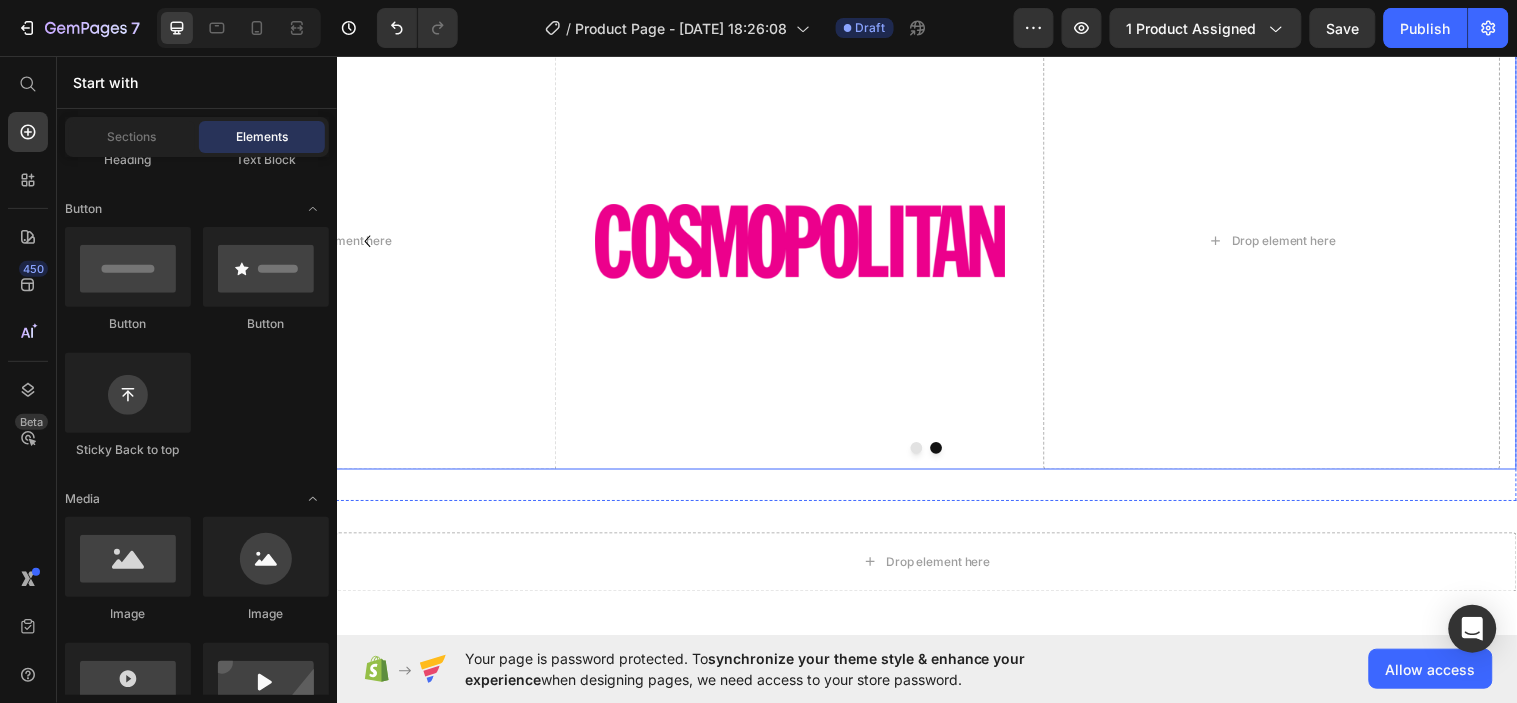 click 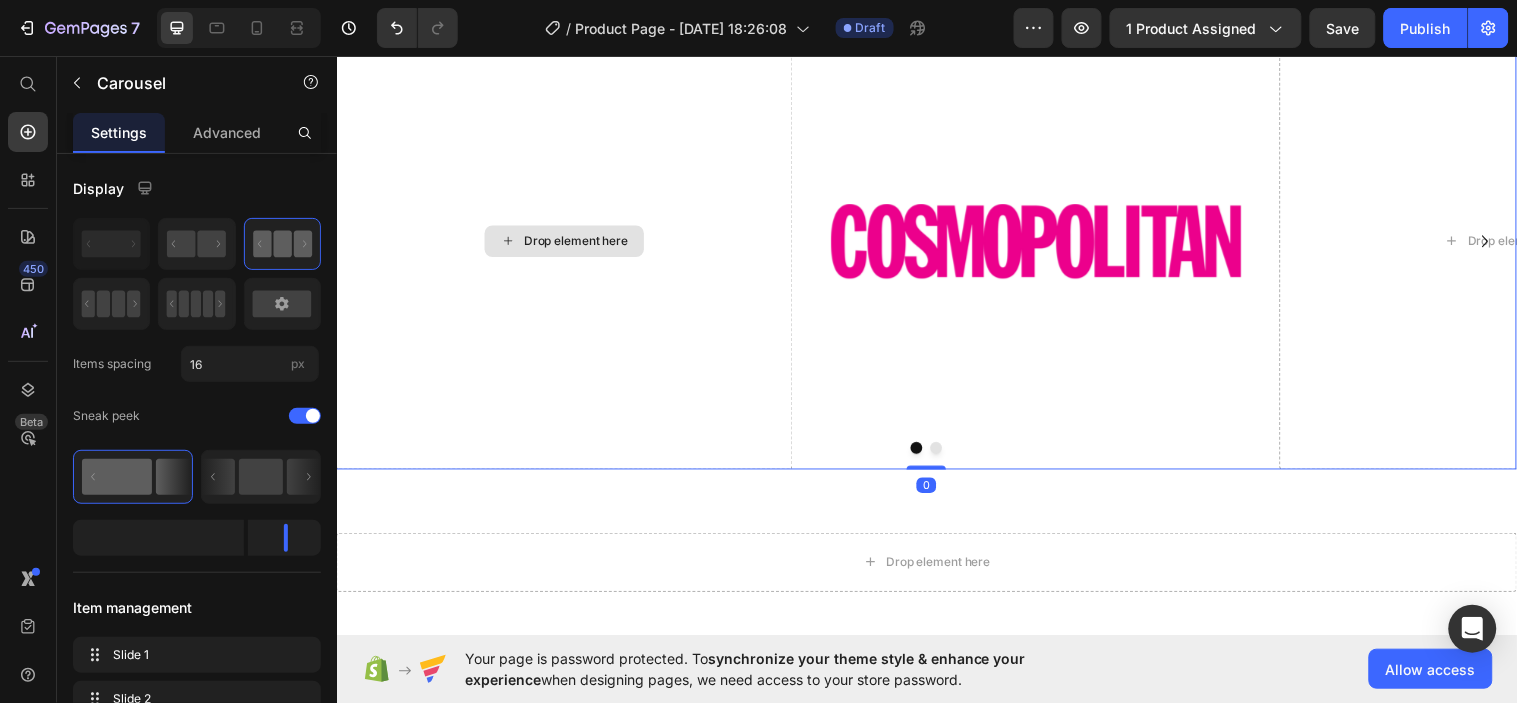 click on "Drop element here" at bounding box center (580, 244) 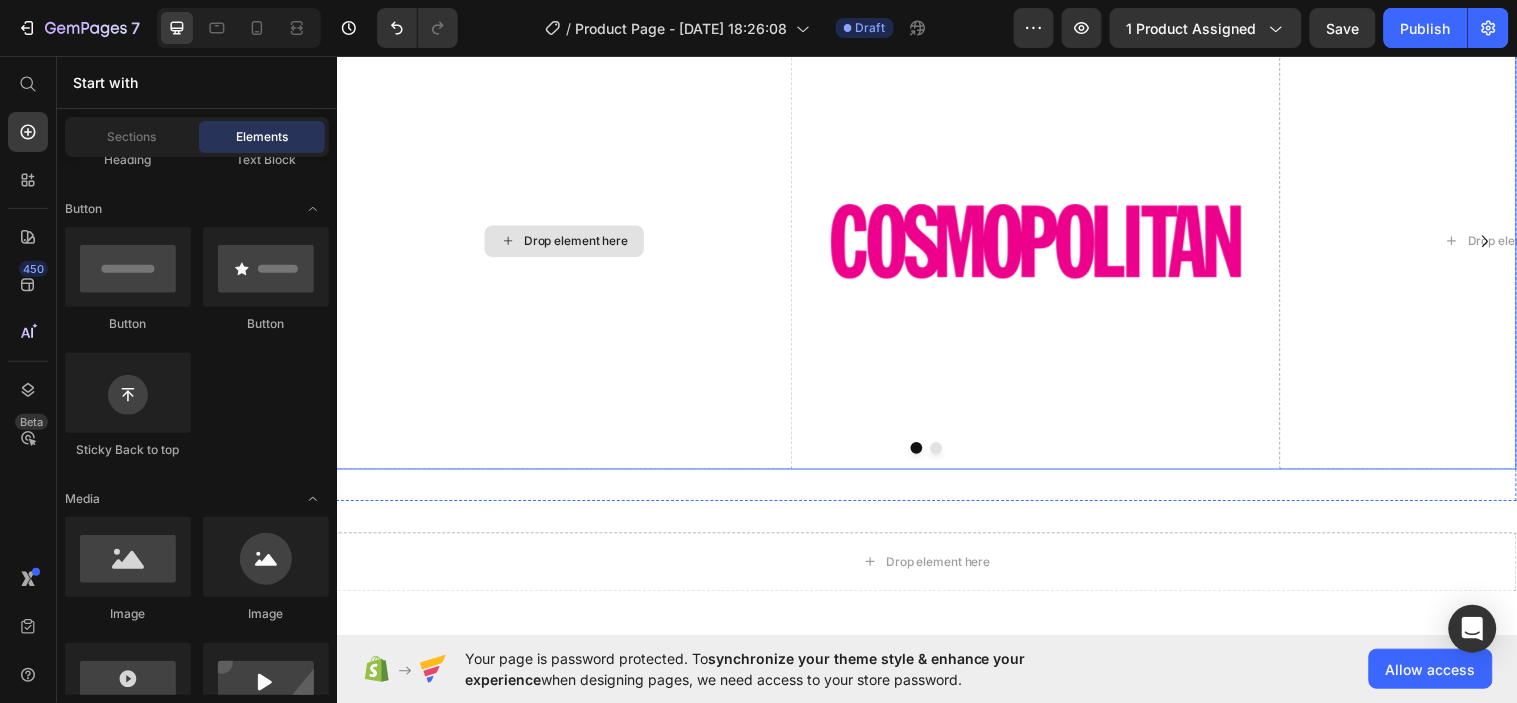 click on "Drop element here" at bounding box center [580, 244] 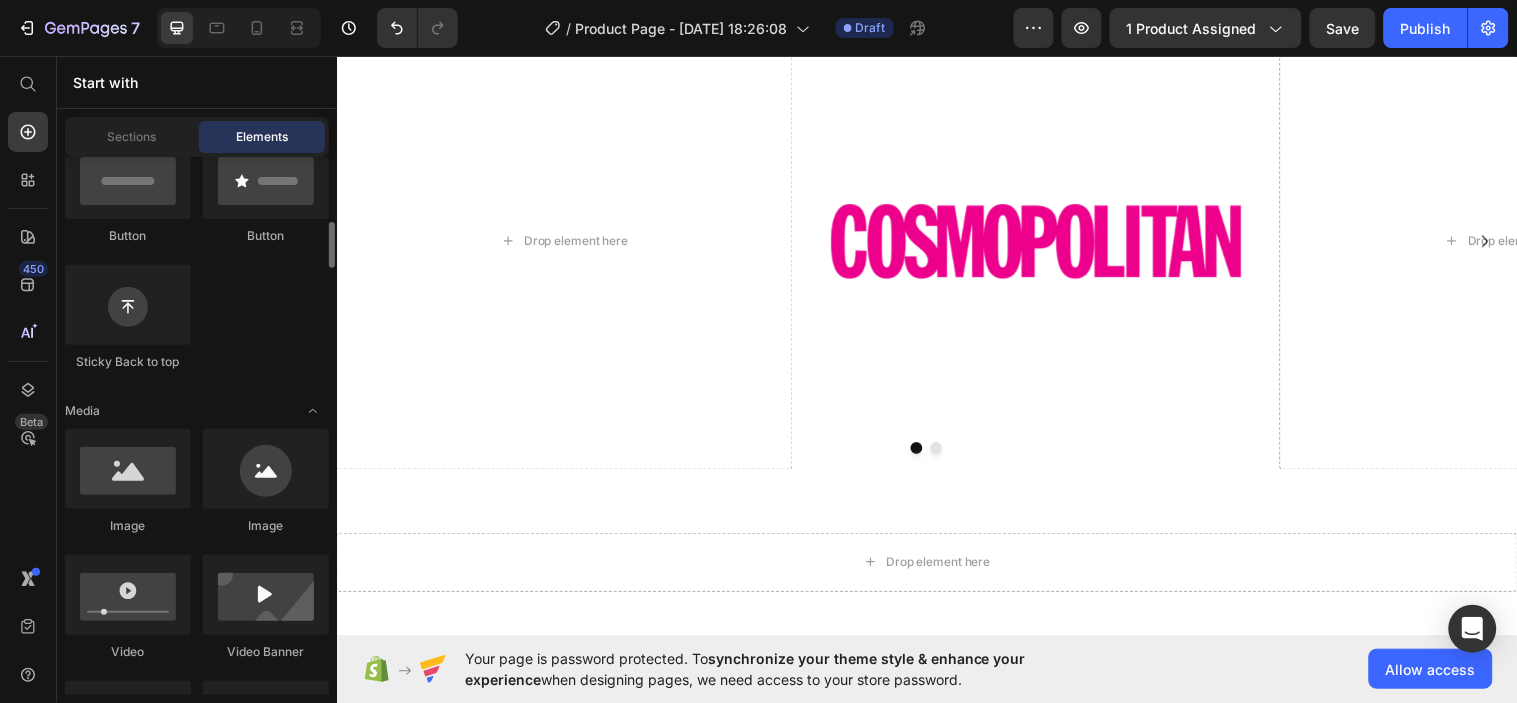 scroll, scrollTop: 568, scrollLeft: 0, axis: vertical 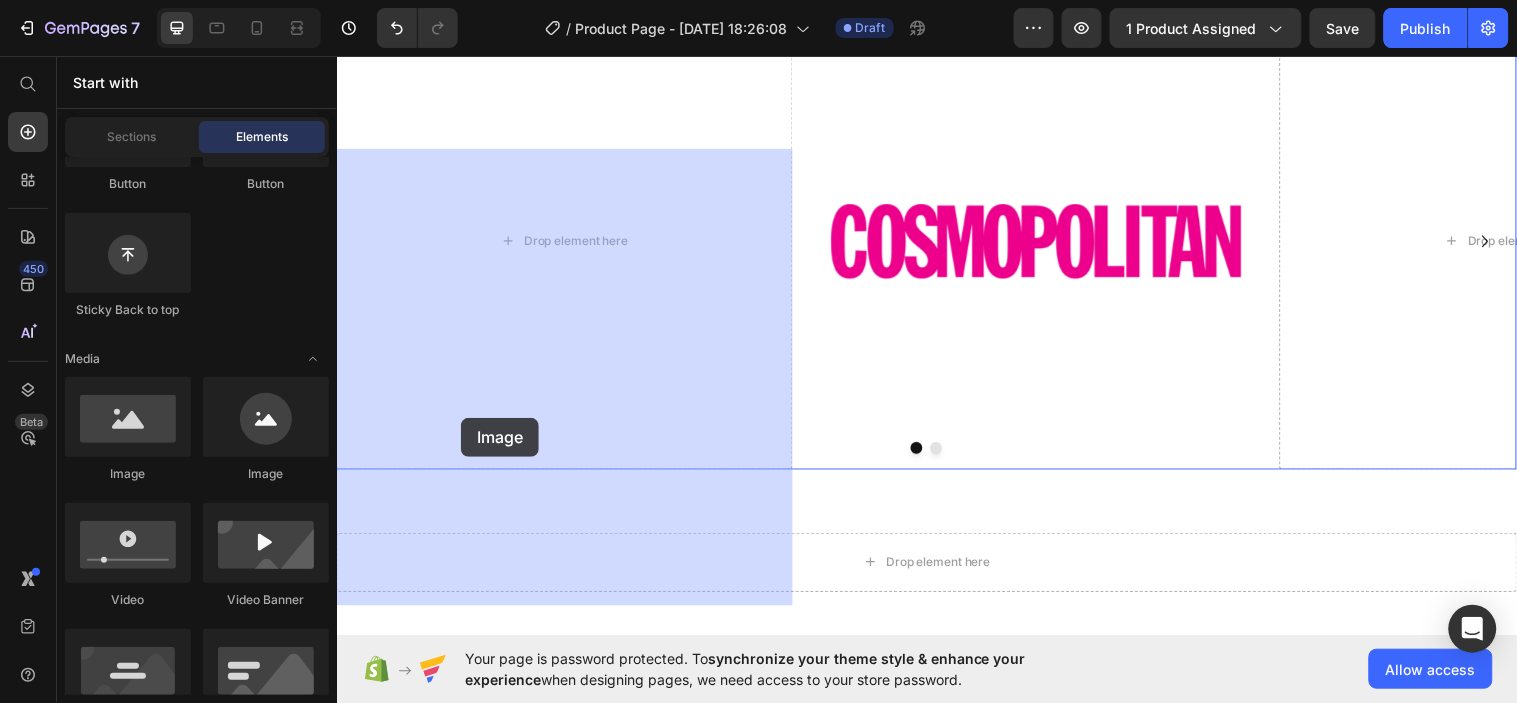 drag, startPoint x: 486, startPoint y: 456, endPoint x: 493, endPoint y: 399, distance: 57.428215 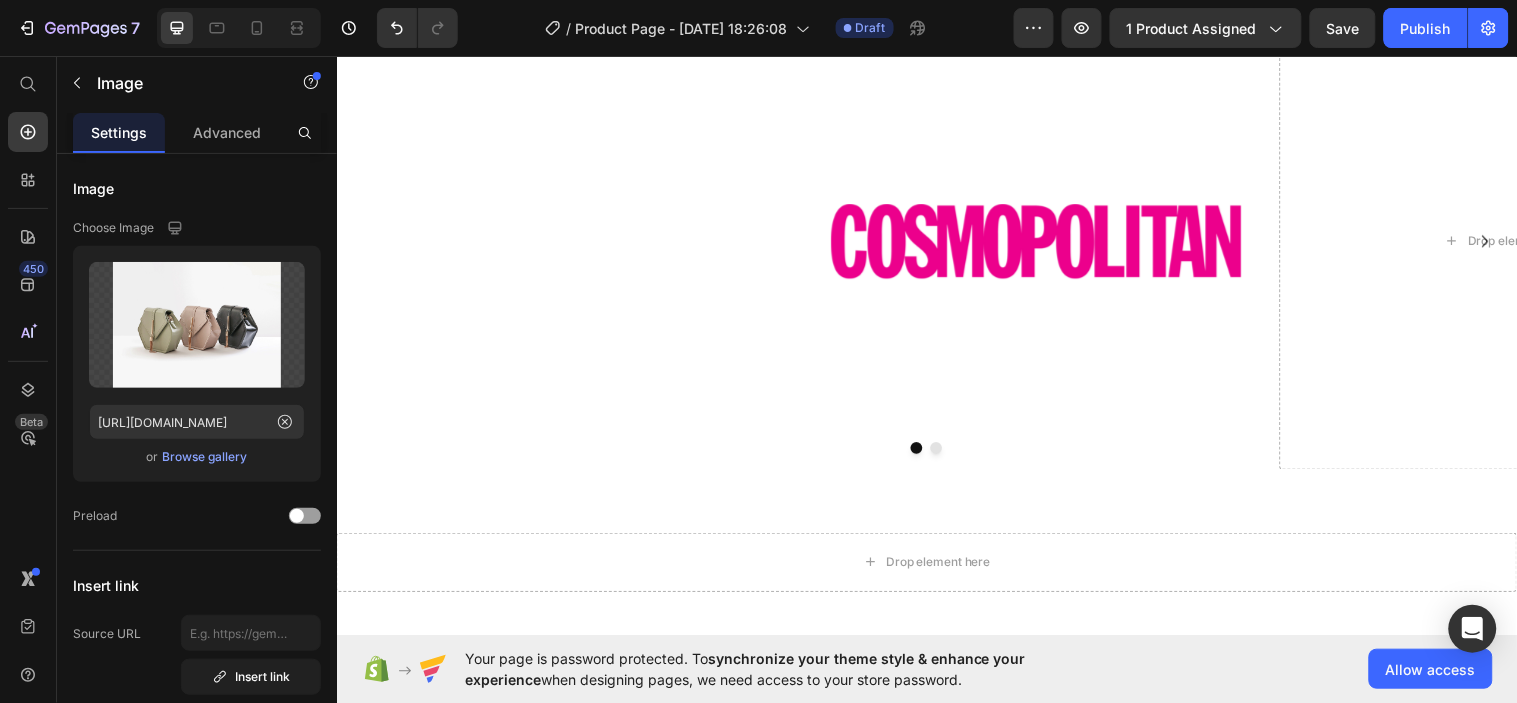 click at bounding box center (568, 12) 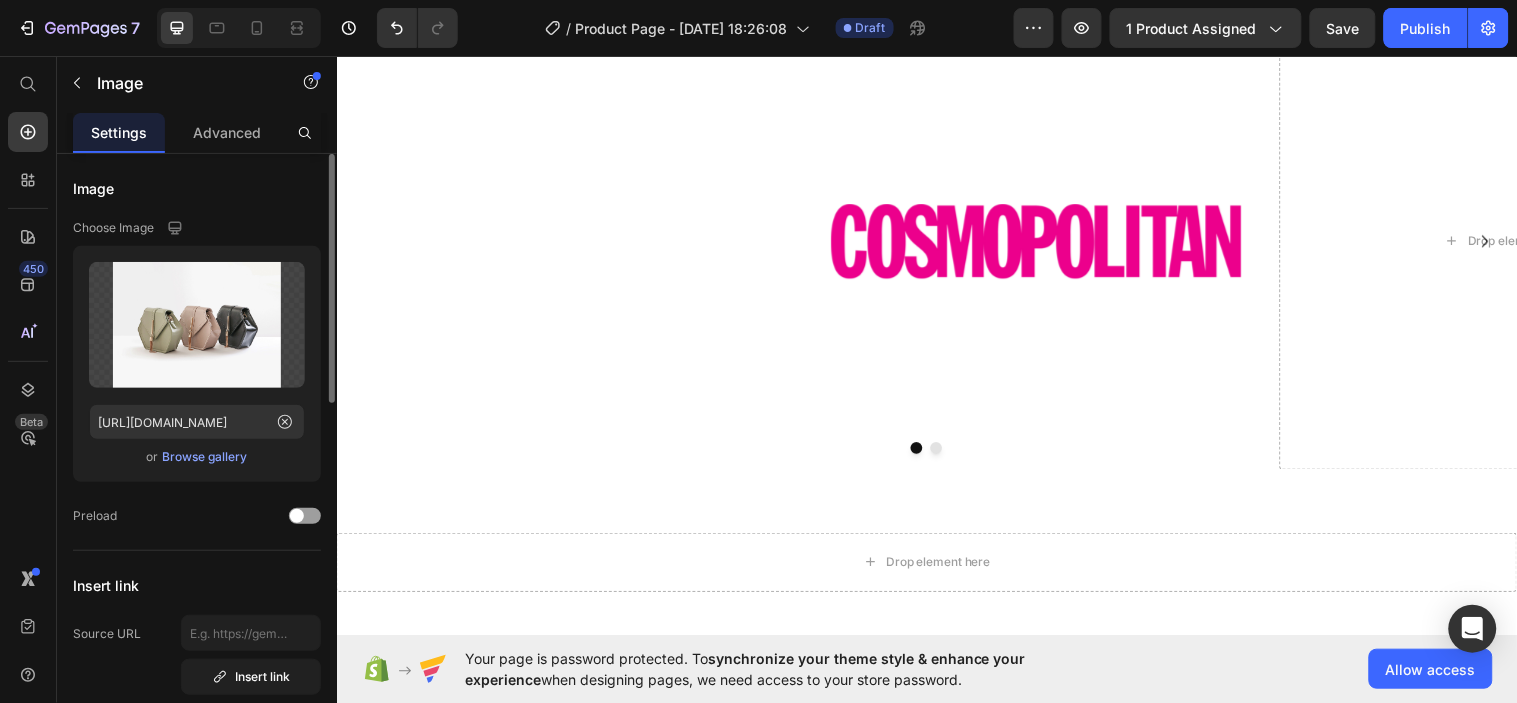 click on "Browse gallery" at bounding box center [205, 457] 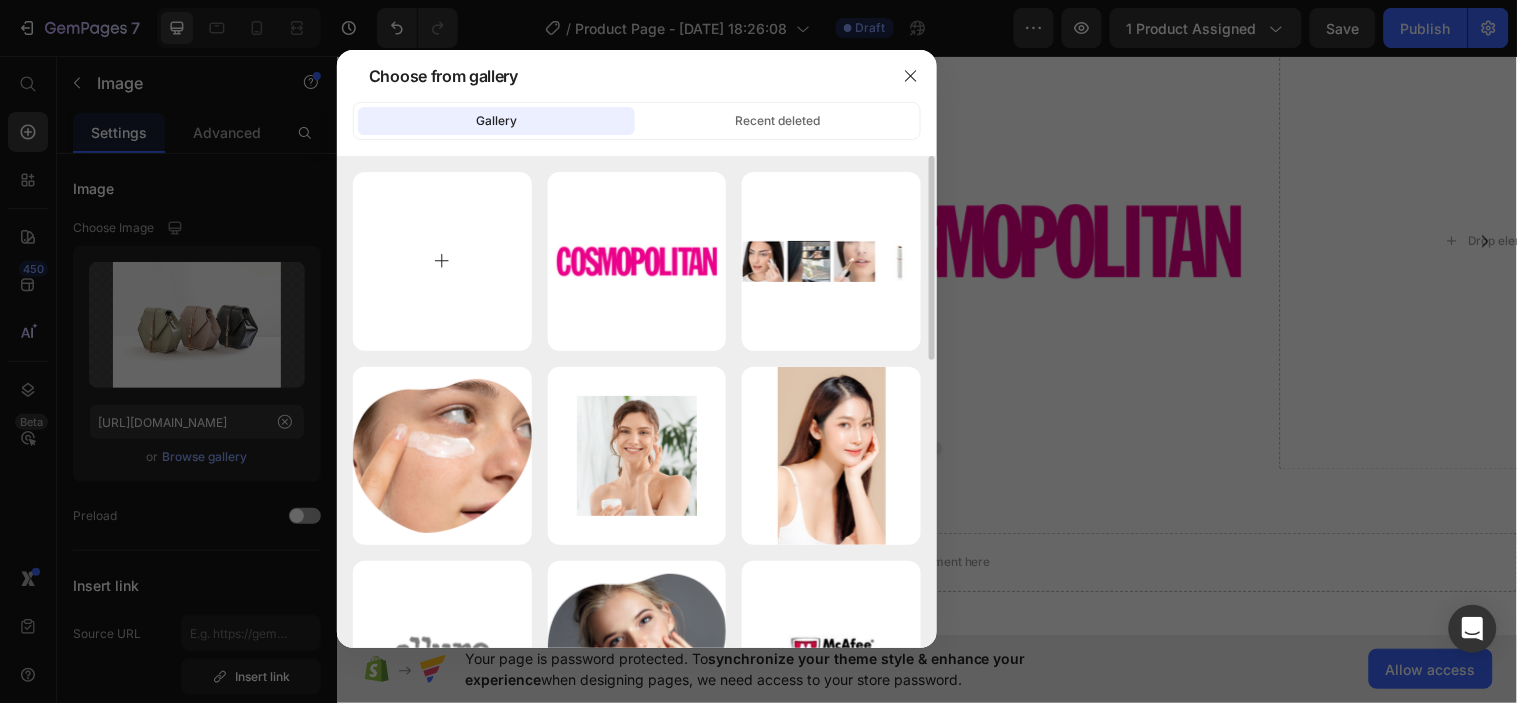 click at bounding box center (442, 261) 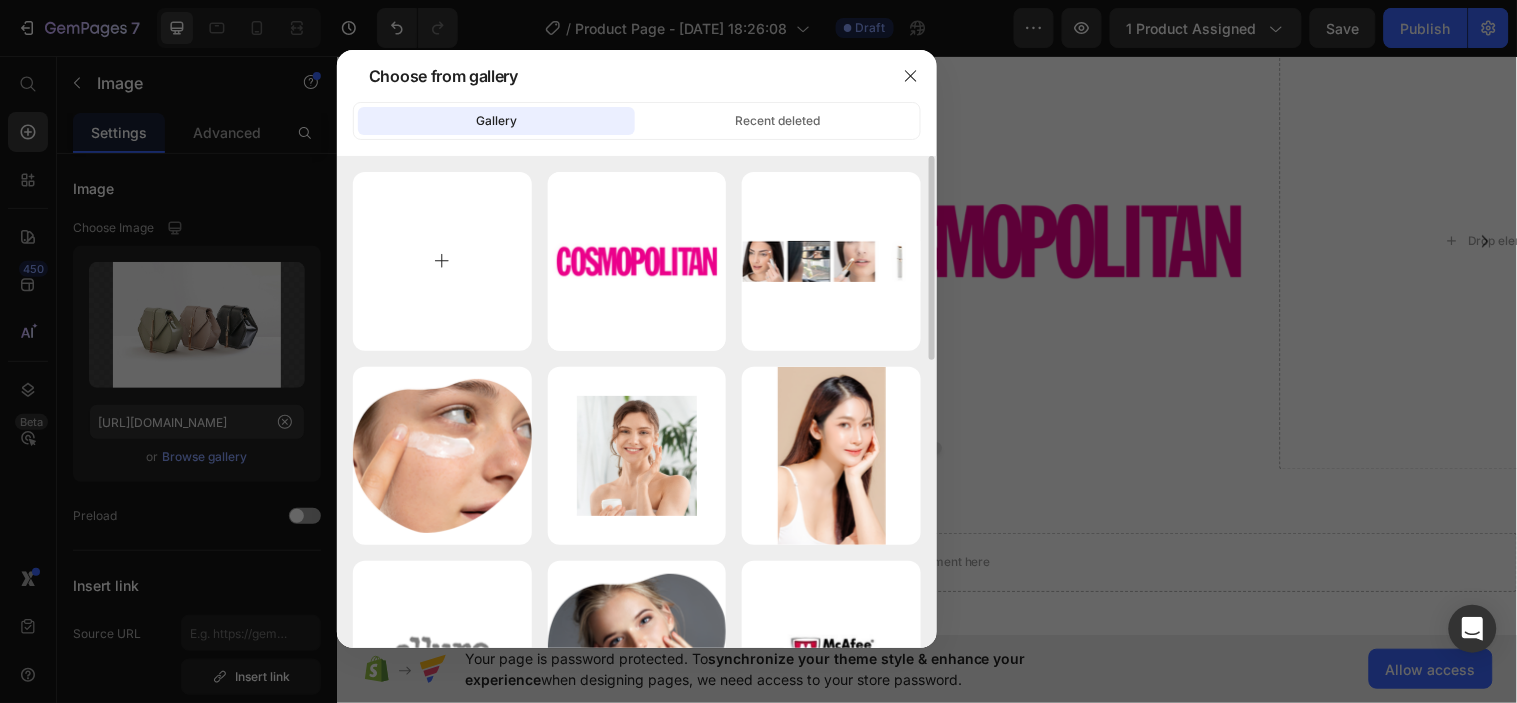 type on "C:\fakepath\images.png" 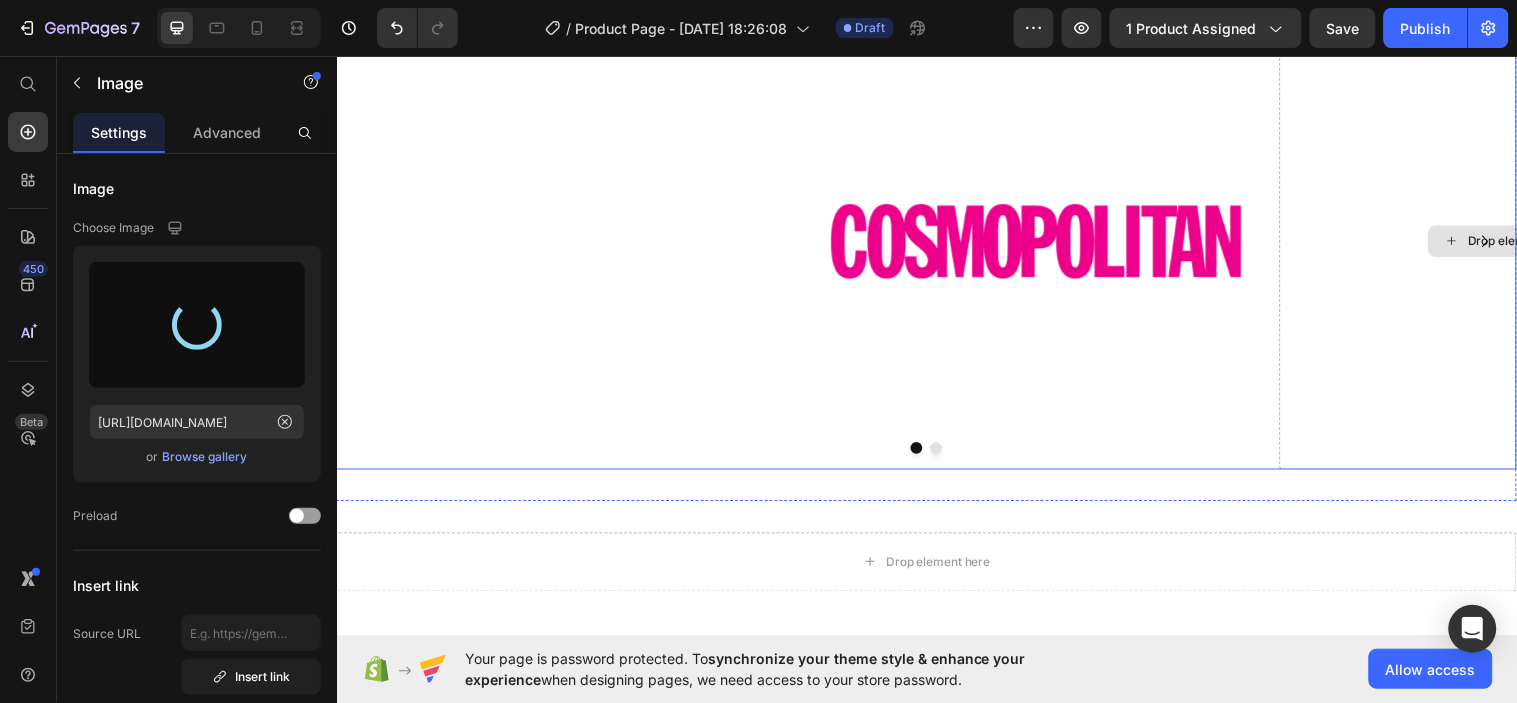 type on "[URL][DOMAIN_NAME]" 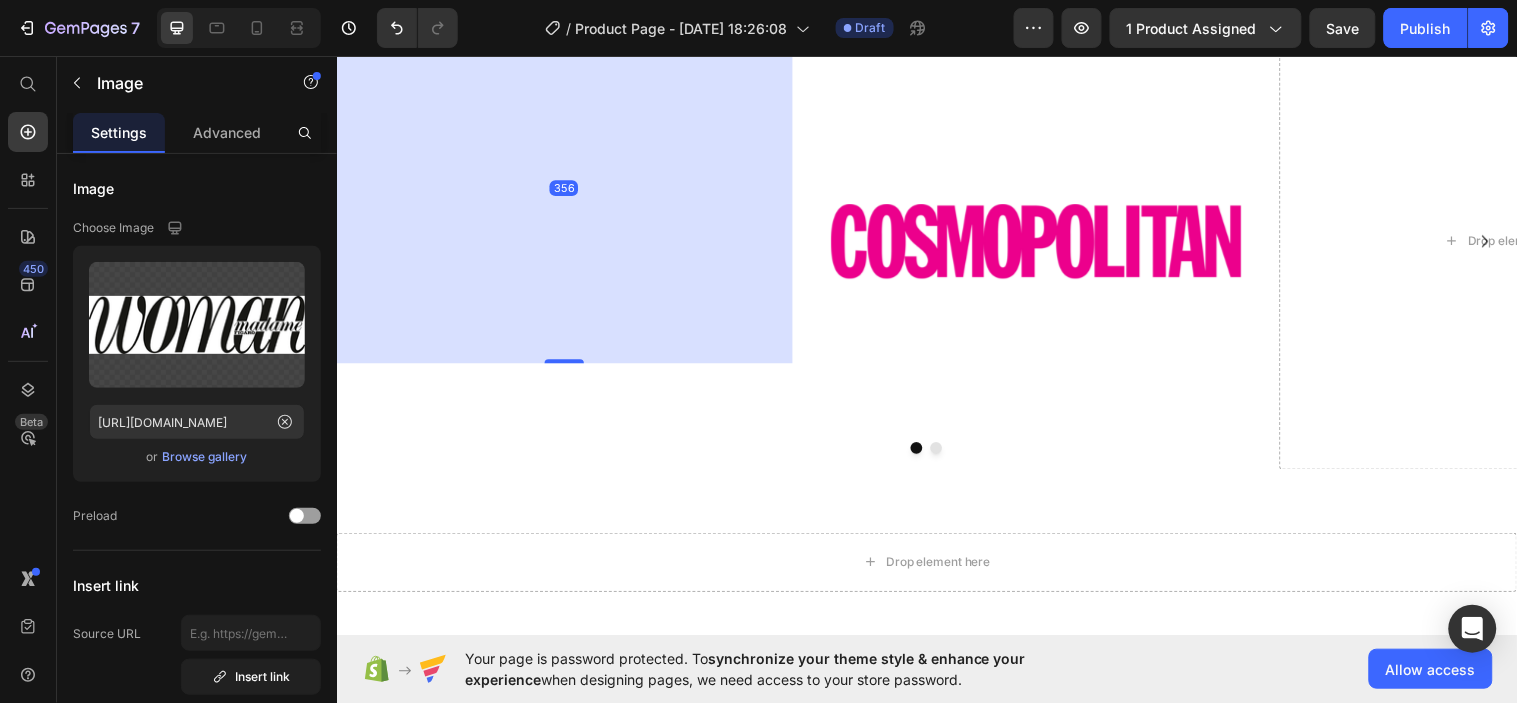 drag, startPoint x: 578, startPoint y: 269, endPoint x: 544, endPoint y: 620, distance: 352.64288 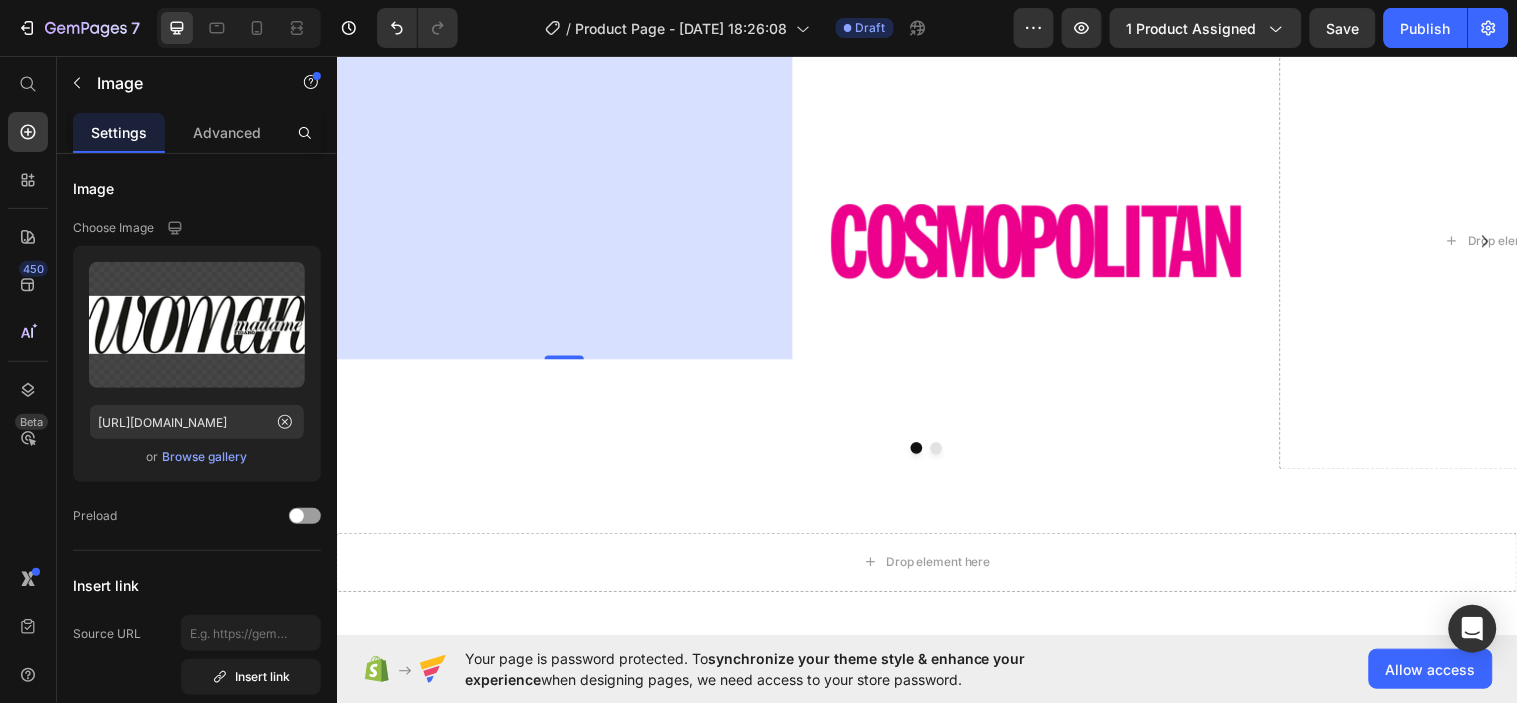 click on "352" at bounding box center [568, 188] 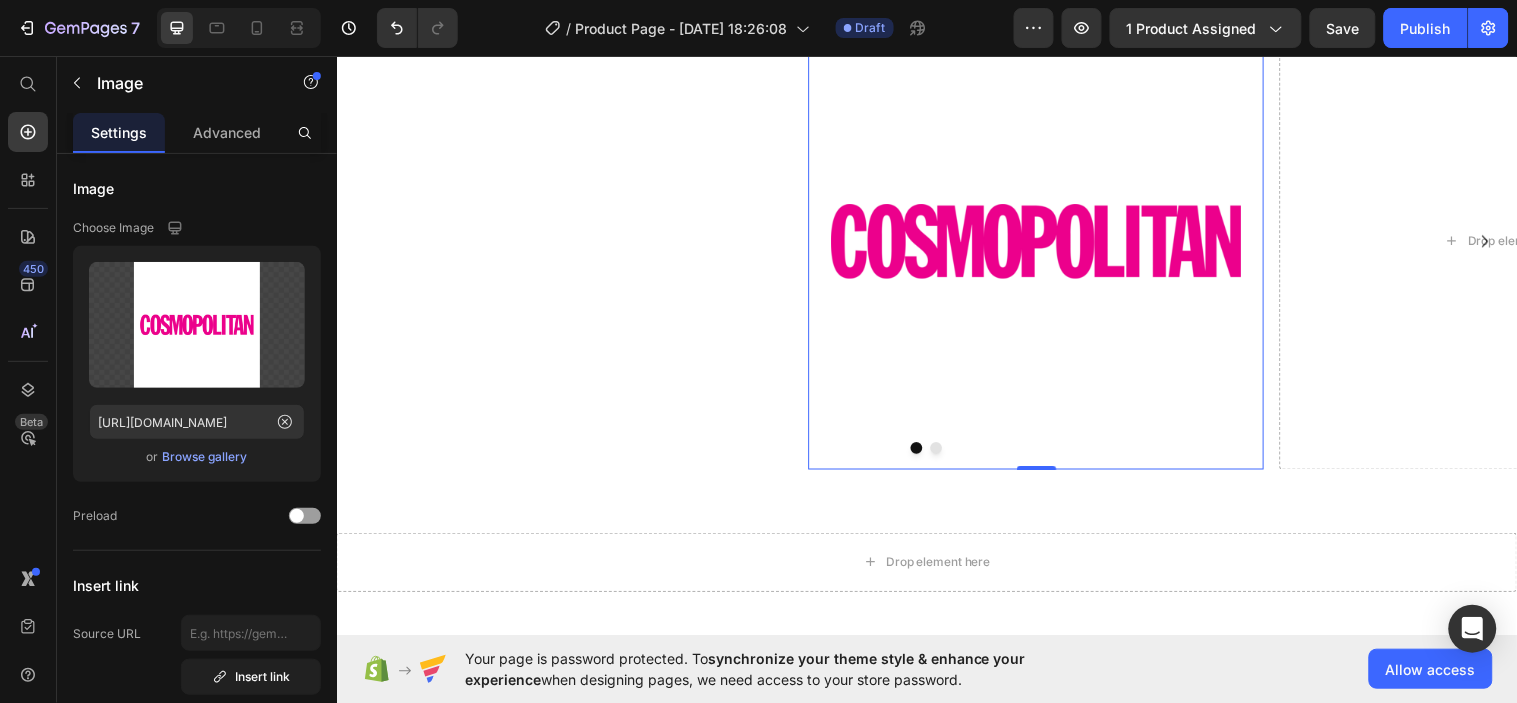 click at bounding box center (1048, 244) 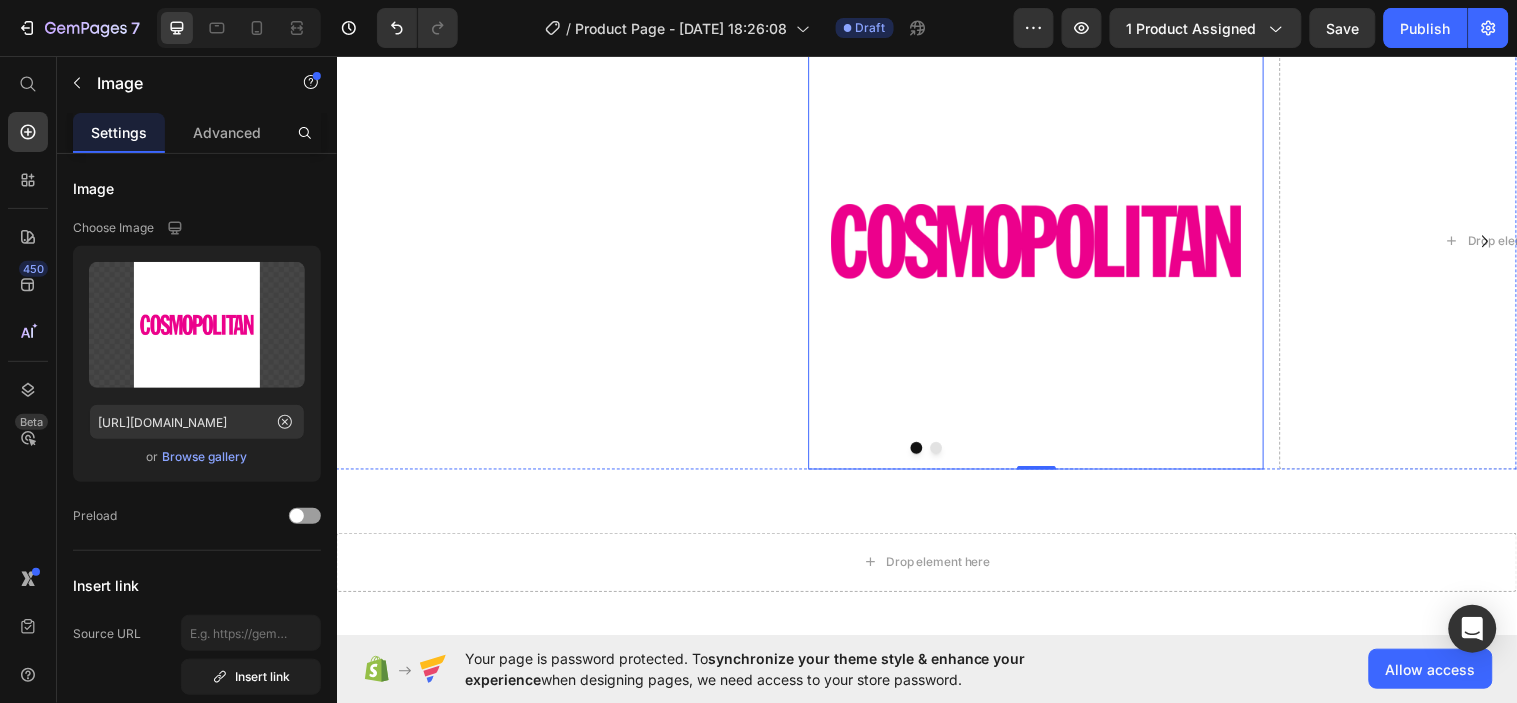 click at bounding box center [568, 12] 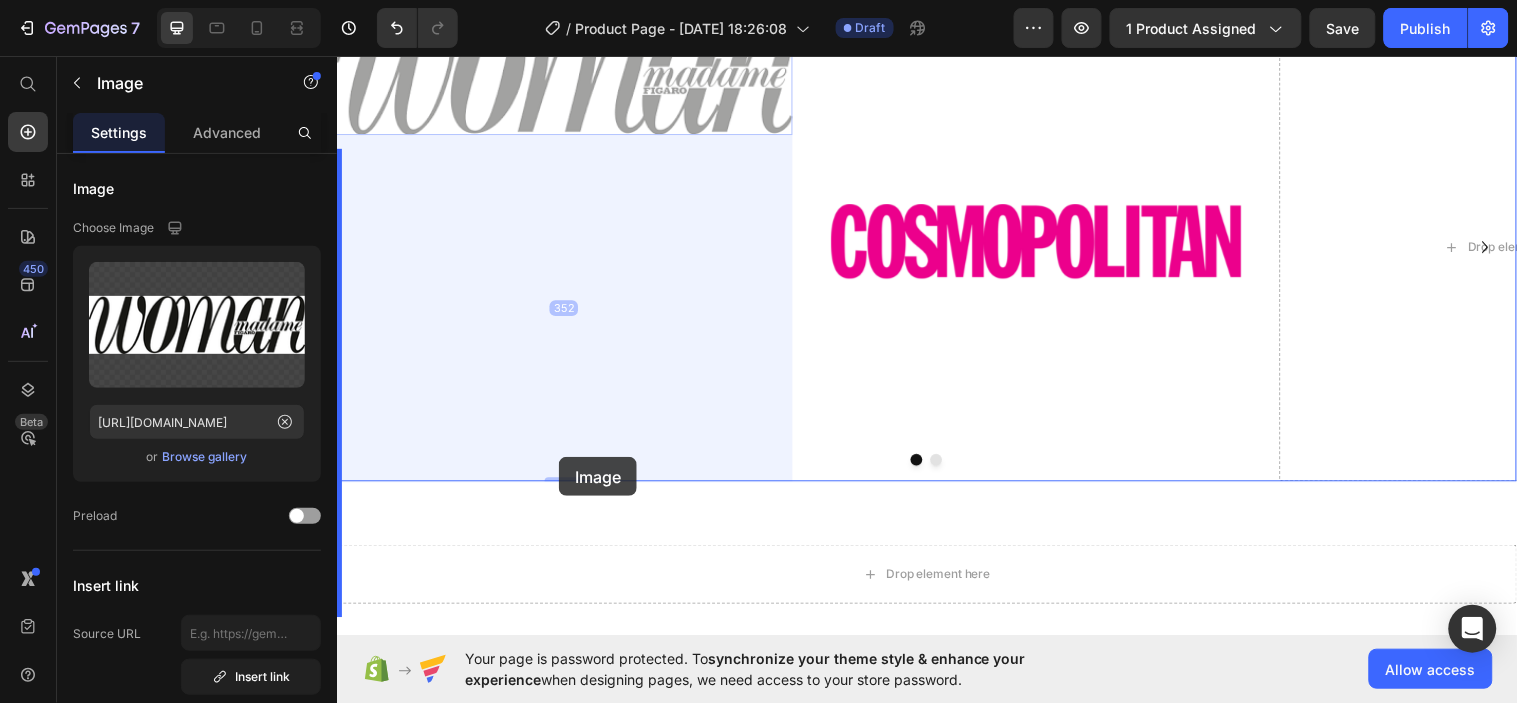 drag, startPoint x: 606, startPoint y: 193, endPoint x: 563, endPoint y: 461, distance: 271.4277 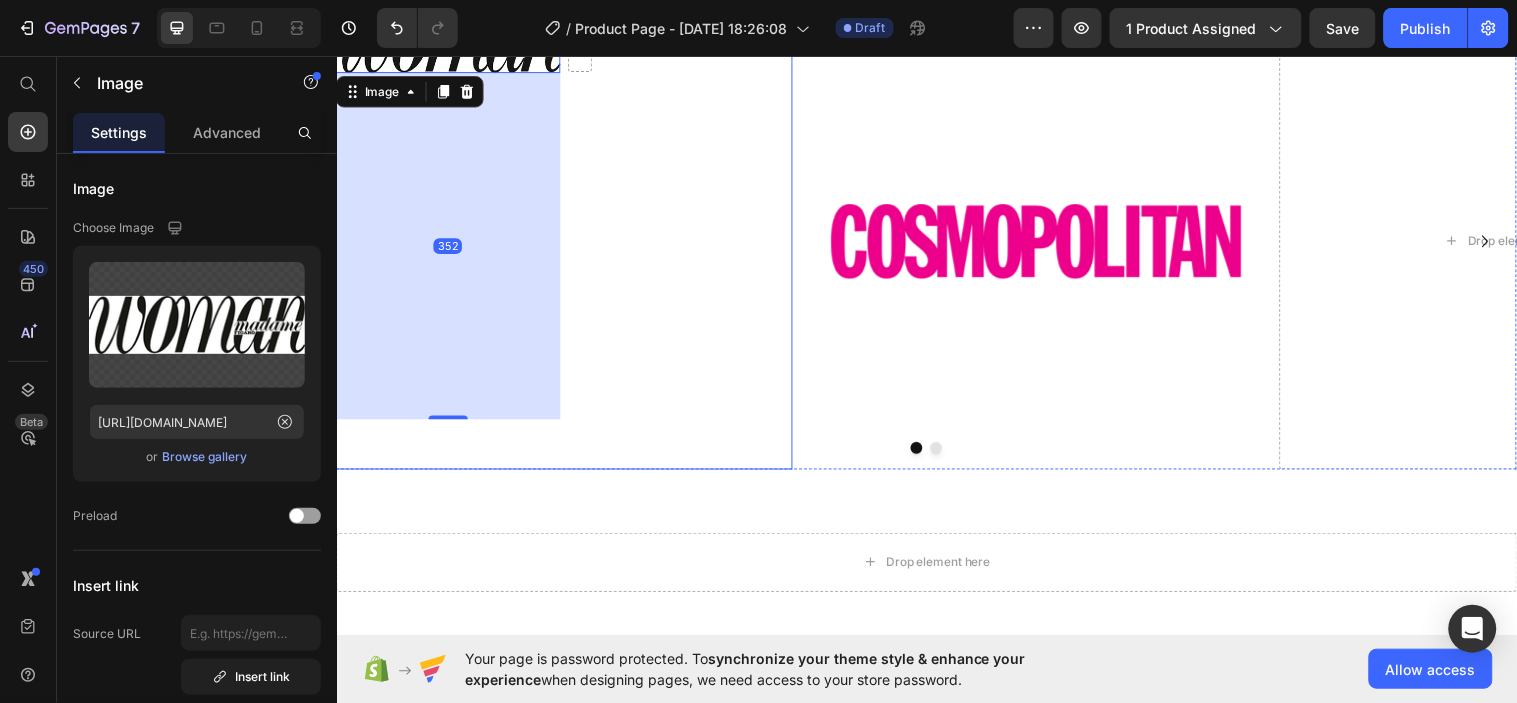 drag, startPoint x: 545, startPoint y: 303, endPoint x: 716, endPoint y: 440, distance: 219.11185 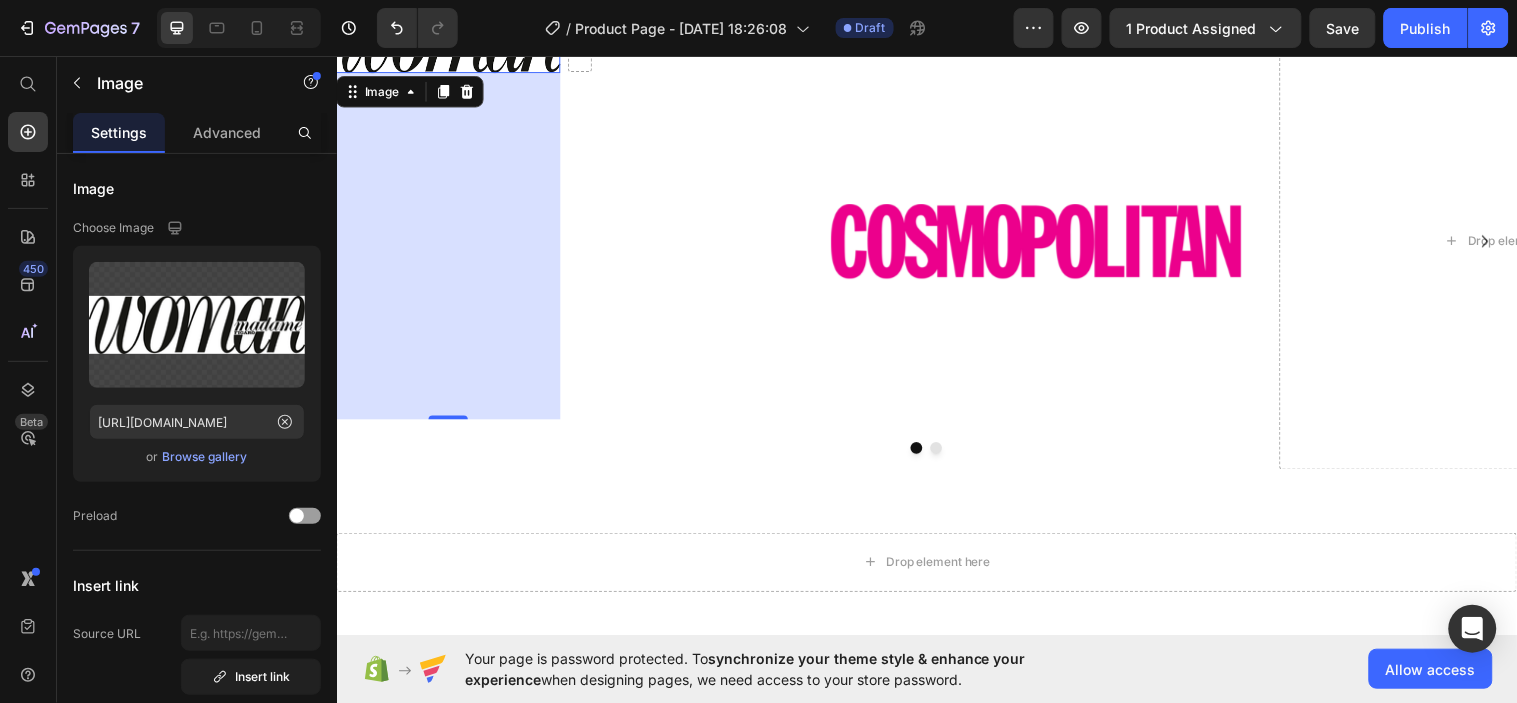 click on "352" at bounding box center (450, 249) 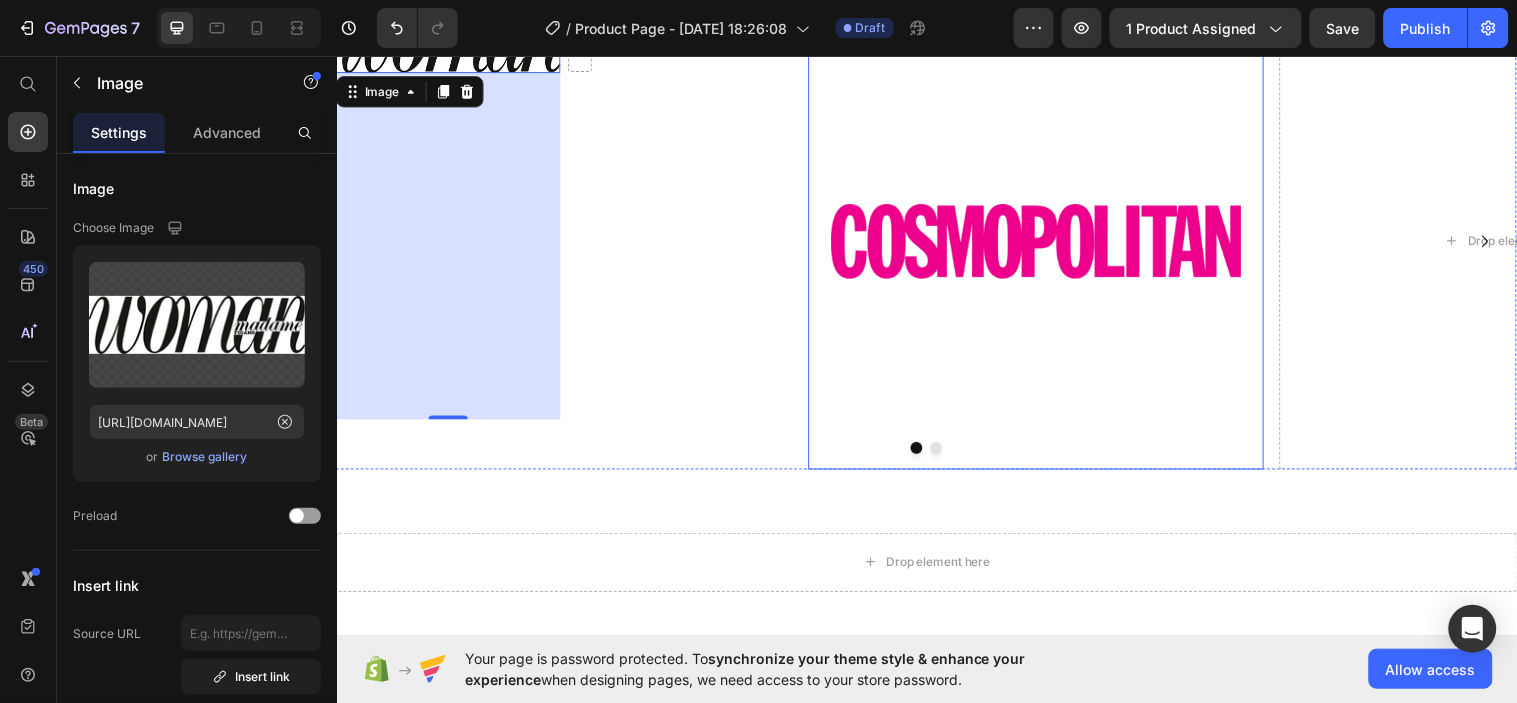 click at bounding box center [1048, 244] 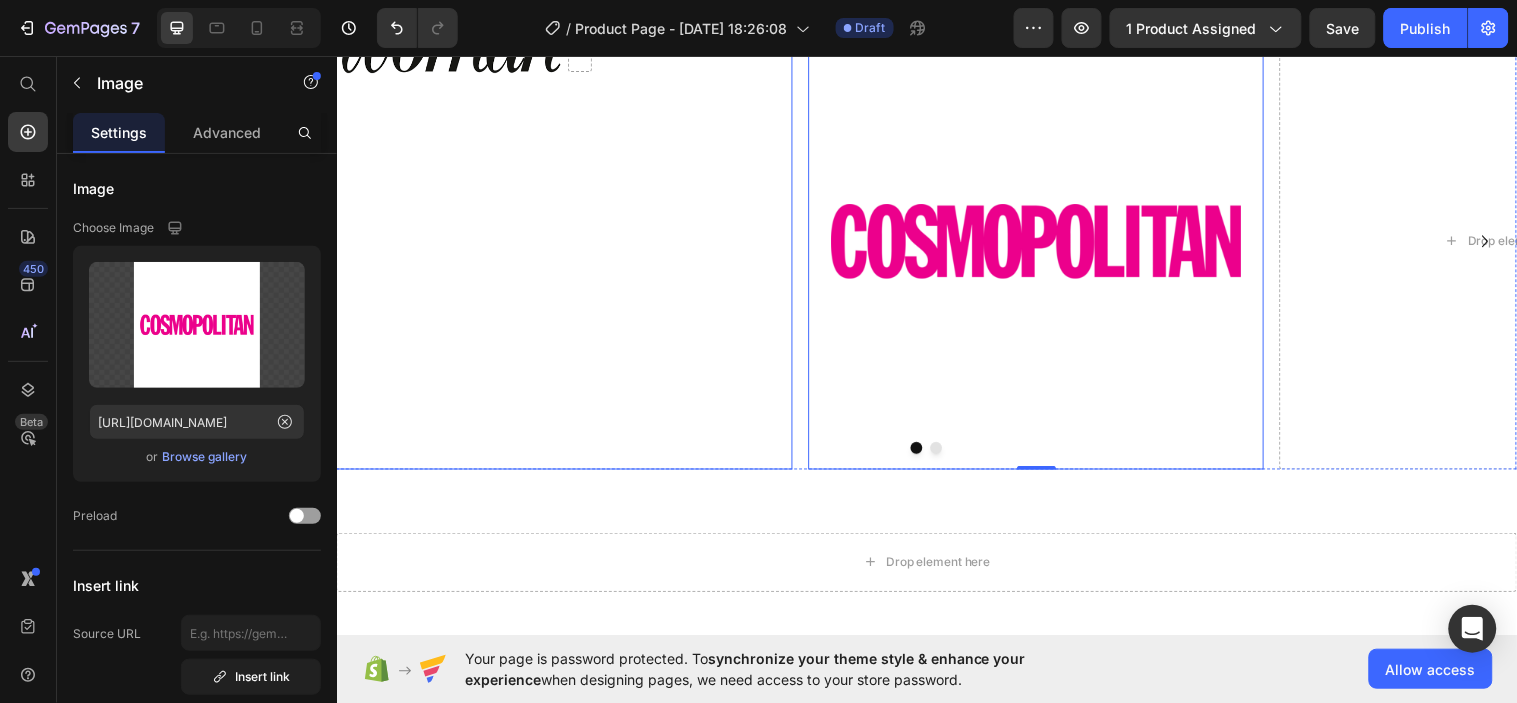 click on "Image" at bounding box center (450, 244) 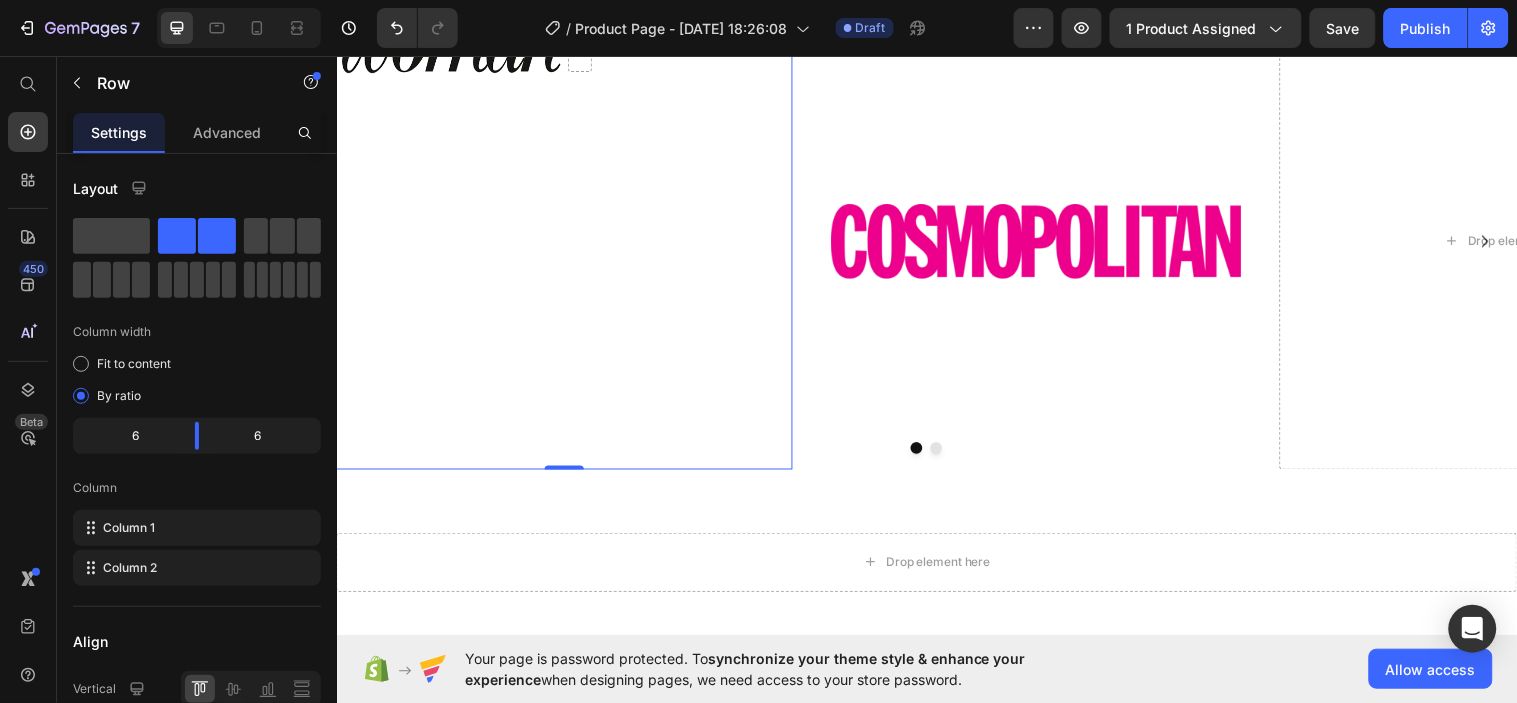 click at bounding box center [450, 42] 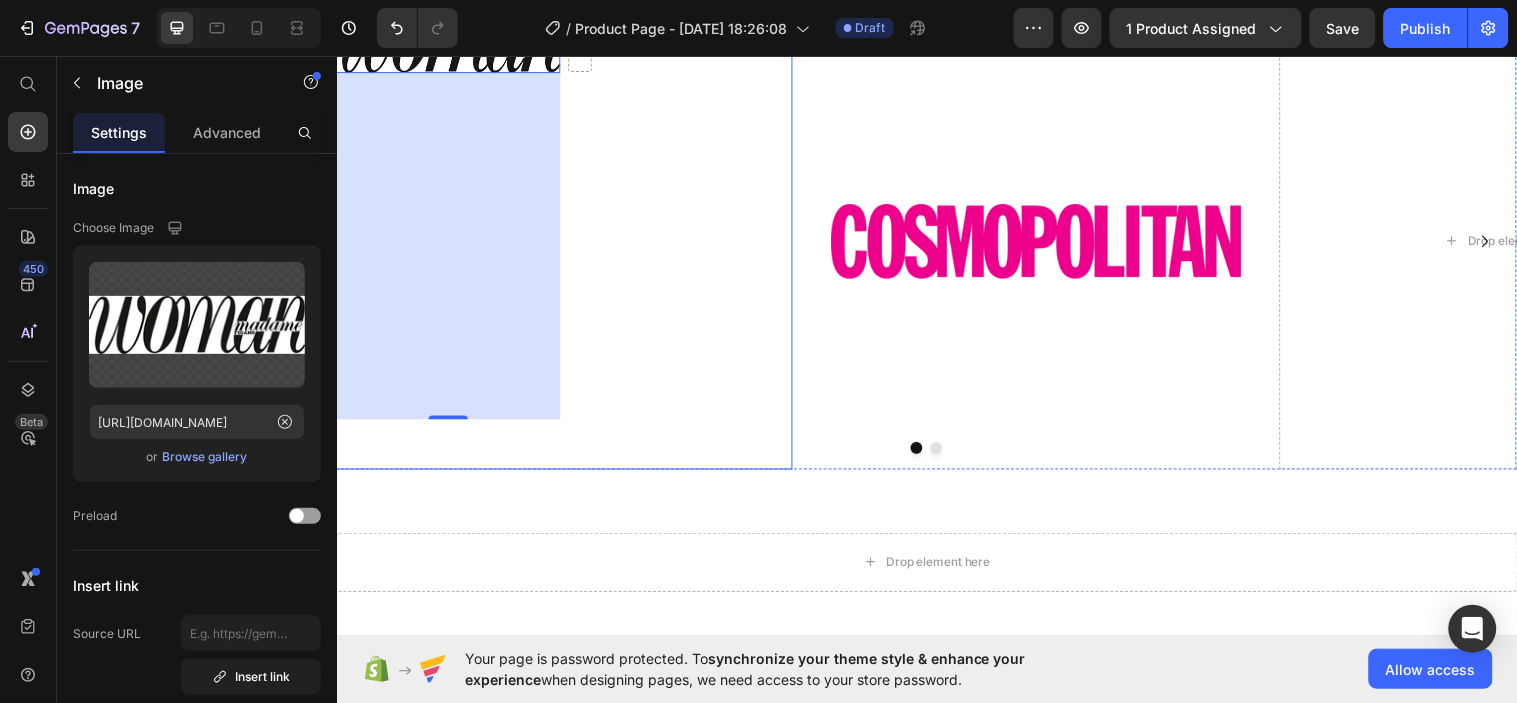 click at bounding box center (686, 244) 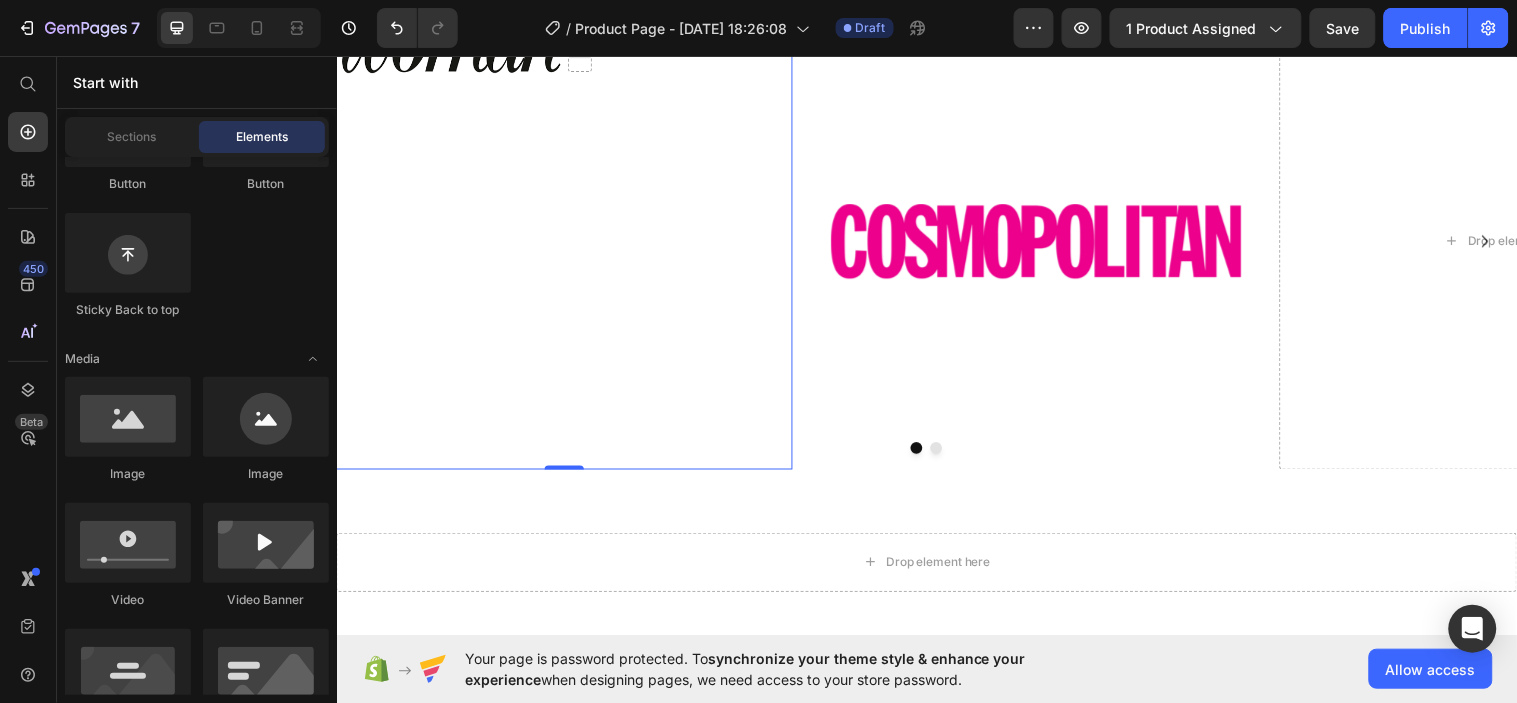 click at bounding box center [584, 42] 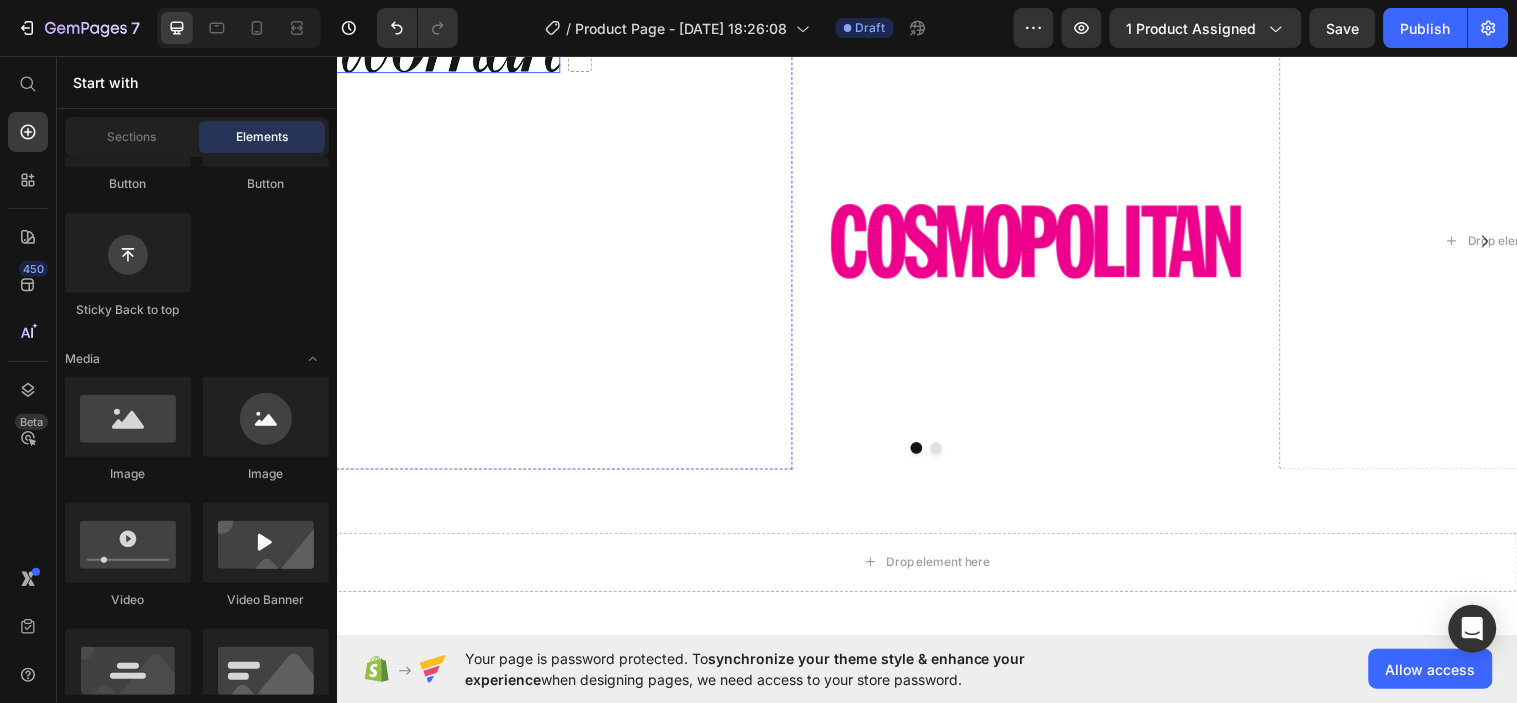 click at bounding box center [450, 42] 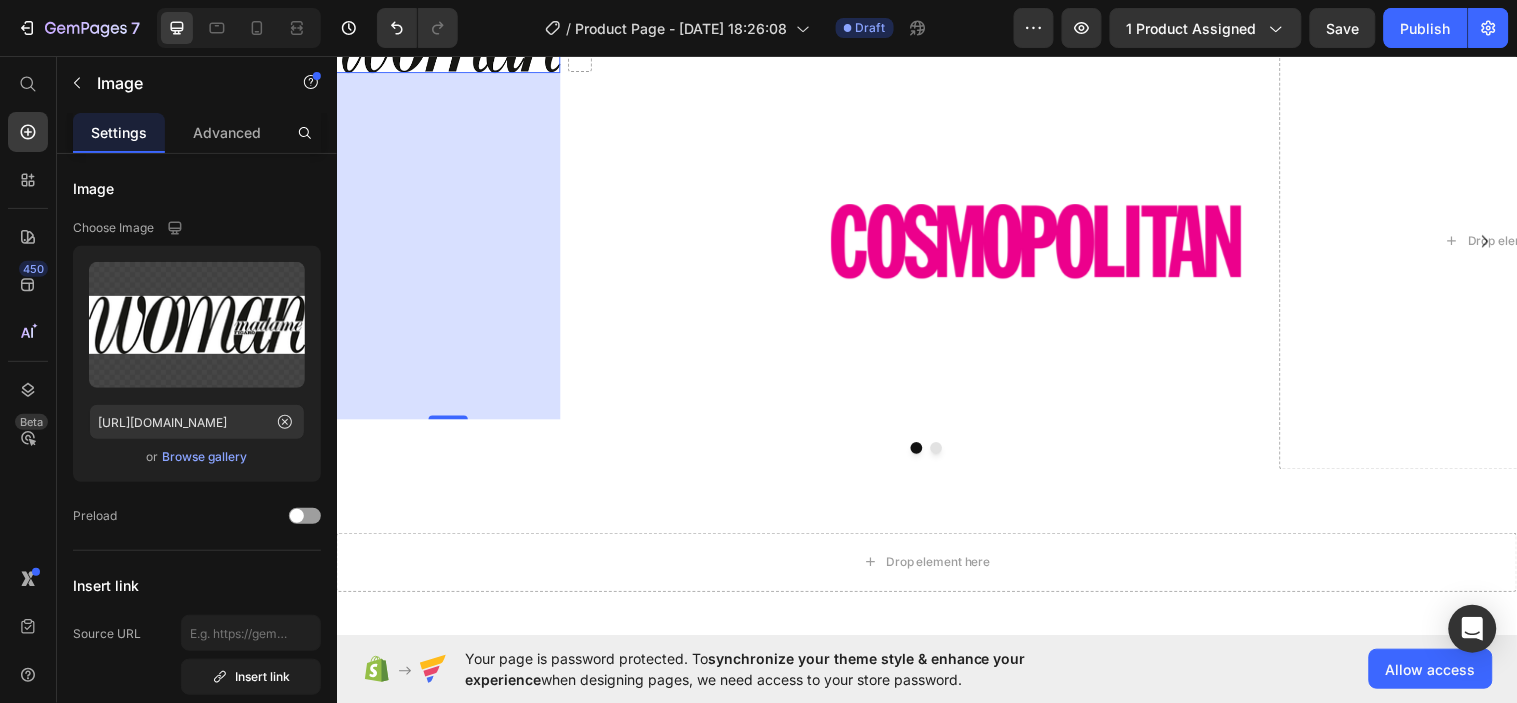 click on "Image" at bounding box center (411, 32) 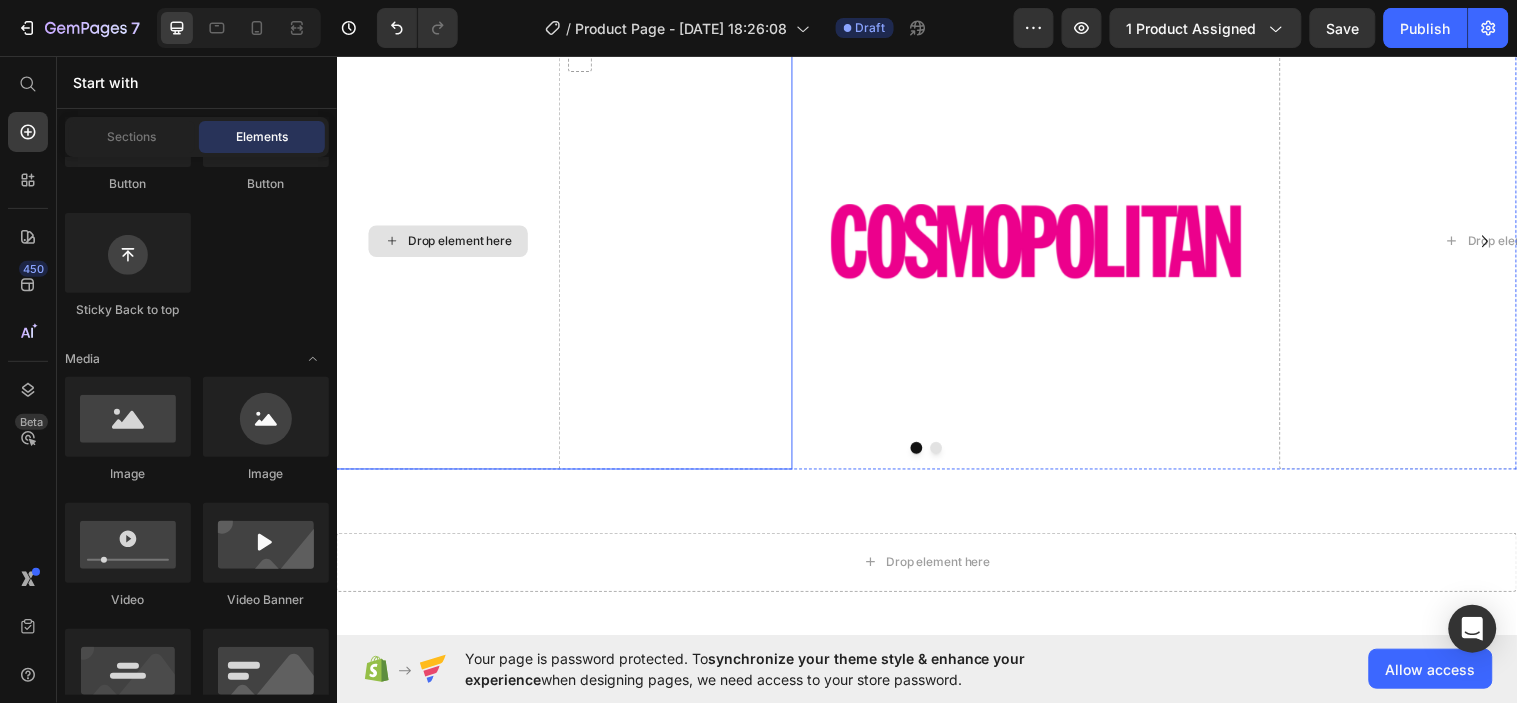 click on "Drop element here" at bounding box center (450, 244) 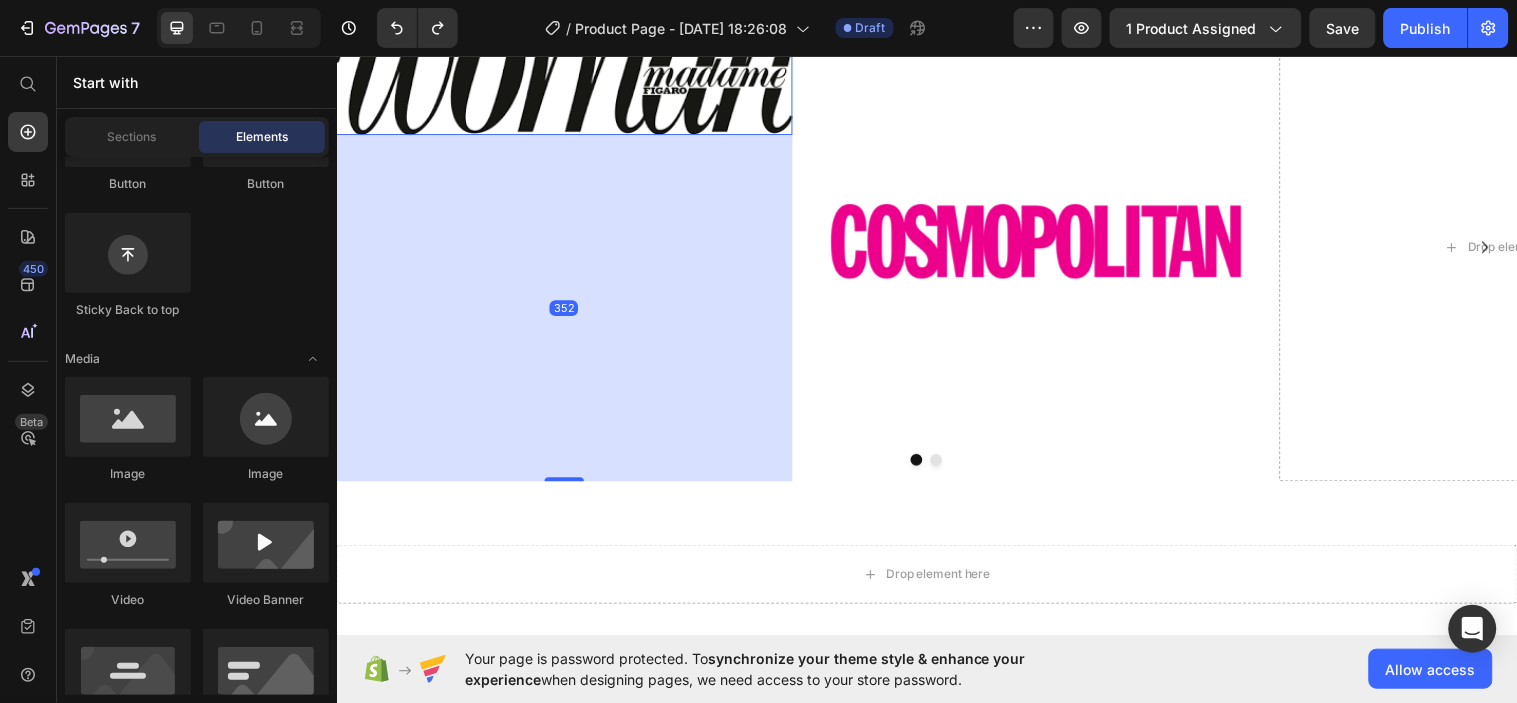click at bounding box center [568, 74] 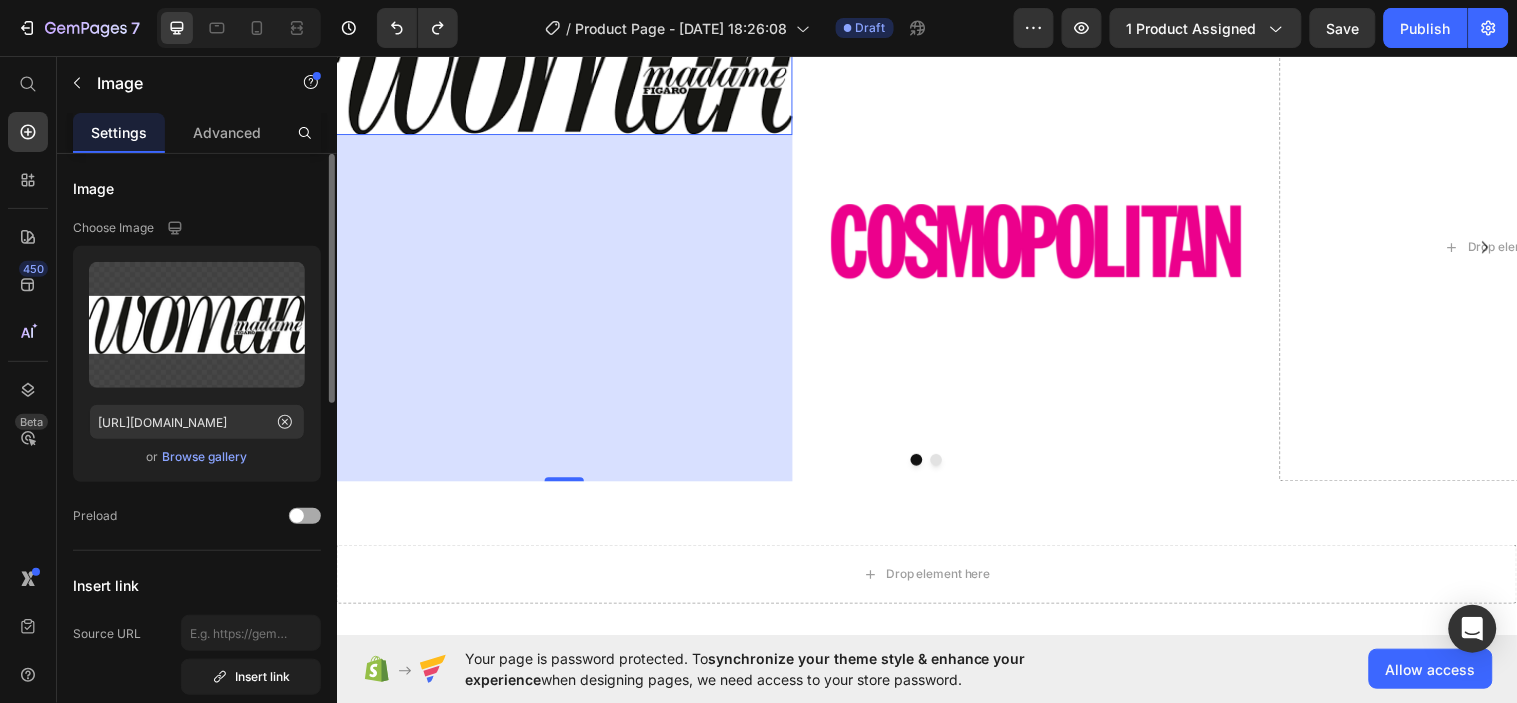 click at bounding box center (305, 516) 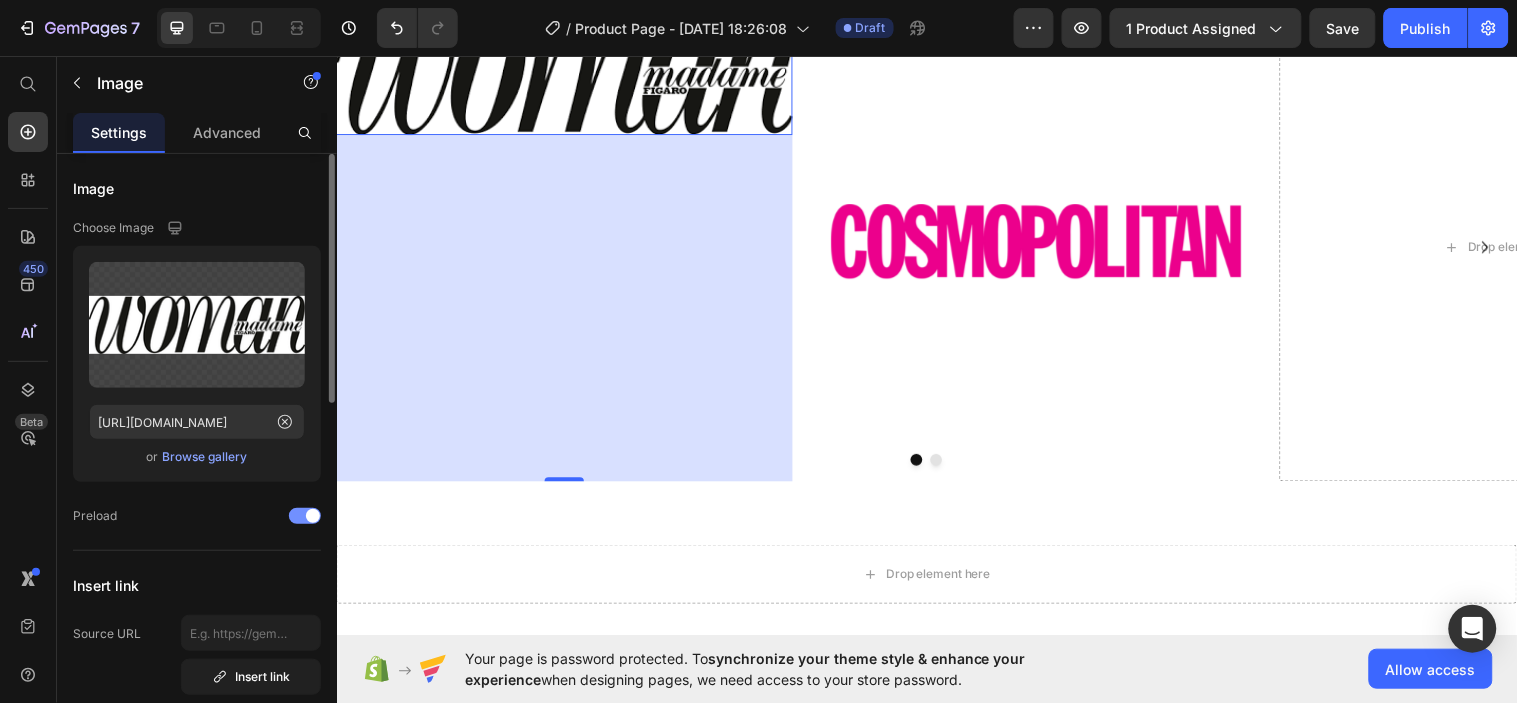 click at bounding box center [305, 516] 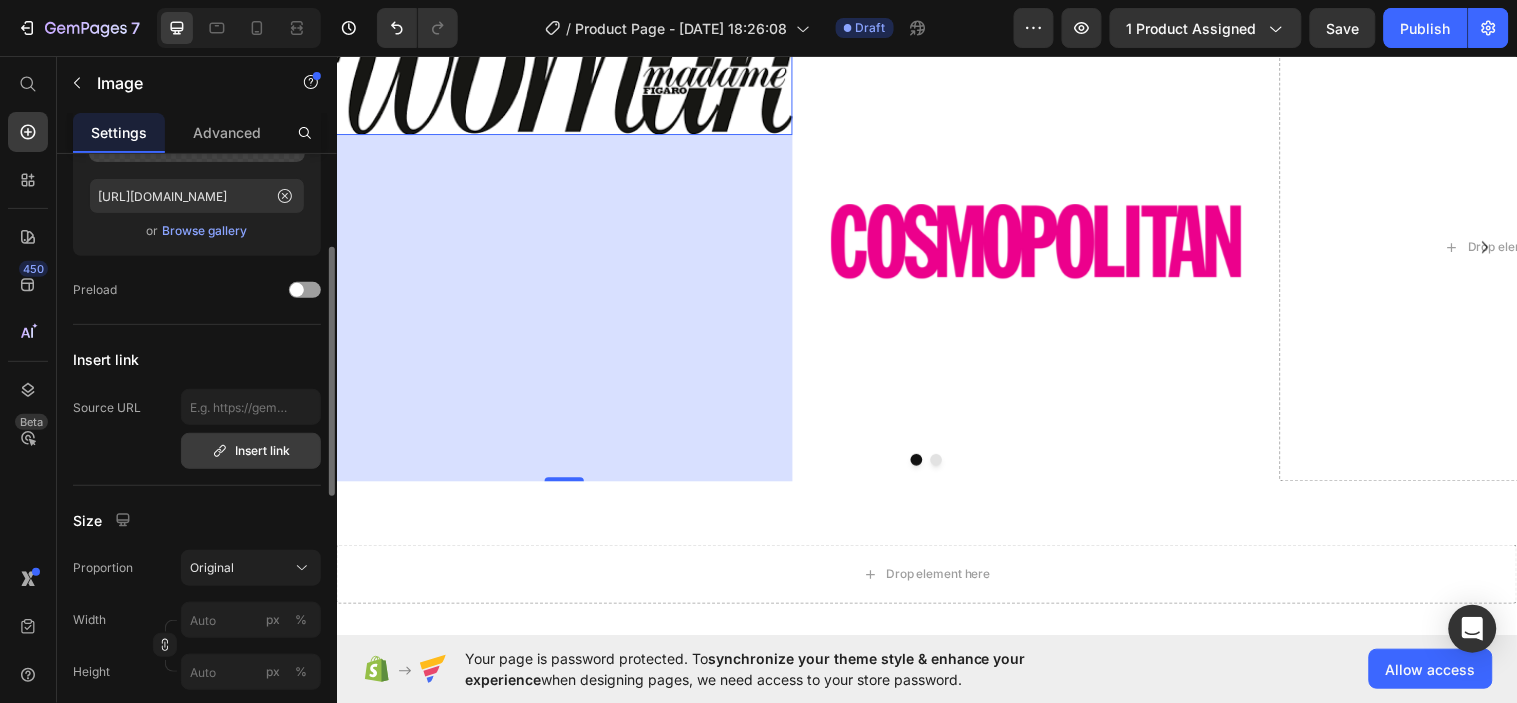 scroll, scrollTop: 318, scrollLeft: 0, axis: vertical 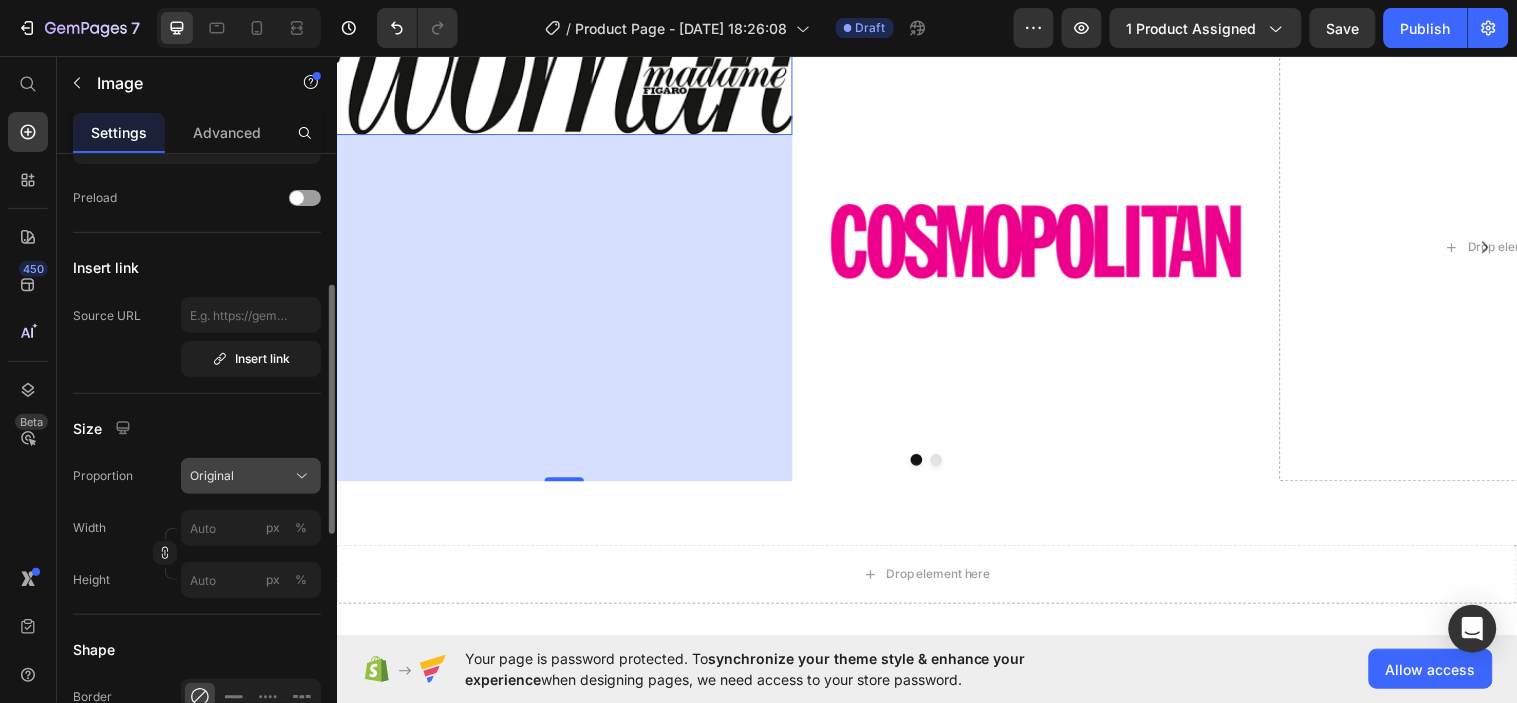 click on "Original" 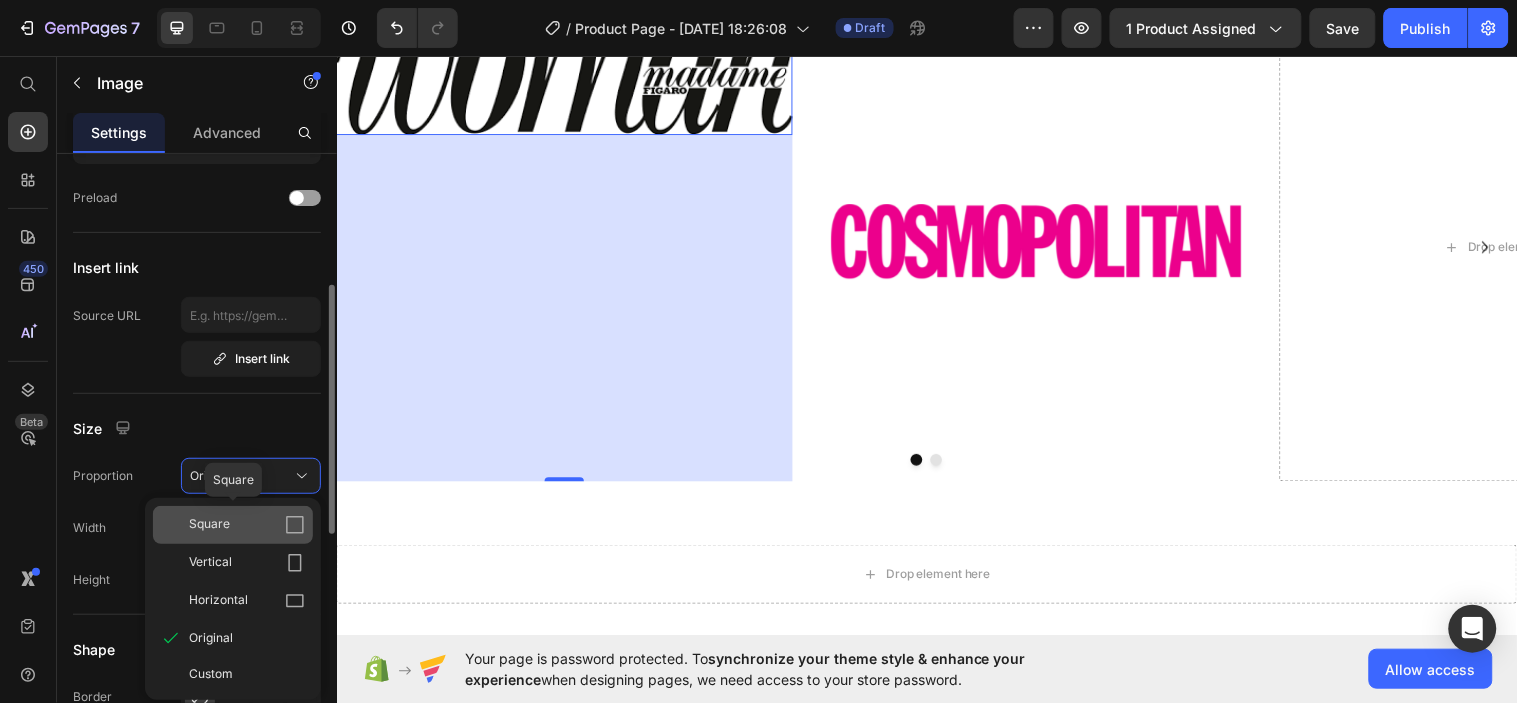 click on "Square" at bounding box center (247, 525) 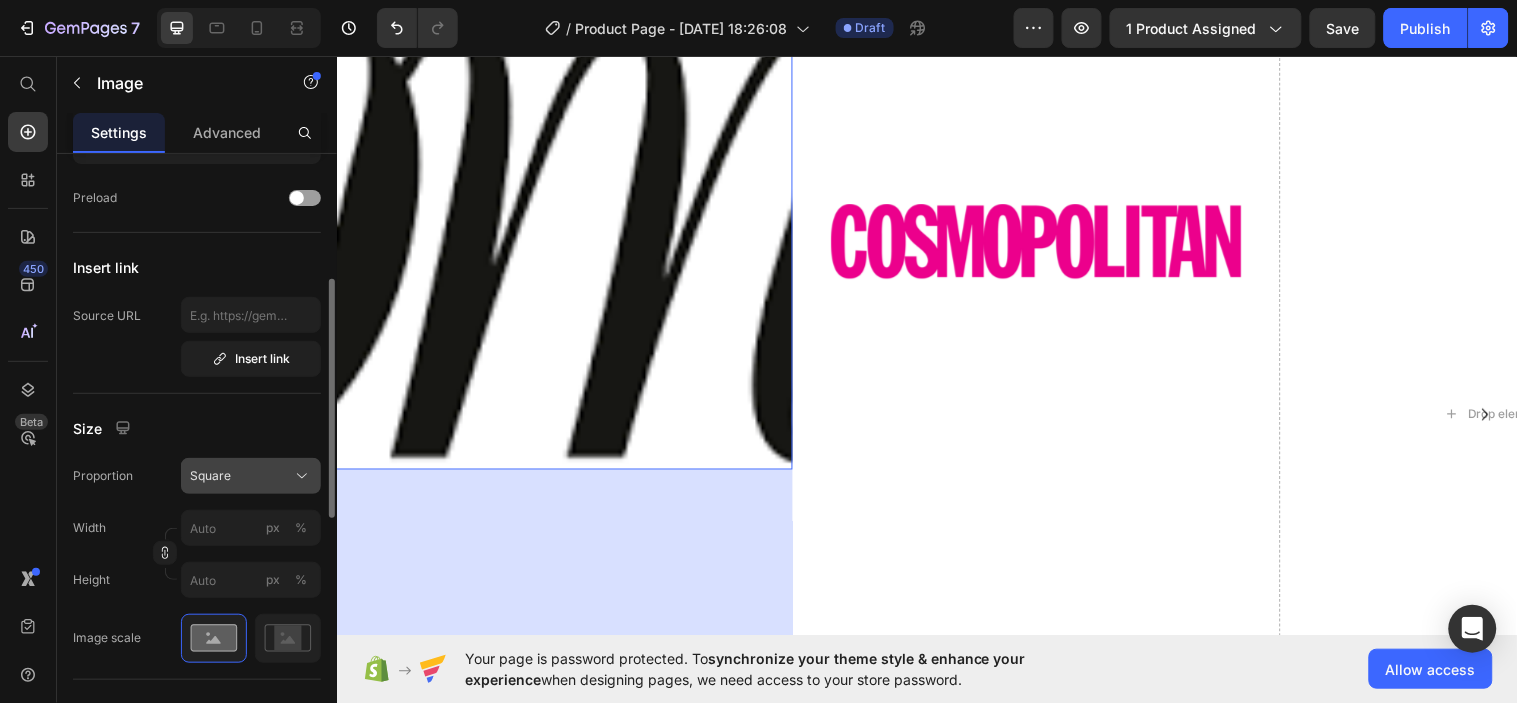 click on "Square" 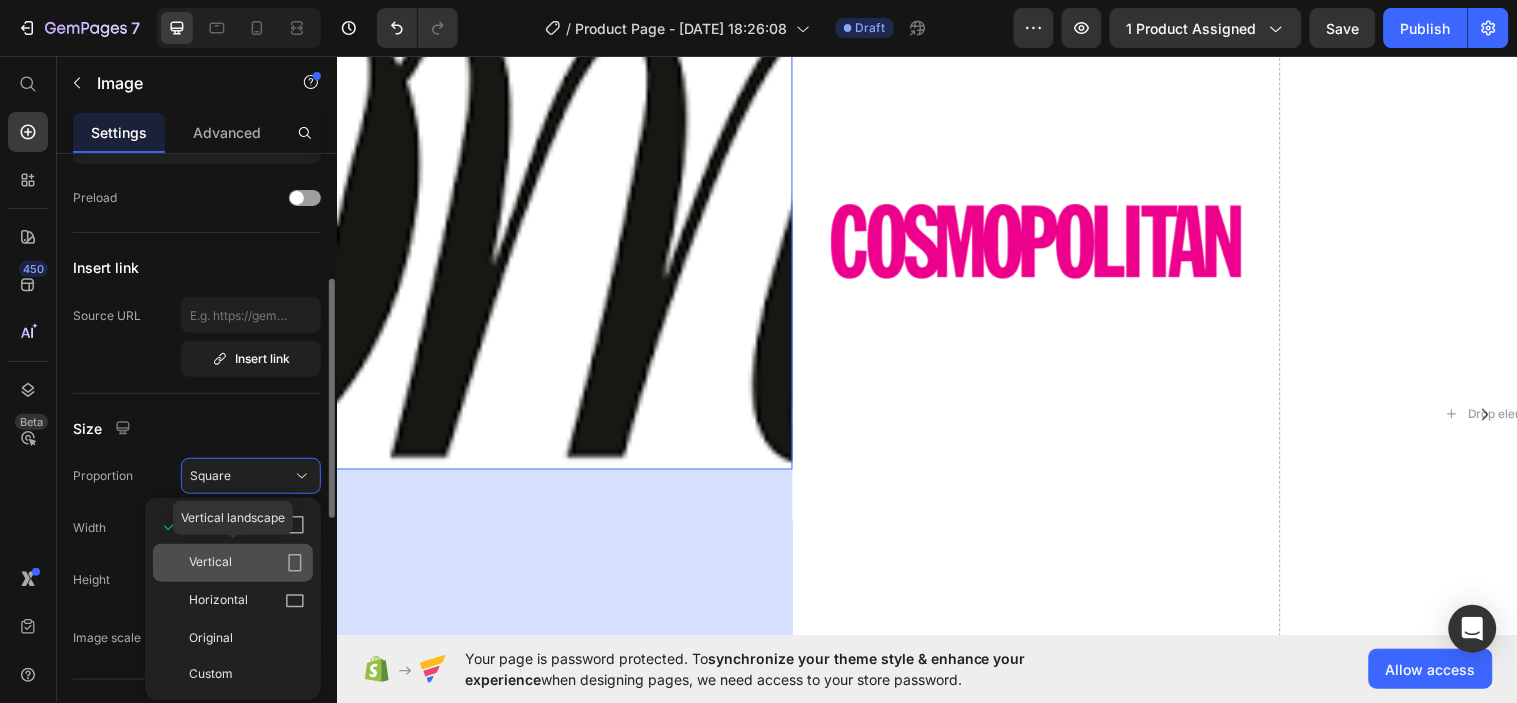 click on "Vertical" at bounding box center [247, 563] 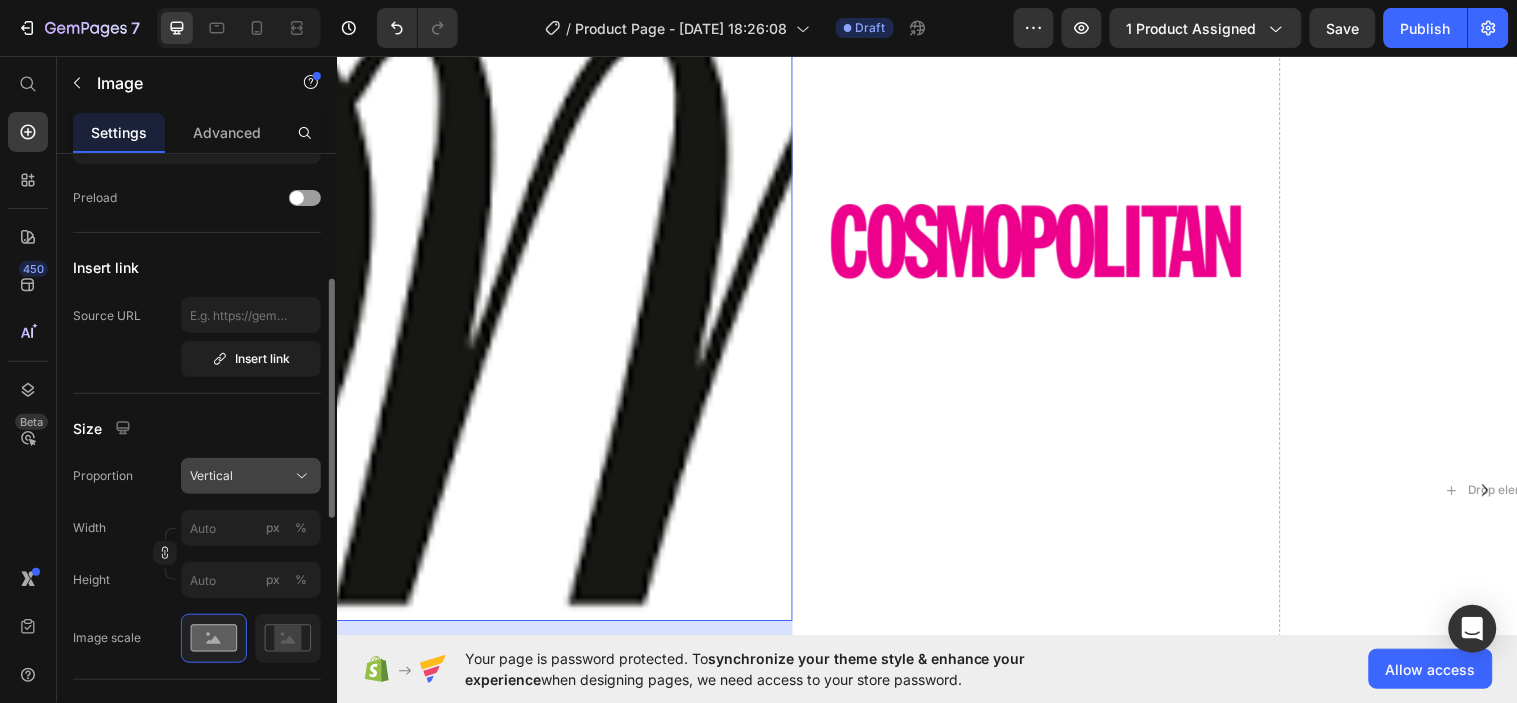click on "Vertical" at bounding box center (211, 476) 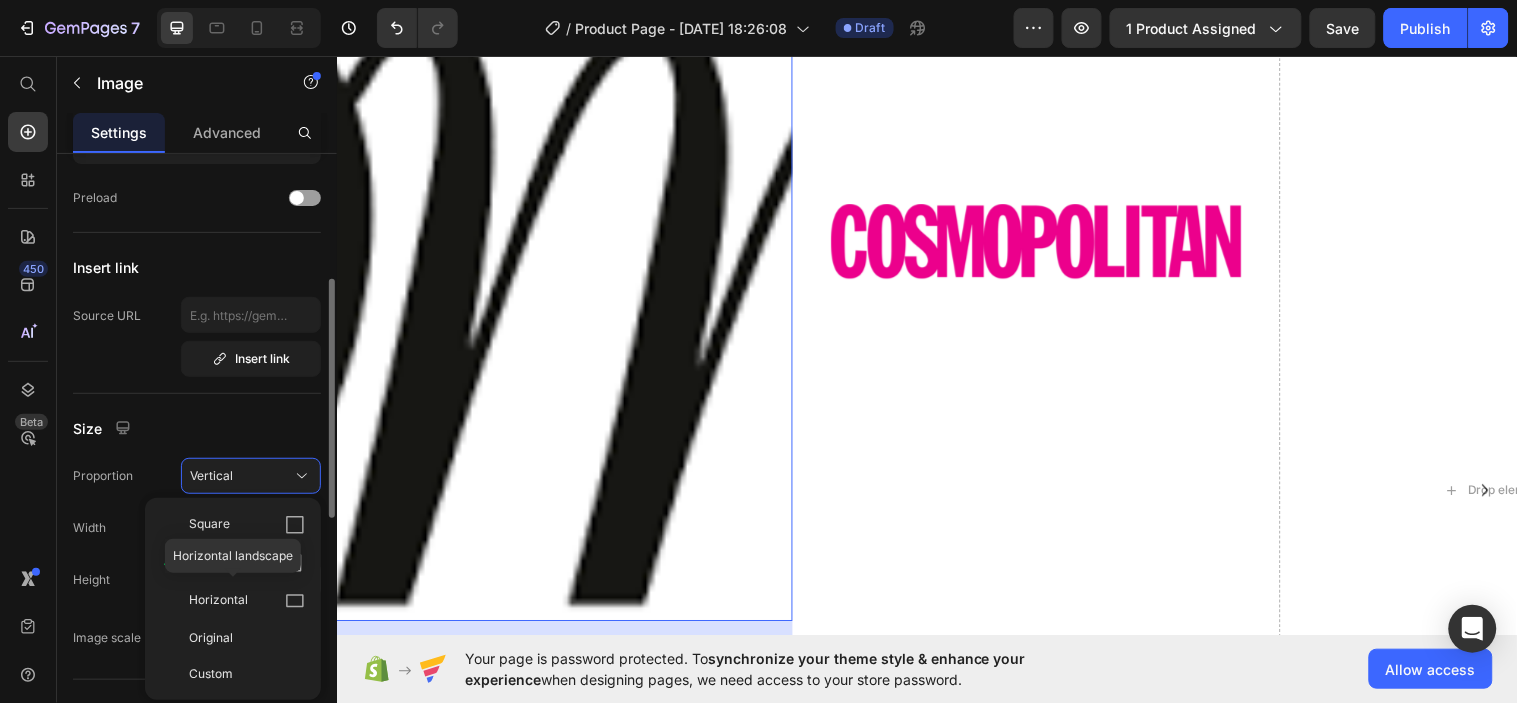 click on "Horizontal" at bounding box center [247, 601] 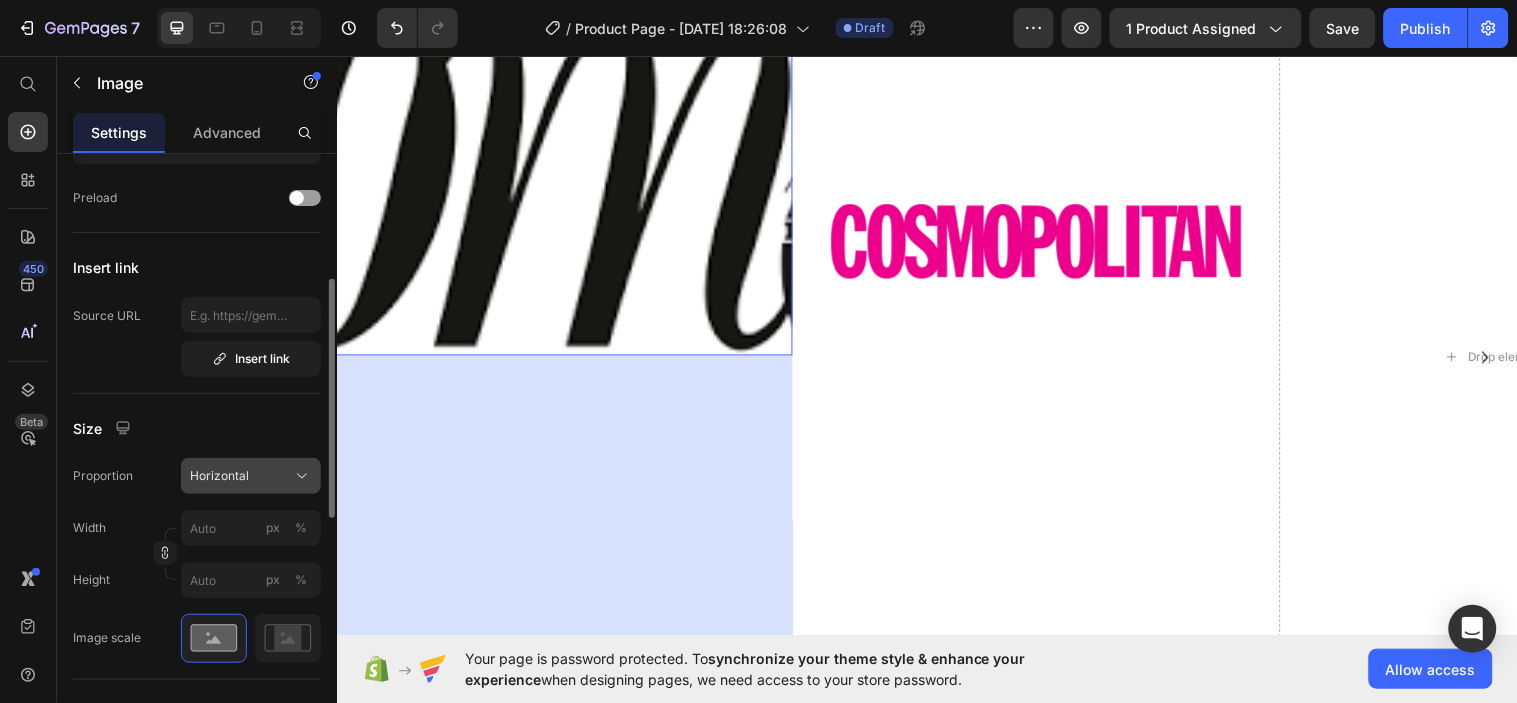 click on "Horizontal" at bounding box center [219, 476] 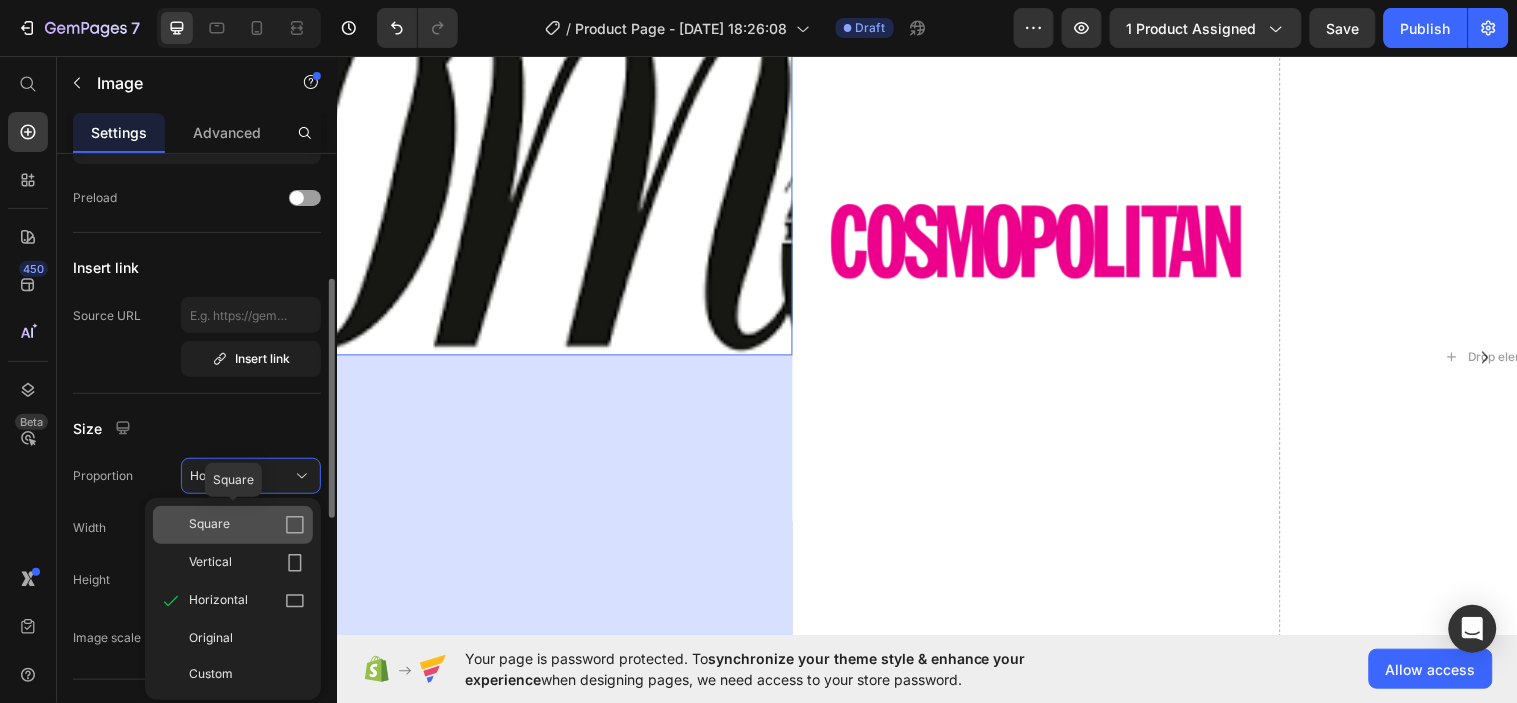 scroll, scrollTop: 450, scrollLeft: 0, axis: vertical 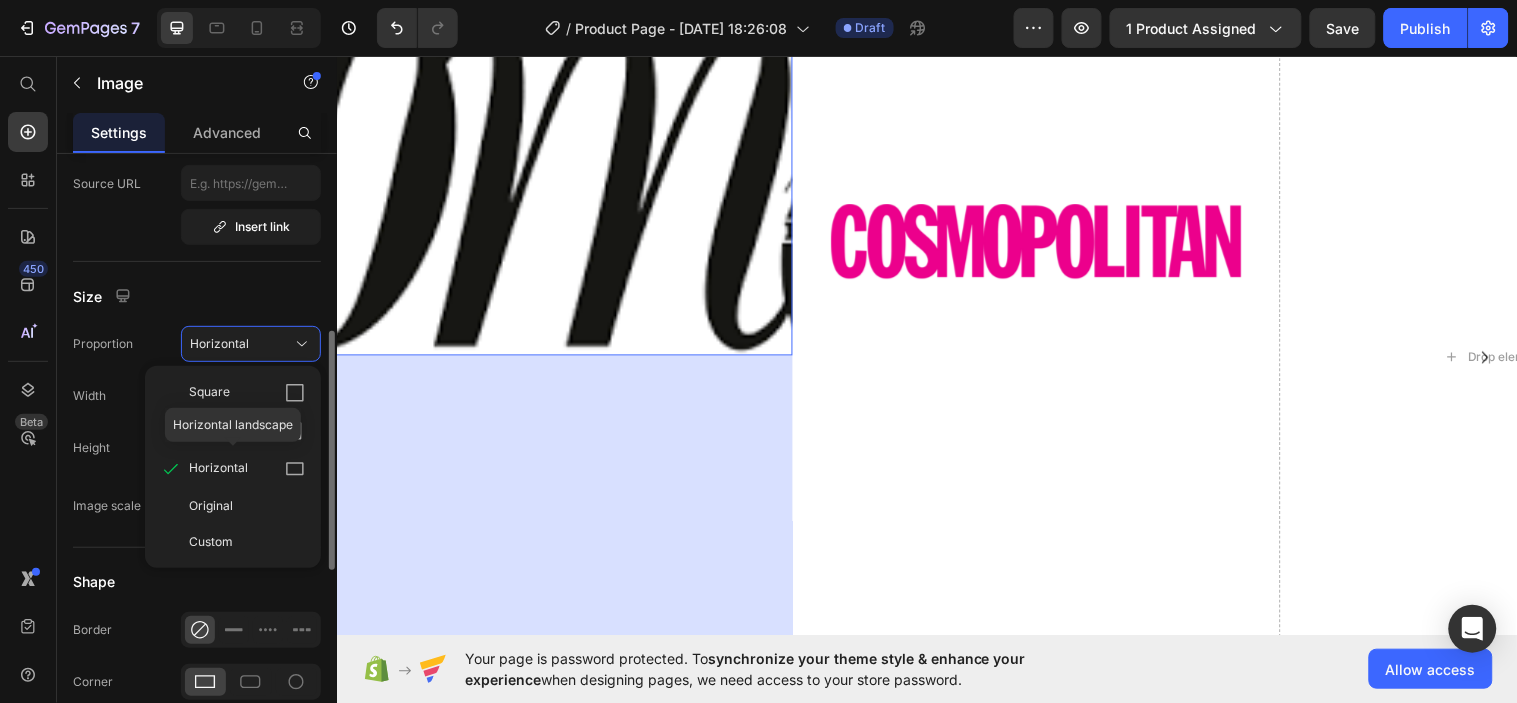 click on "Original" at bounding box center (211, 506) 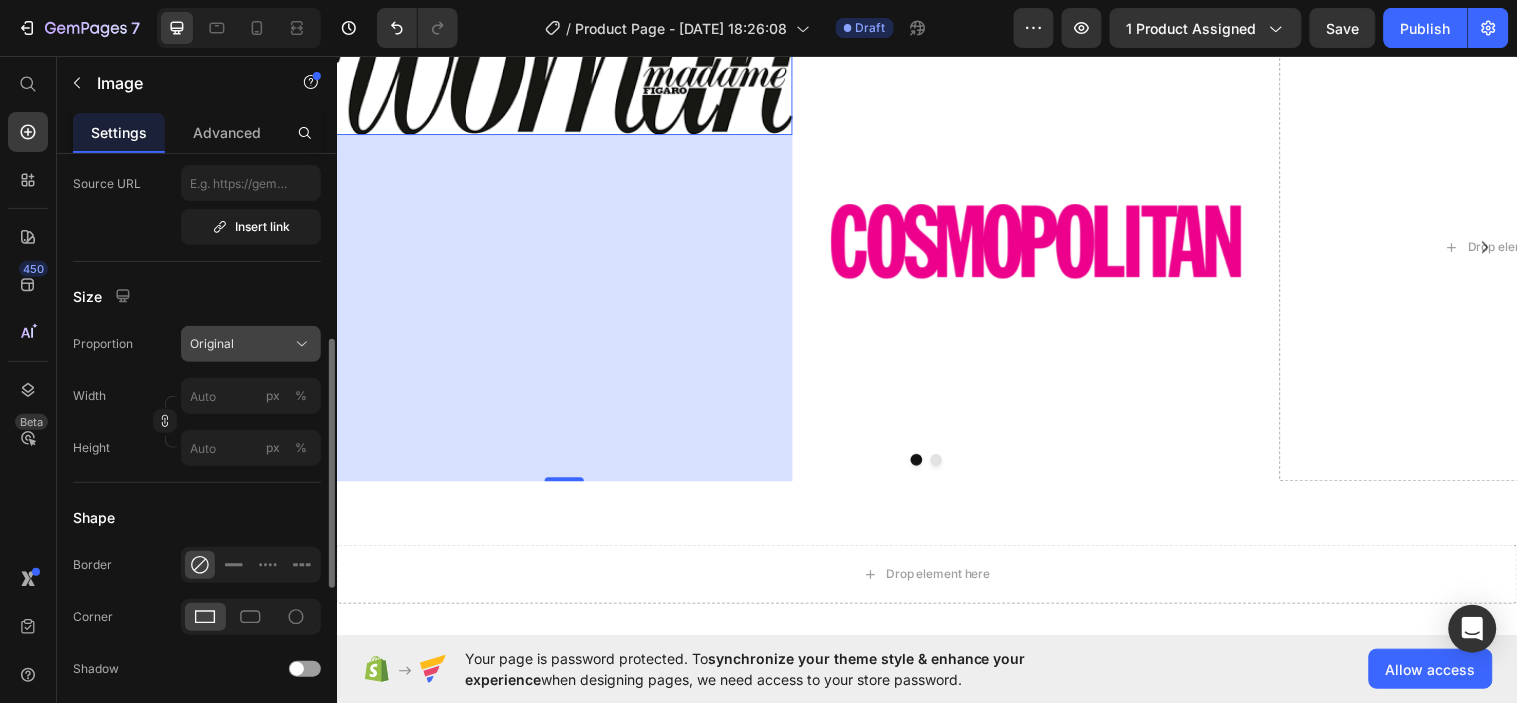 click on "Original" 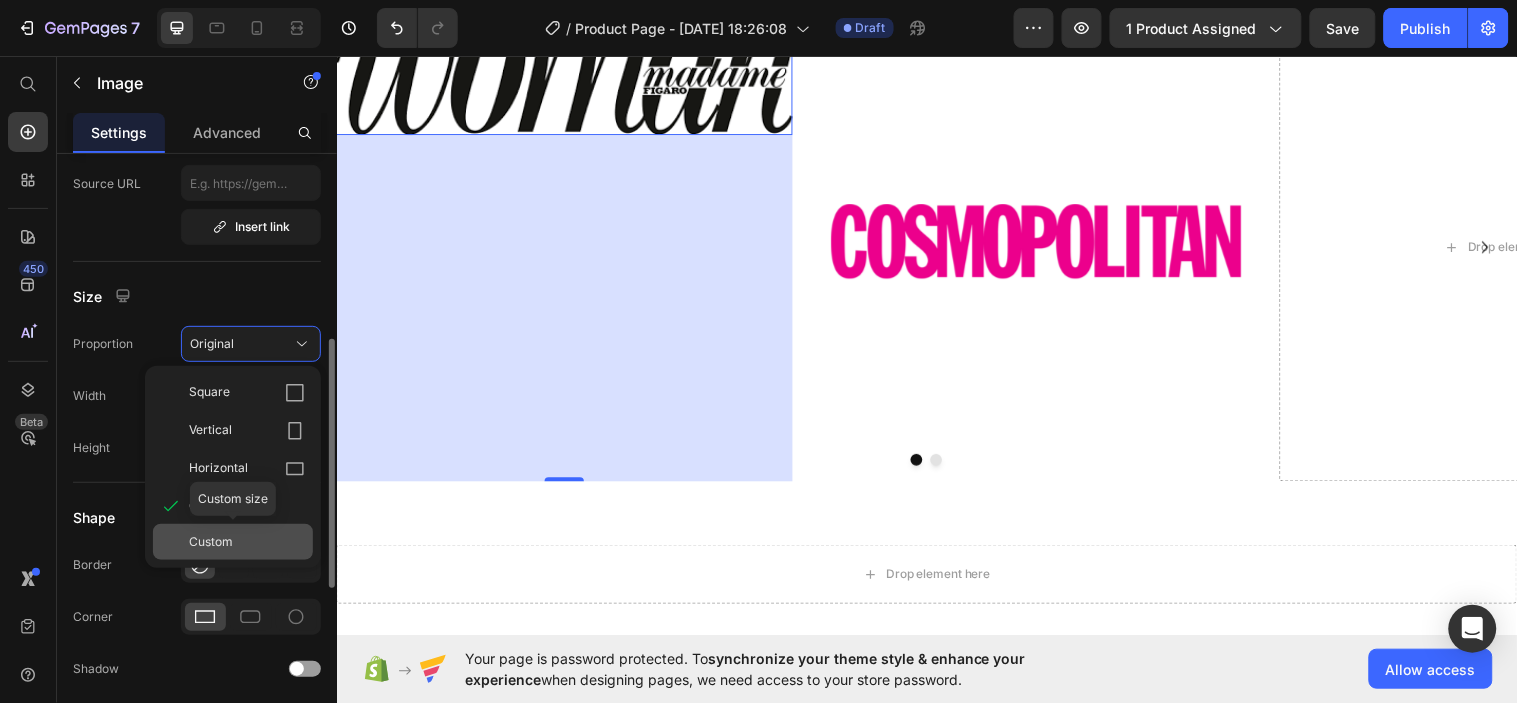 click on "Custom" at bounding box center [247, 542] 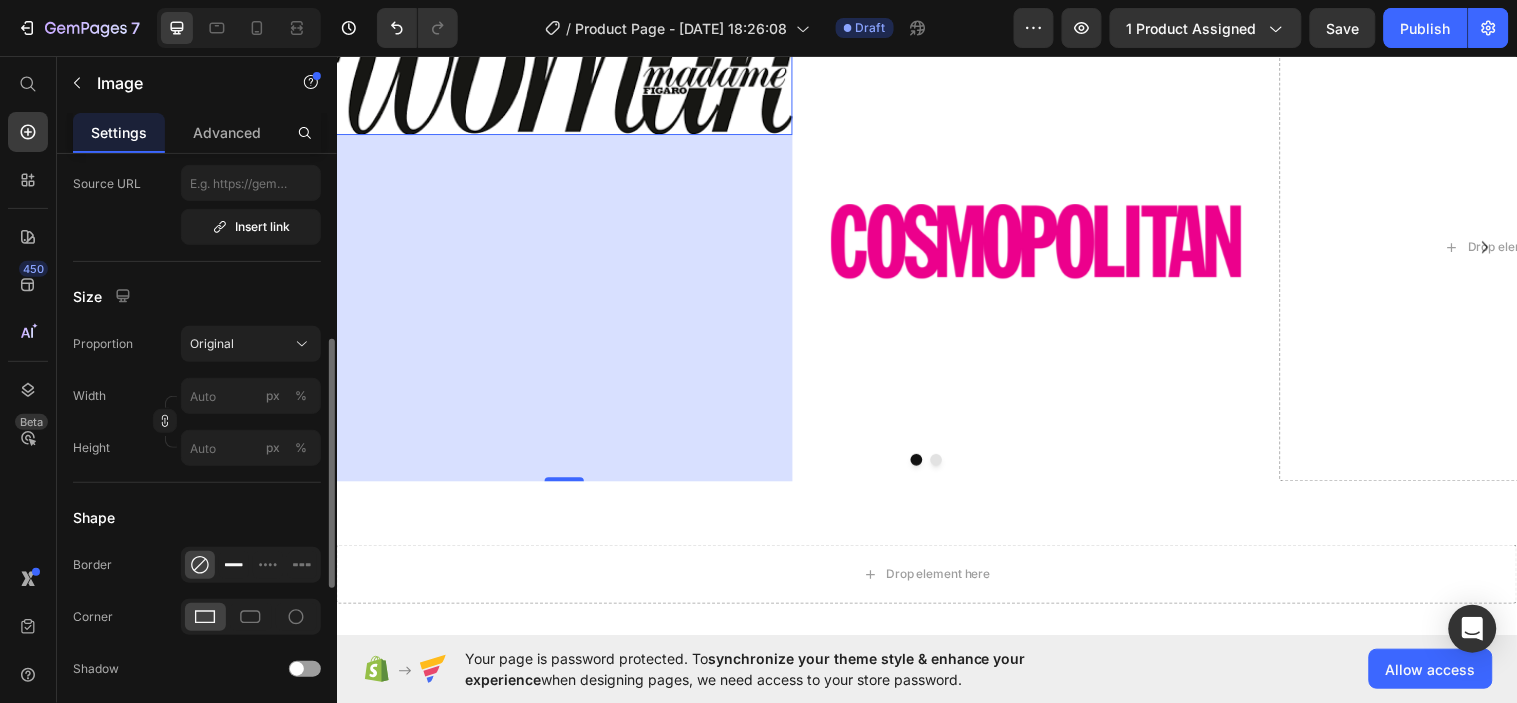 scroll, scrollTop: 523, scrollLeft: 0, axis: vertical 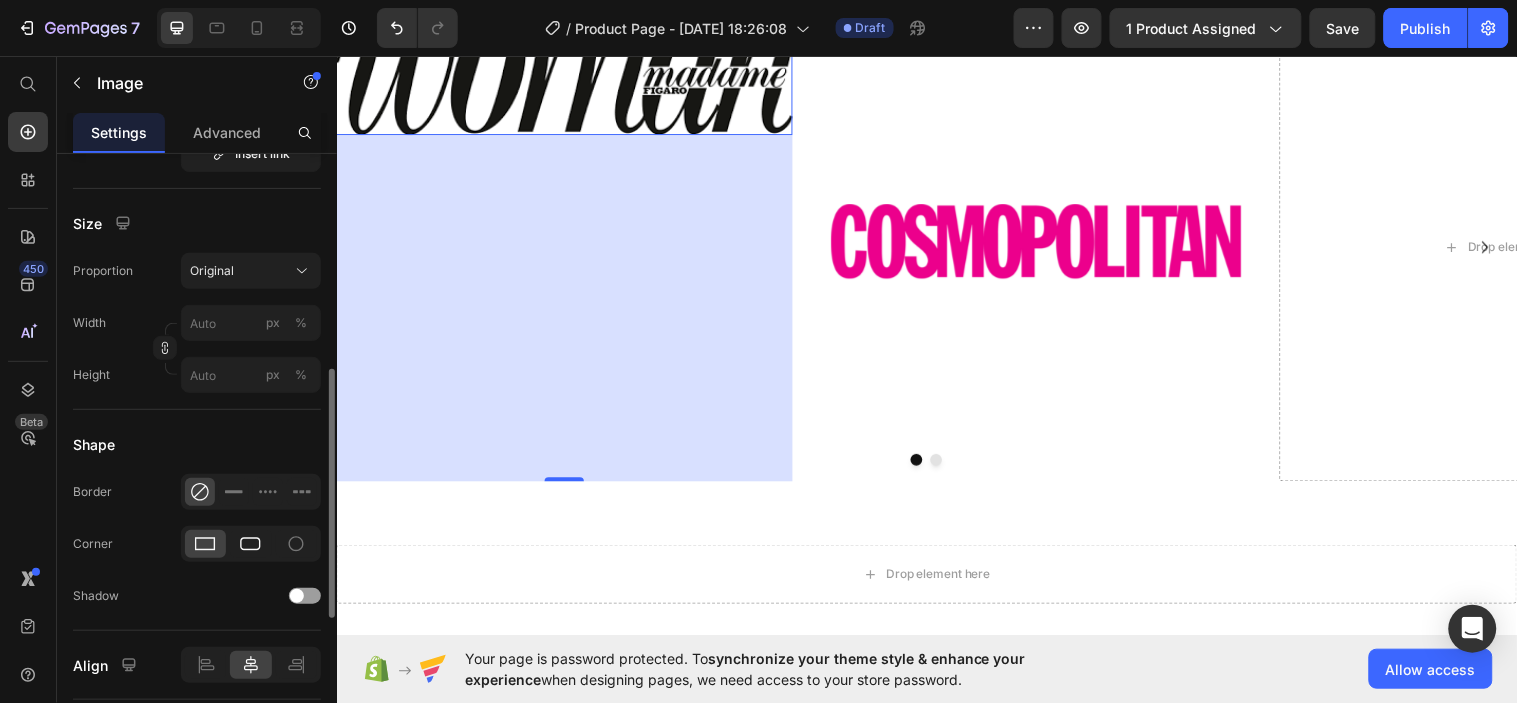 click 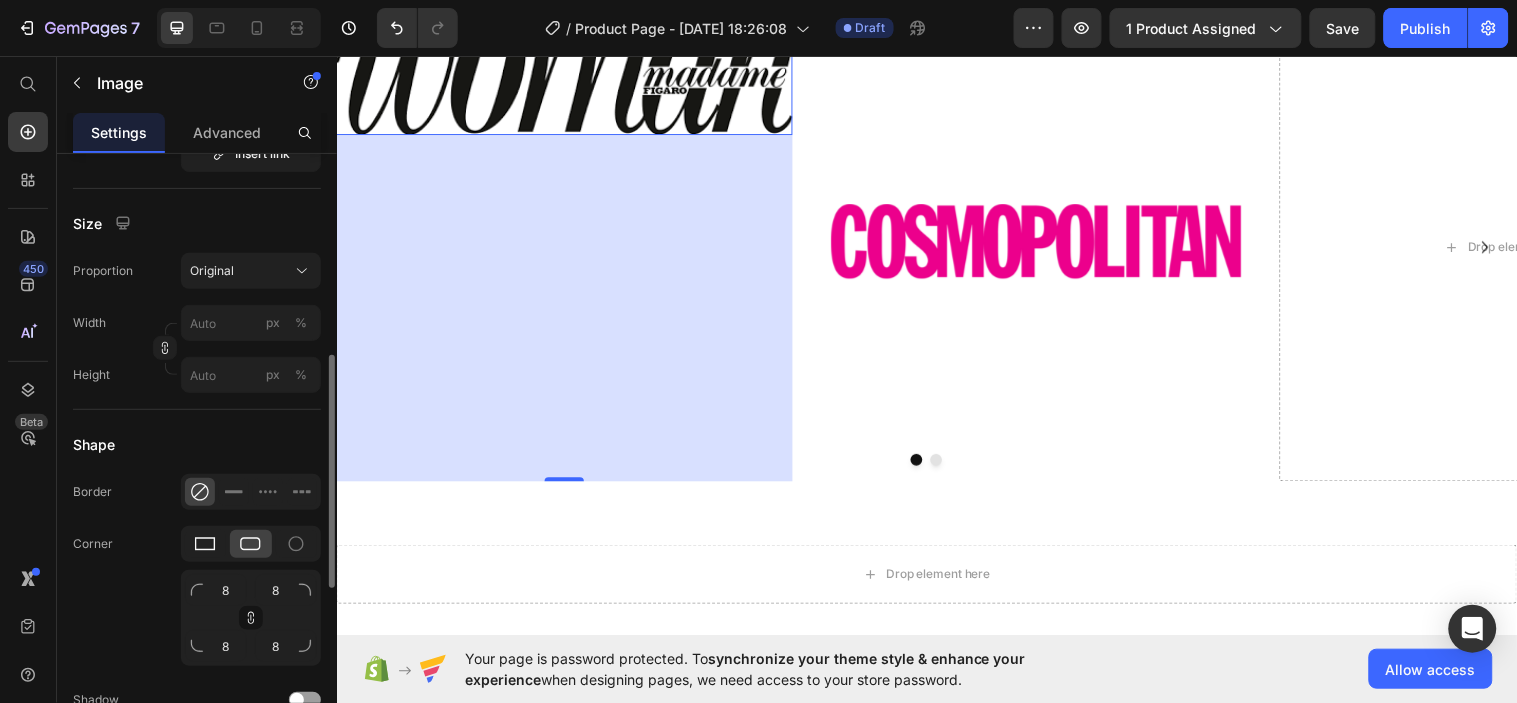 click 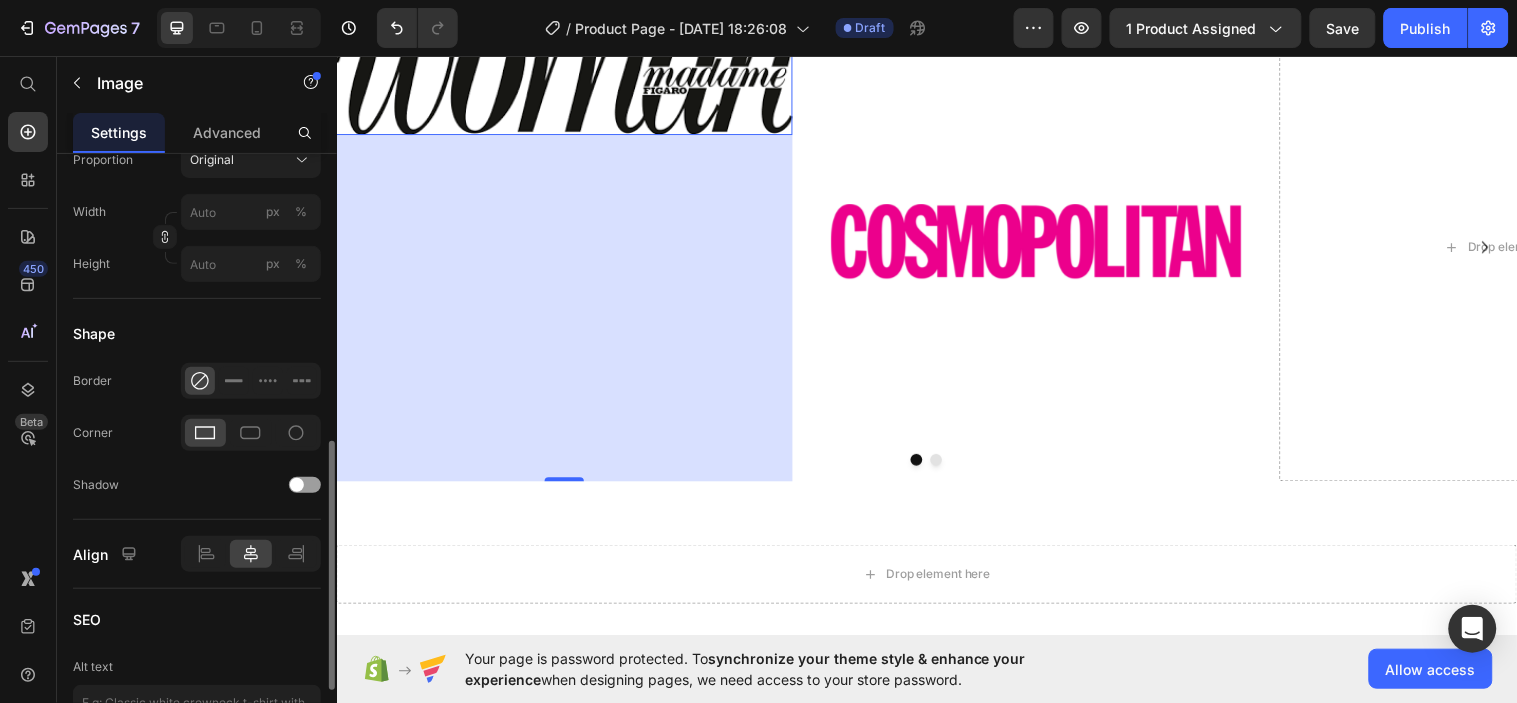 scroll, scrollTop: 655, scrollLeft: 0, axis: vertical 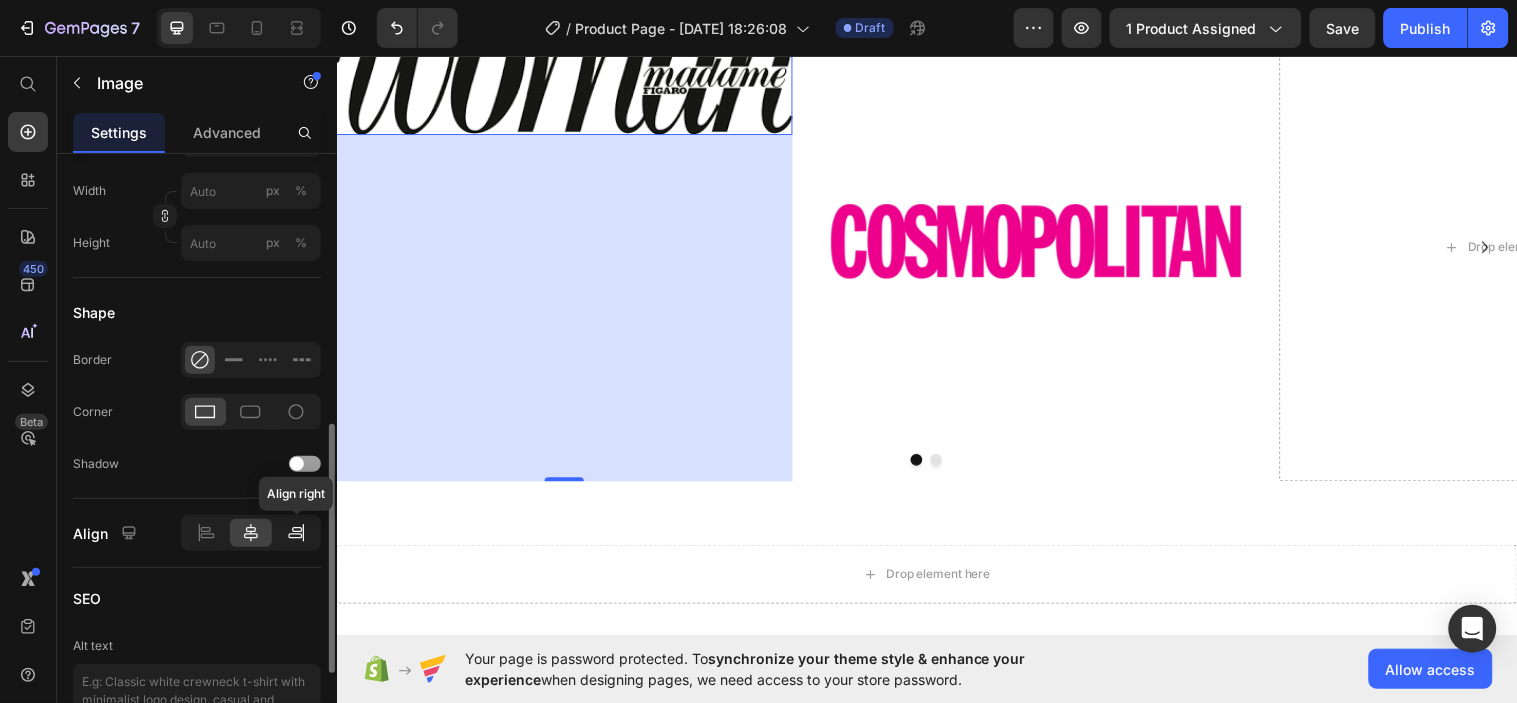 click 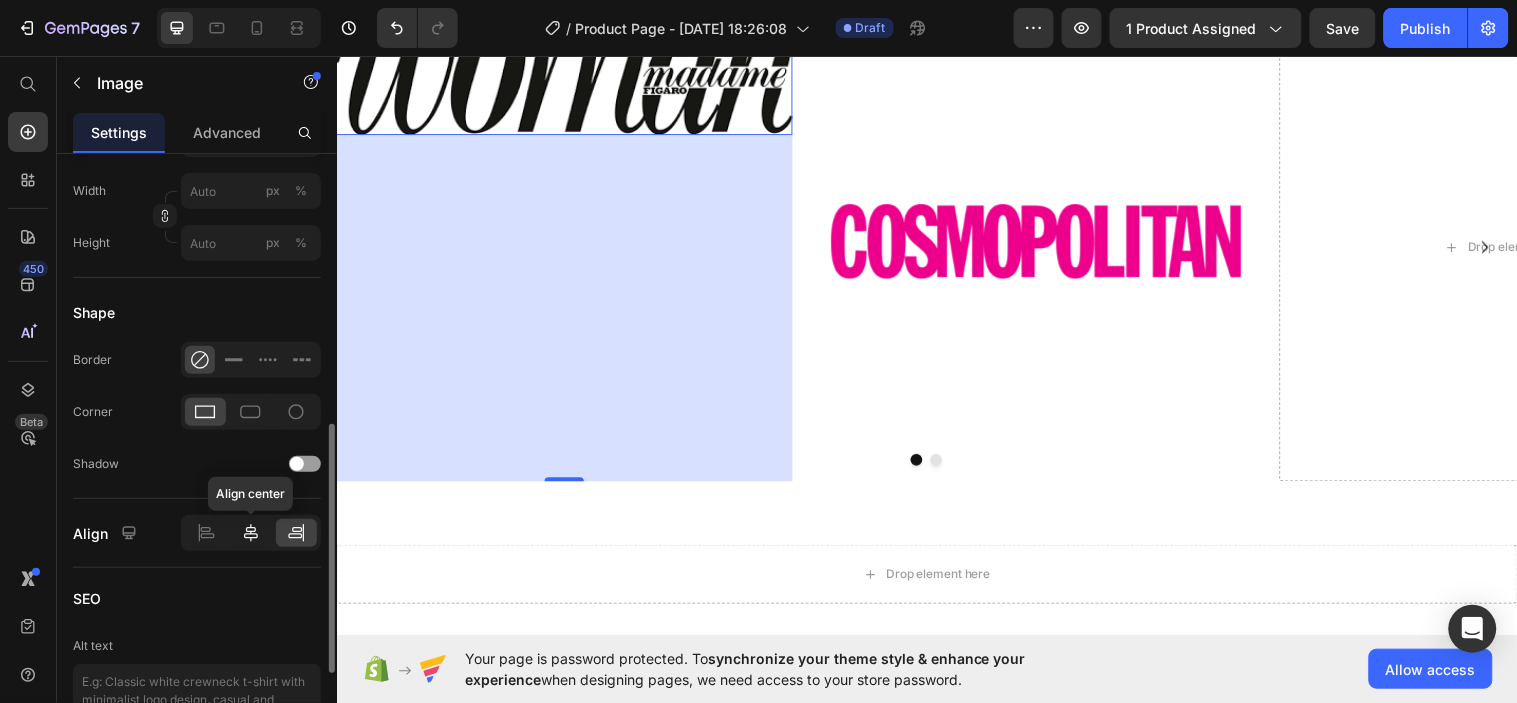 click 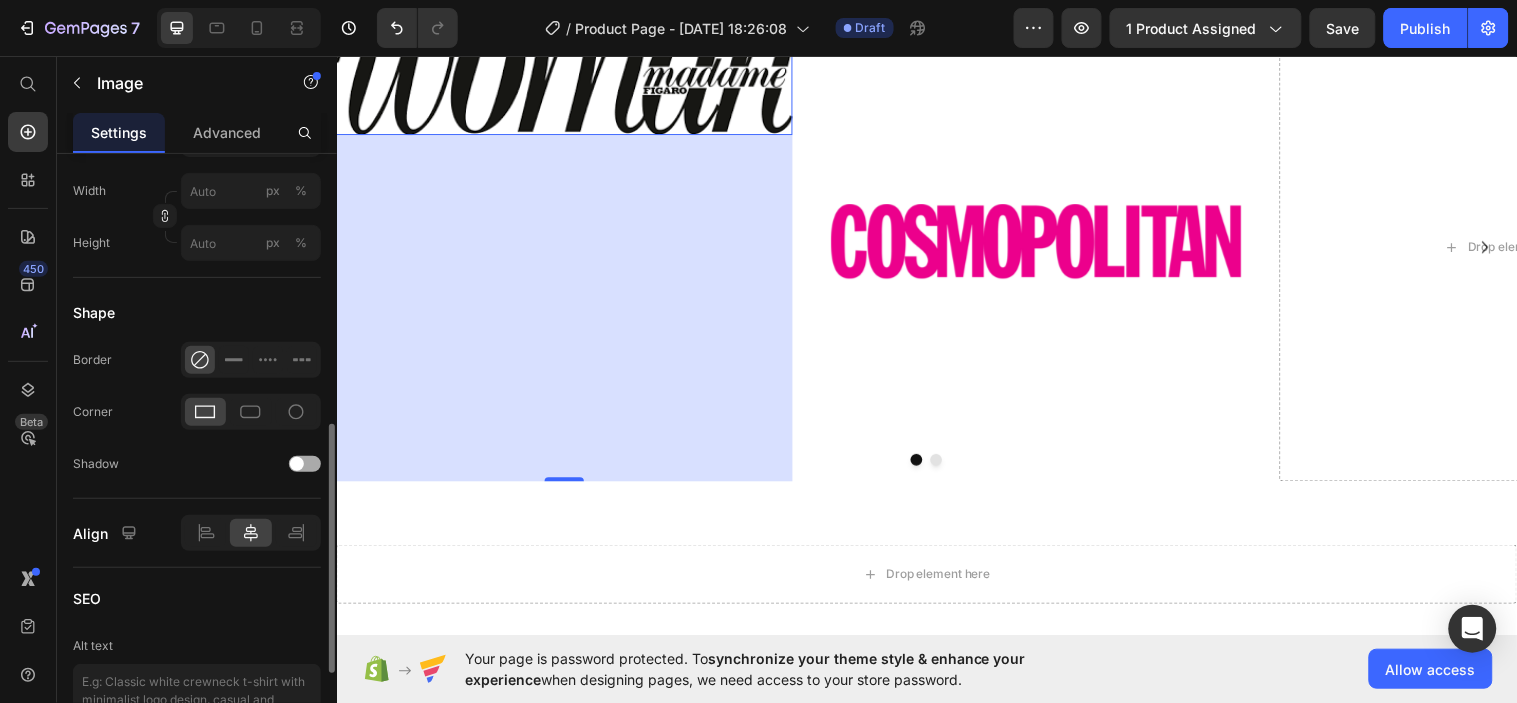 click at bounding box center (297, 464) 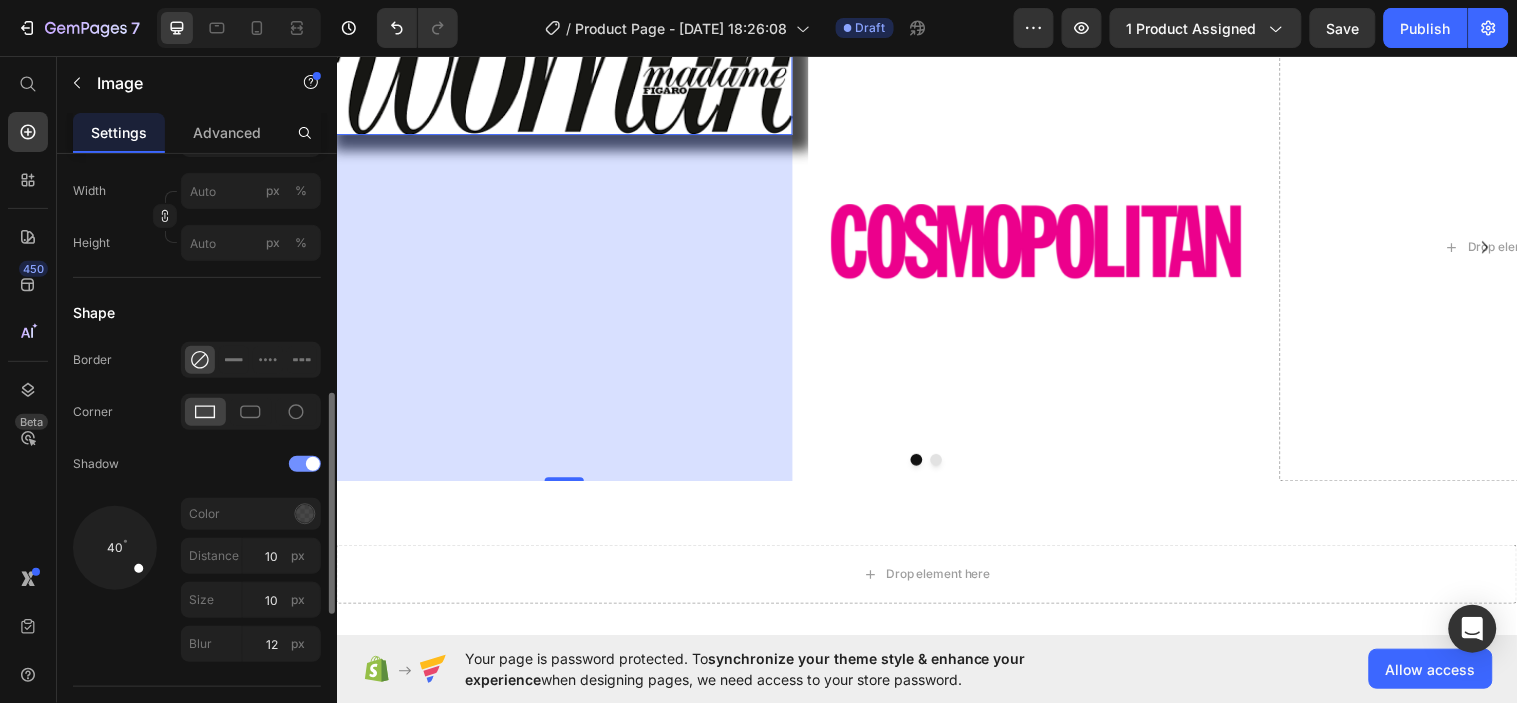 click at bounding box center [305, 464] 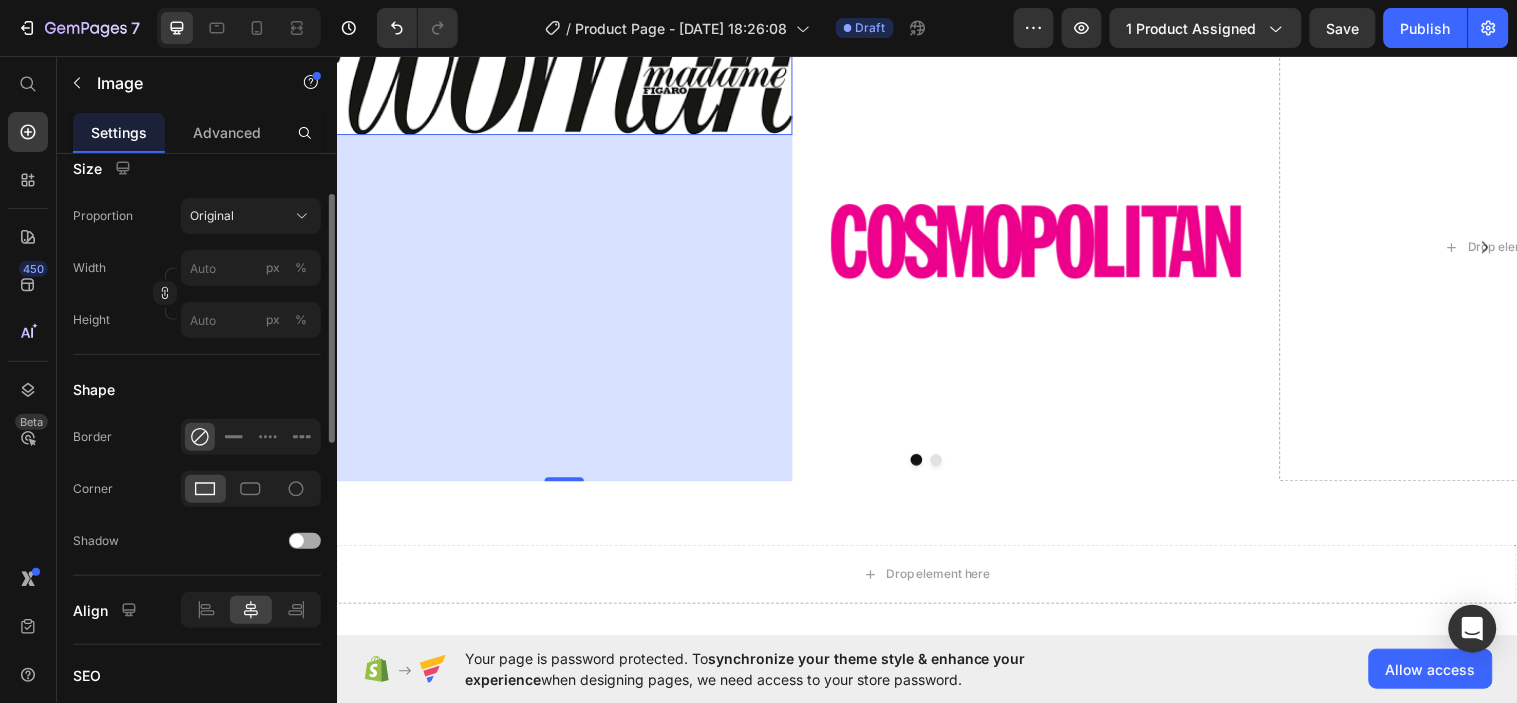 scroll, scrollTop: 387, scrollLeft: 0, axis: vertical 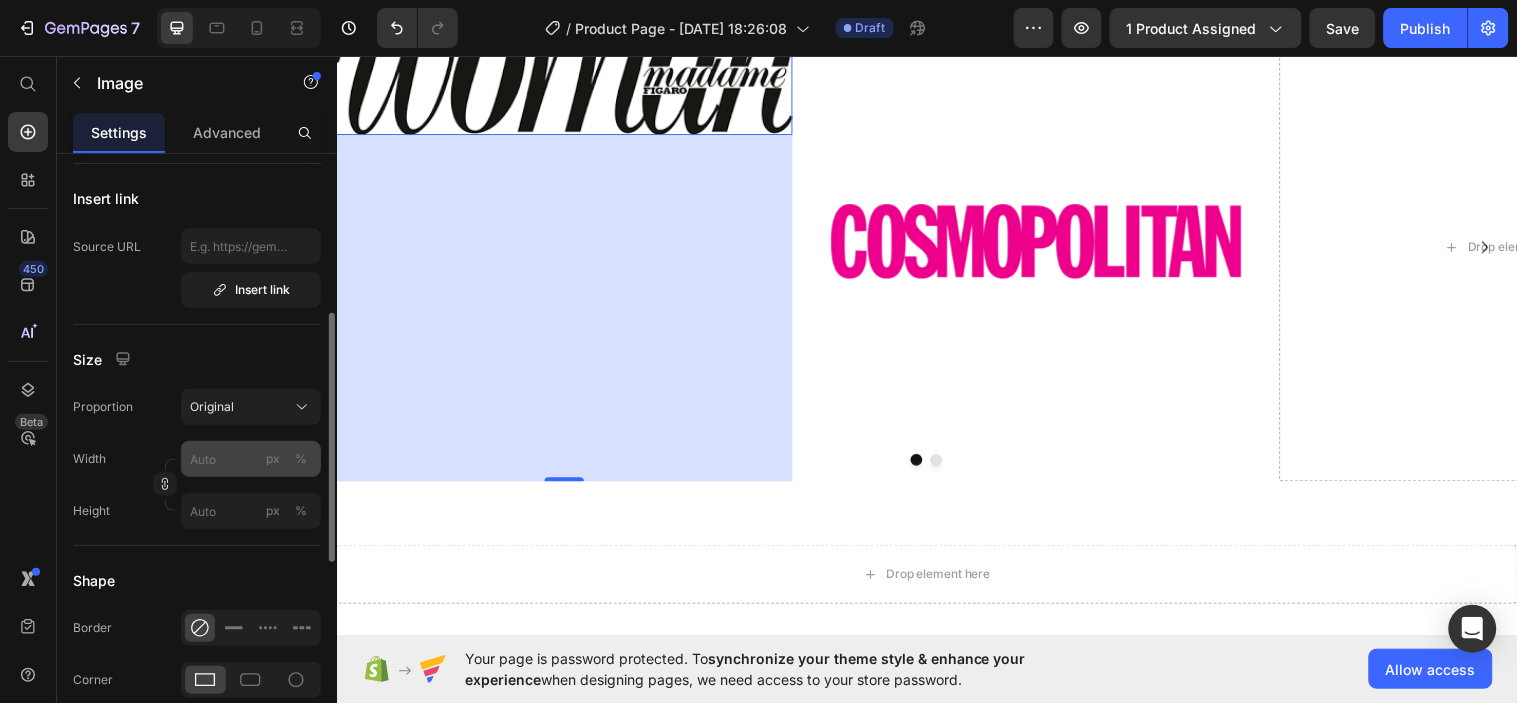 click on "px" 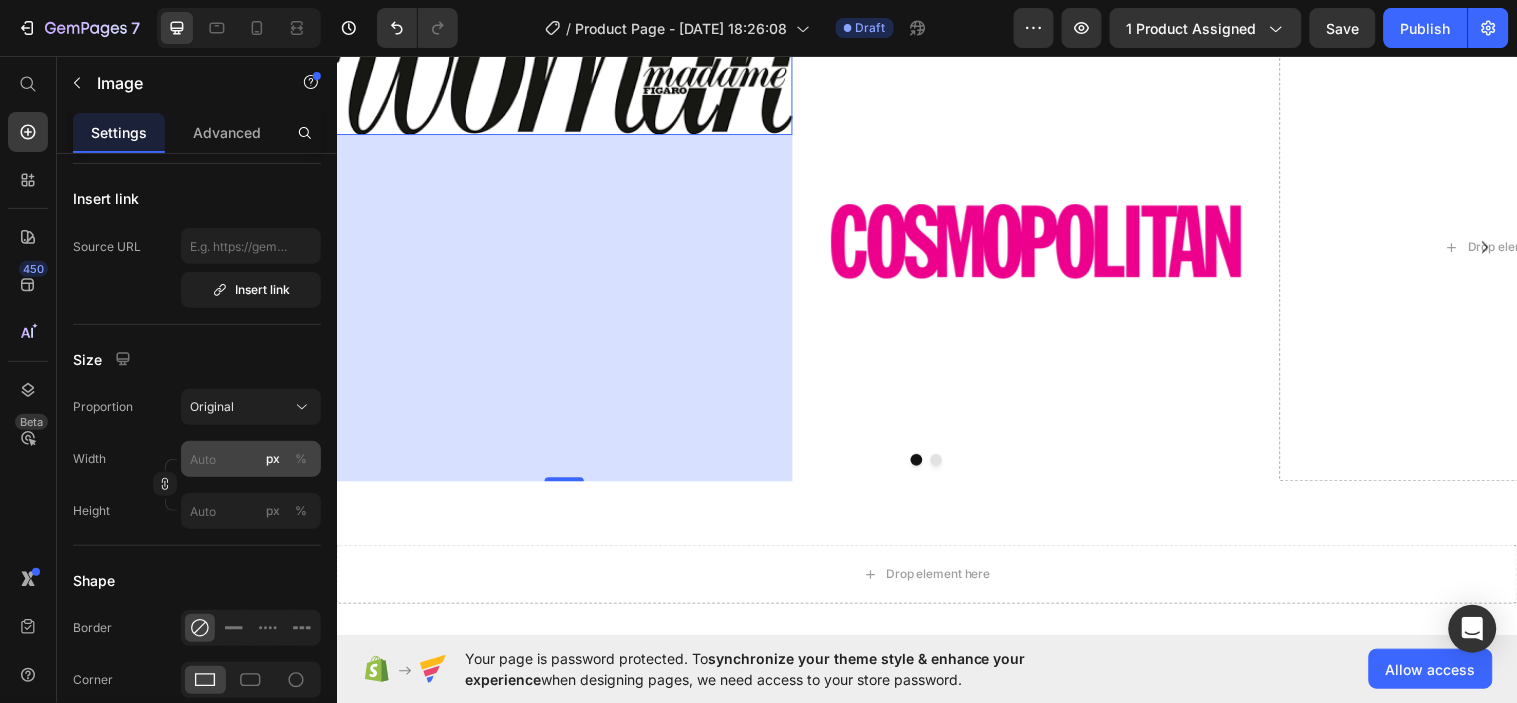click on "px %" at bounding box center [287, 459] 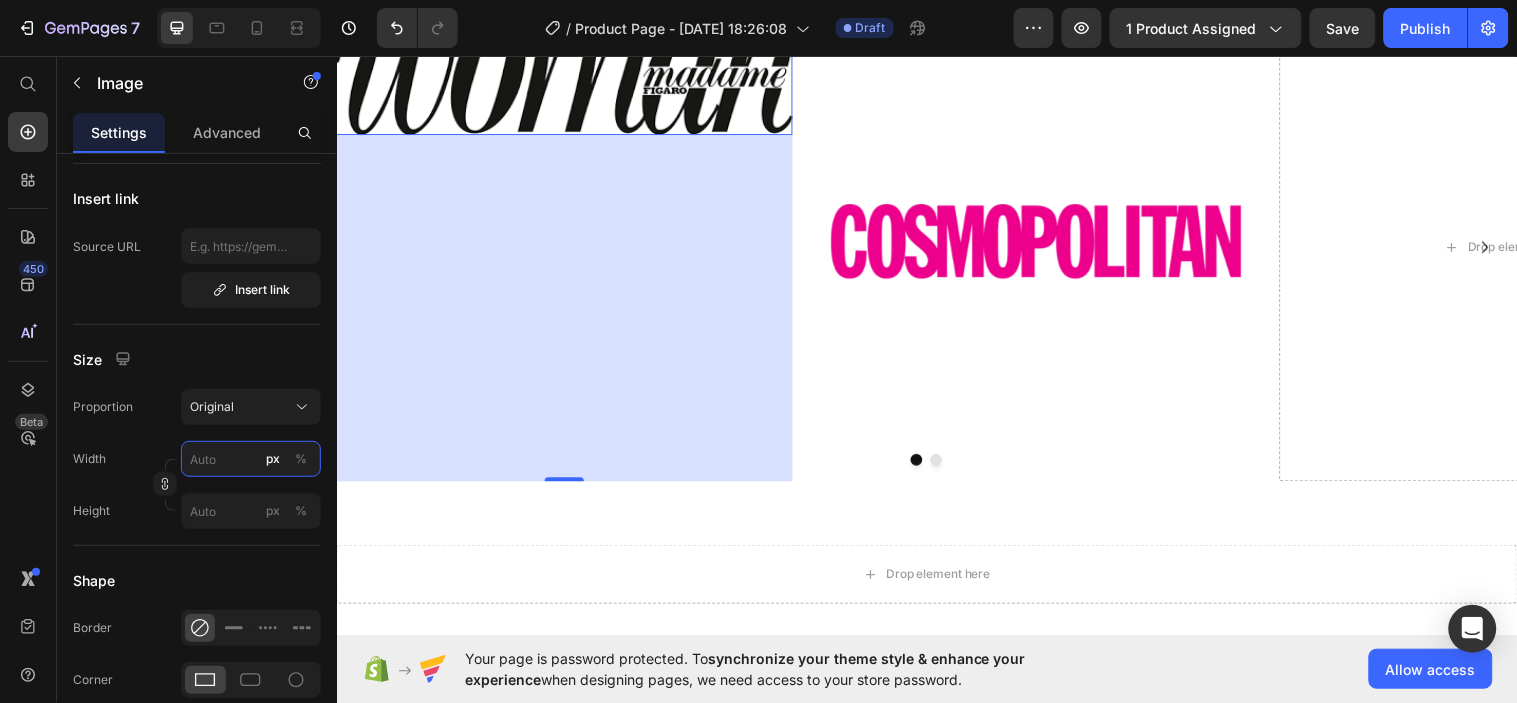 click on "px %" at bounding box center [251, 459] 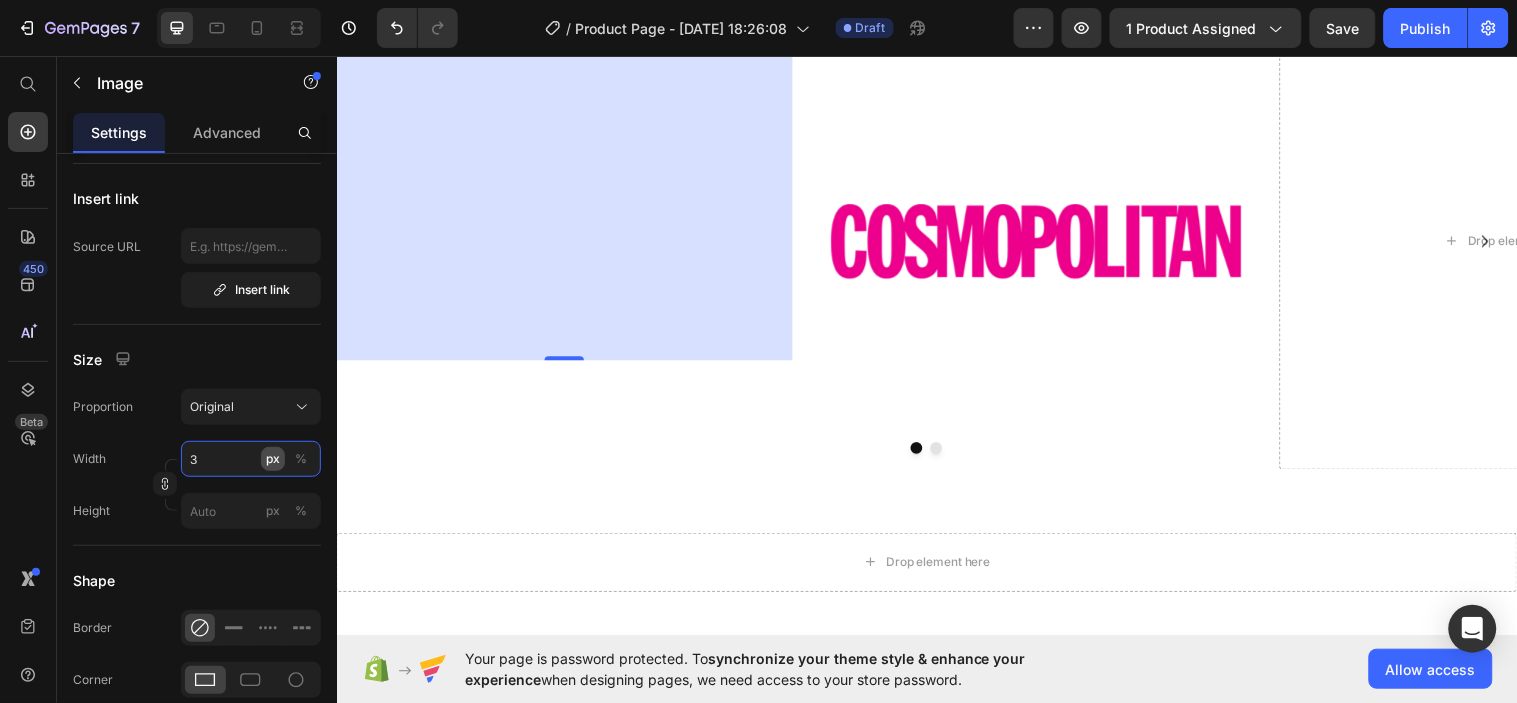 type on "3" 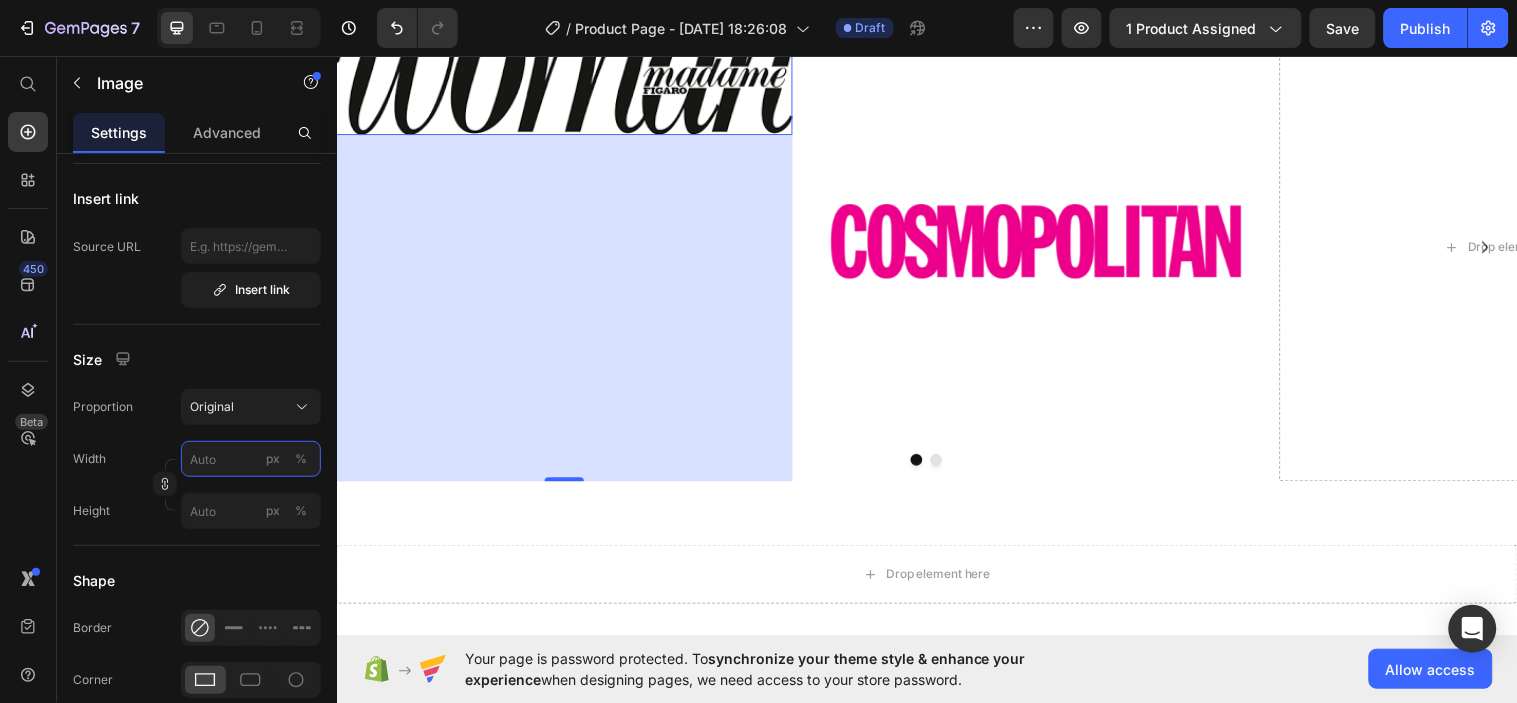 type on "3" 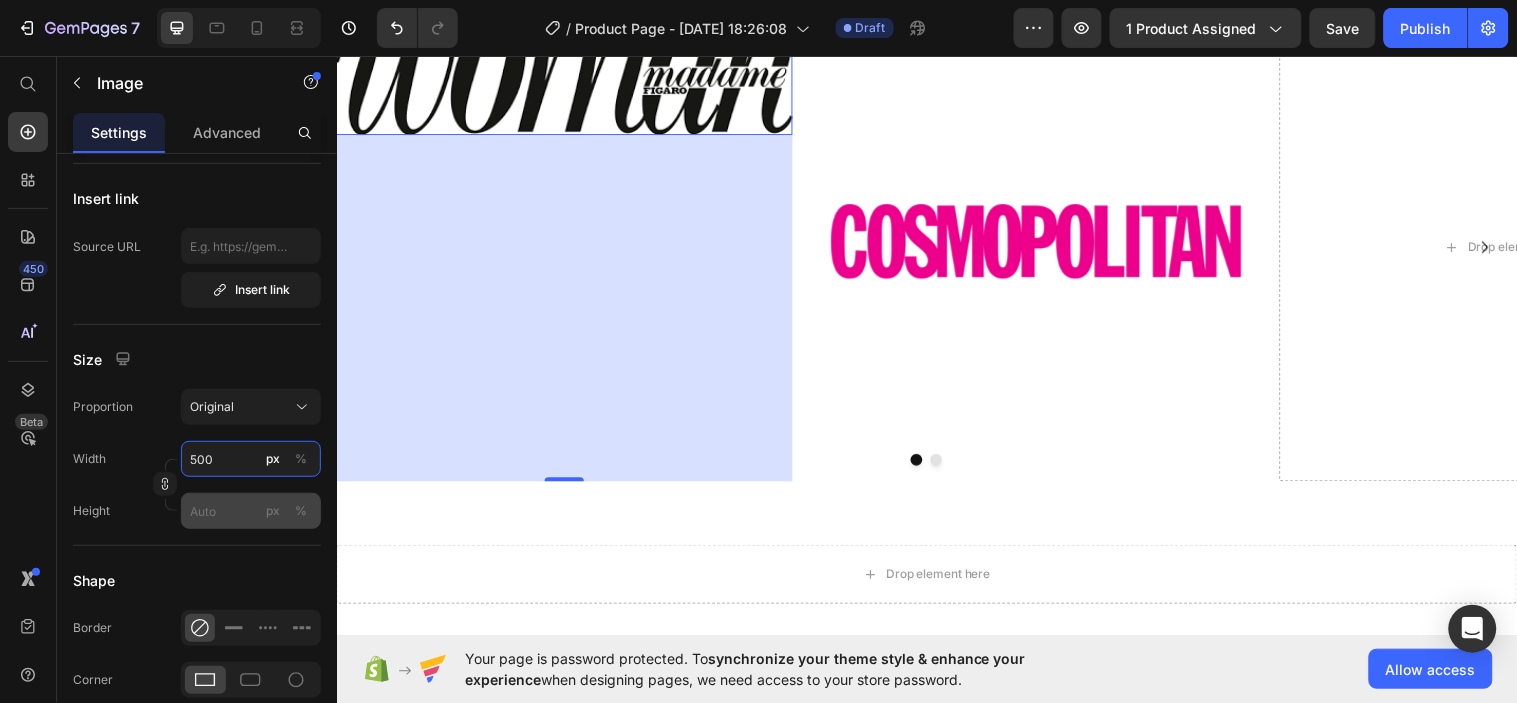 type on "500" 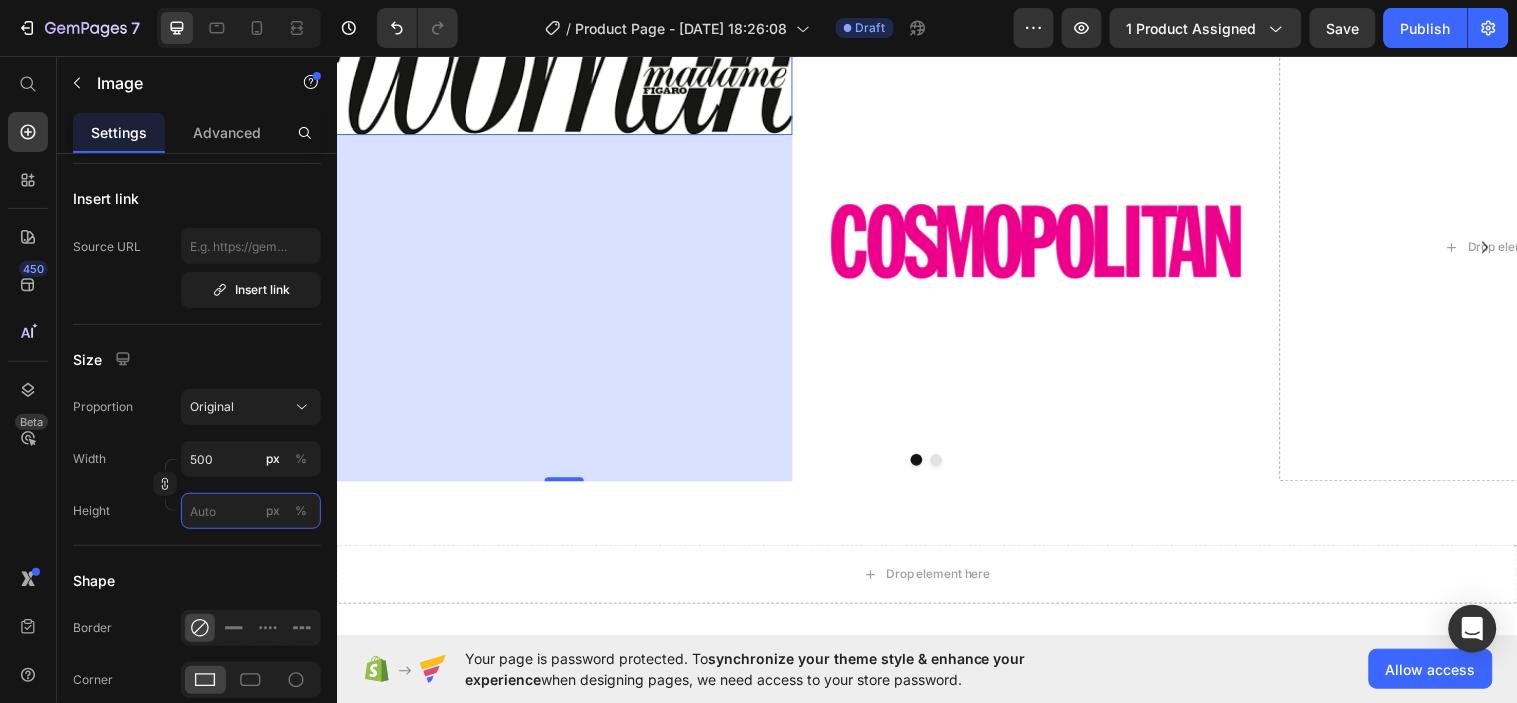 click on "px %" at bounding box center (251, 511) 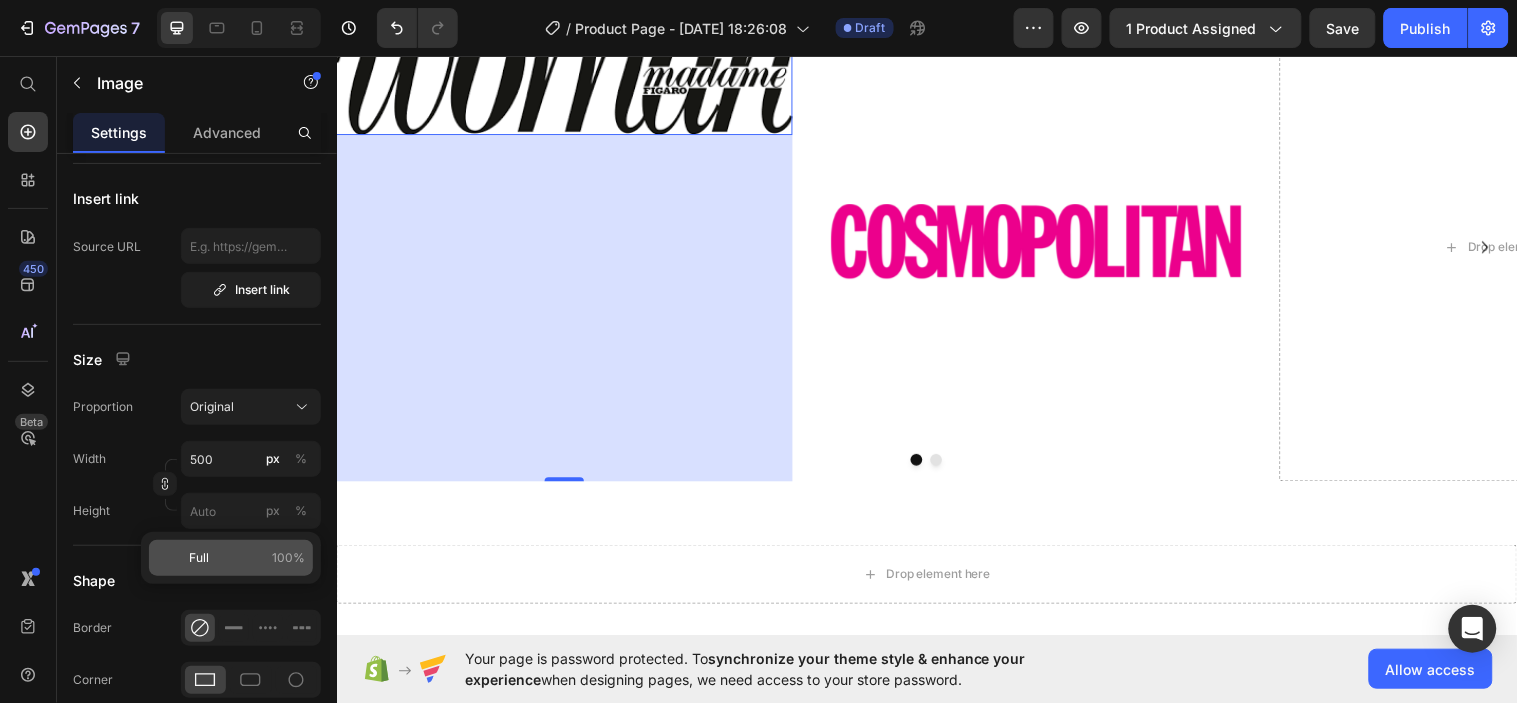click on "Full 100%" 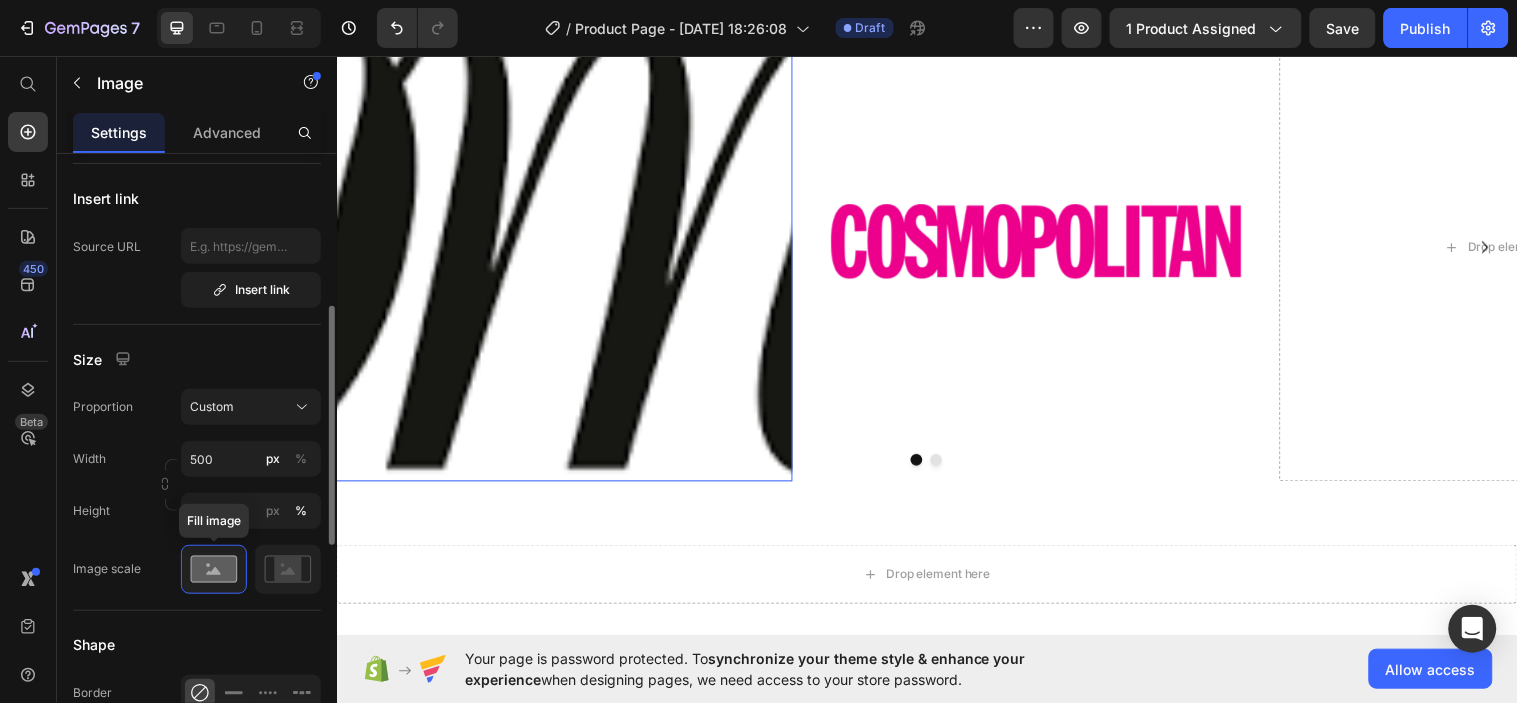drag, startPoint x: 221, startPoint y: 564, endPoint x: 236, endPoint y: 546, distance: 23.43075 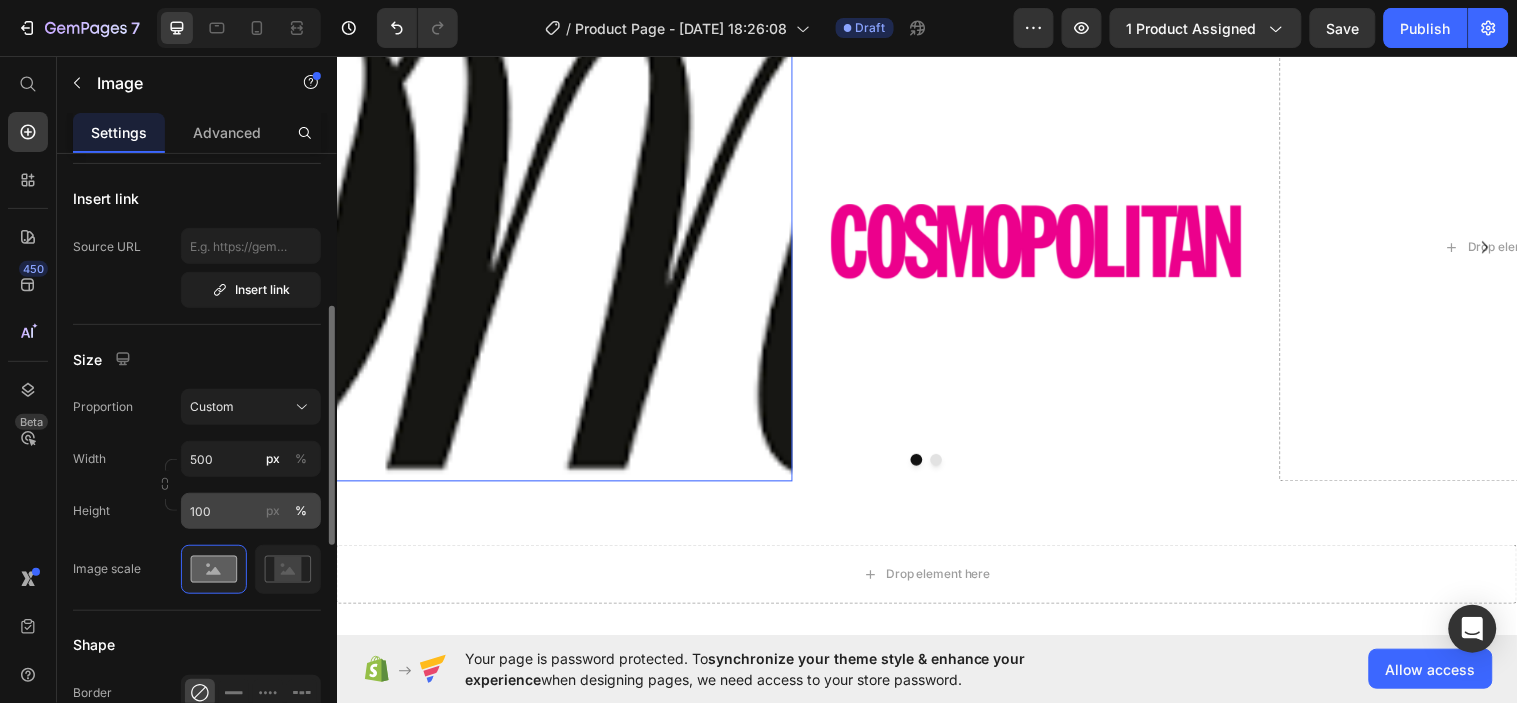 drag, startPoint x: 274, startPoint y: 503, endPoint x: 248, endPoint y: 504, distance: 26.019224 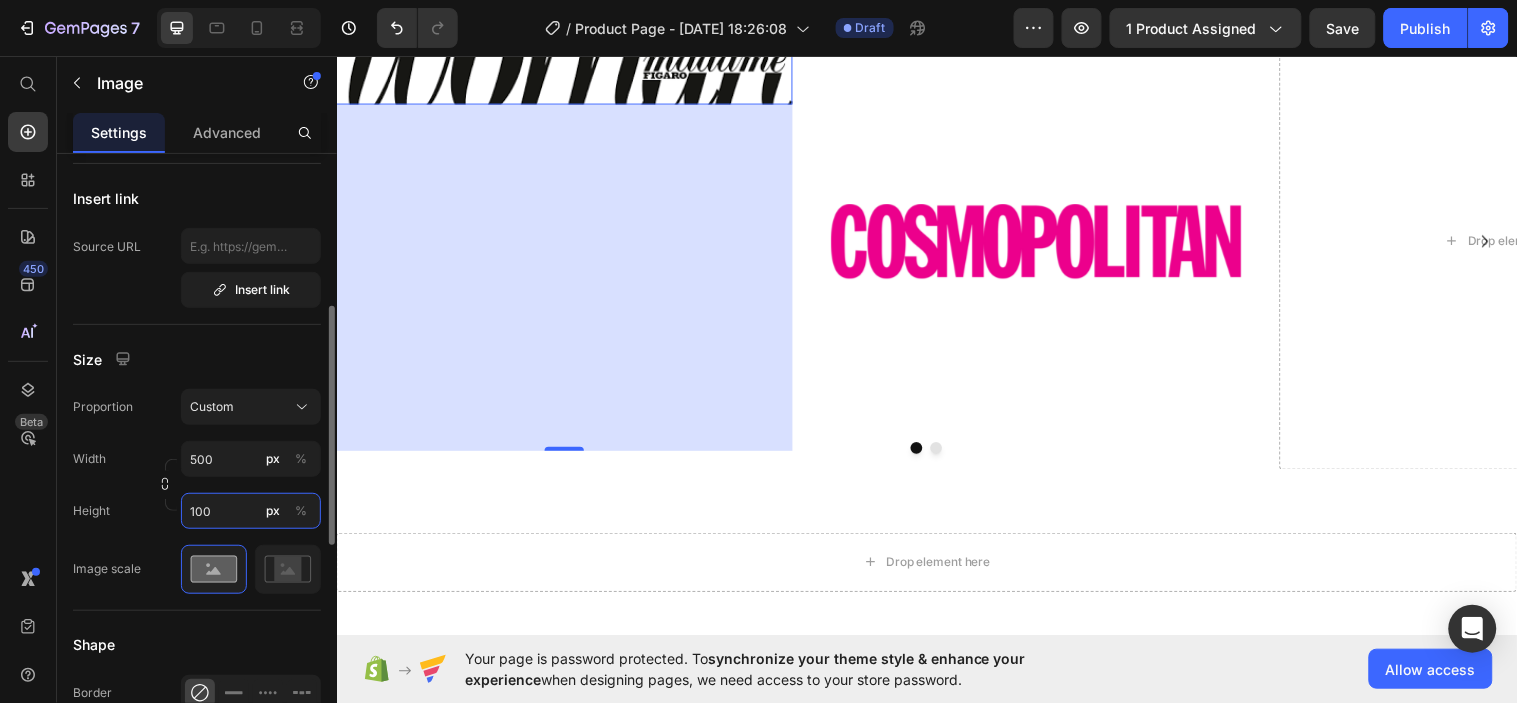 click on "100" at bounding box center (251, 511) 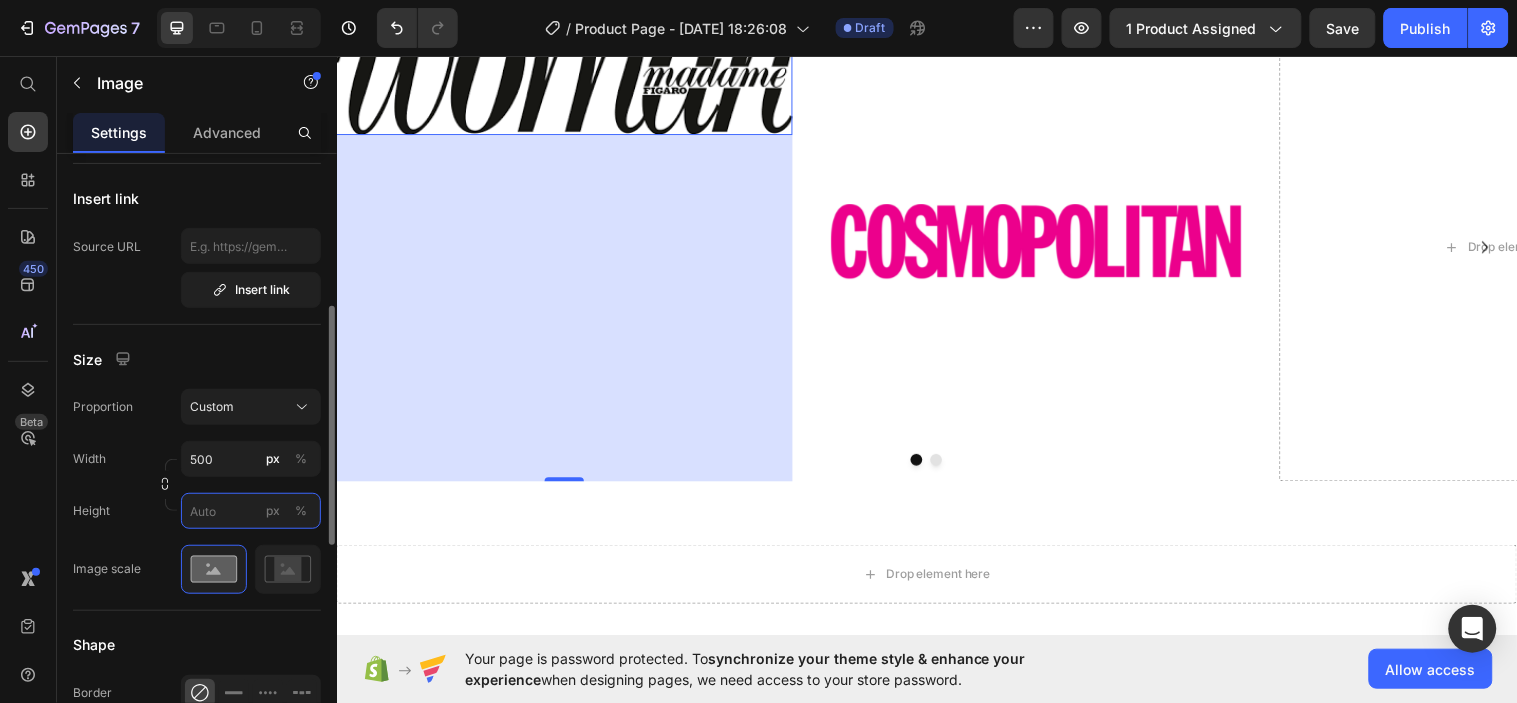 click on "px %" at bounding box center [251, 511] 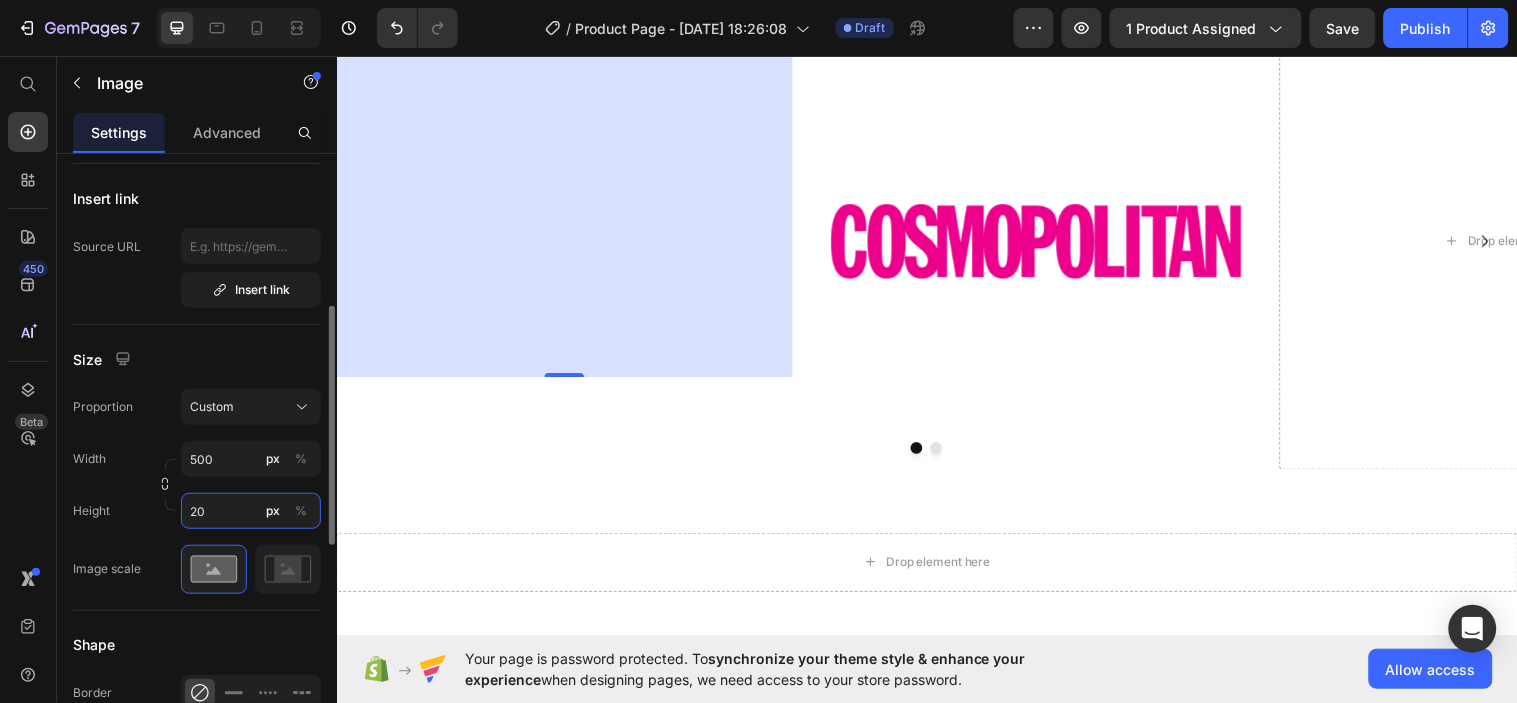 type on "2" 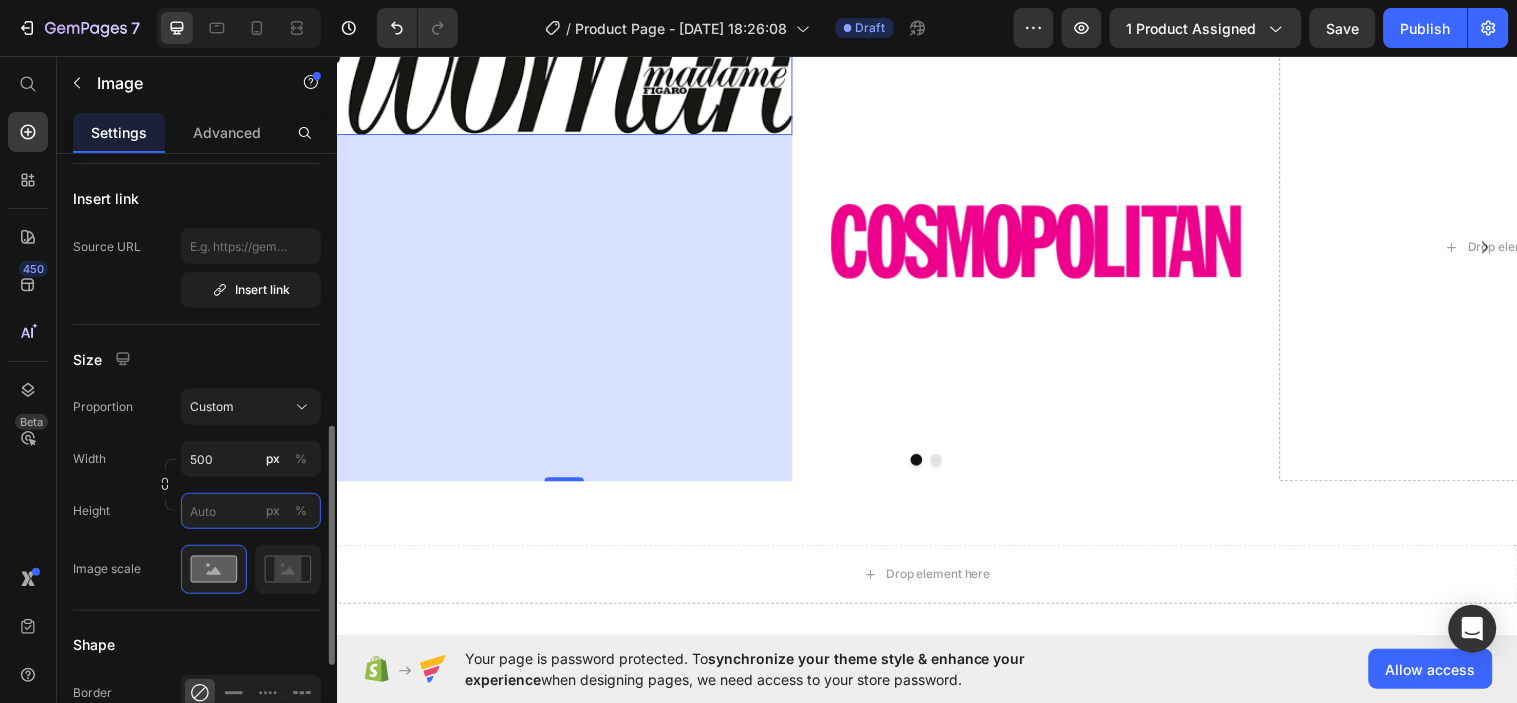 scroll, scrollTop: 473, scrollLeft: 0, axis: vertical 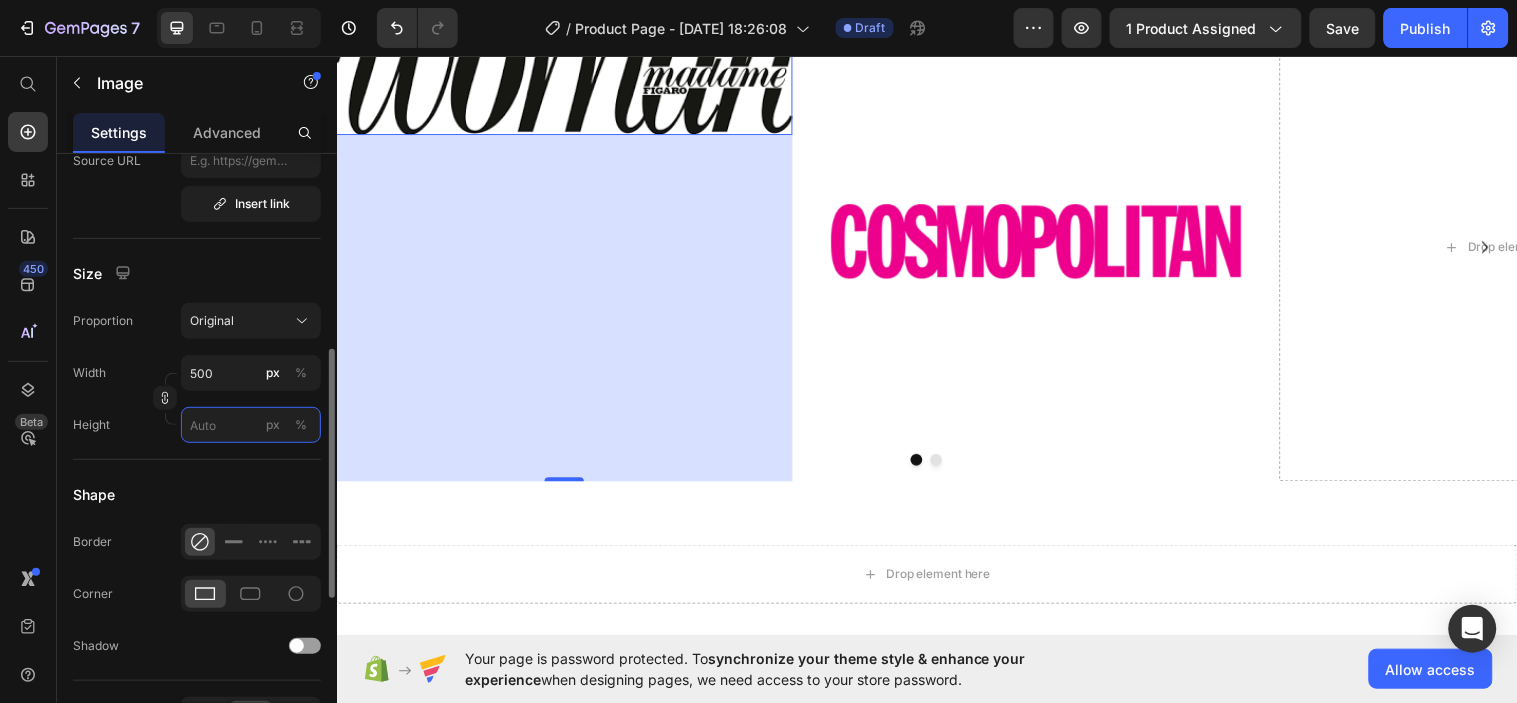 click on "px %" at bounding box center (251, 425) 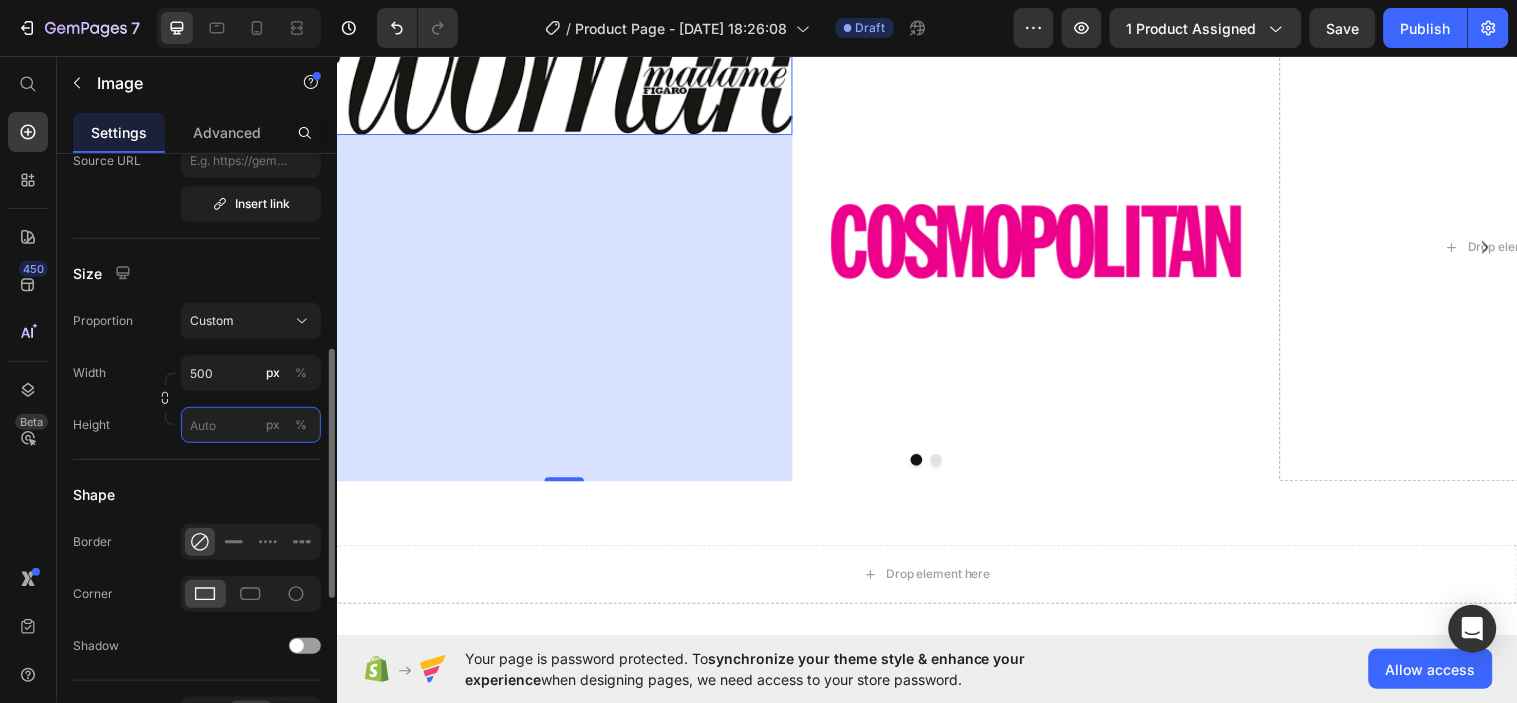 type on "q" 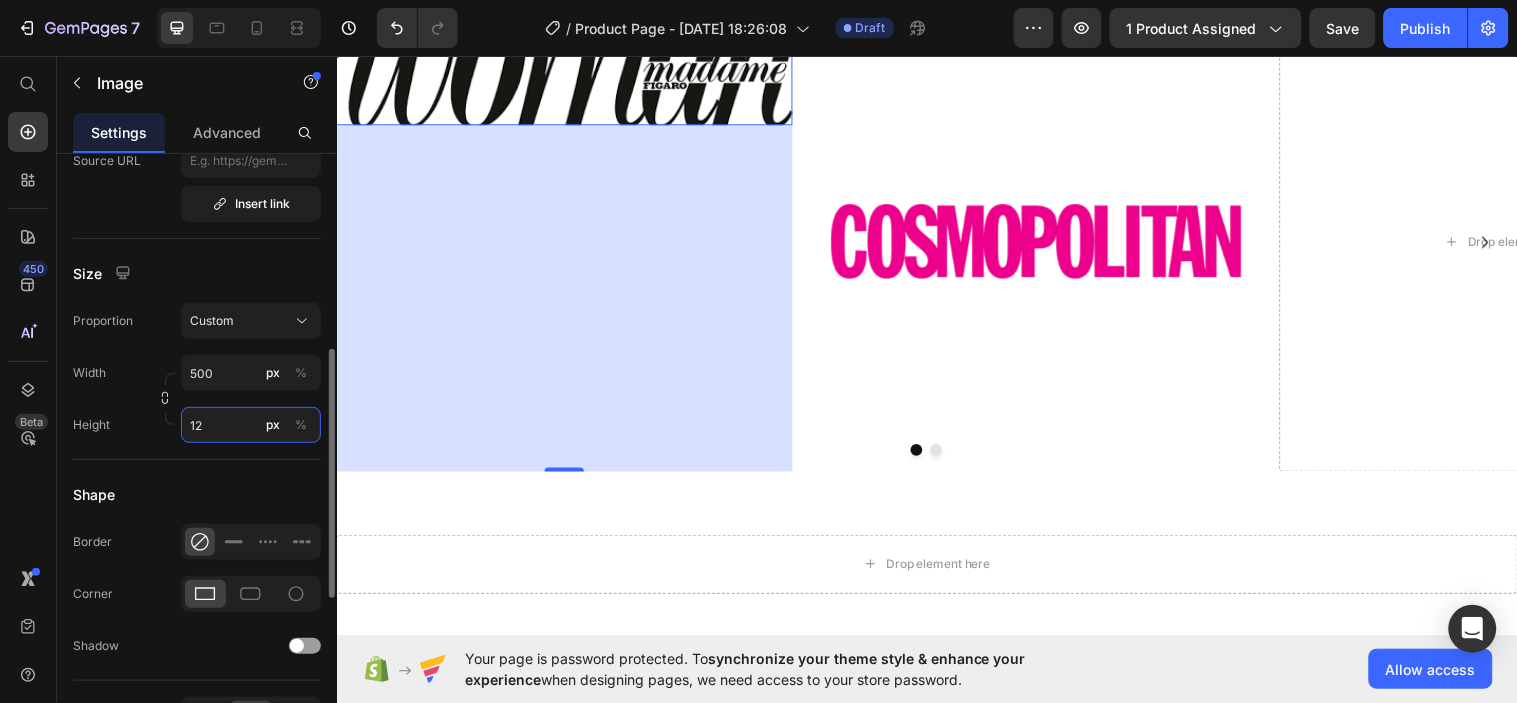 type on "1" 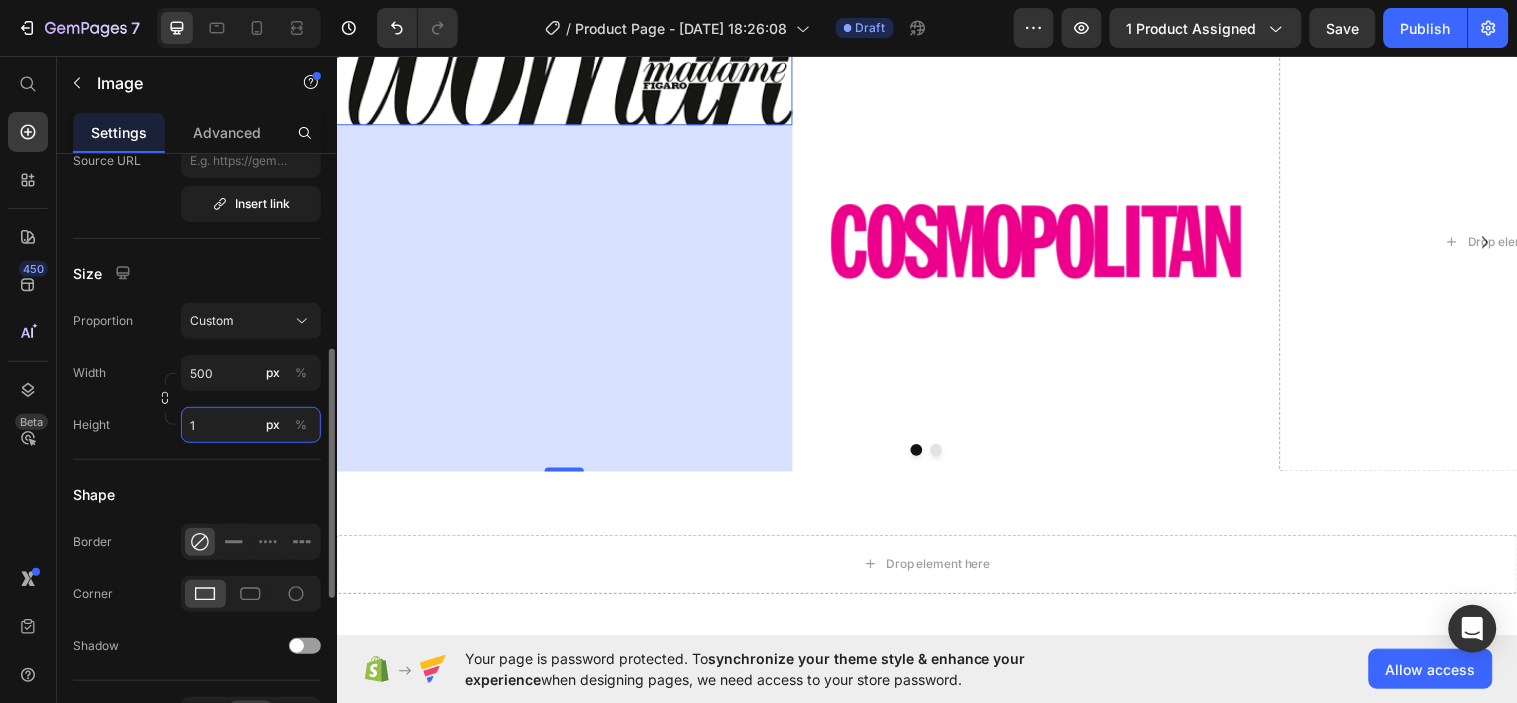 type 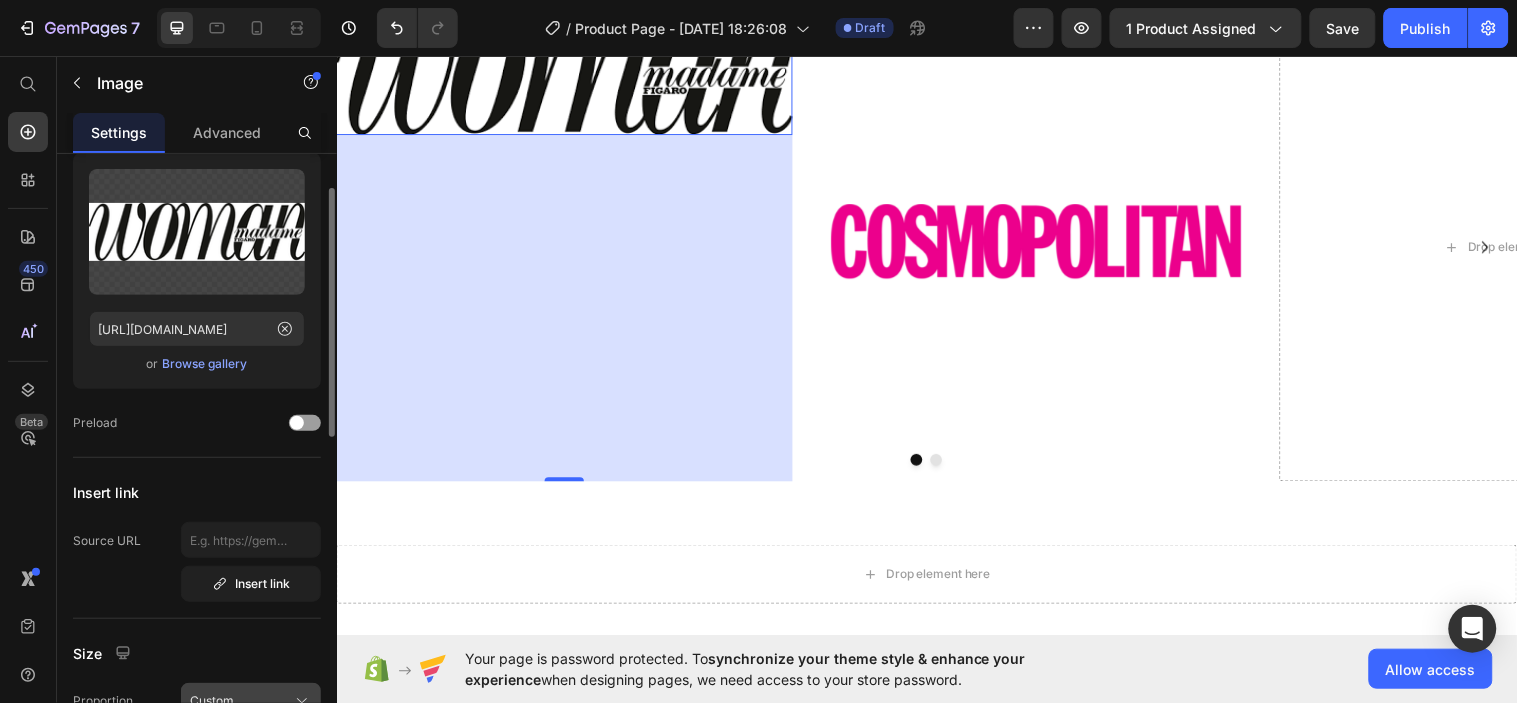 scroll, scrollTop: 0, scrollLeft: 0, axis: both 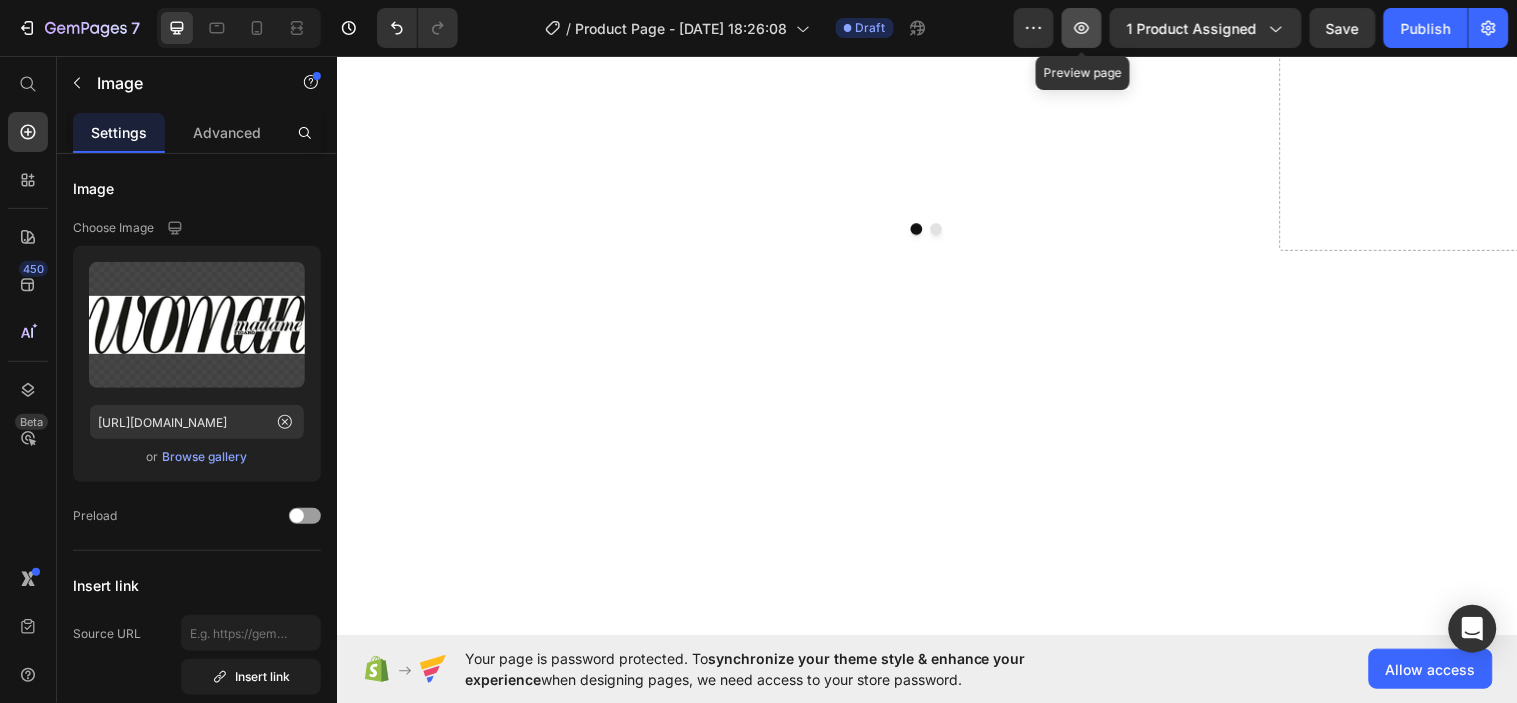 click 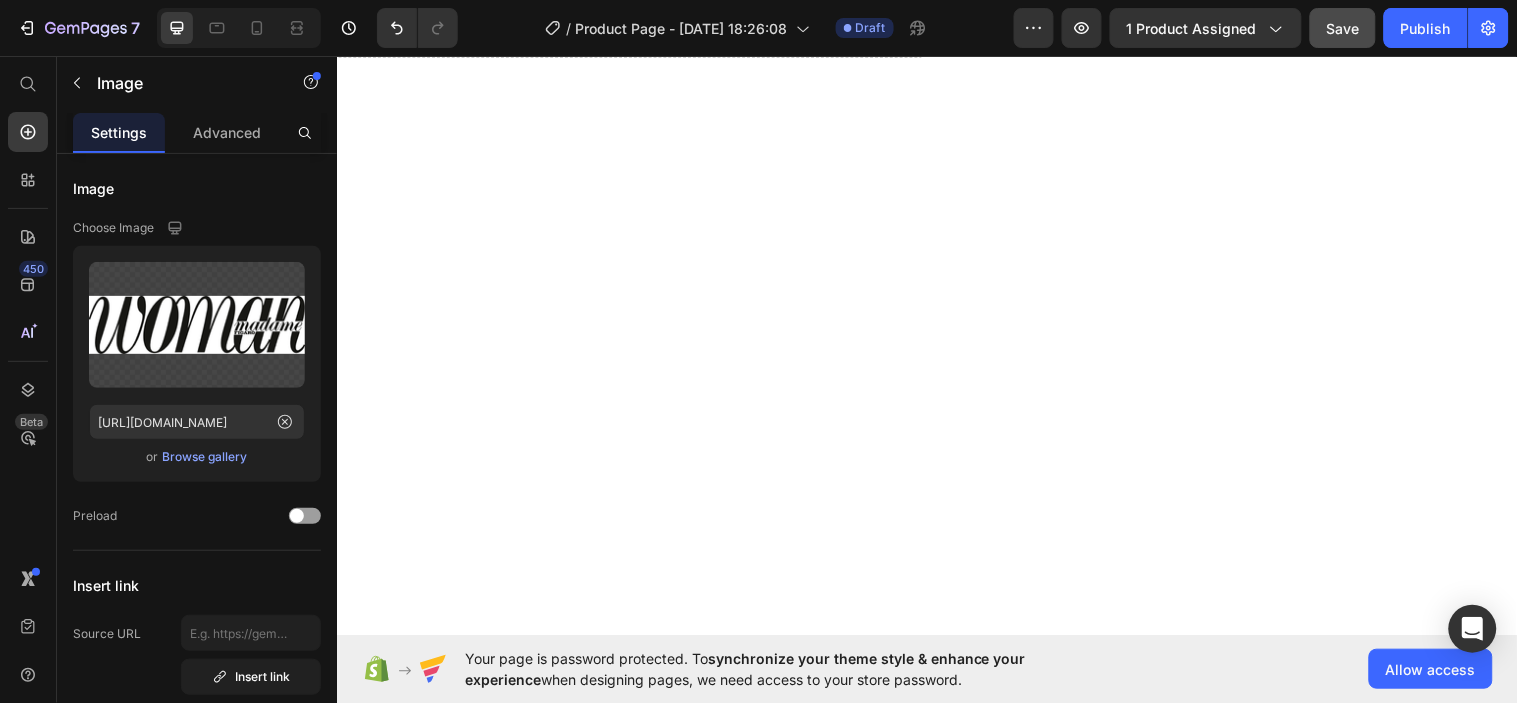 scroll, scrollTop: 1663, scrollLeft: 0, axis: vertical 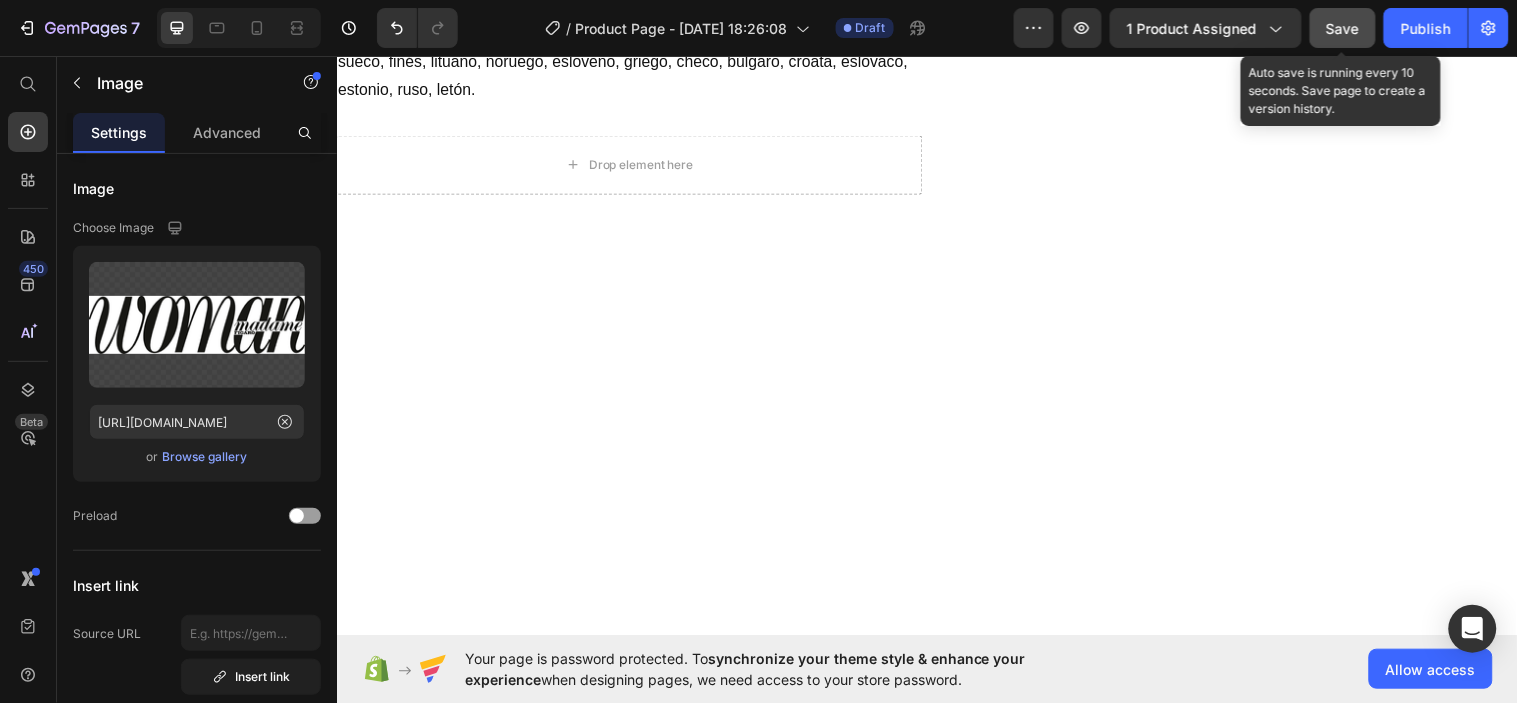 click on "Save" at bounding box center [1343, 28] 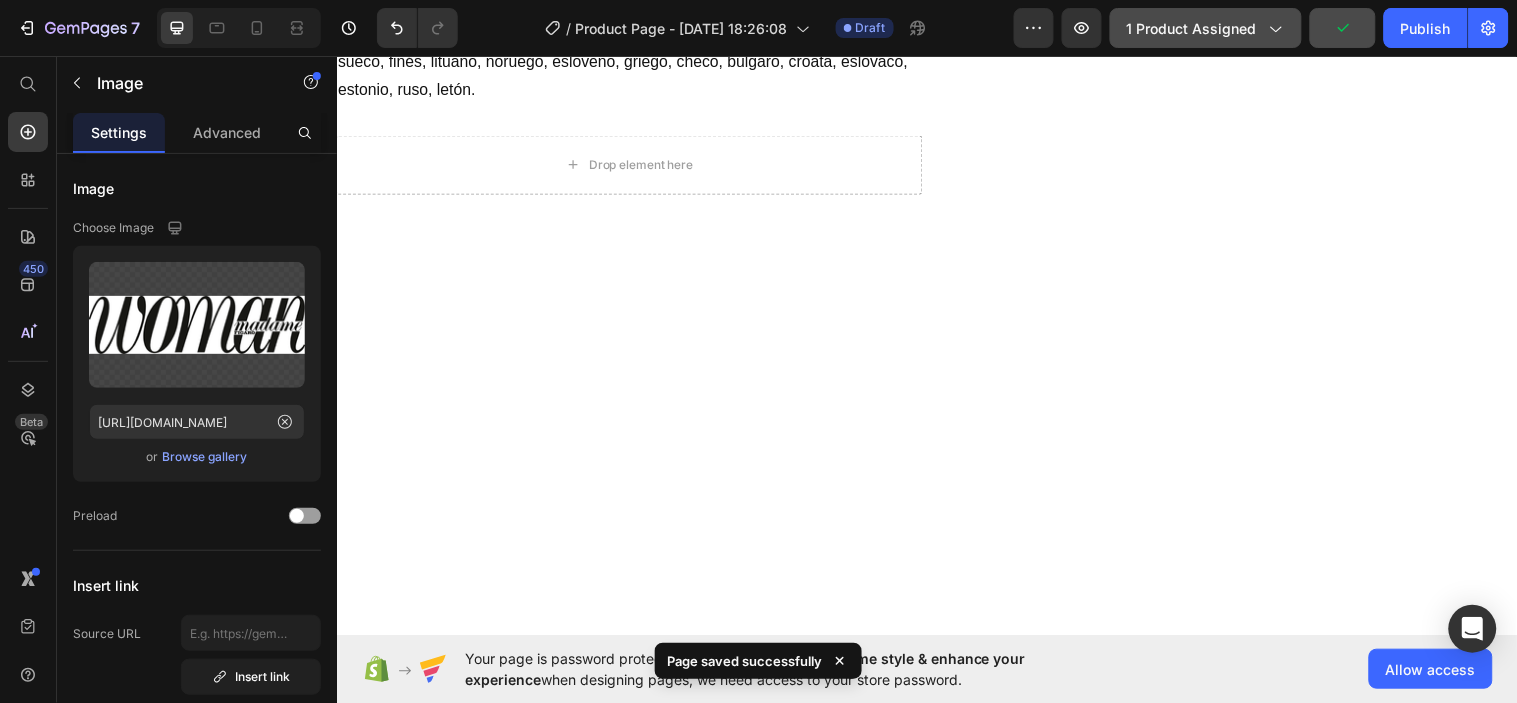 click on "1 product assigned" at bounding box center [1206, 28] 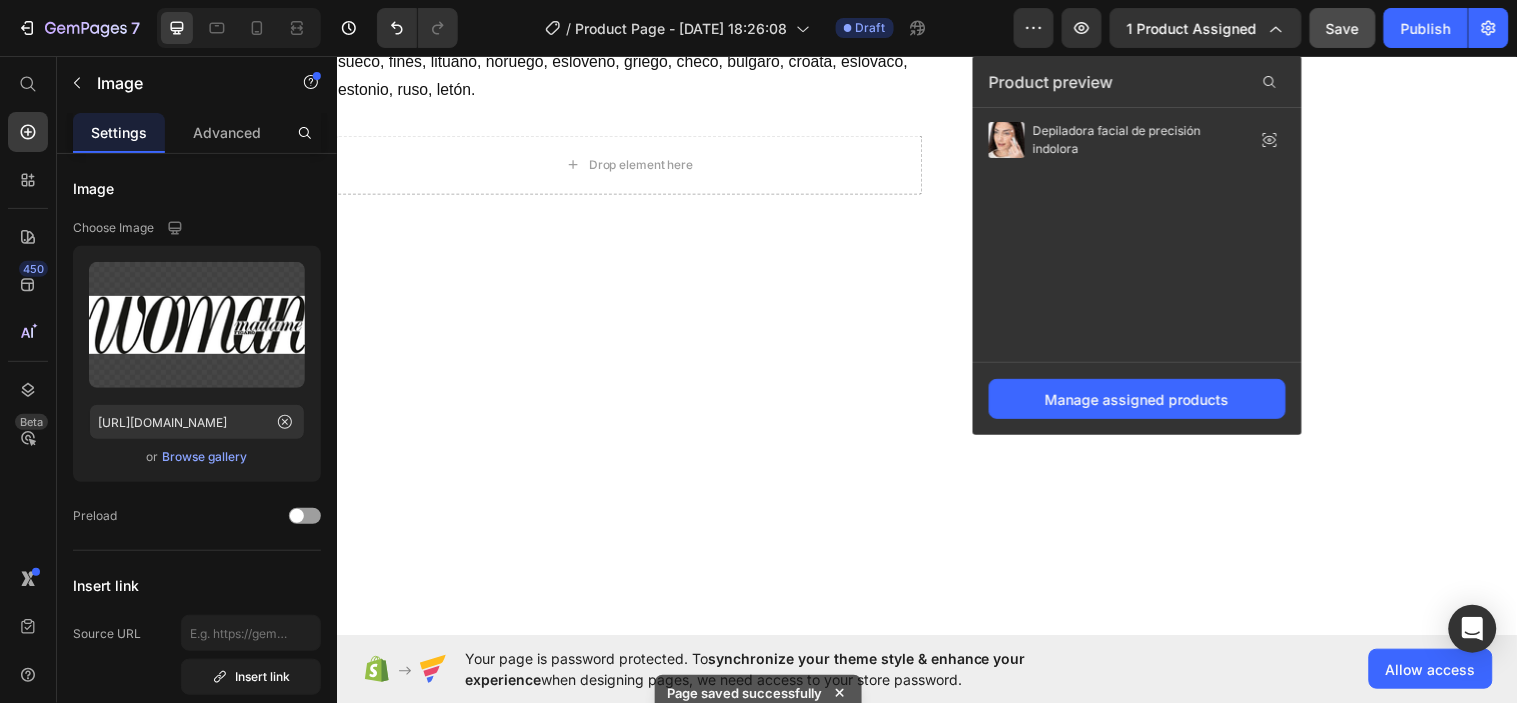 click at bounding box center [936, -318] 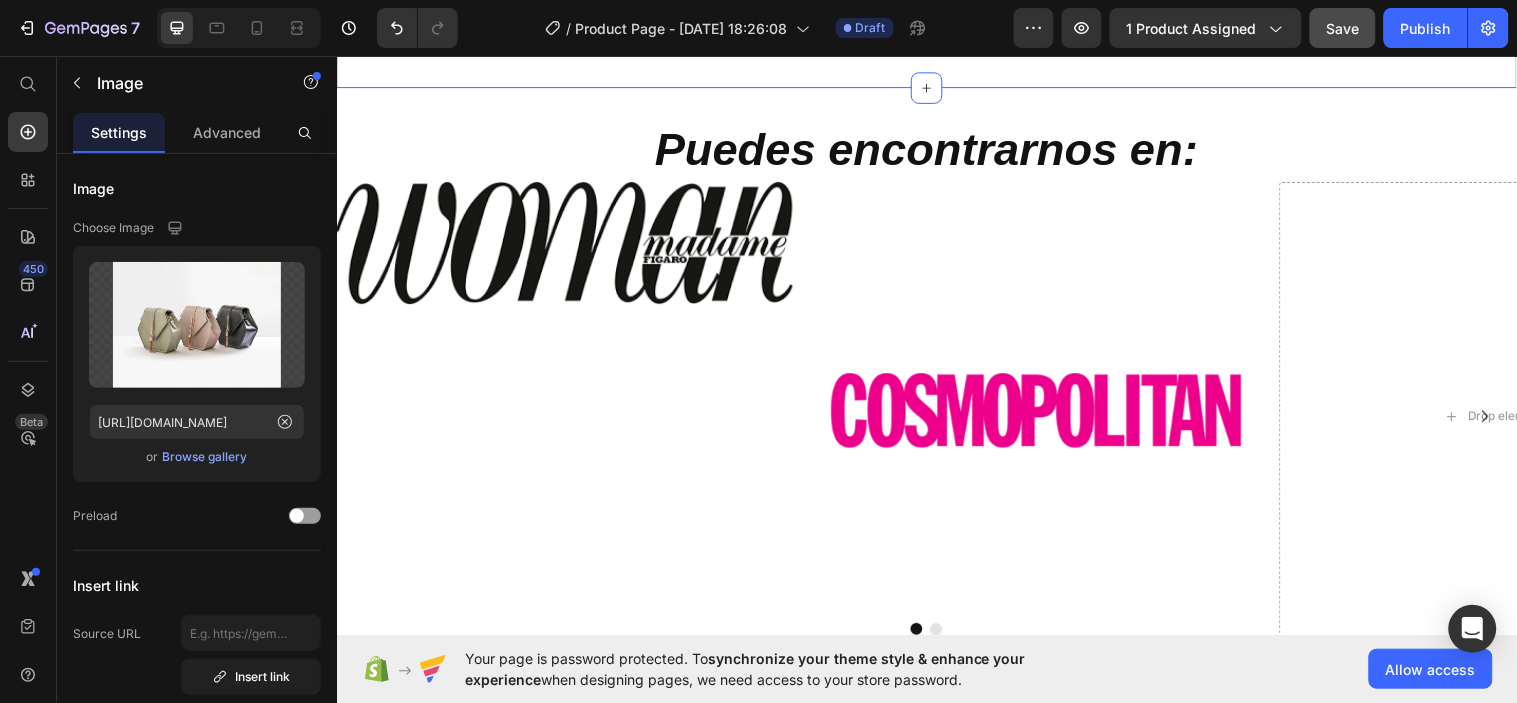 scroll, scrollTop: 2707, scrollLeft: 0, axis: vertical 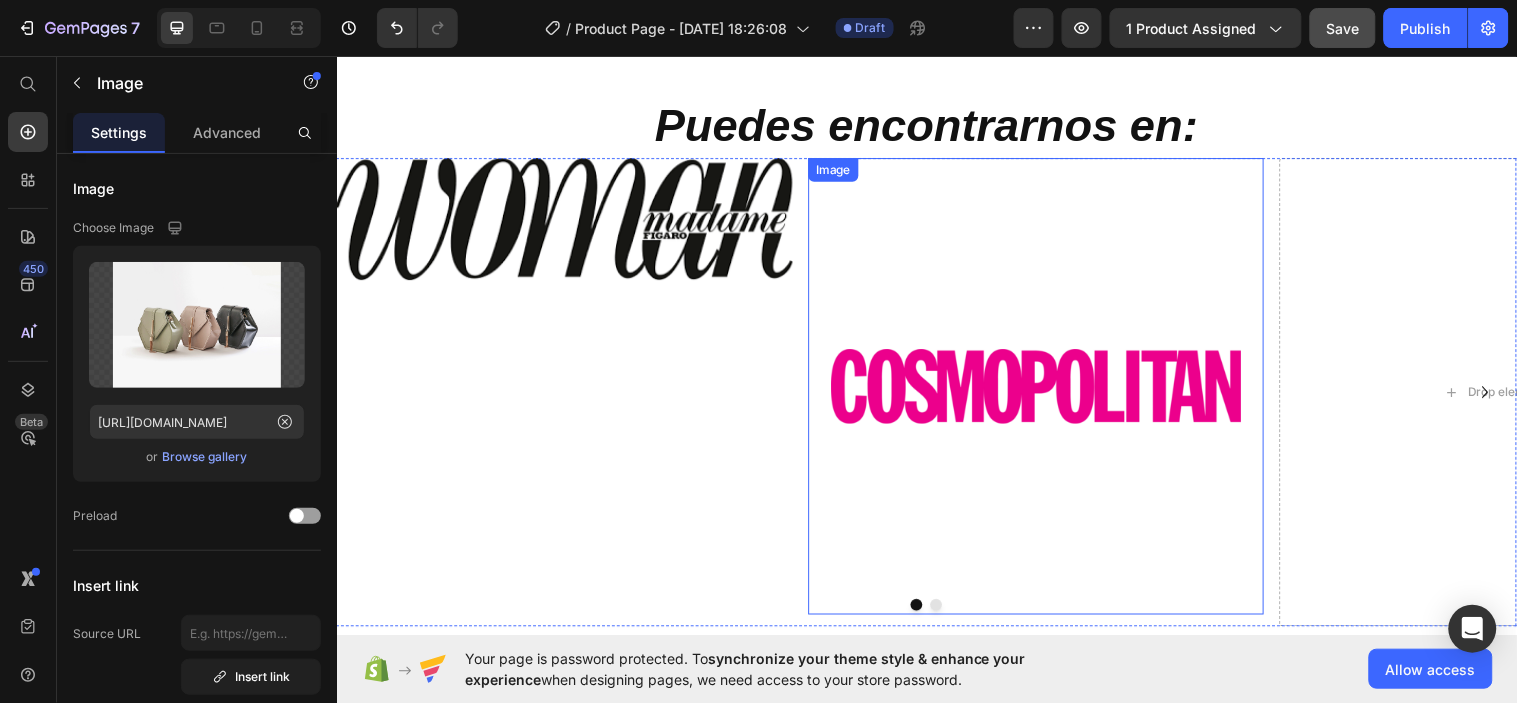 click at bounding box center (1048, 391) 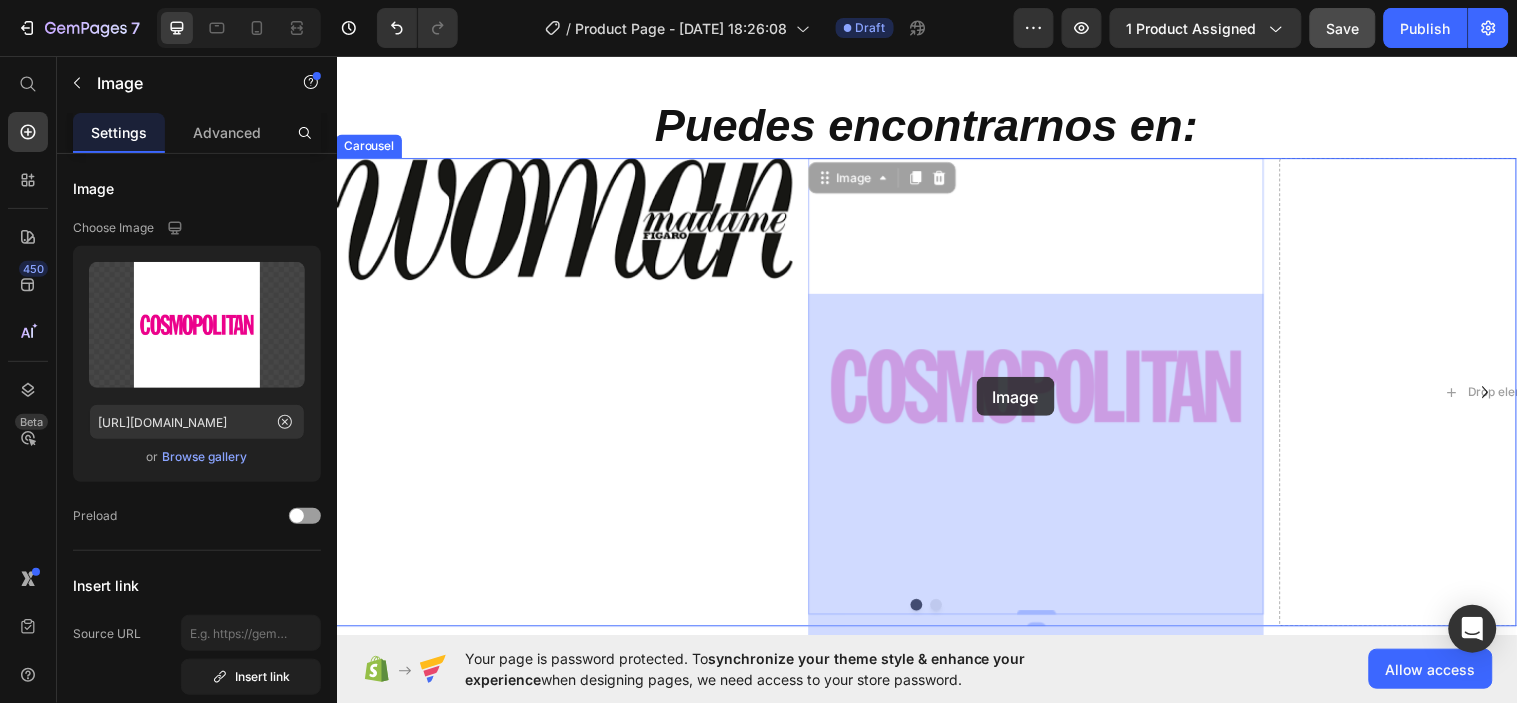 drag, startPoint x: 1005, startPoint y: 517, endPoint x: 983, endPoint y: 377, distance: 141.71803 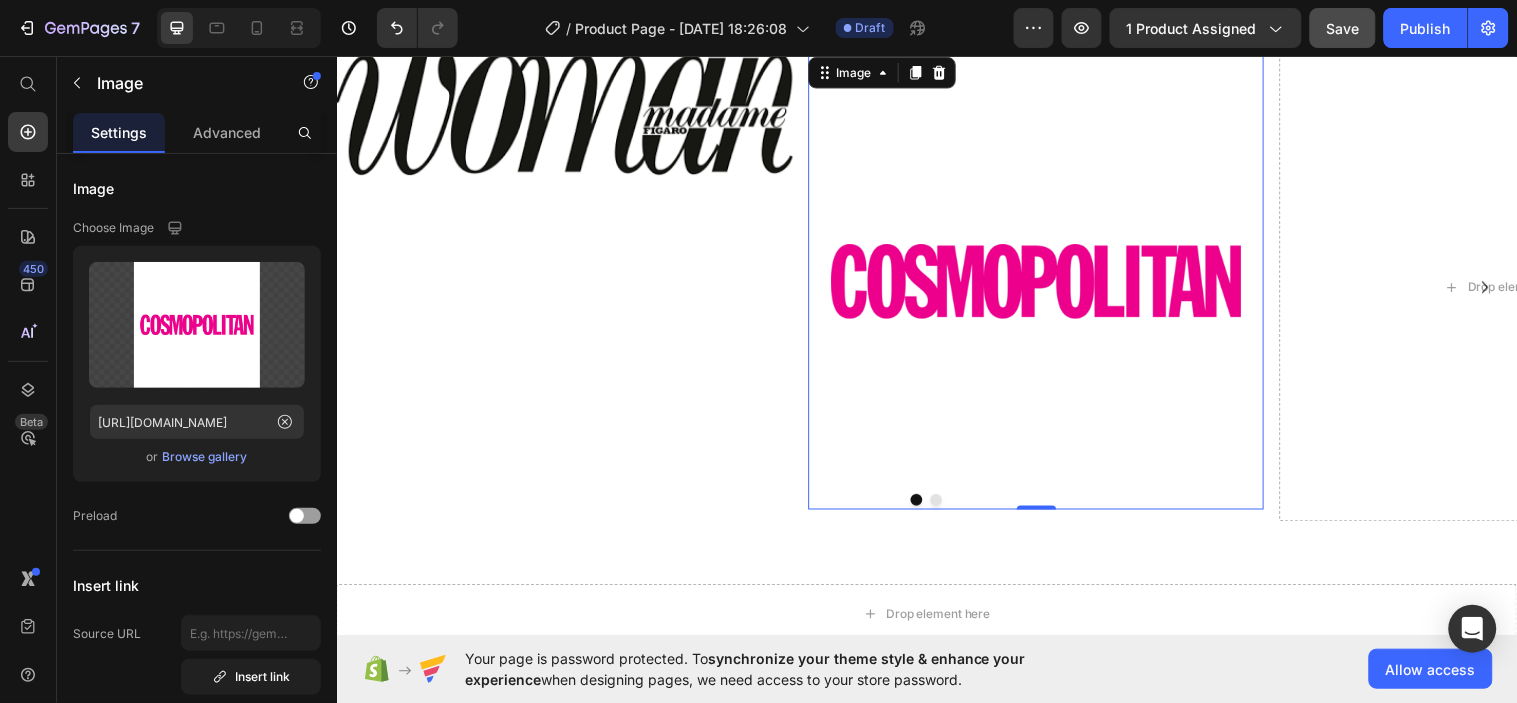 scroll, scrollTop: 2830, scrollLeft: 0, axis: vertical 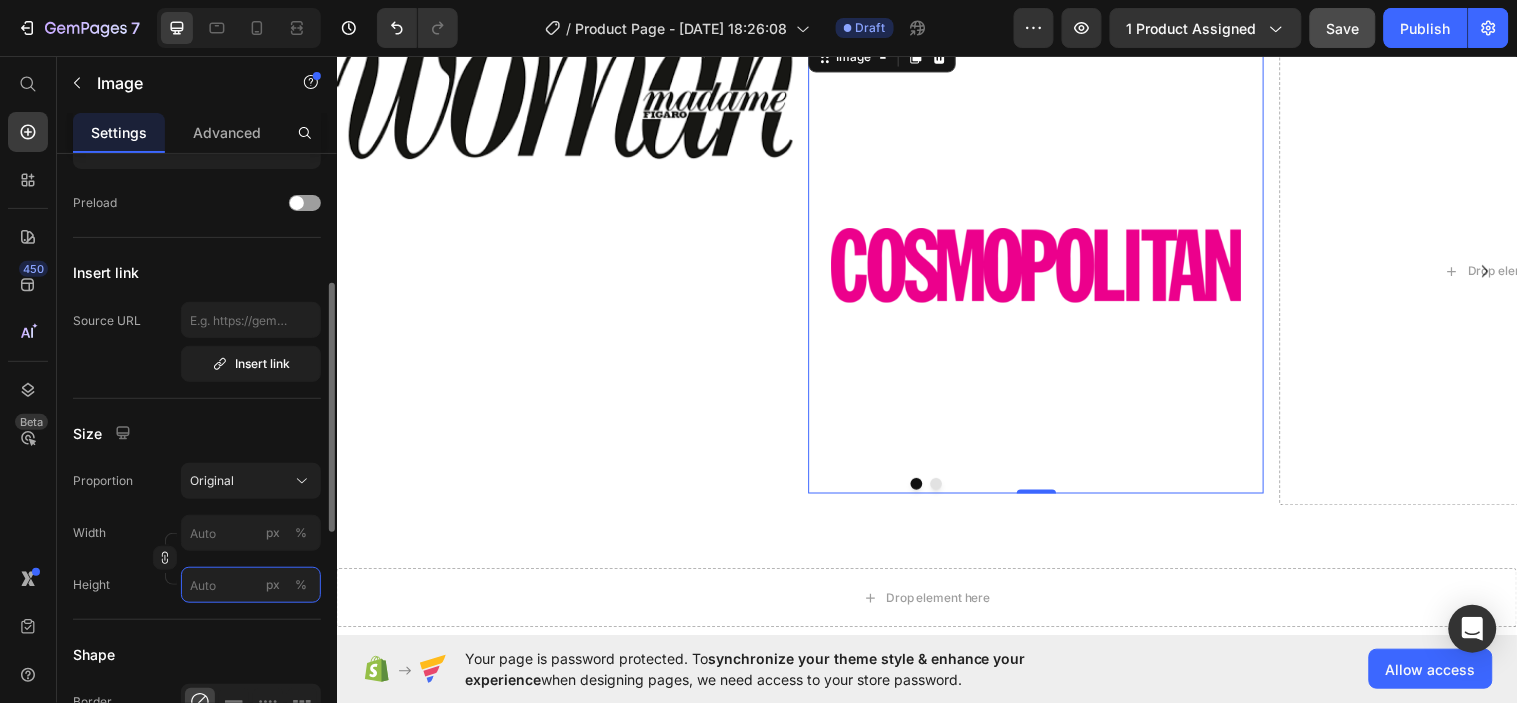 click on "px %" at bounding box center [251, 585] 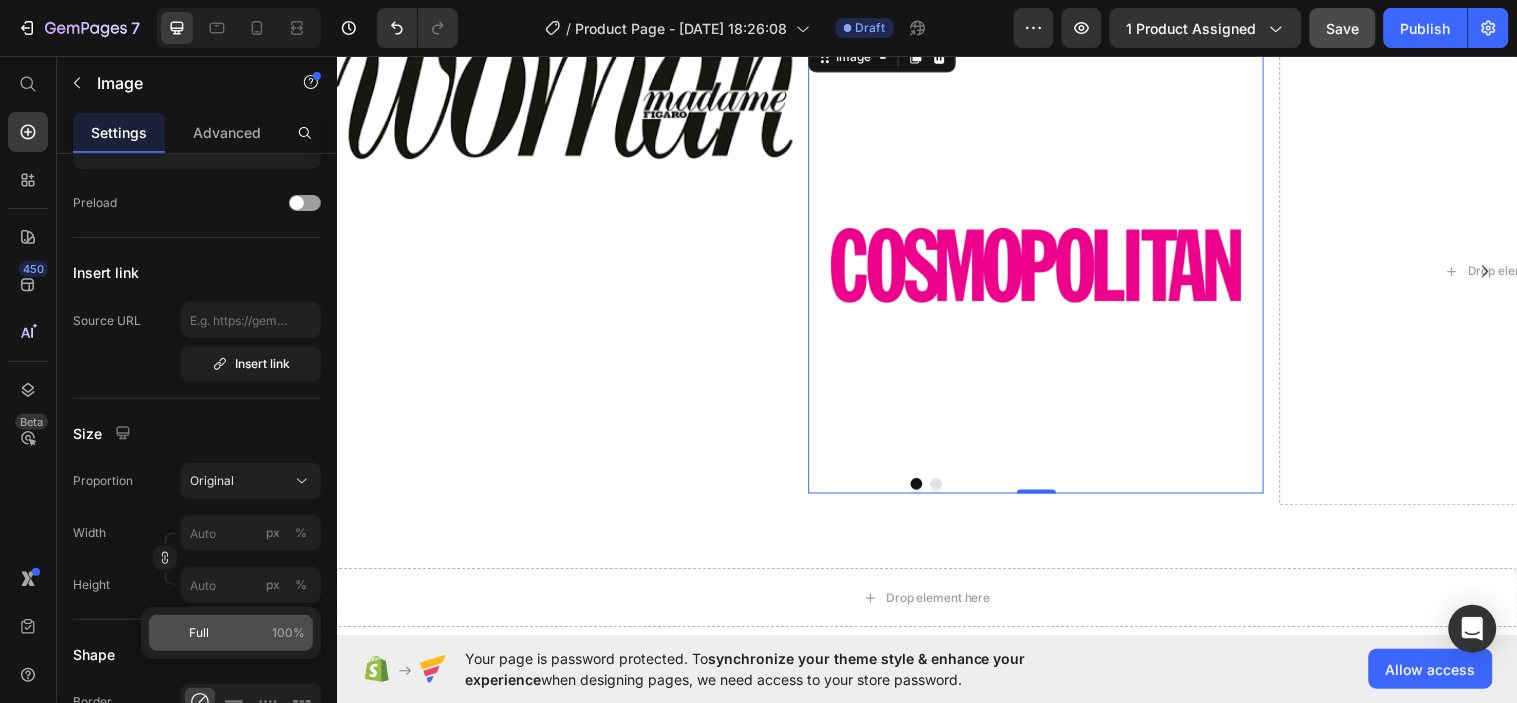 click on "Full 100%" at bounding box center [247, 633] 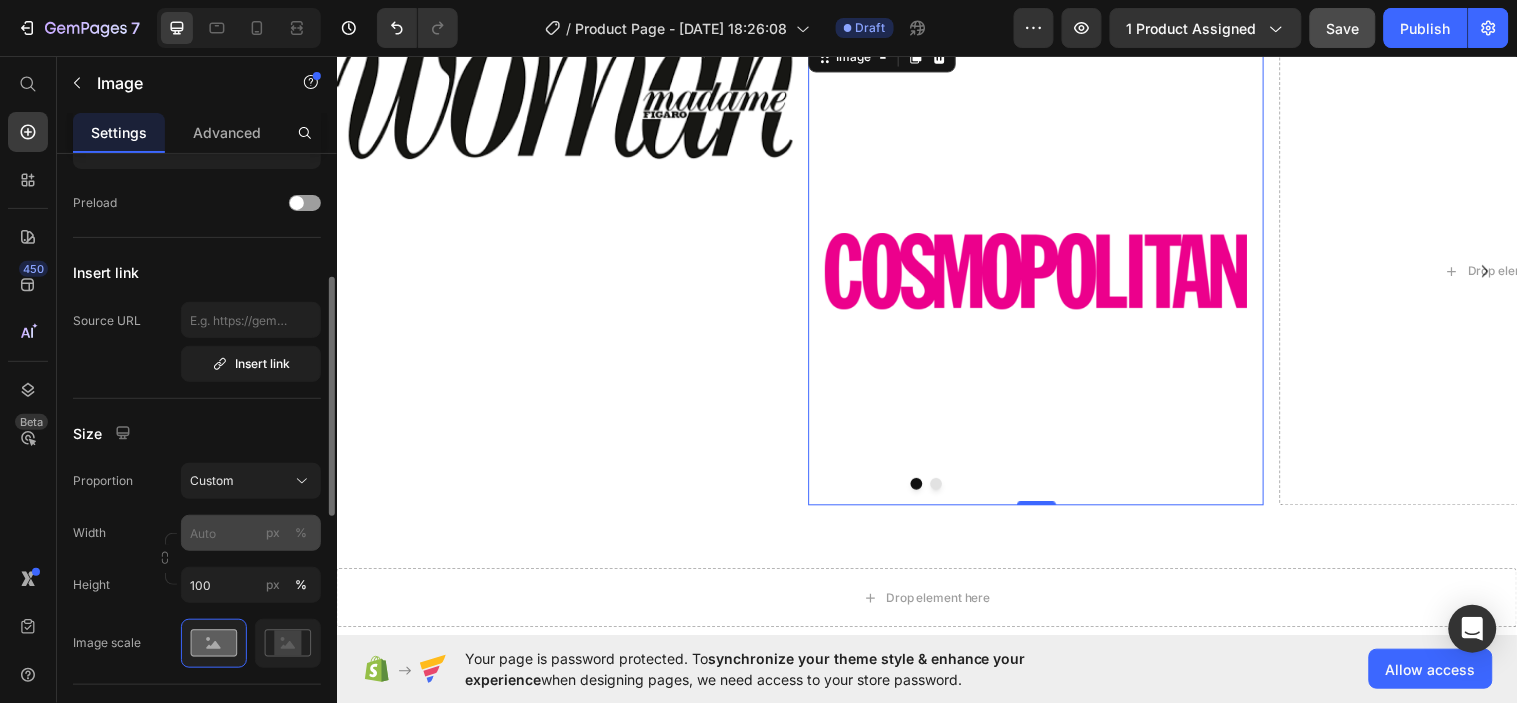 click on "px %" at bounding box center (251, 533) 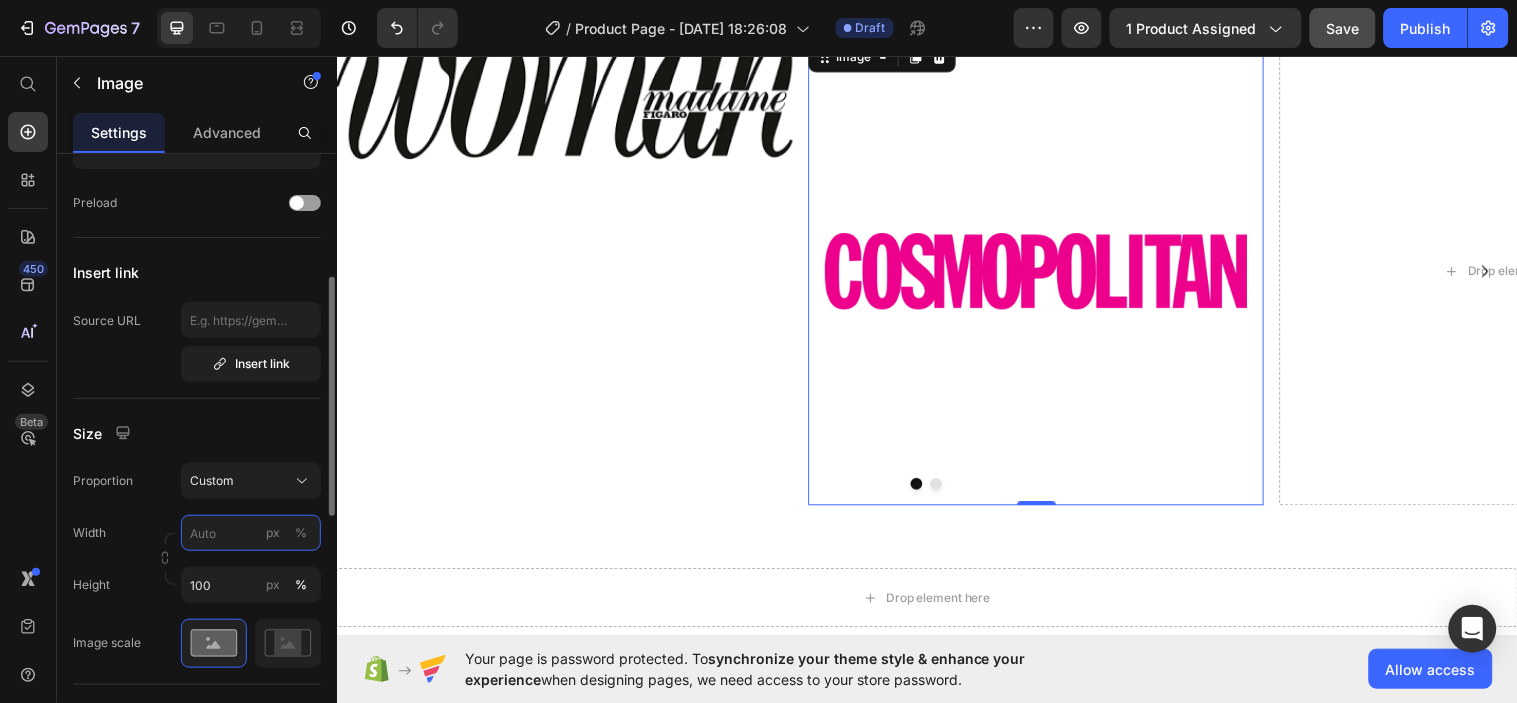 click on "px %" at bounding box center (251, 533) 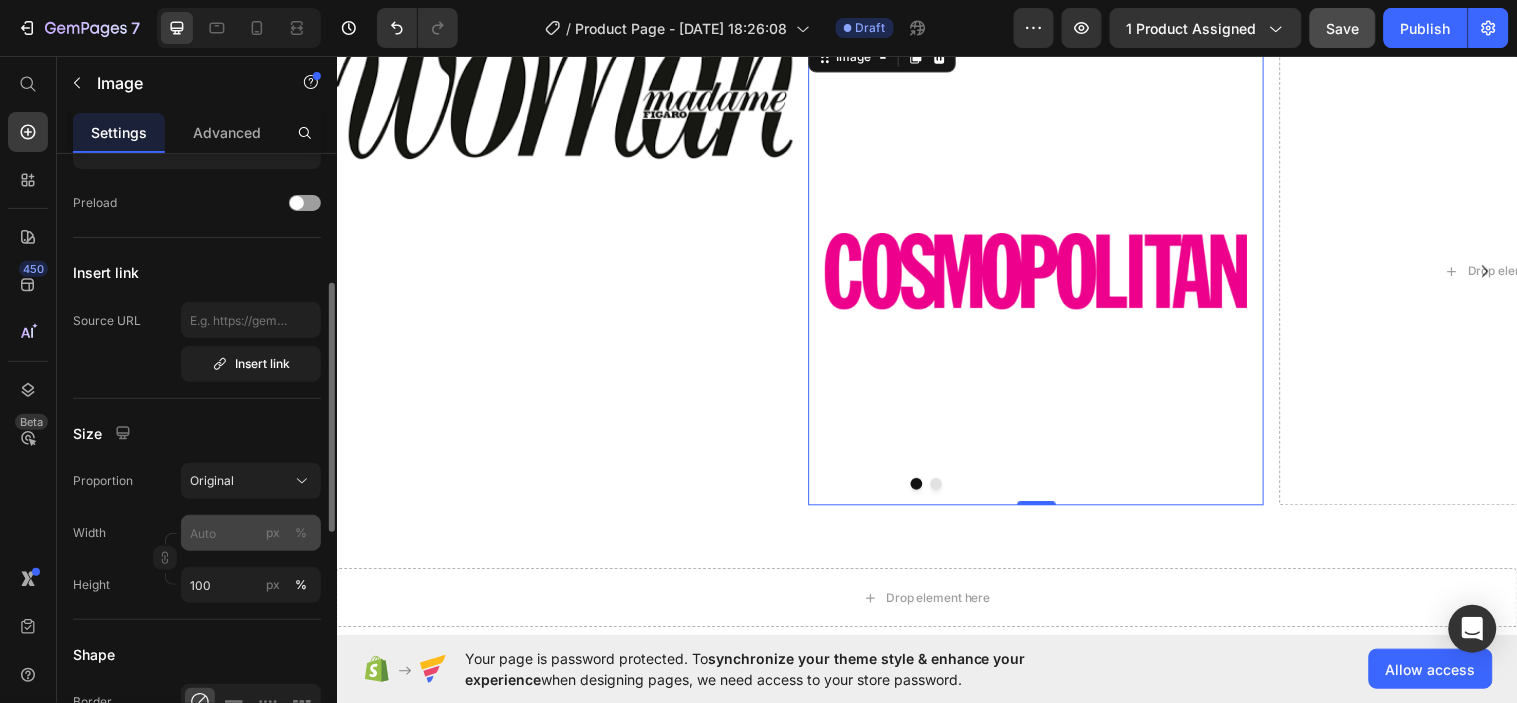 click on "%" at bounding box center (301, 533) 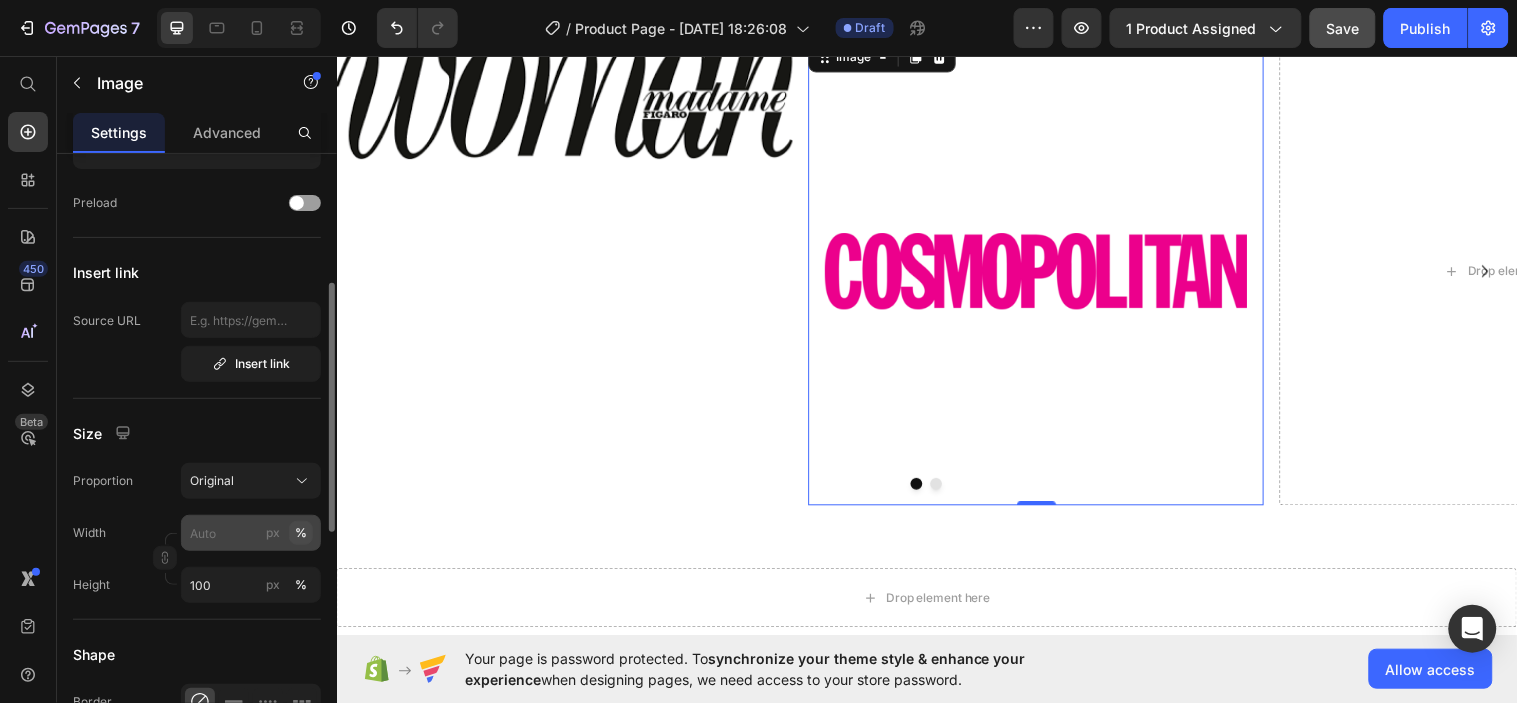 click on "%" at bounding box center [301, 533] 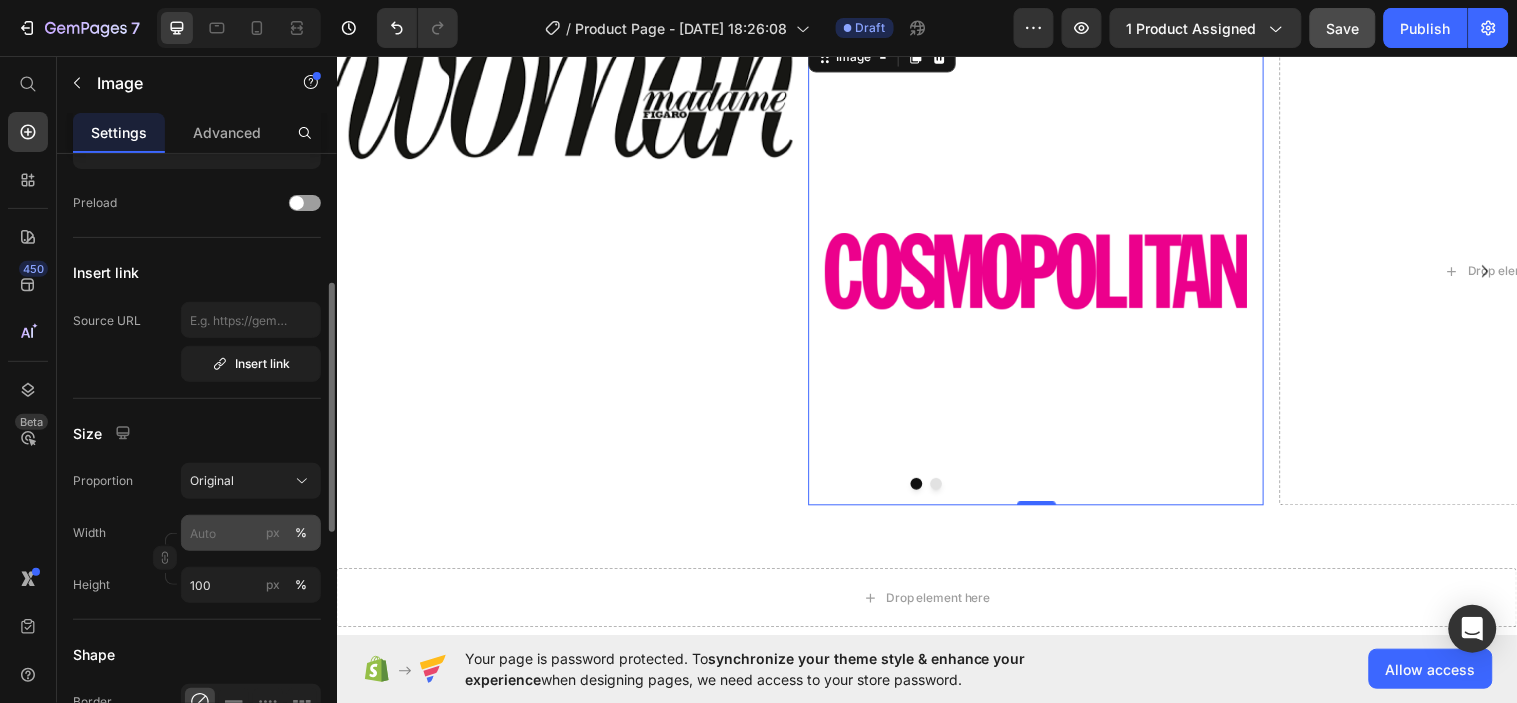 scroll, scrollTop: 383, scrollLeft: 0, axis: vertical 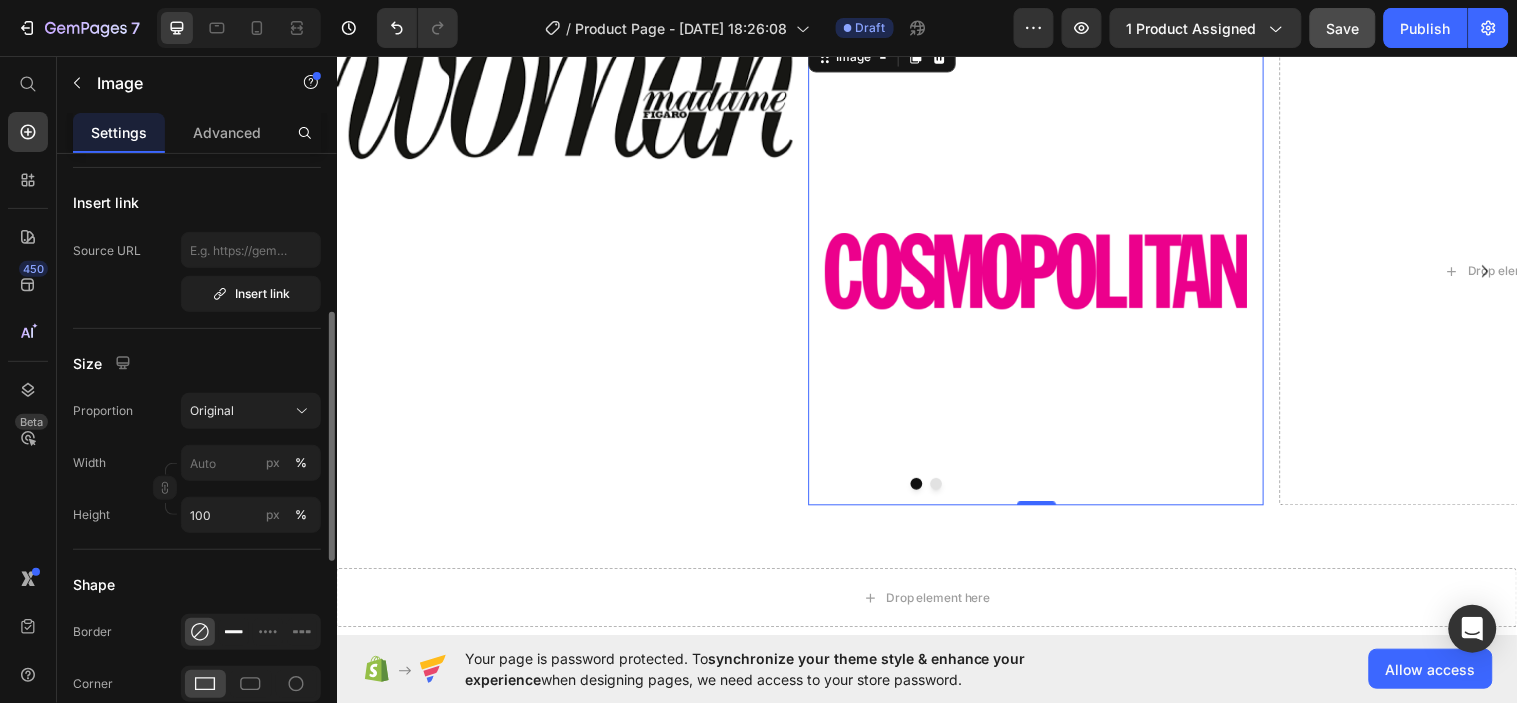 click 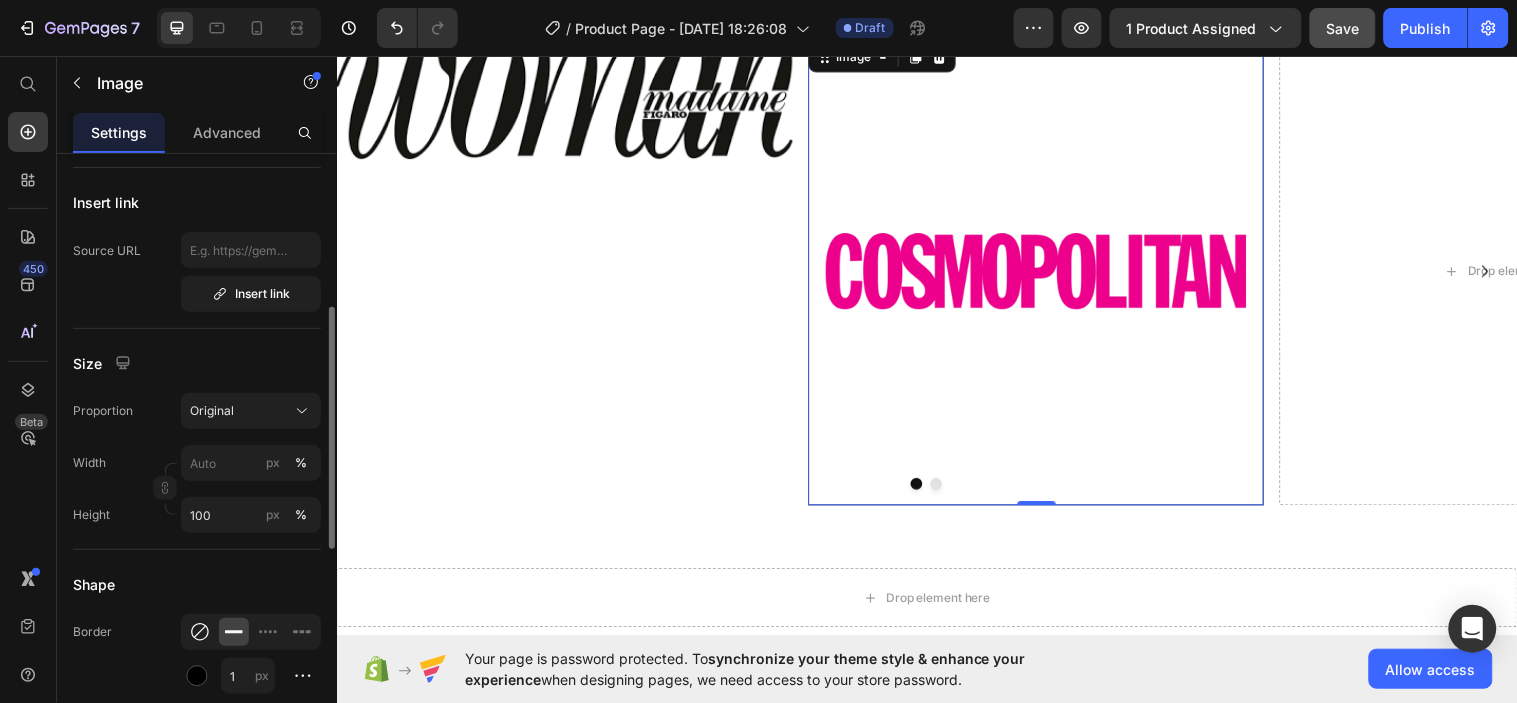 click 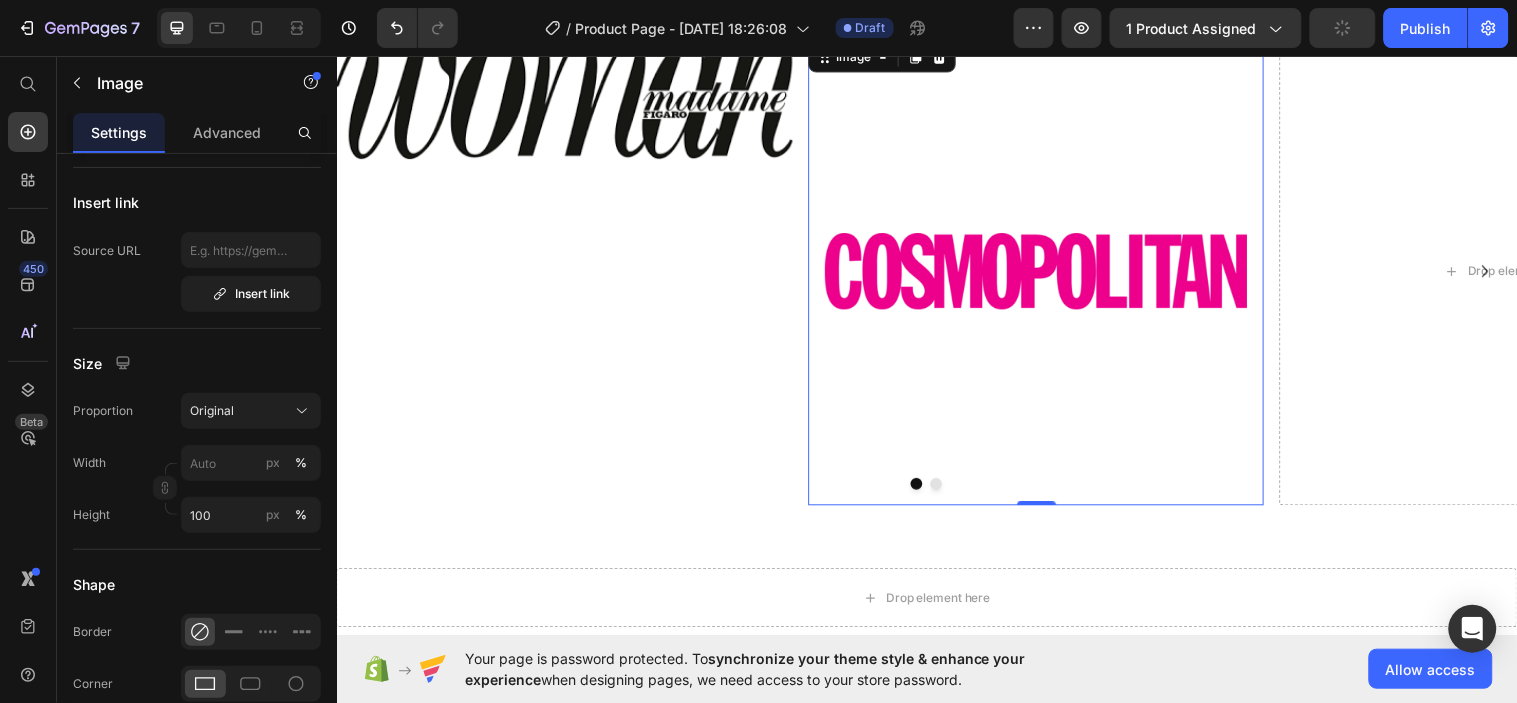 scroll, scrollTop: 713, scrollLeft: 0, axis: vertical 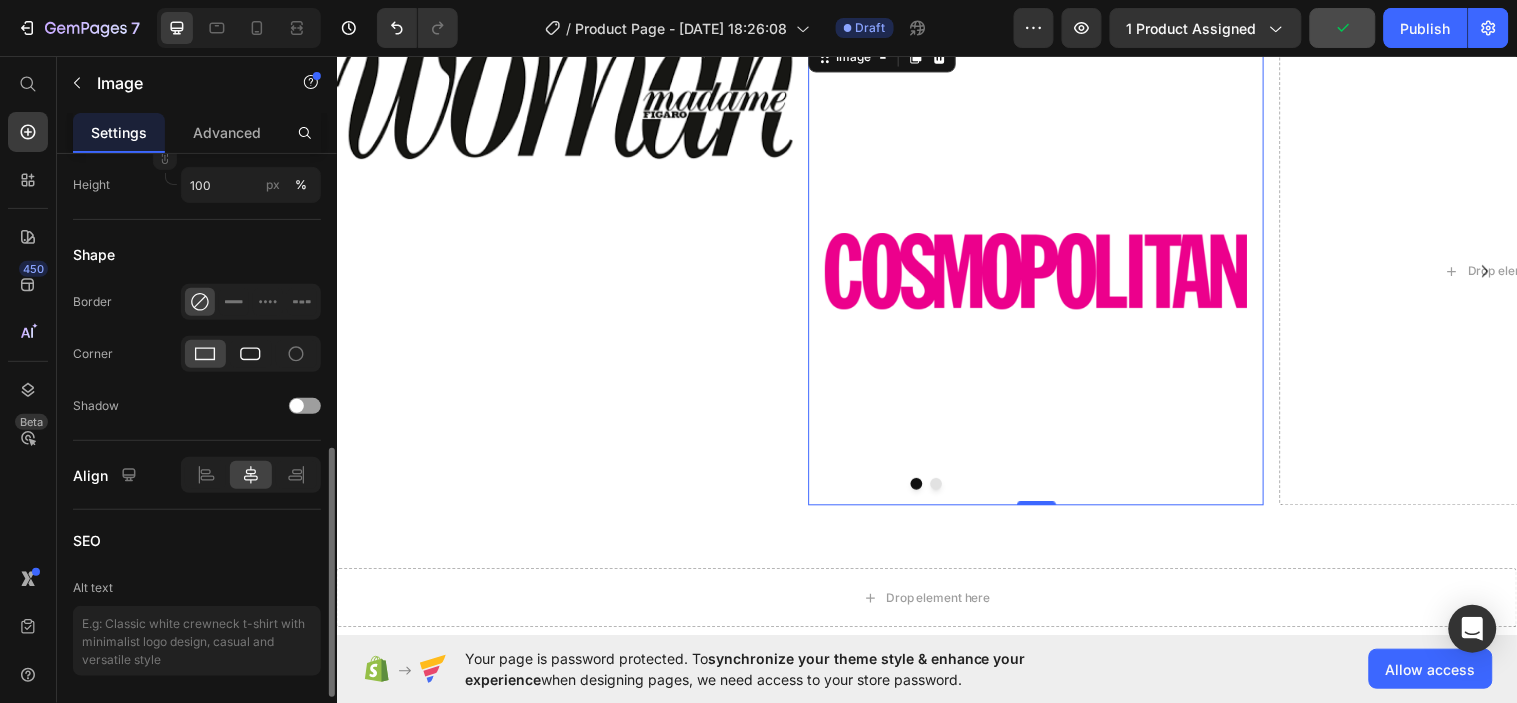 click 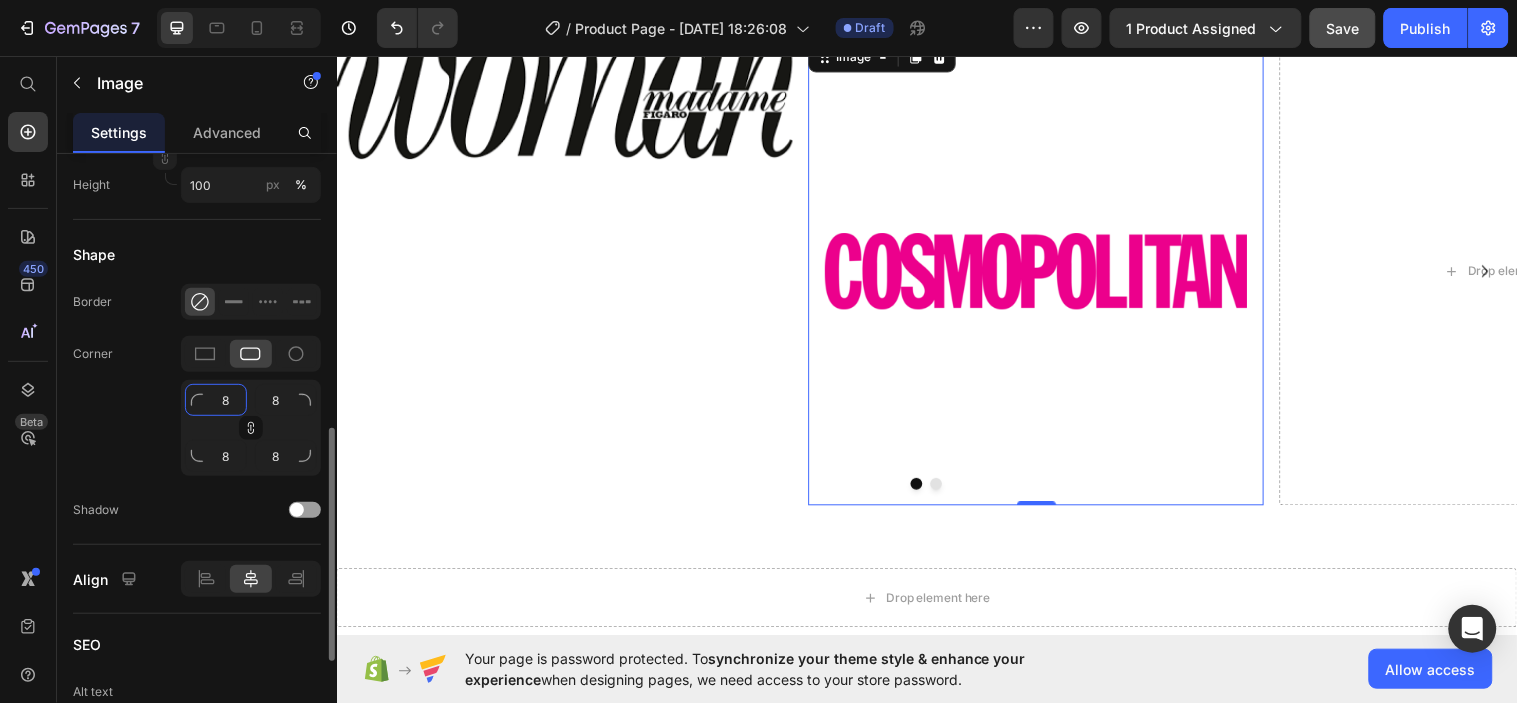 click on "8" 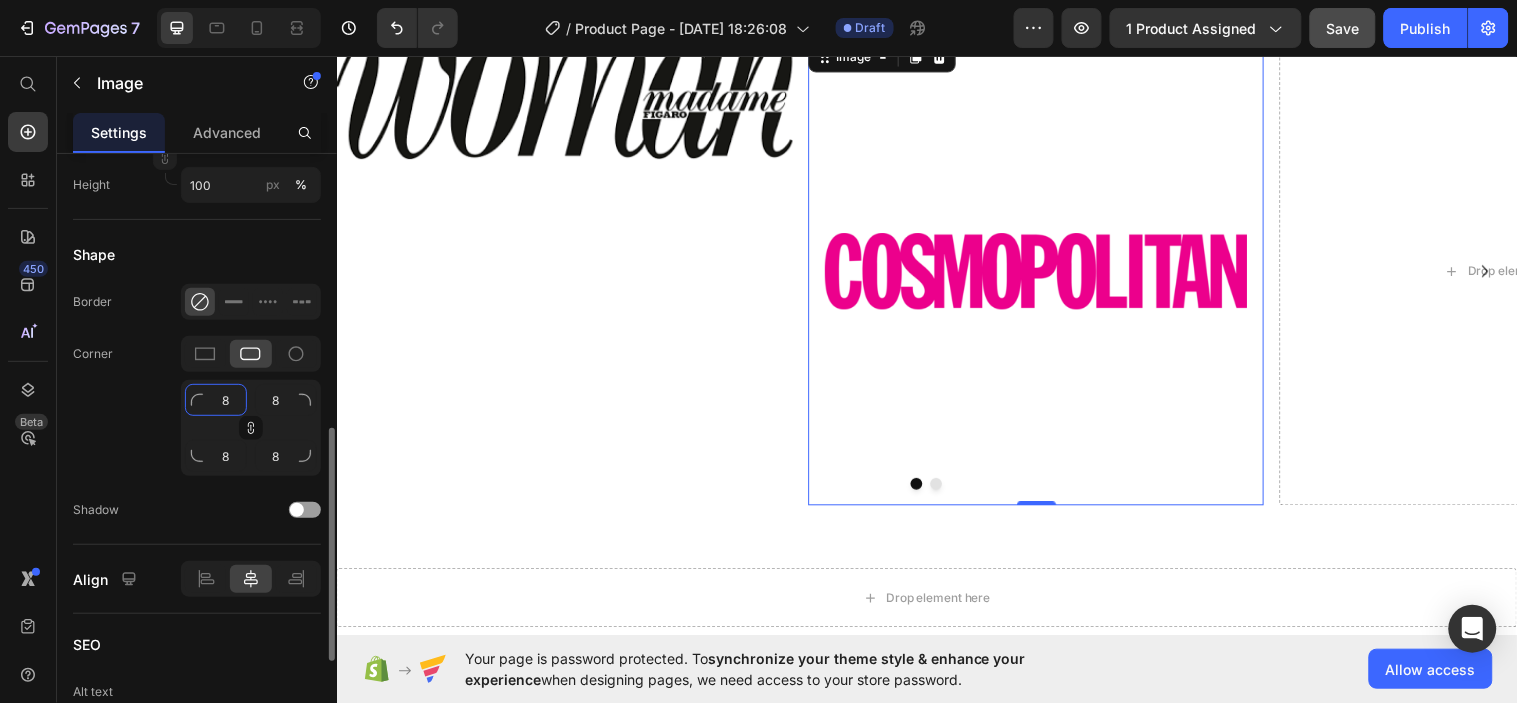 click on "8" 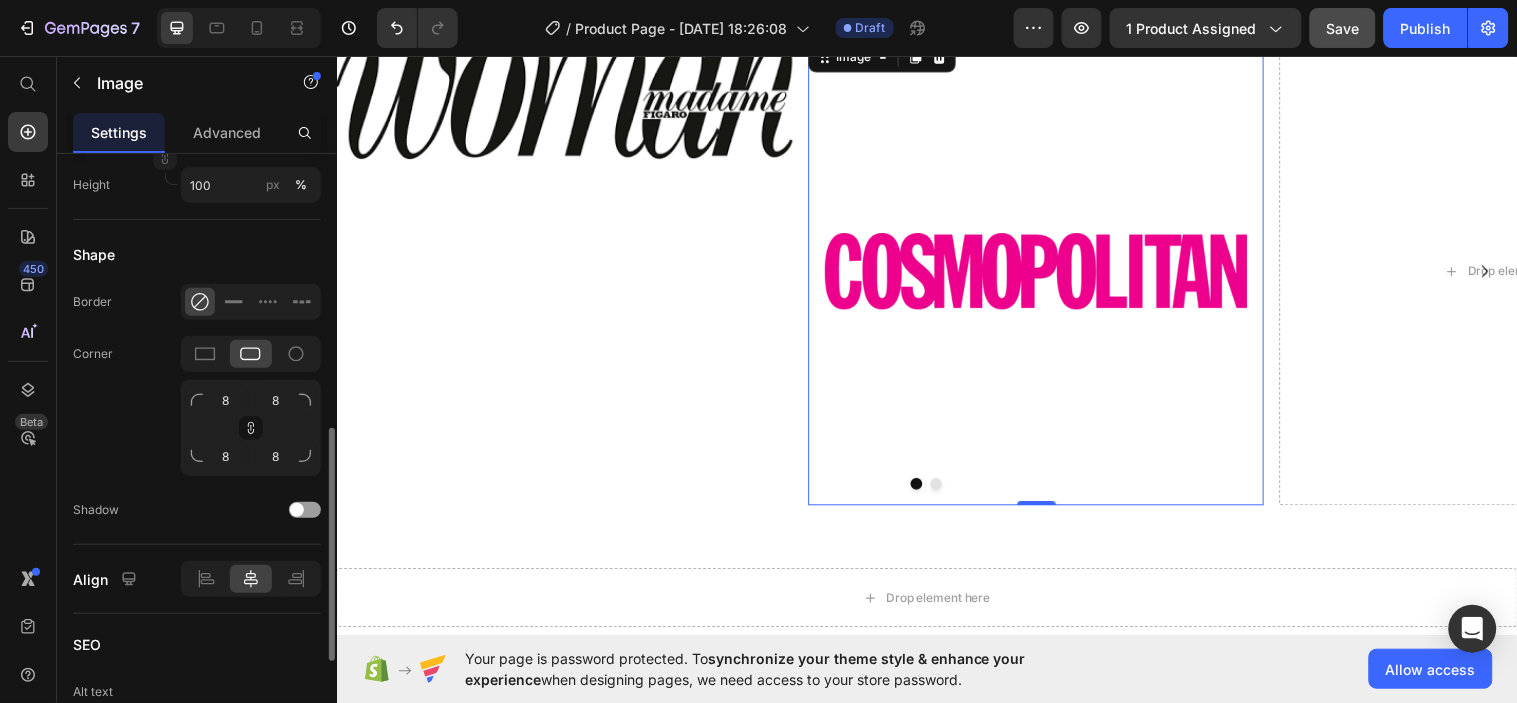 click on "8 8 8 8" at bounding box center [251, 406] 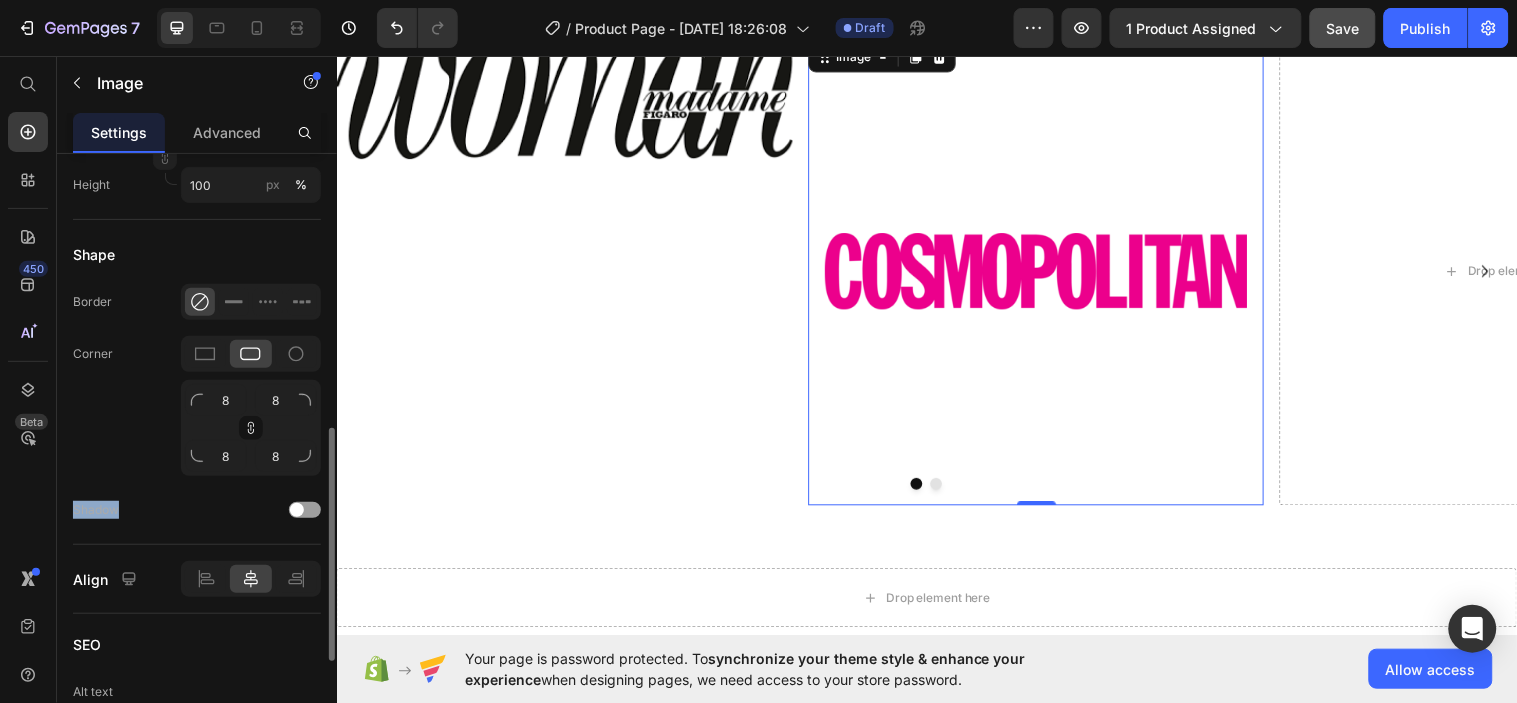 drag, startPoint x: 191, startPoint y: 493, endPoint x: 71, endPoint y: 483, distance: 120.41595 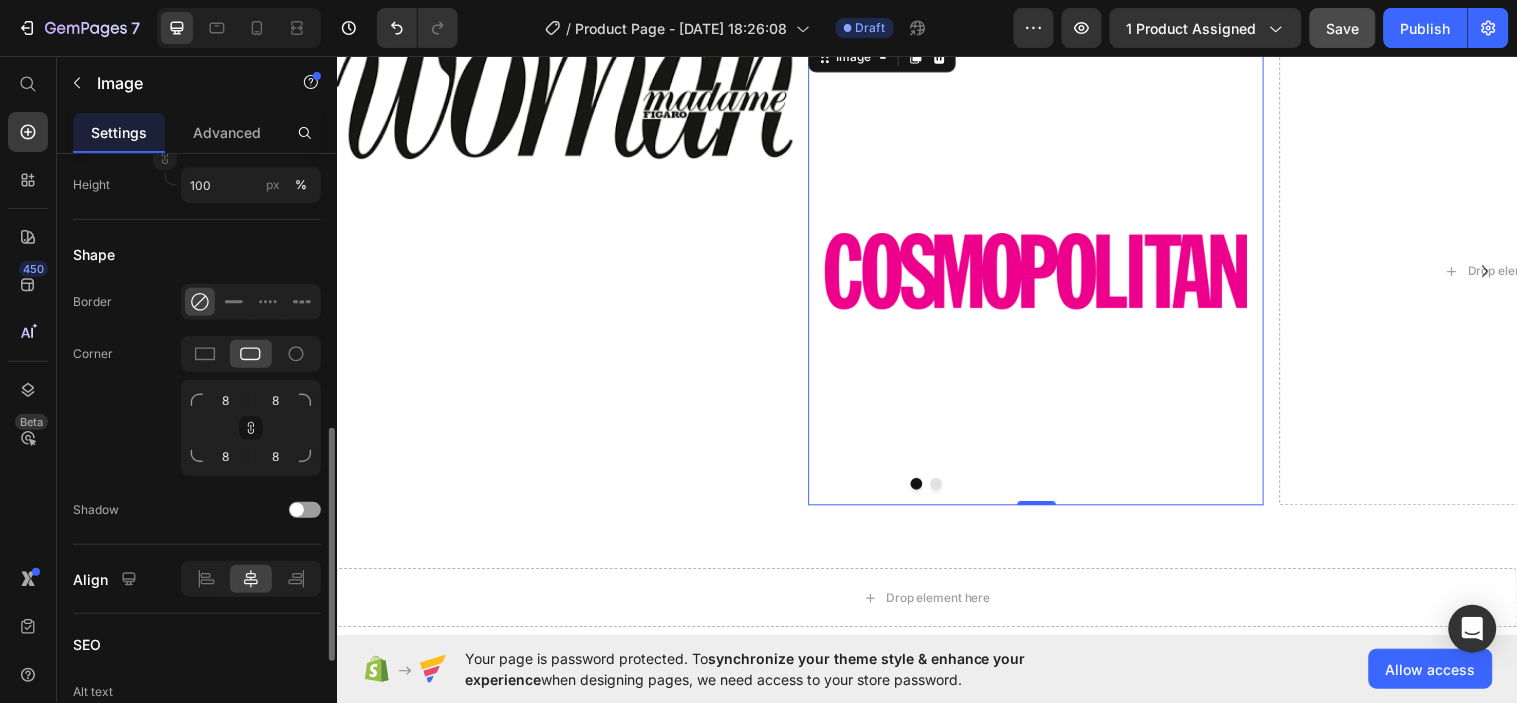 click on "Corner 8 8 8 8" 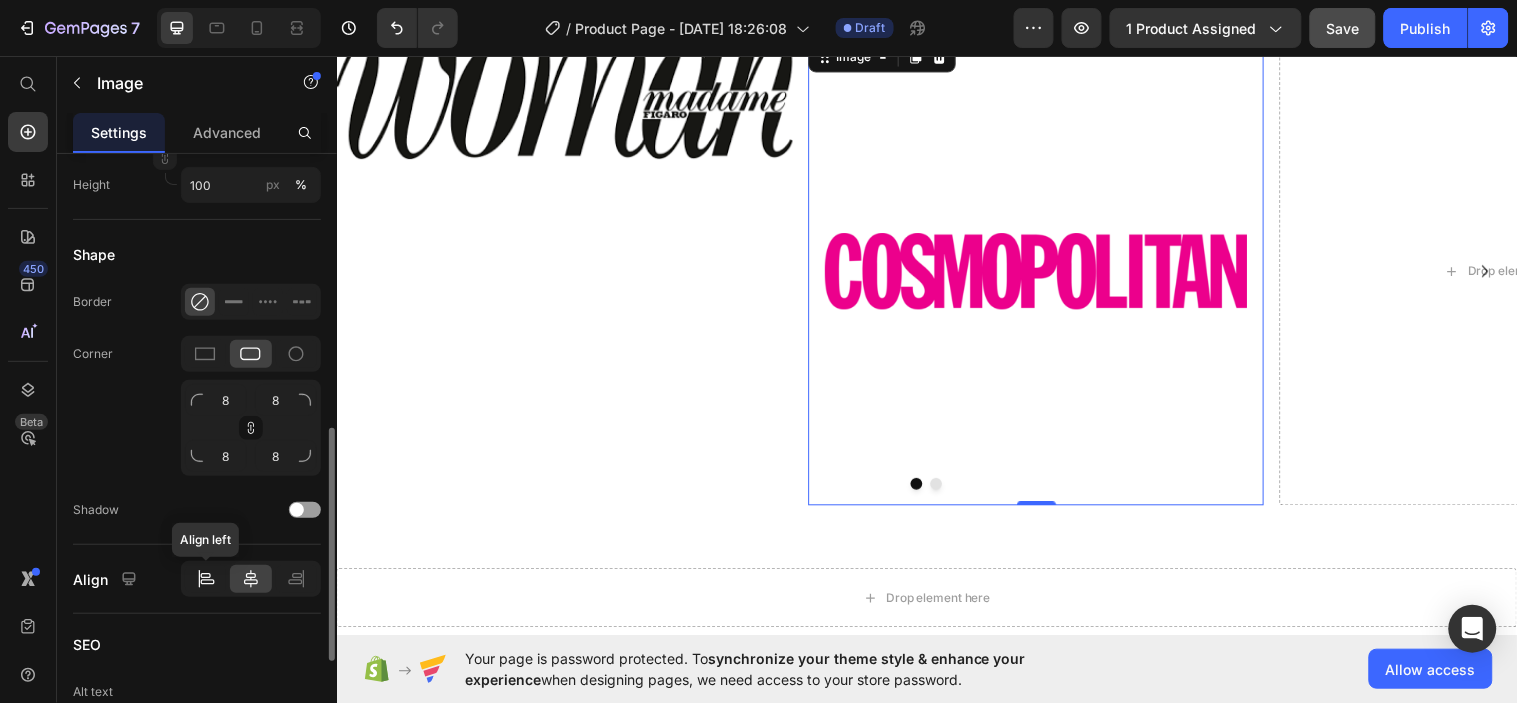 click 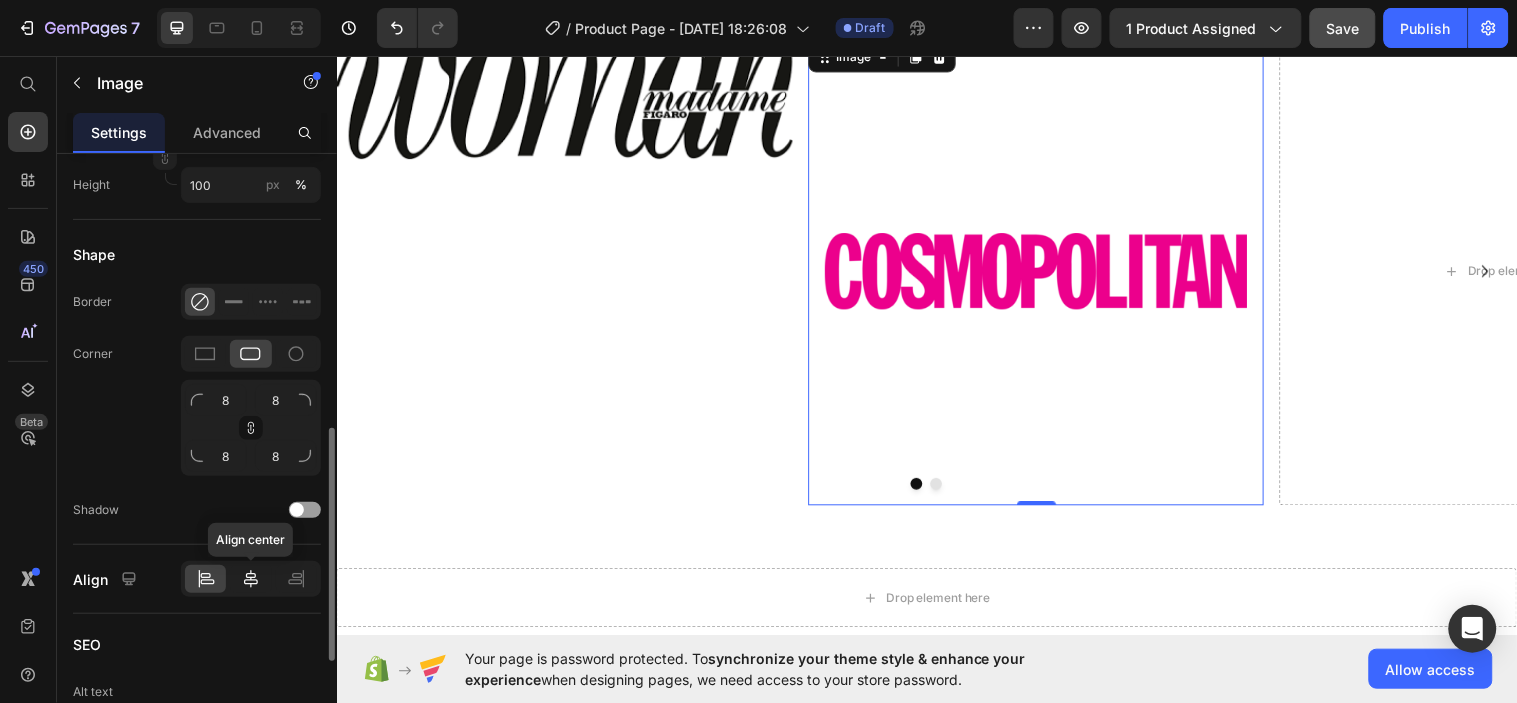 click 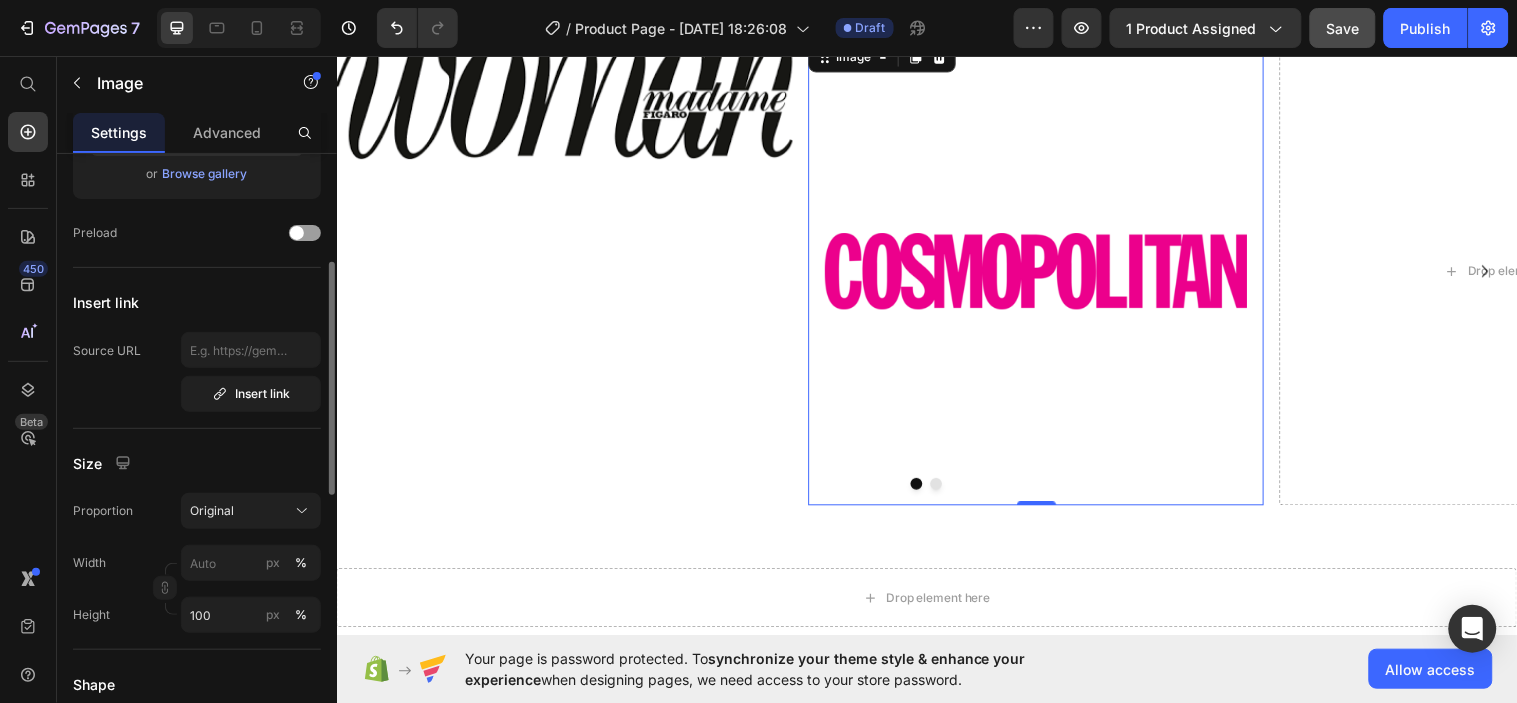 scroll, scrollTop: 0, scrollLeft: 0, axis: both 